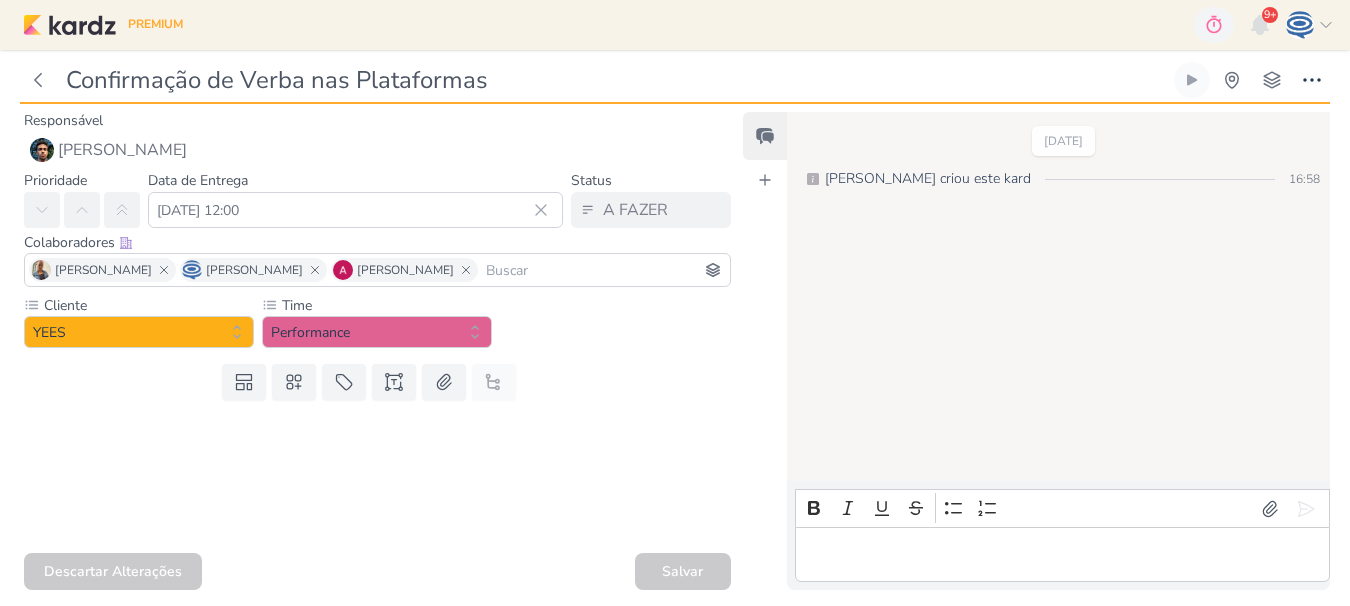 scroll, scrollTop: 0, scrollLeft: 0, axis: both 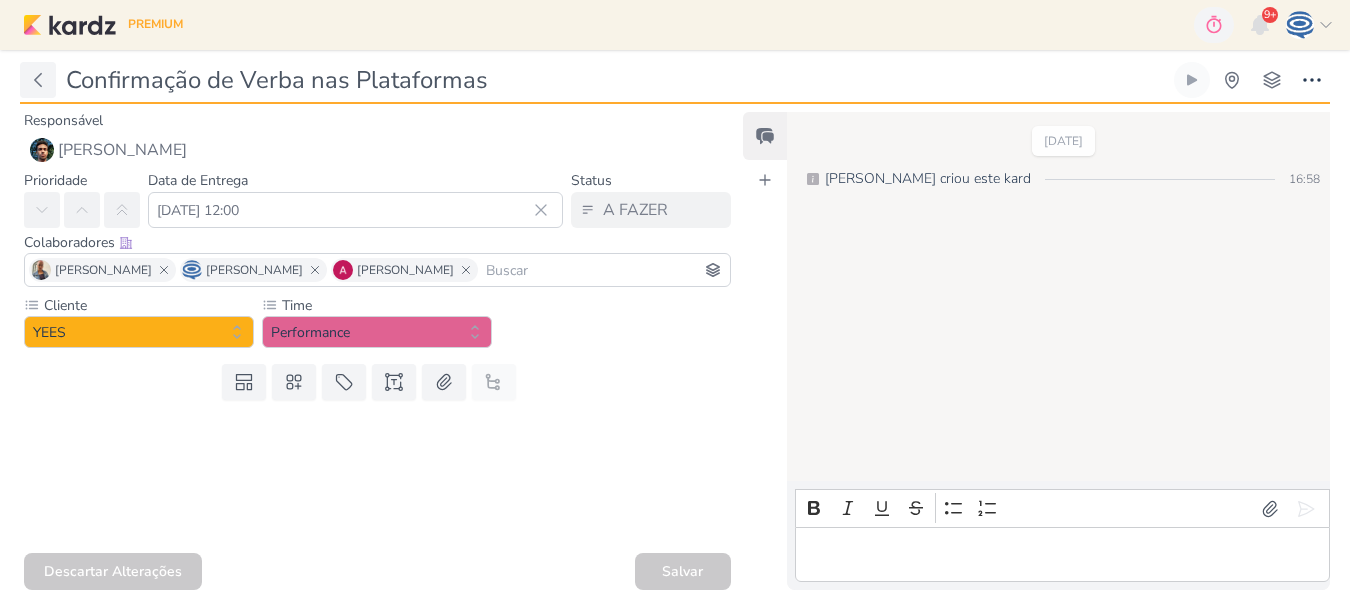 click 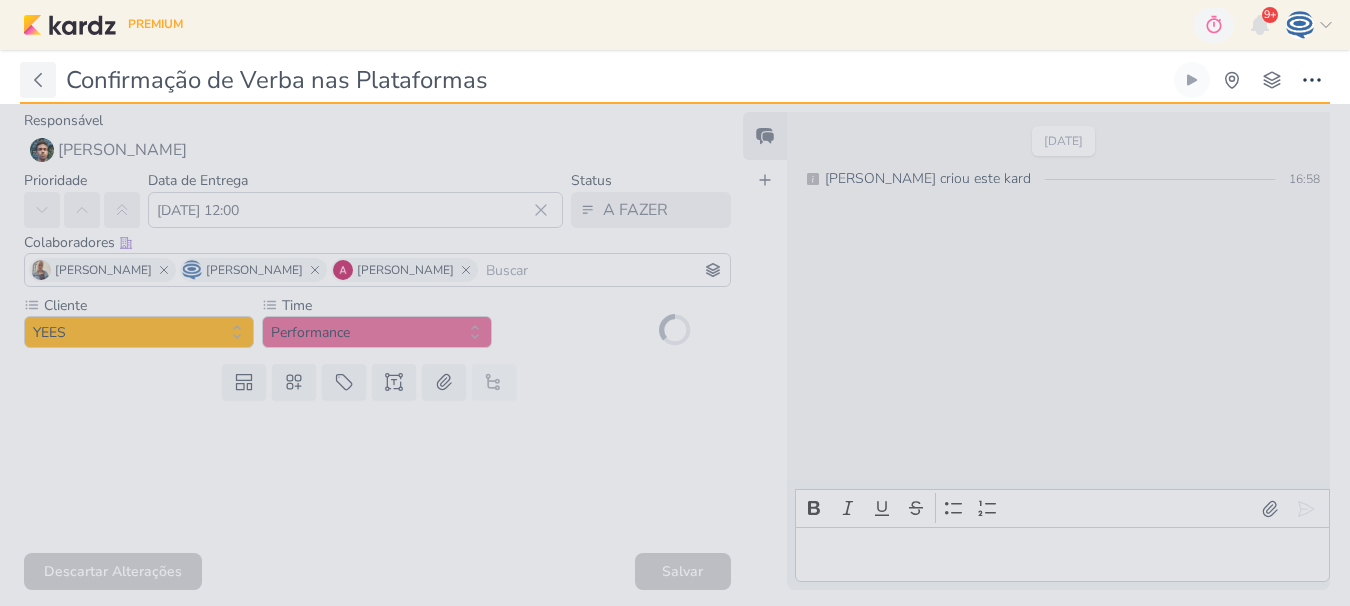 type on "2500509_YEES_PDM_AGOSTO" 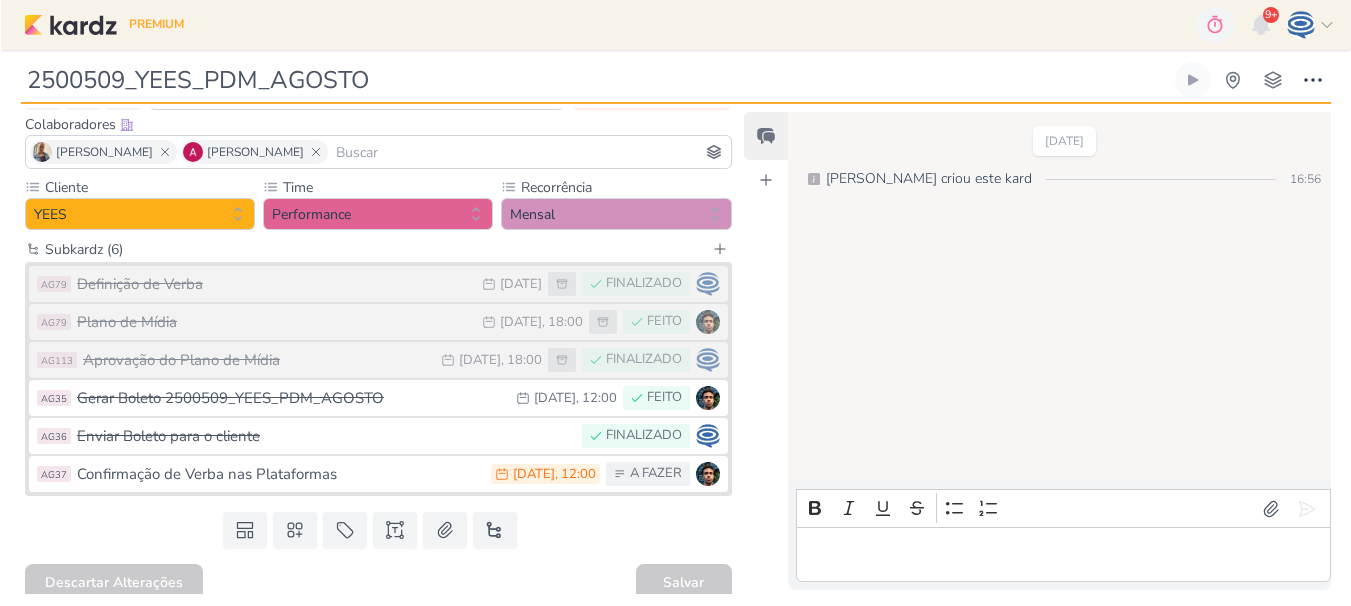 scroll, scrollTop: 129, scrollLeft: 0, axis: vertical 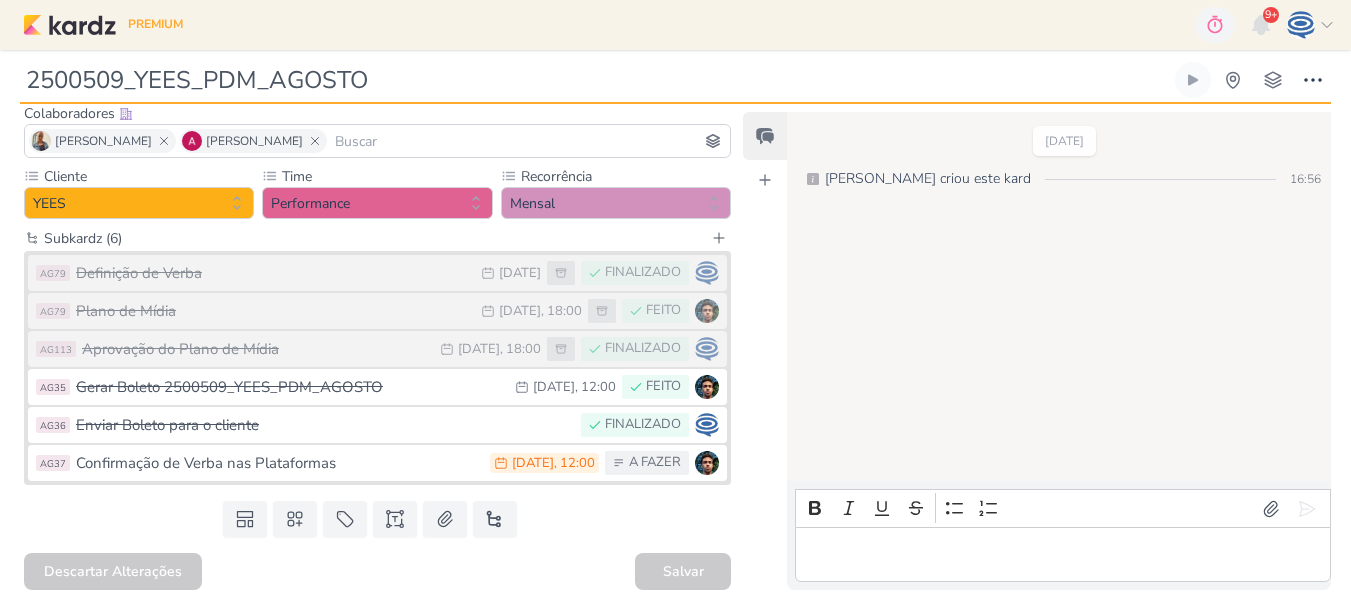 click 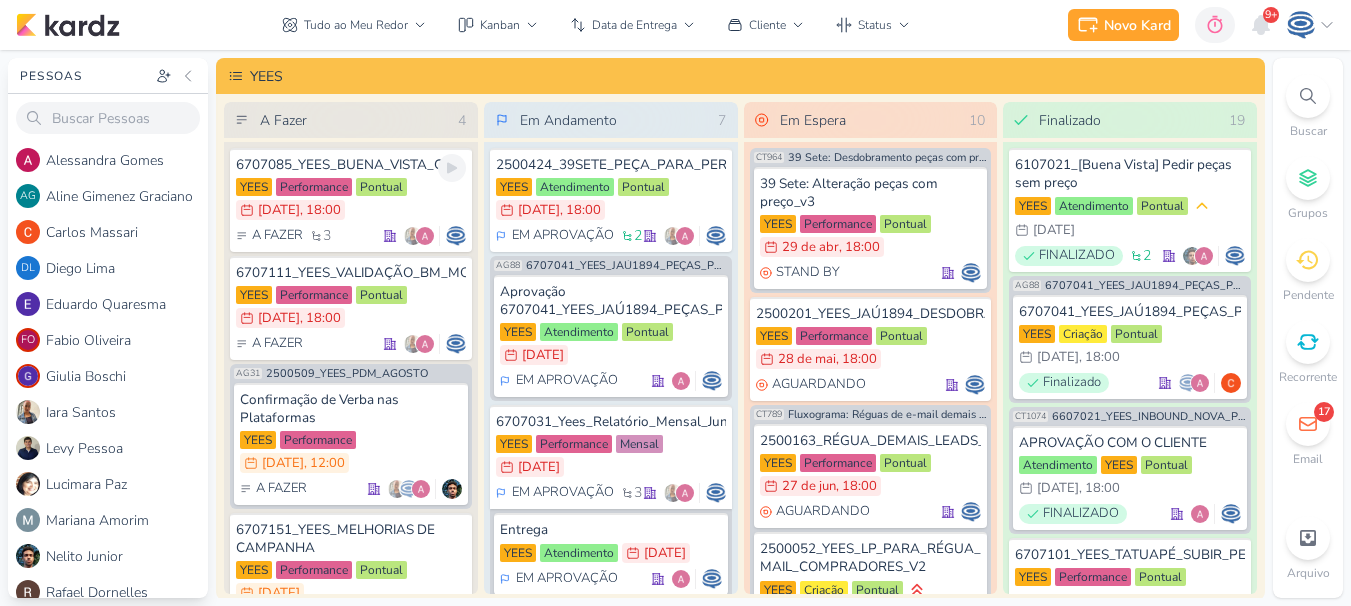 scroll, scrollTop: 0, scrollLeft: 0, axis: both 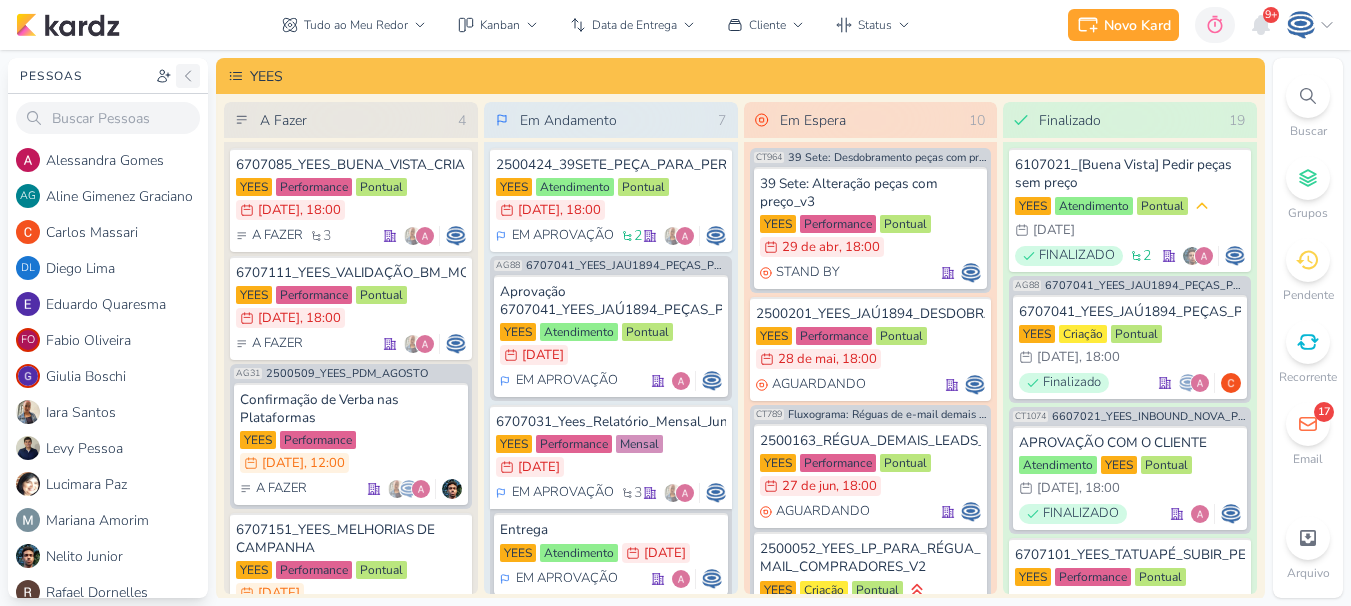 click 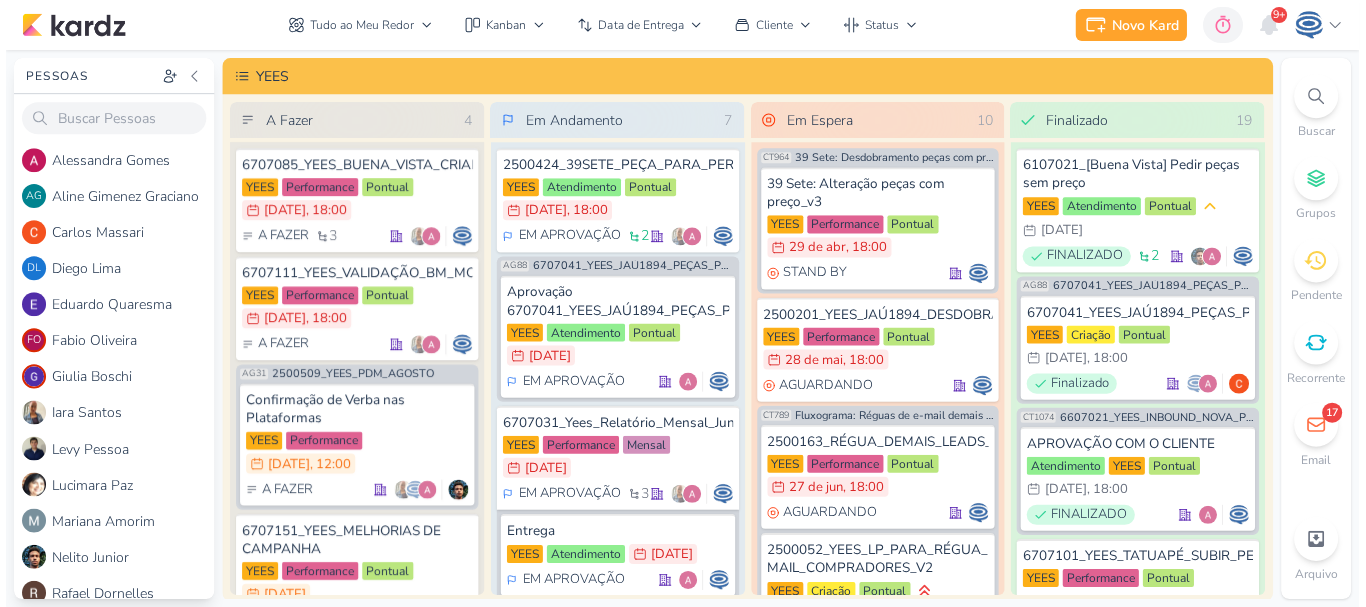 scroll, scrollTop: 0, scrollLeft: 0, axis: both 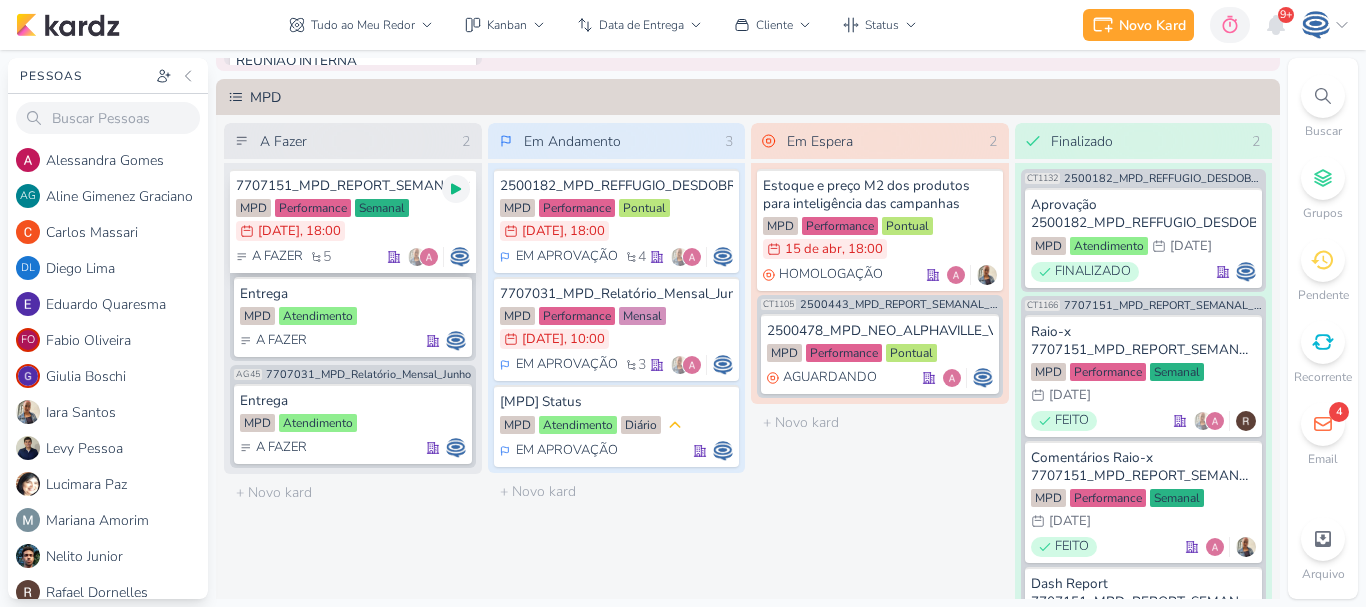 click 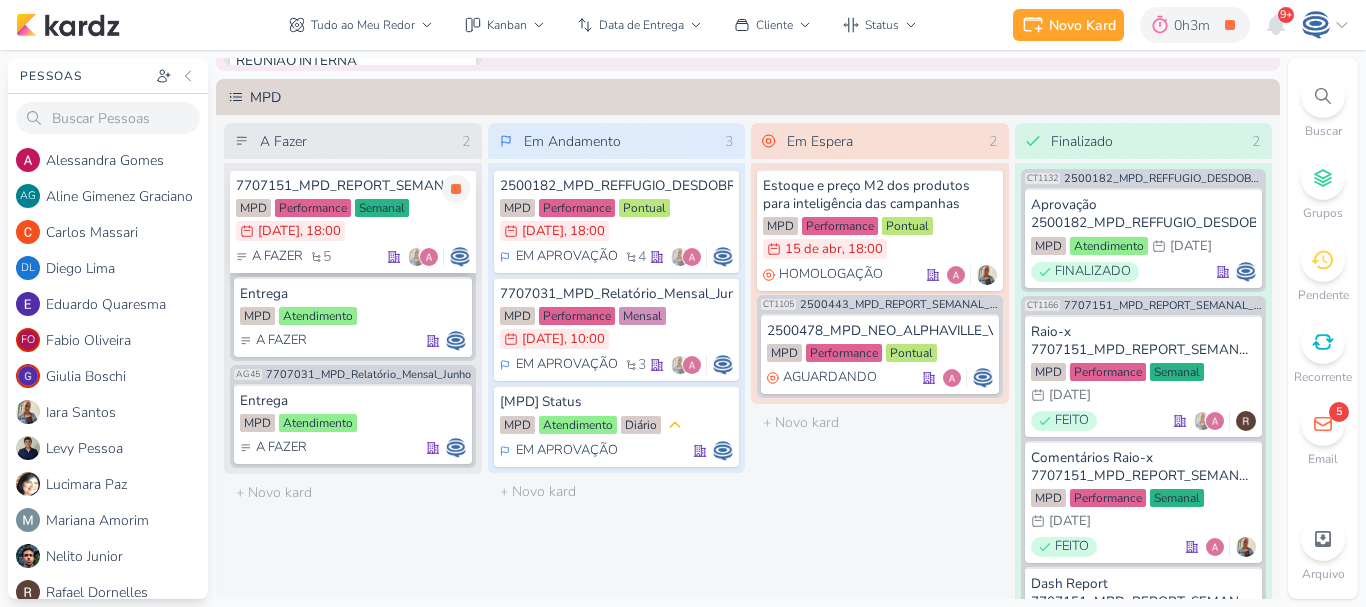 click on "MPD
Performance
Semanal
16/7
[DATE] 18:00" at bounding box center (353, 221) 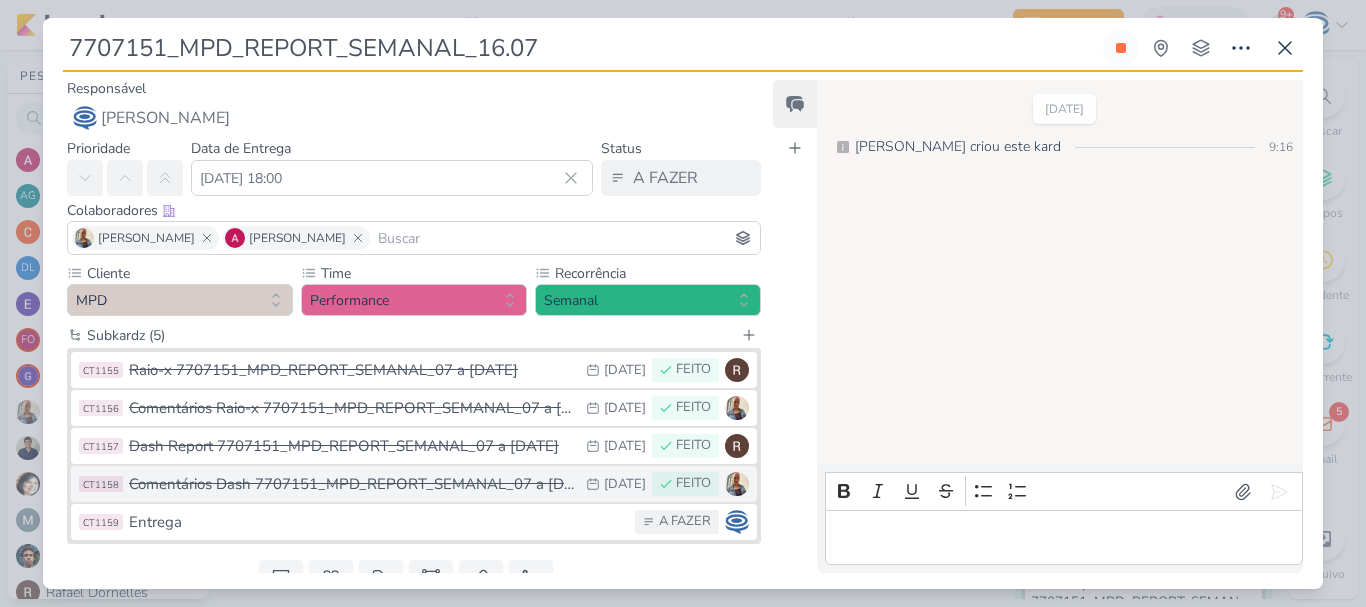click on "Comentários Dash 7707151_MPD_REPORT_SEMANAL_07 a [DATE]" at bounding box center [352, 484] 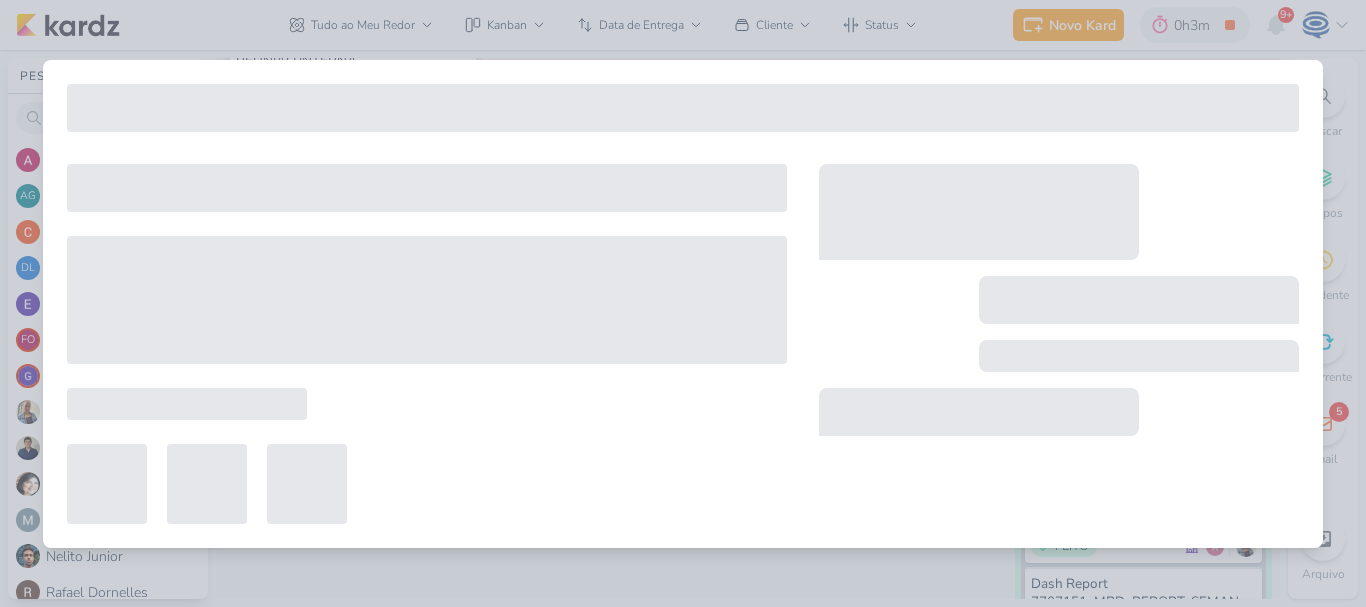 type on "Comentários Dash 7707151_MPD_REPORT_SEMANAL_07 a [DATE]" 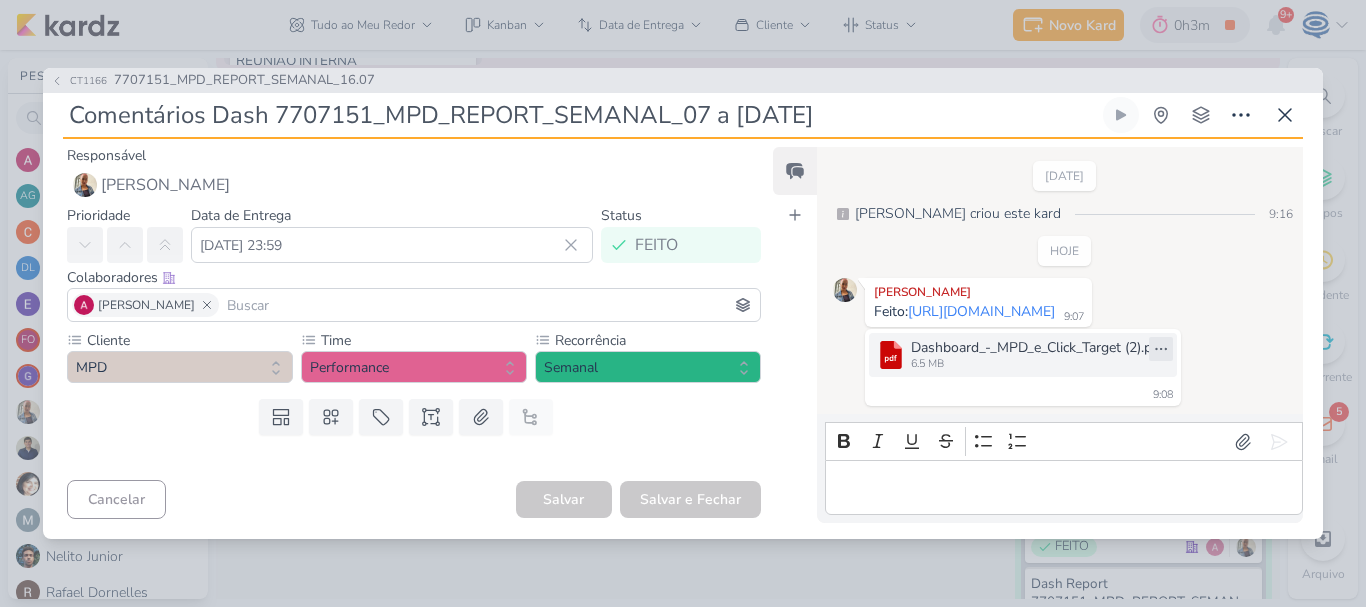 click 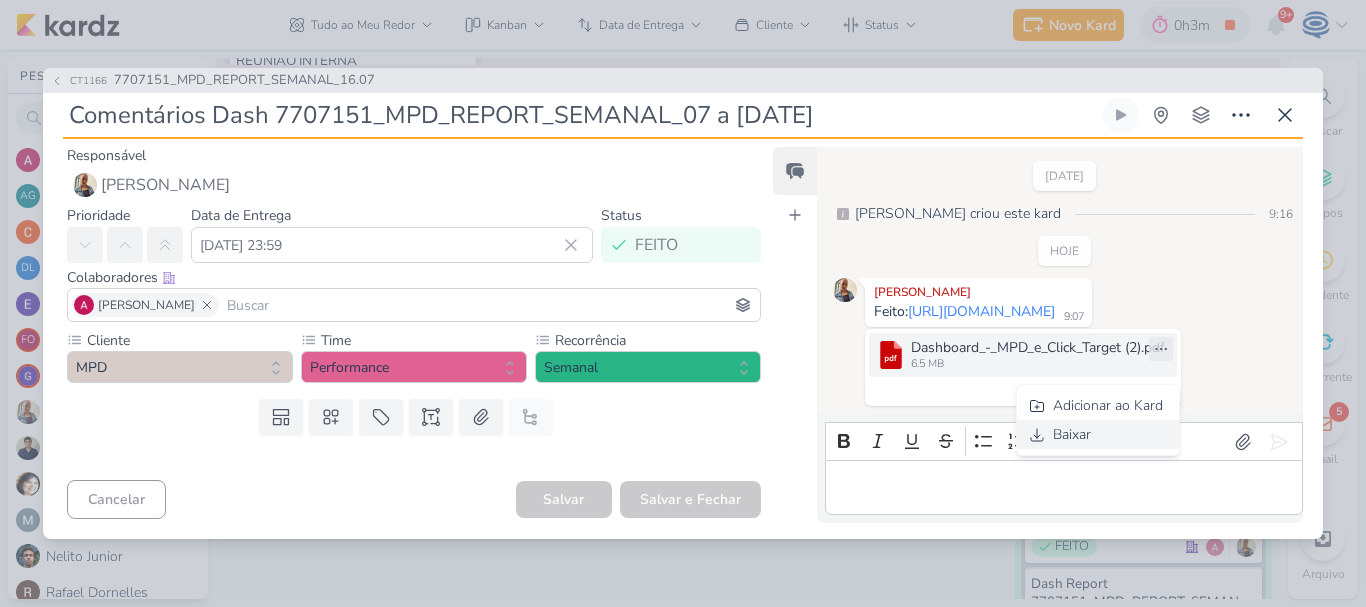 click on "Baixar" at bounding box center [1072, 434] 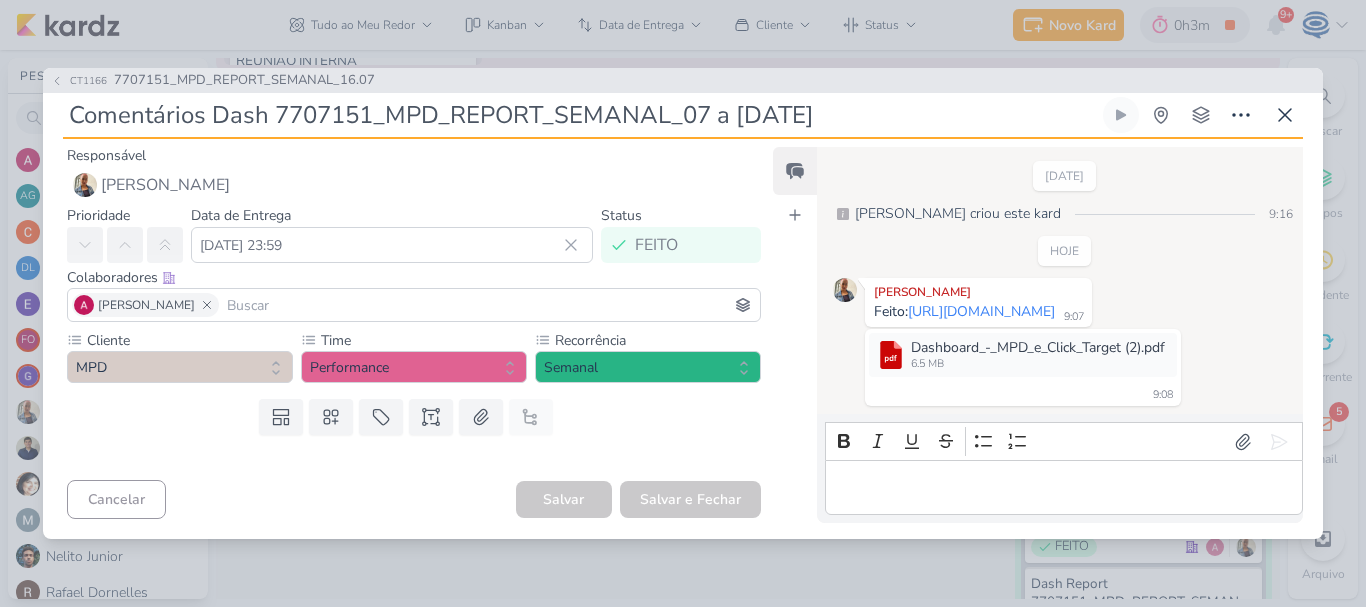 drag, startPoint x: 277, startPoint y: 101, endPoint x: 816, endPoint y: 77, distance: 539.53406 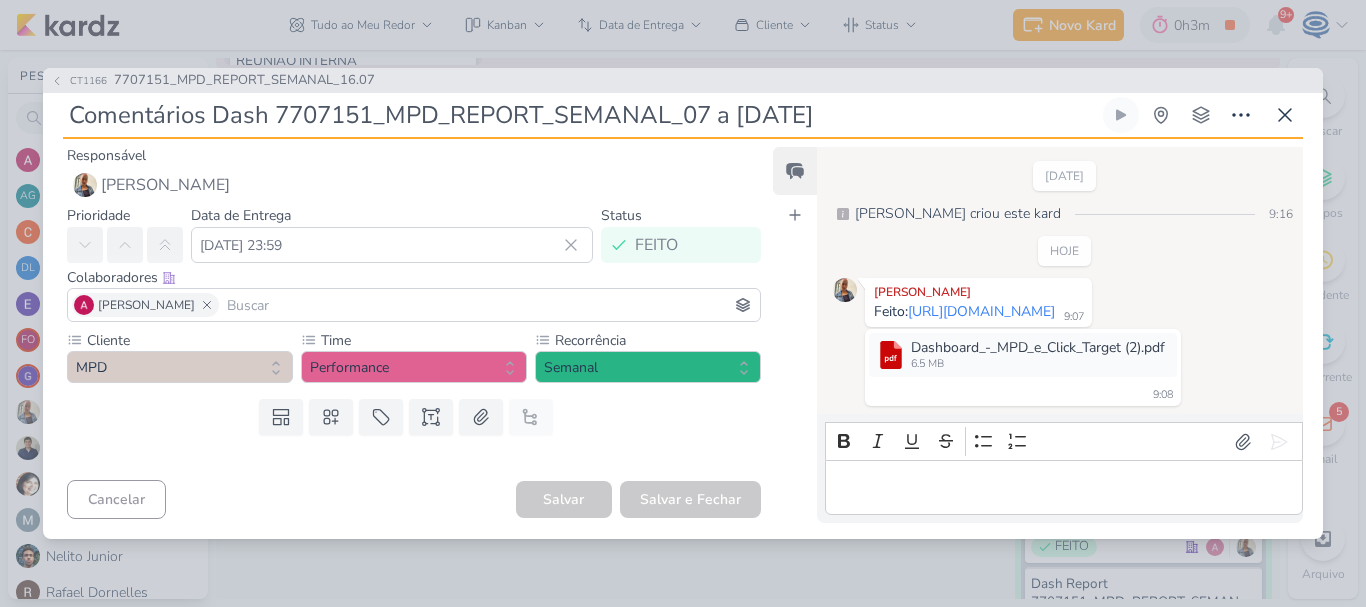 click on "CT1166
7707151_MPD_REPORT_SEMANAL_16.07
Comentários Dash 7707151_MPD_REPORT_SEMANAL_07 a [DATE]
Criado por mim
nenhum grupo disponível" at bounding box center (683, 303) 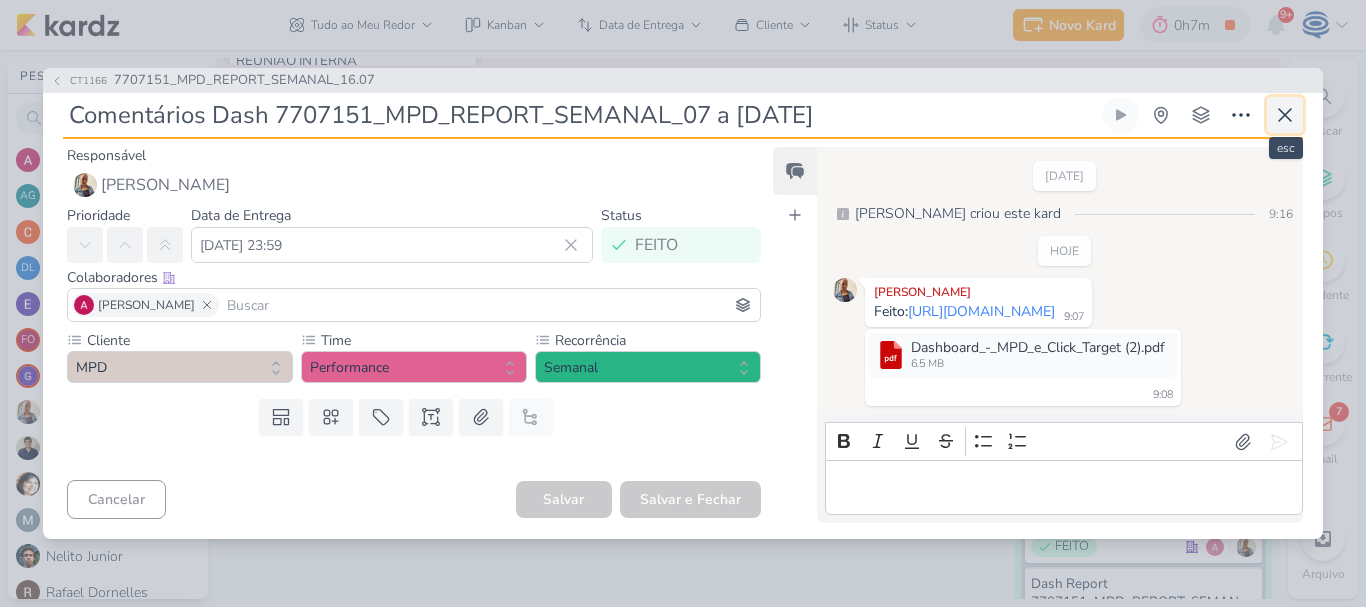 click 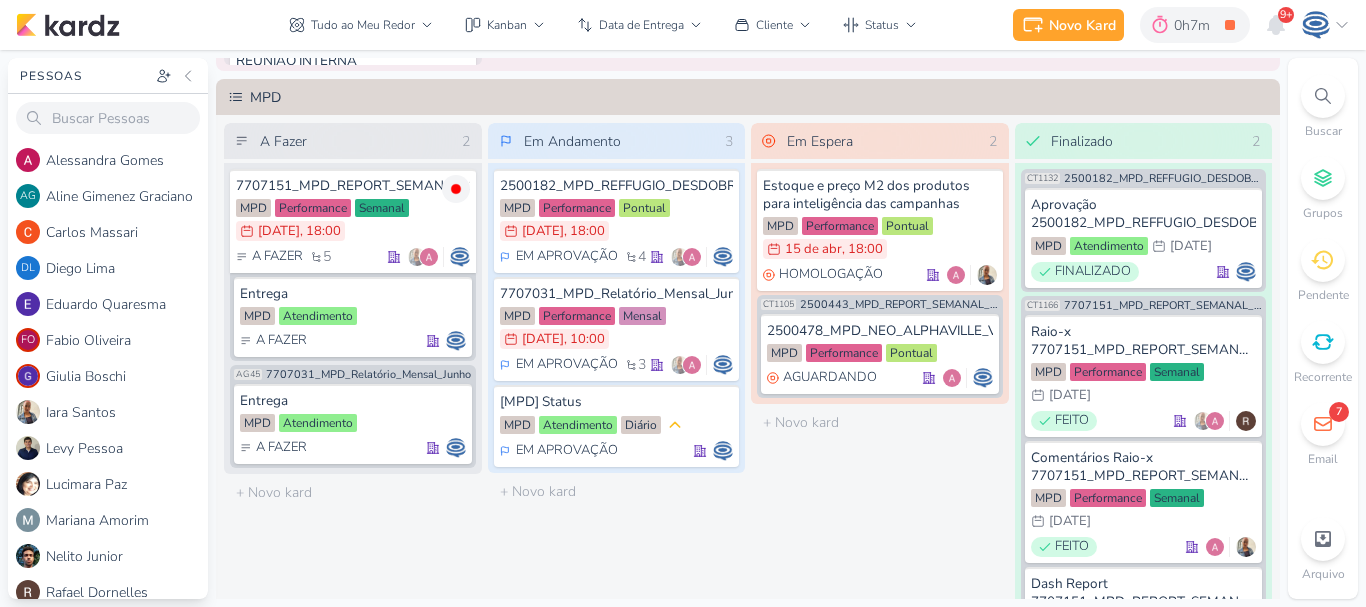 click at bounding box center [1323, 96] 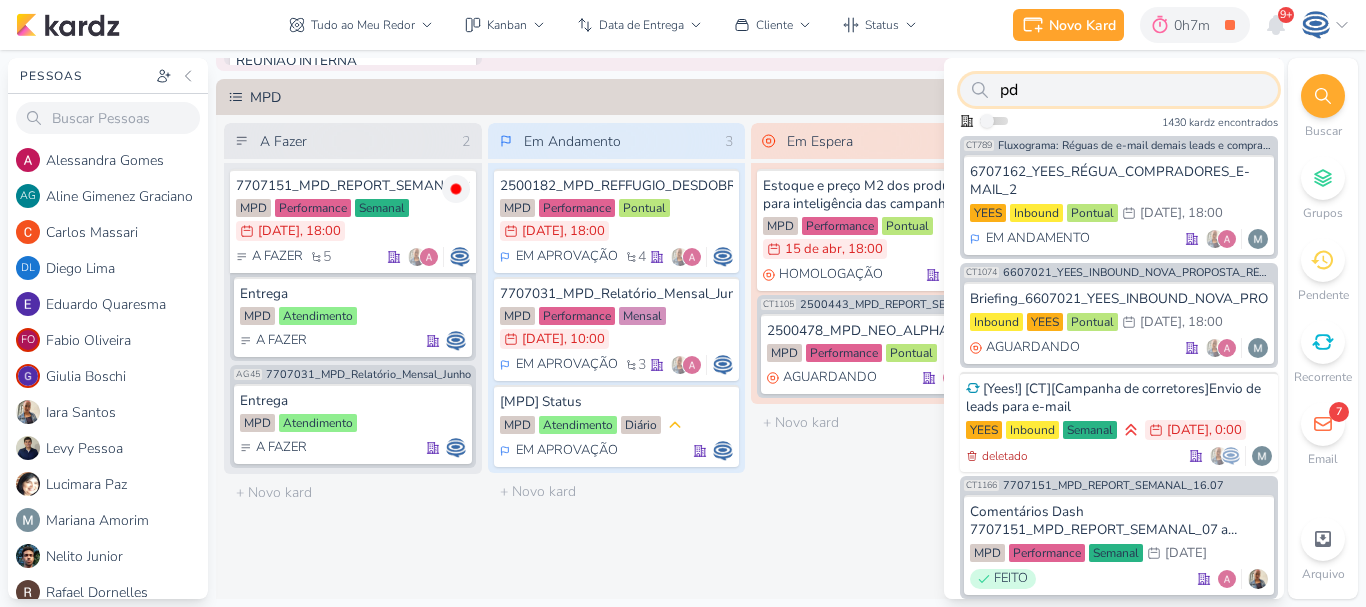type on "p" 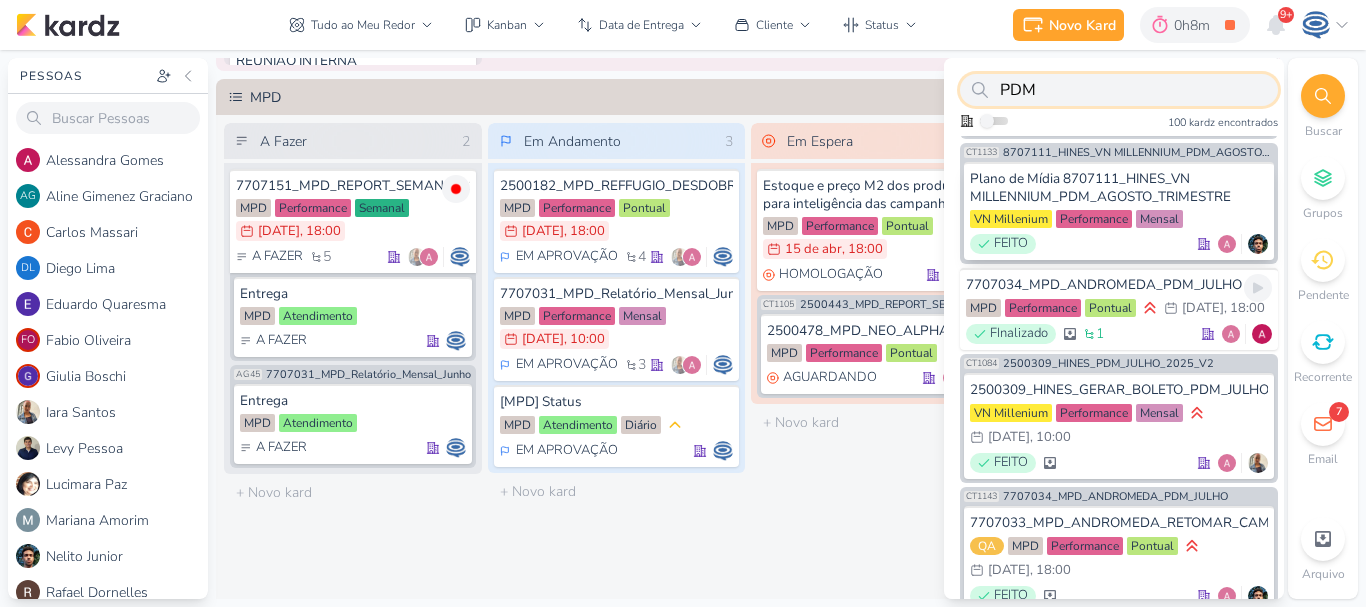 scroll, scrollTop: 125, scrollLeft: 0, axis: vertical 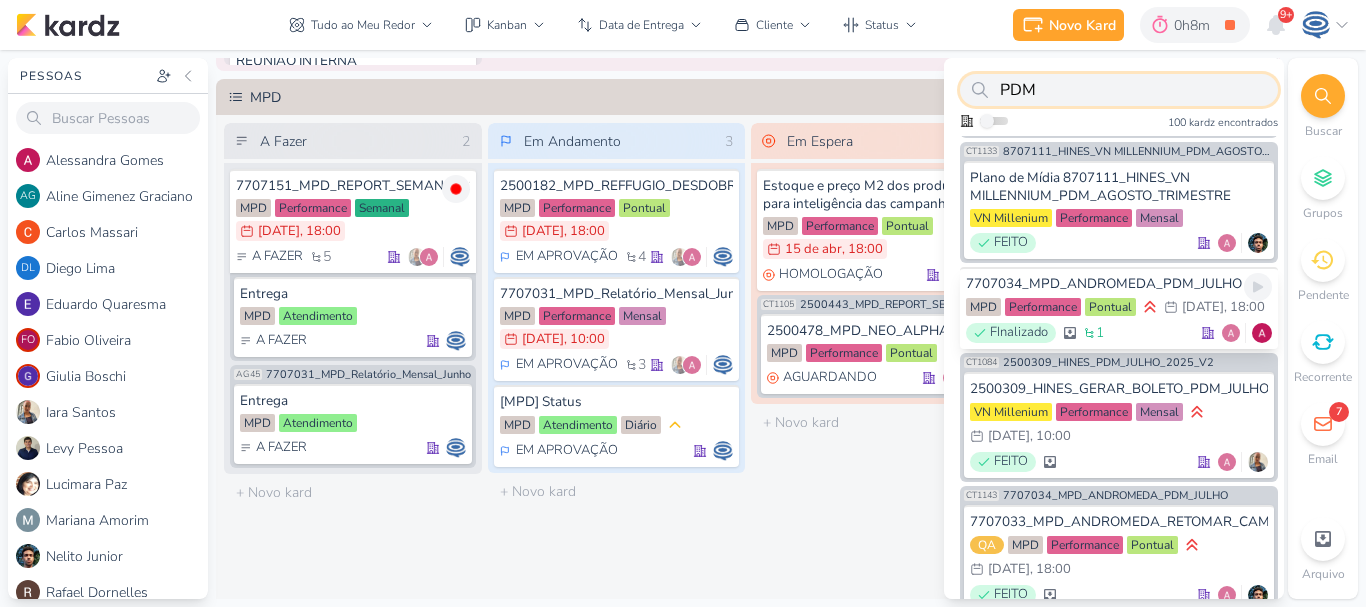 type on "PDM" 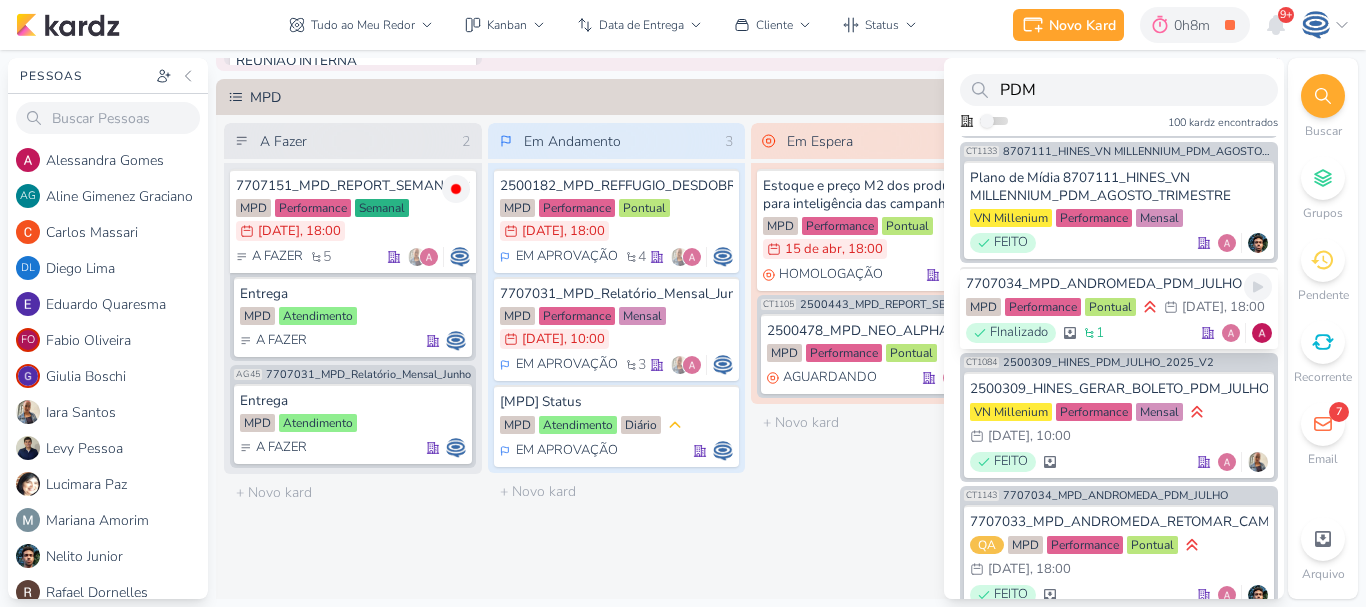 click on "7707034_MPD_ANDROMEDA_PDM_JULHO" at bounding box center [1119, 284] 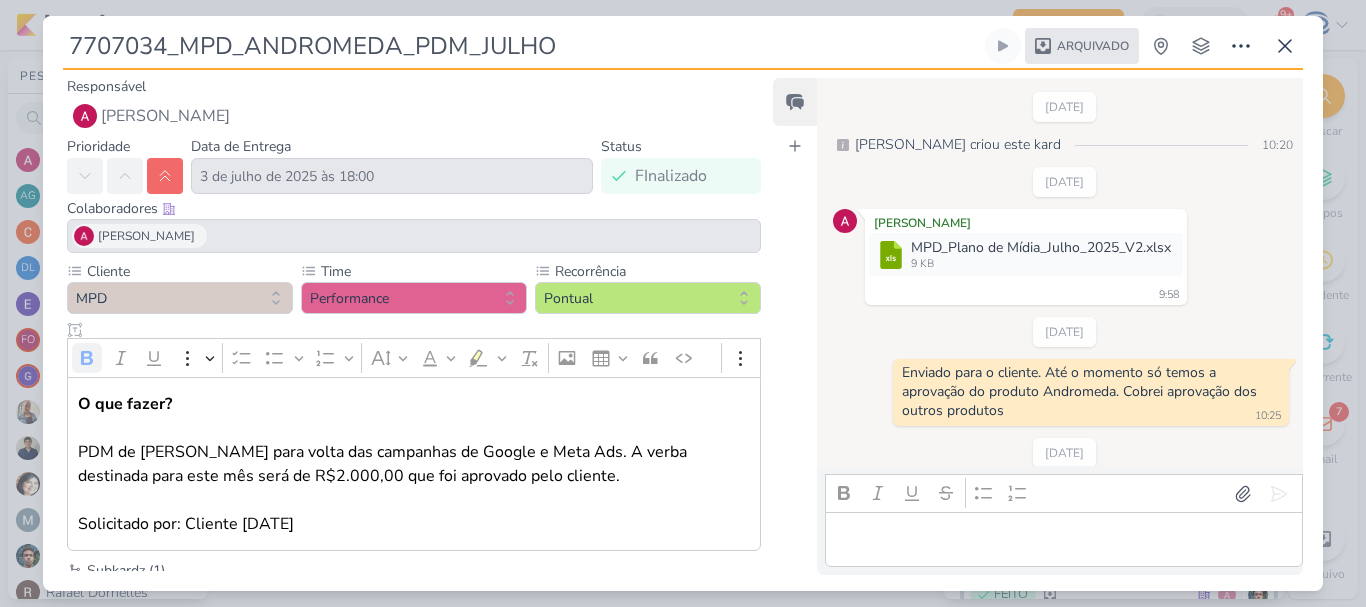 scroll, scrollTop: 43, scrollLeft: 0, axis: vertical 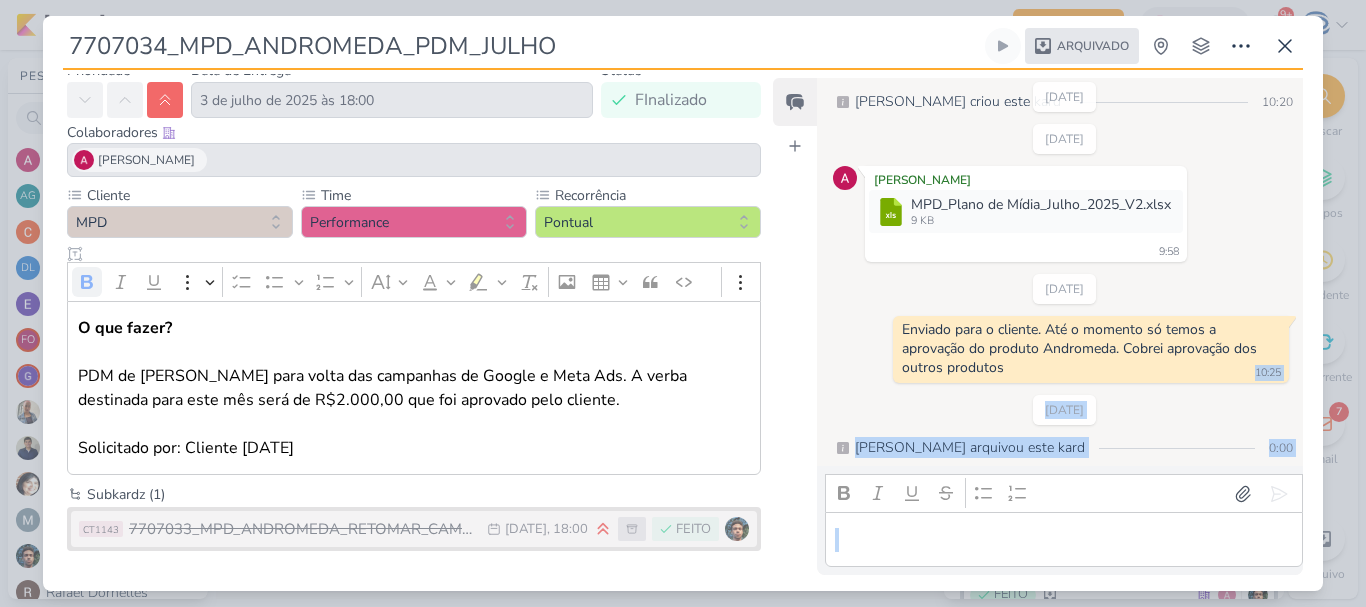 drag, startPoint x: 943, startPoint y: 524, endPoint x: 1075, endPoint y: 386, distance: 190.96597 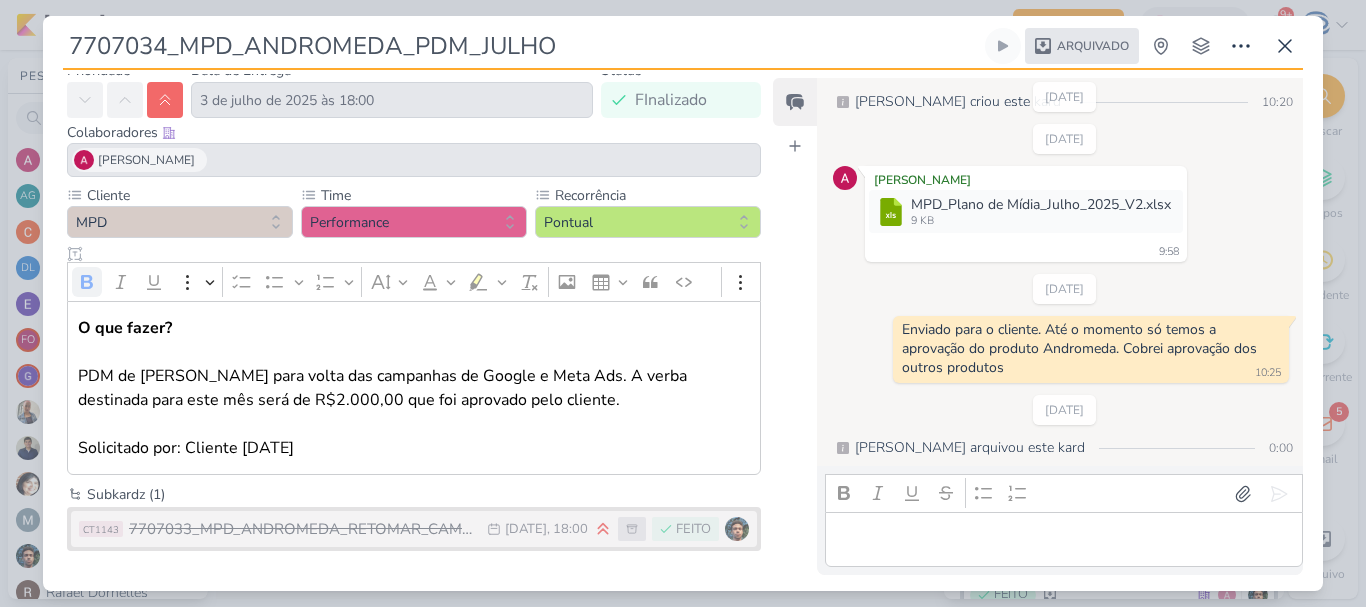 scroll, scrollTop: 0, scrollLeft: 0, axis: both 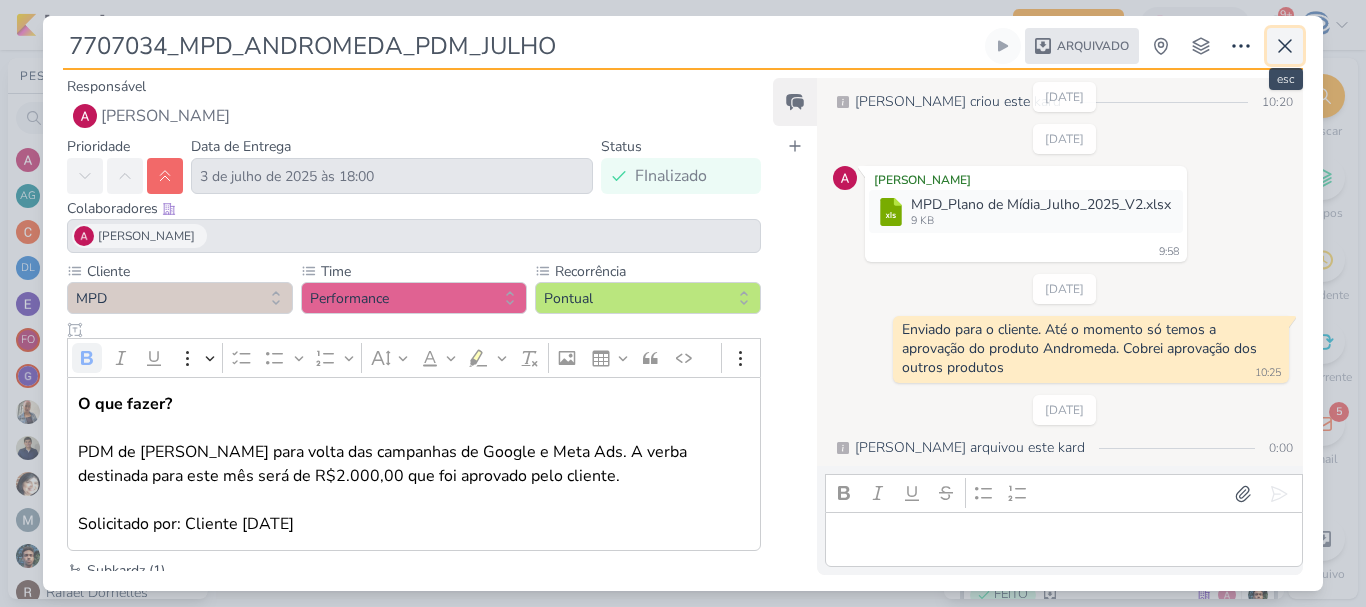 click at bounding box center [1285, 46] 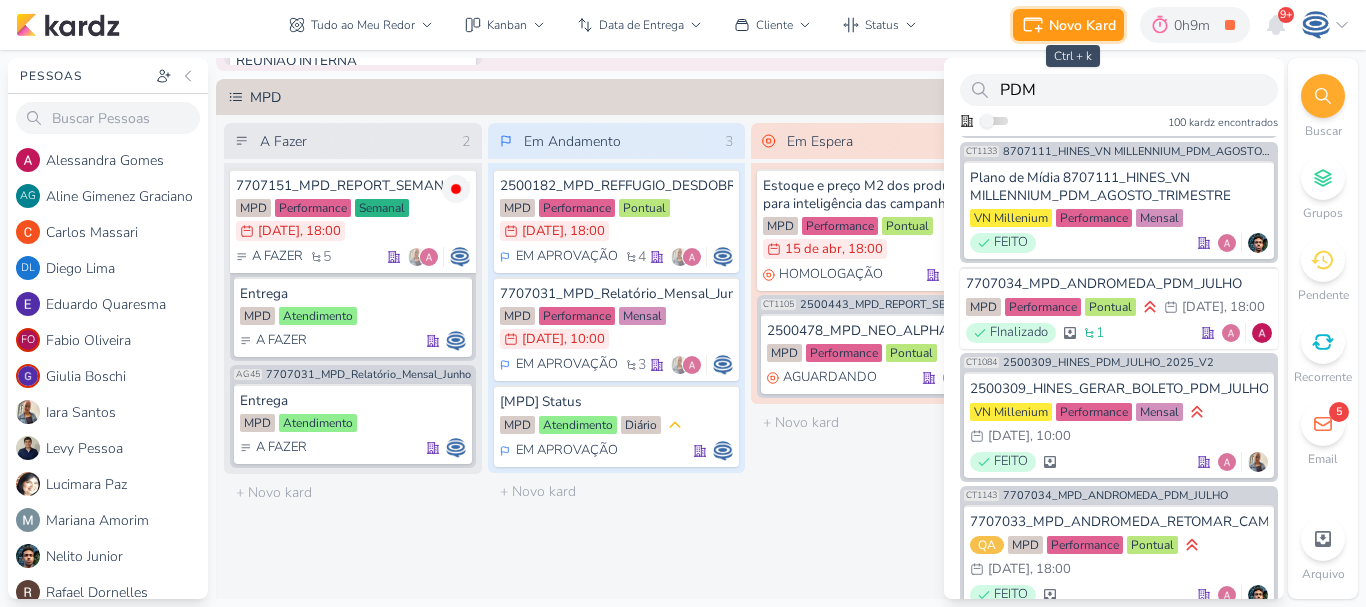 click on "Novo Kard" at bounding box center [1082, 25] 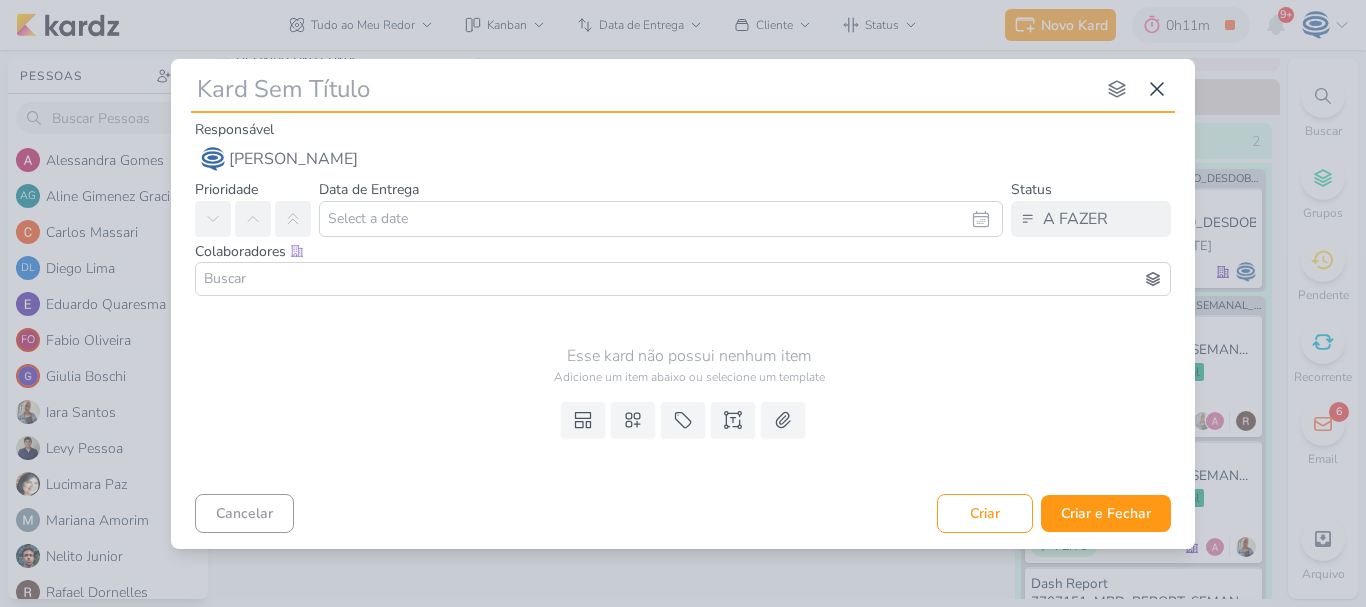 paste on "7707181_MPD_PDM_AGOSTO" 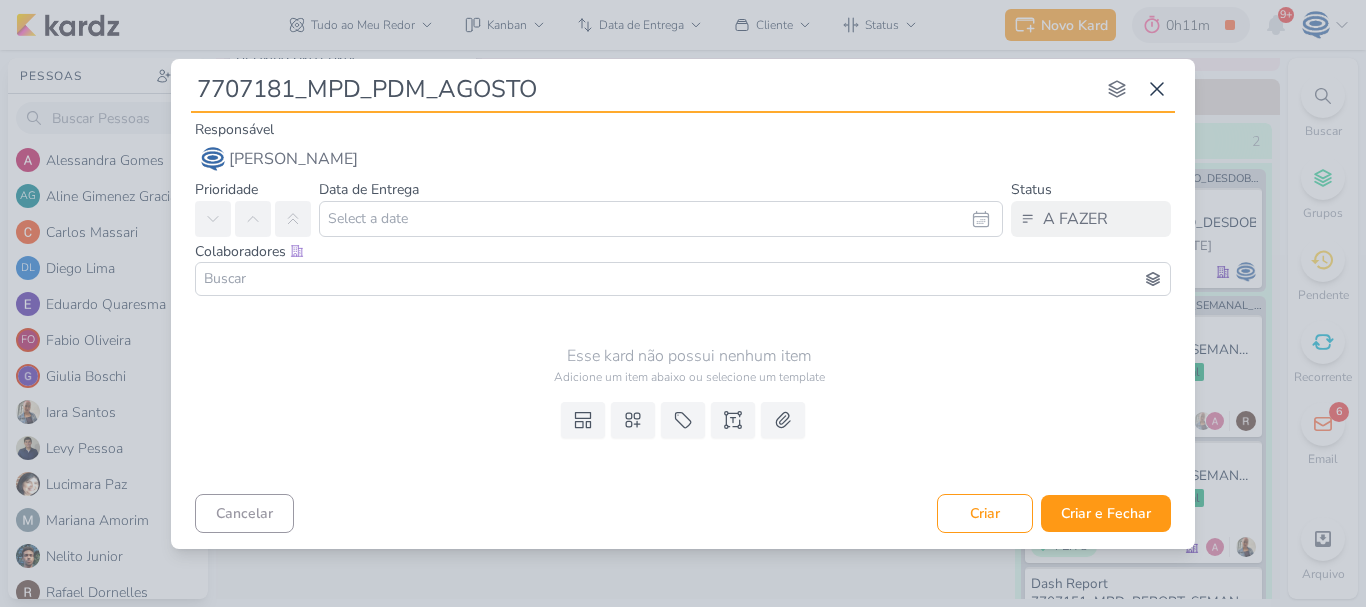type 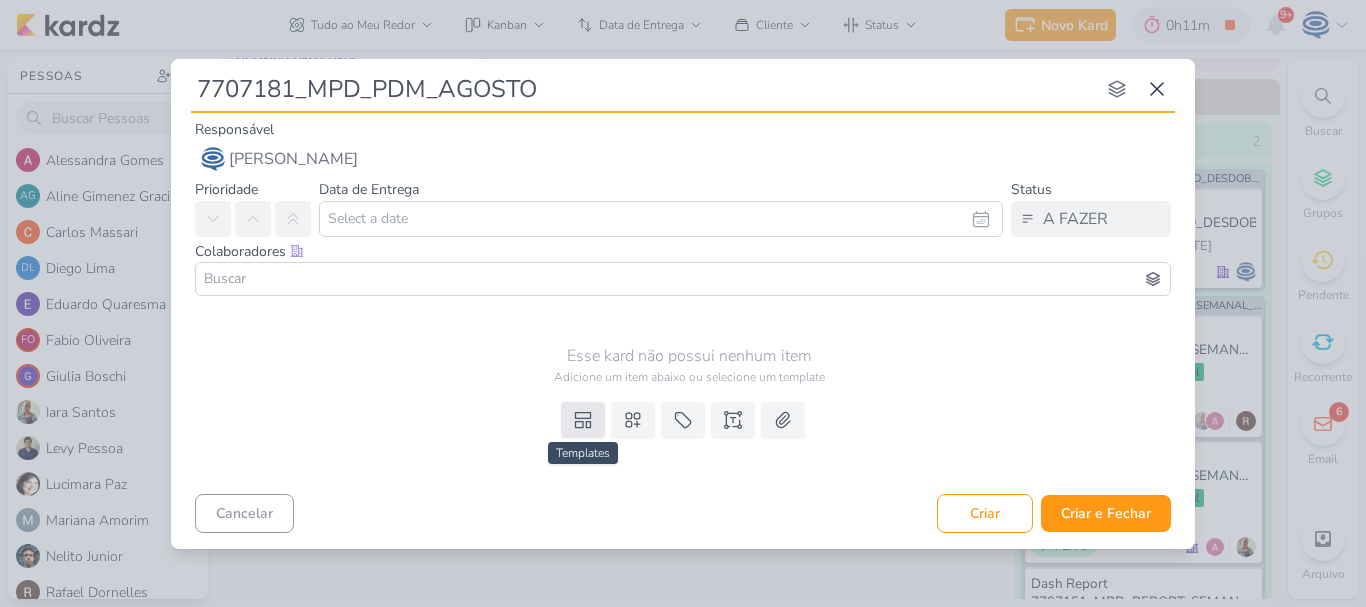 type on "7707181_MPD_PDM_AGOSTO" 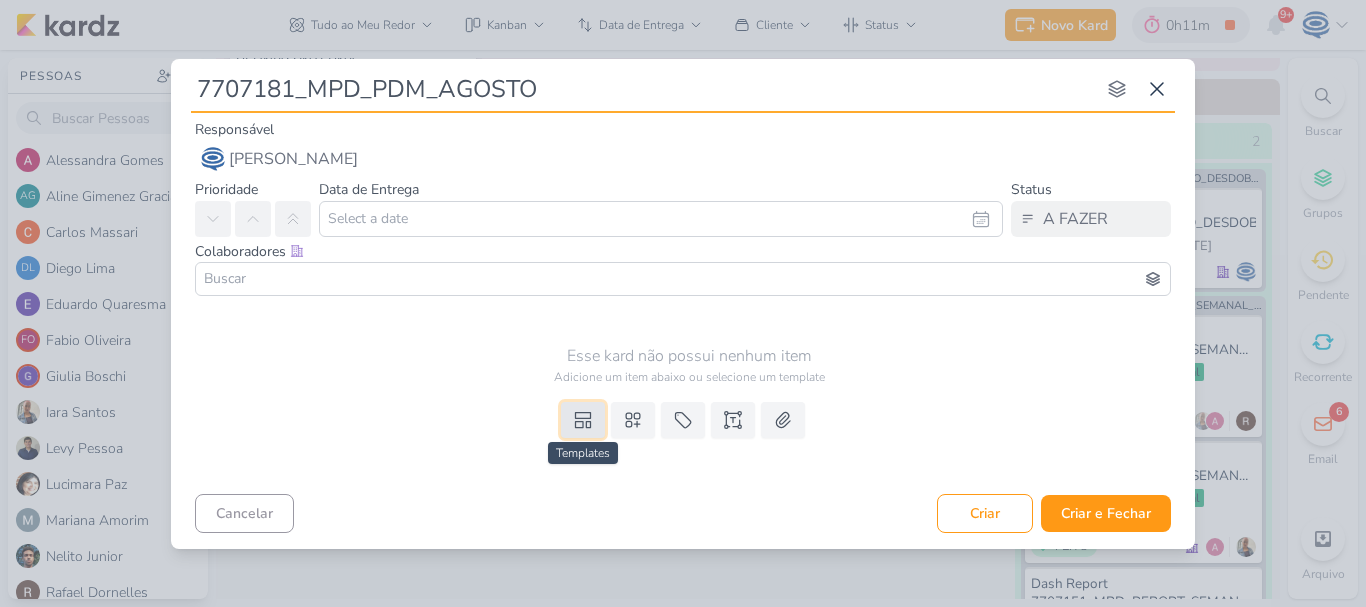 click 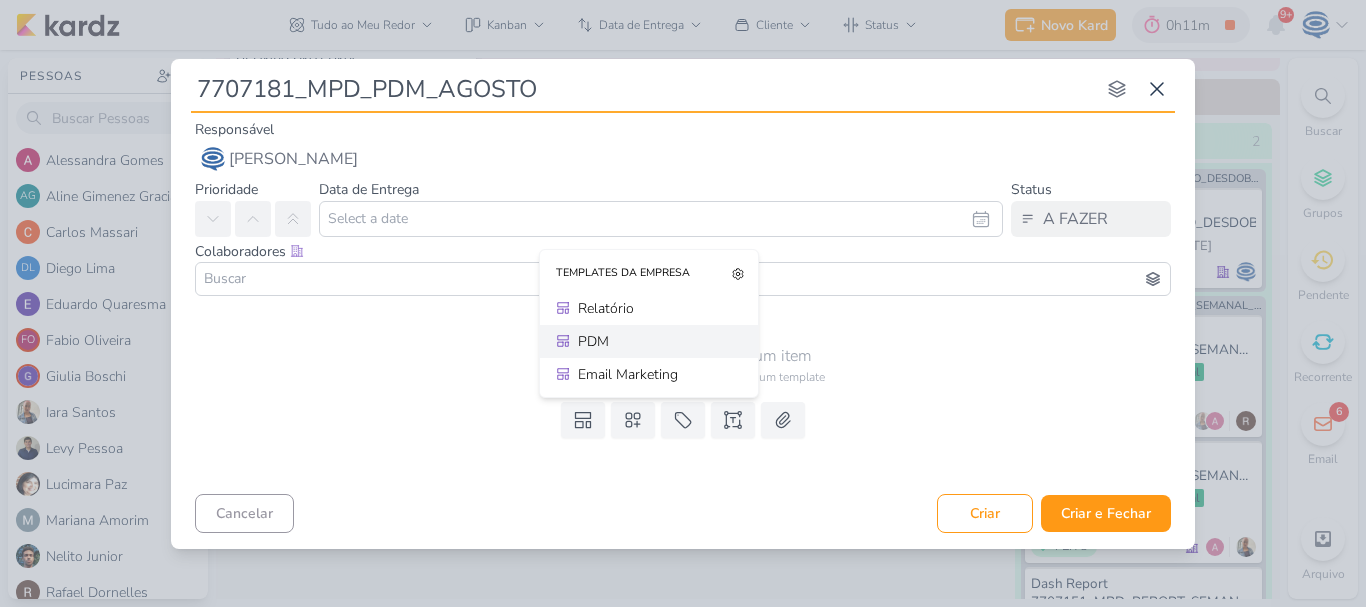 click on "PDM" at bounding box center (656, 341) 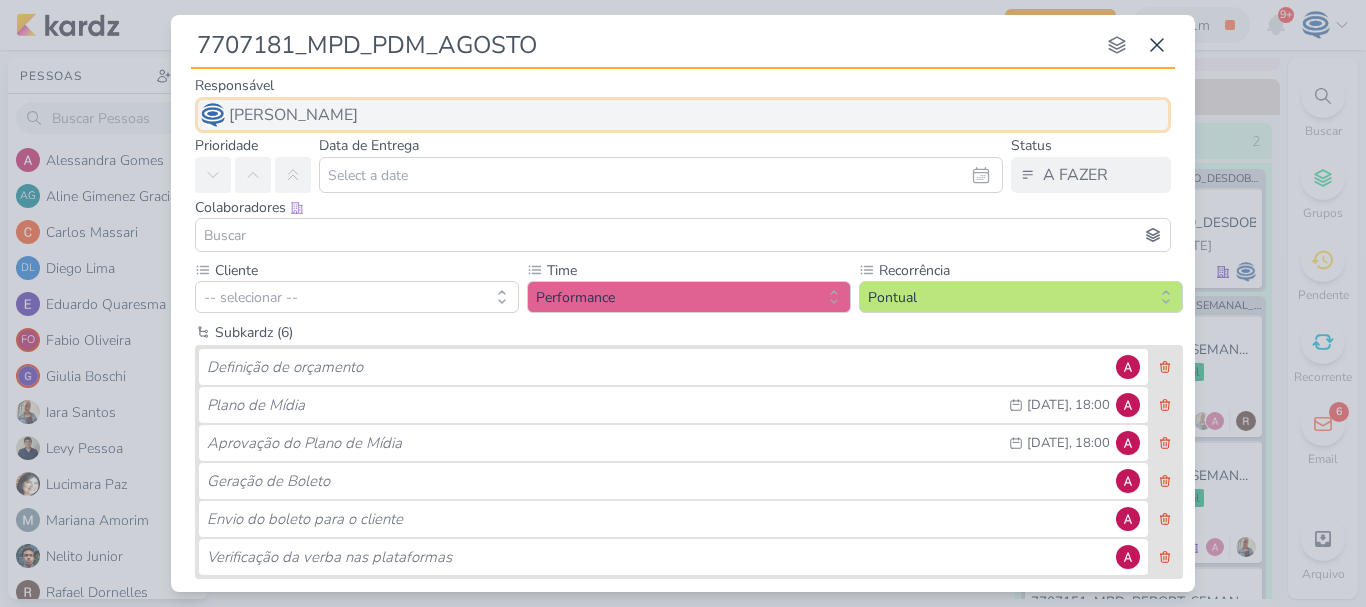 click on "[PERSON_NAME]" at bounding box center (293, 115) 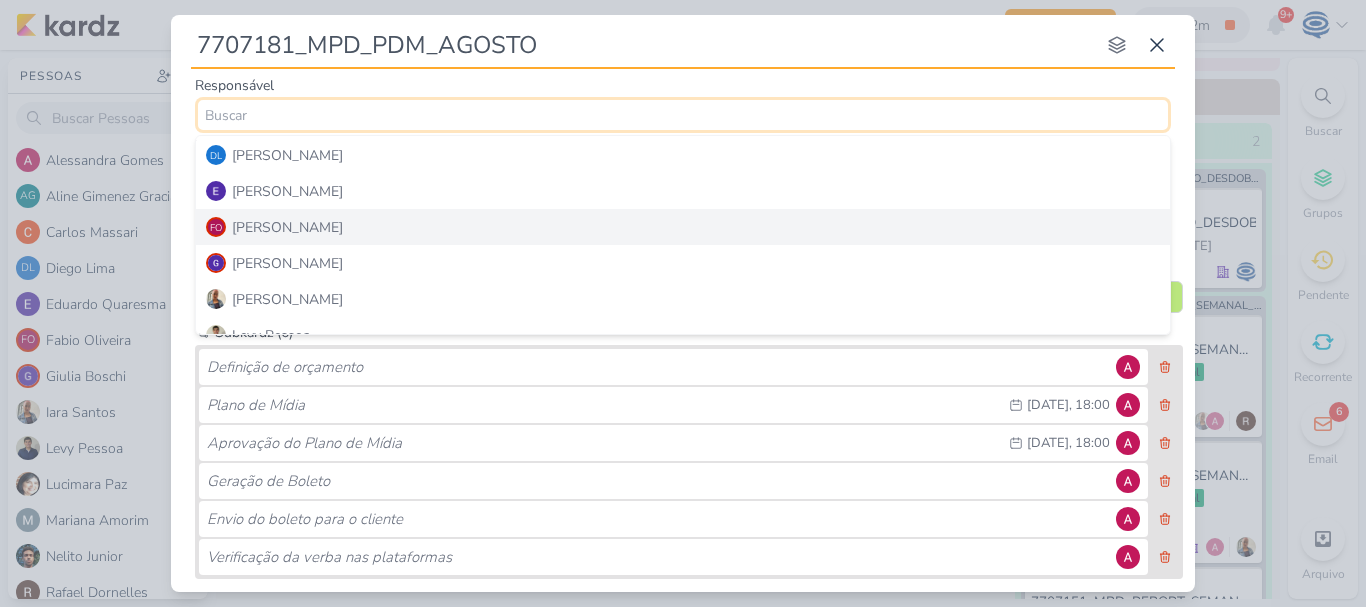 scroll, scrollTop: 137, scrollLeft: 0, axis: vertical 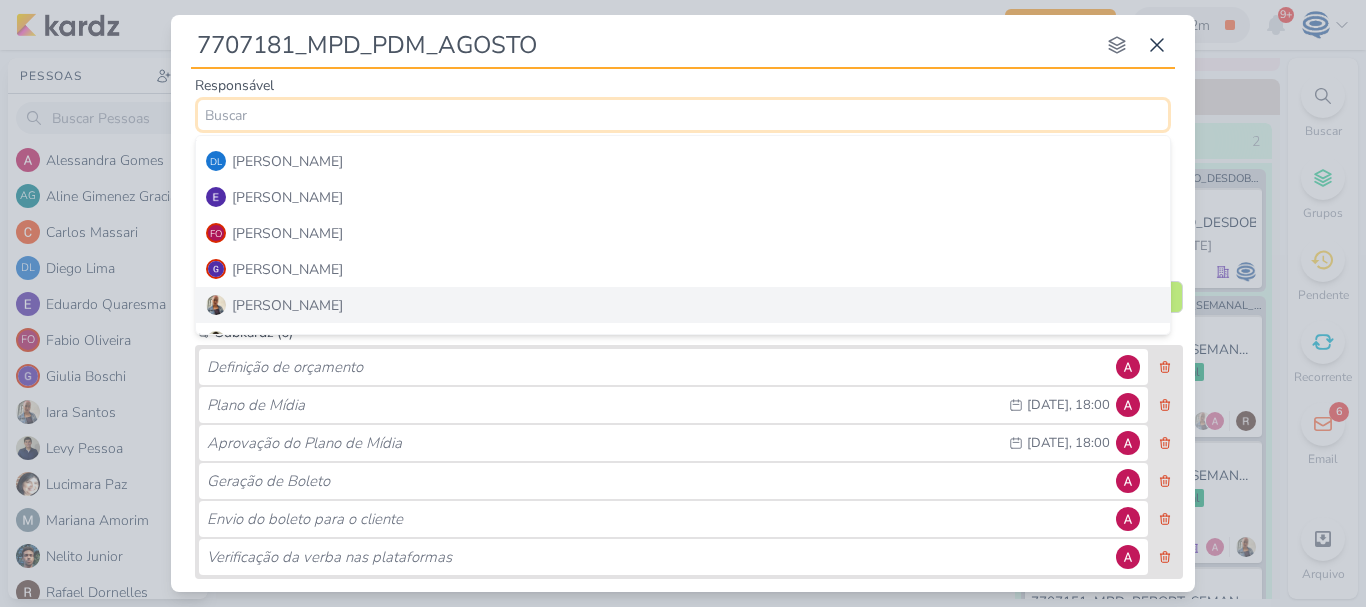 click on "[PERSON_NAME]" at bounding box center [683, 305] 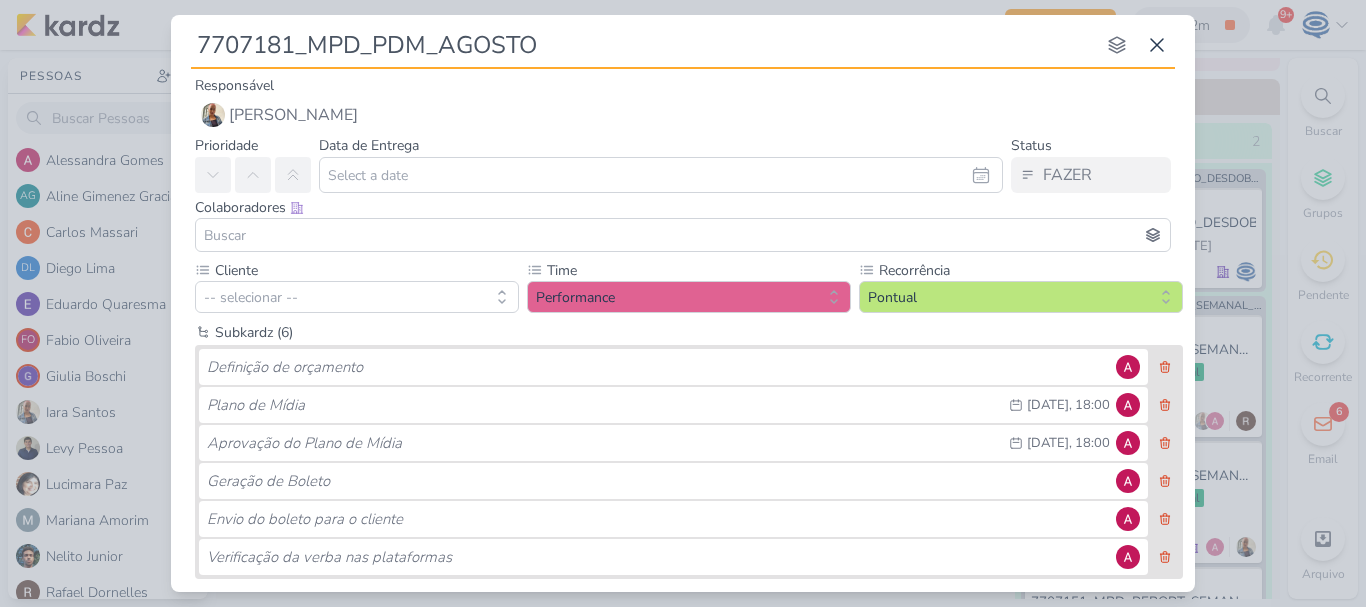 click at bounding box center (683, 235) 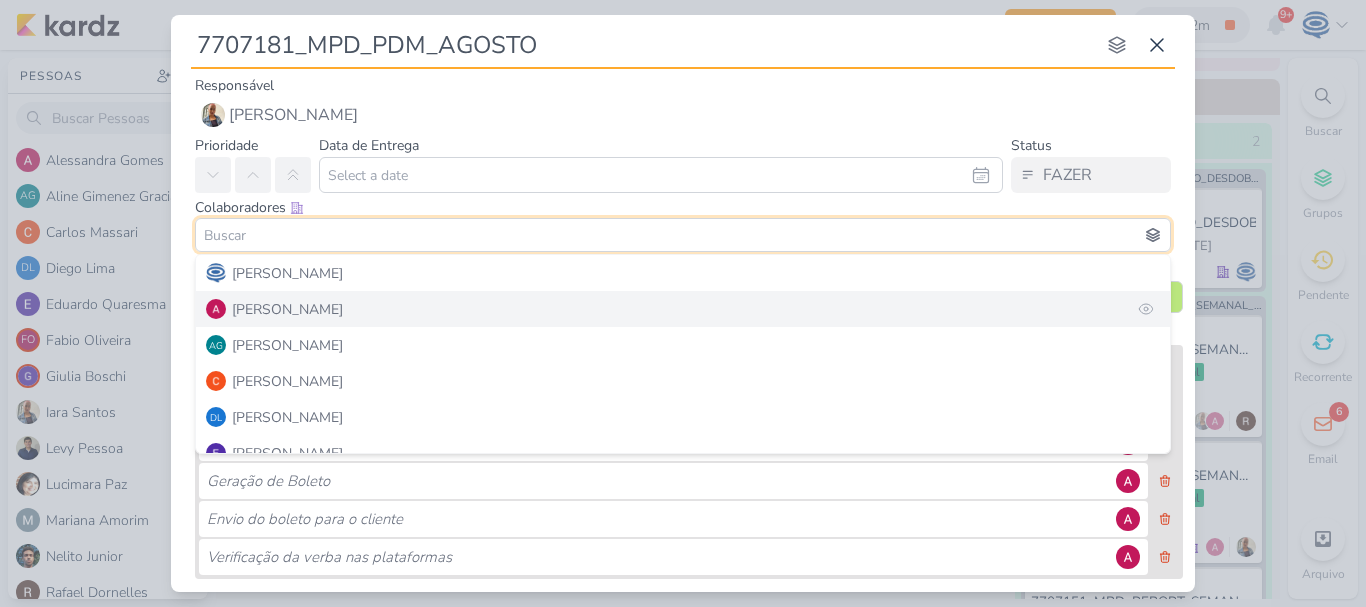 click on "[PERSON_NAME]" at bounding box center (287, 309) 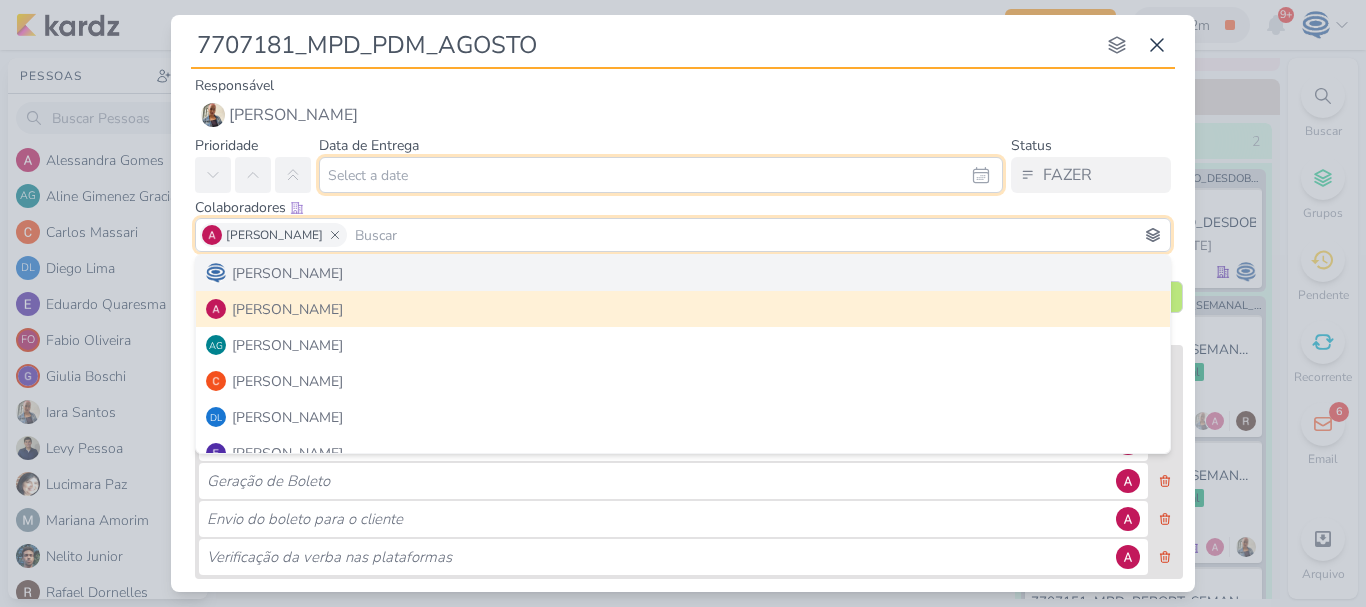click at bounding box center [661, 175] 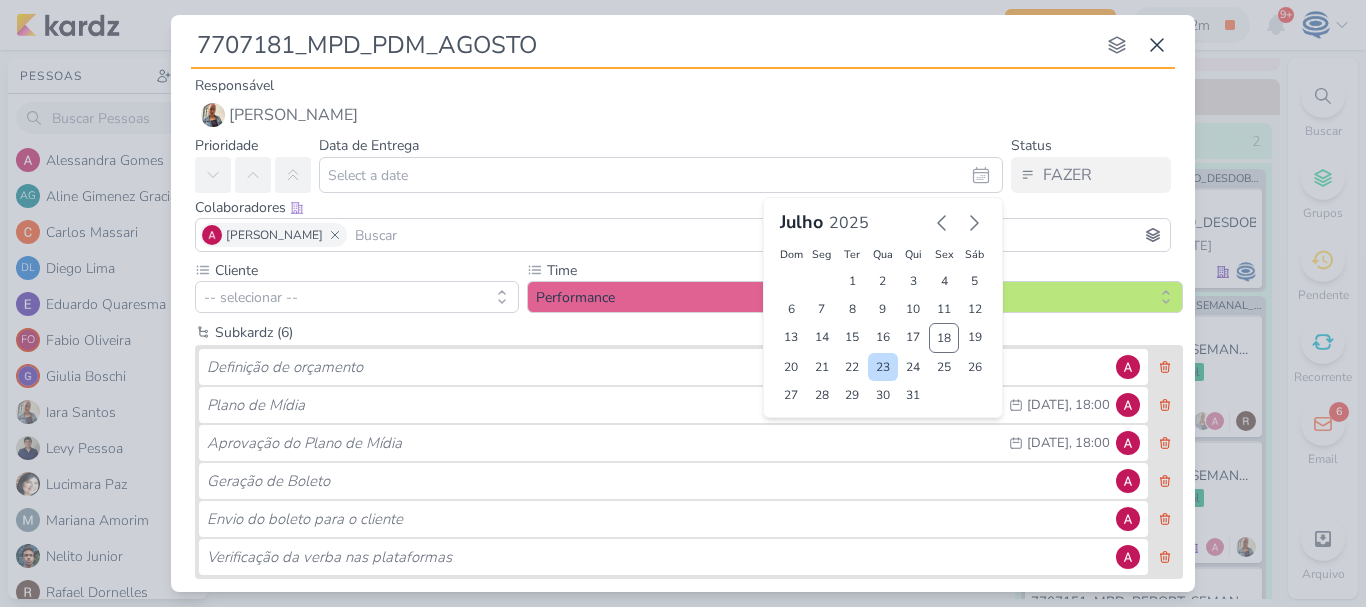 click on "23" at bounding box center [883, 367] 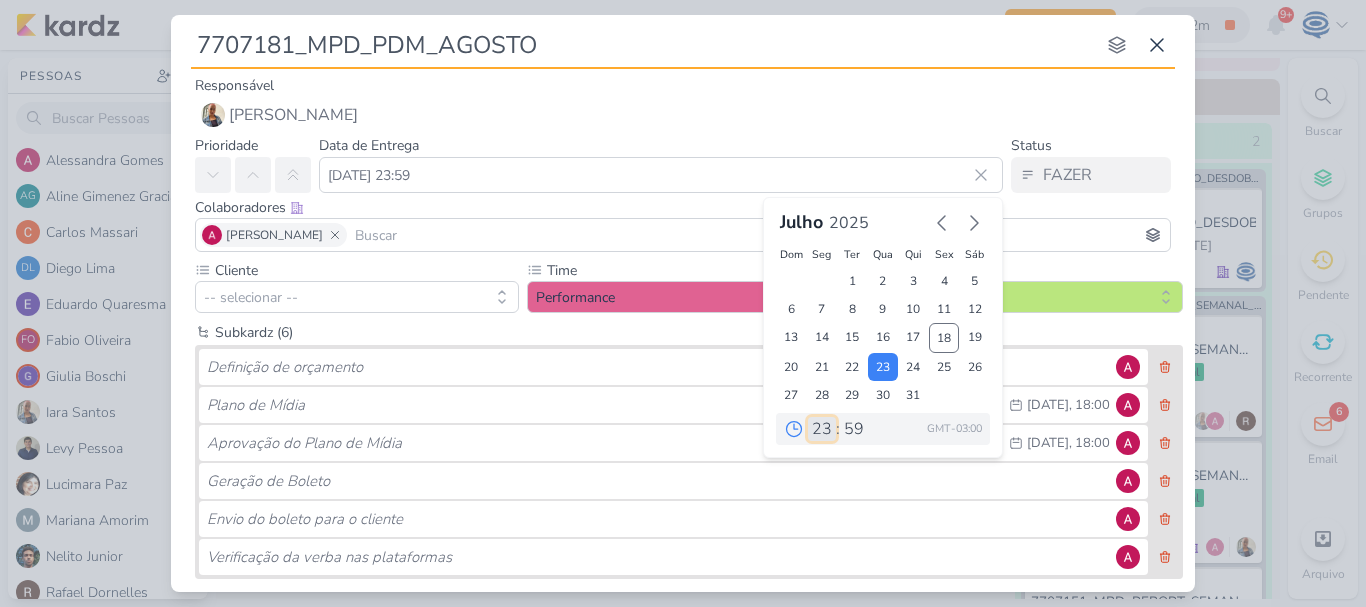 click on "00 01 02 03 04 05 06 07 08 09 10 11 12 13 14 15 16 17 18 19 20 21 22 23" at bounding box center (822, 429) 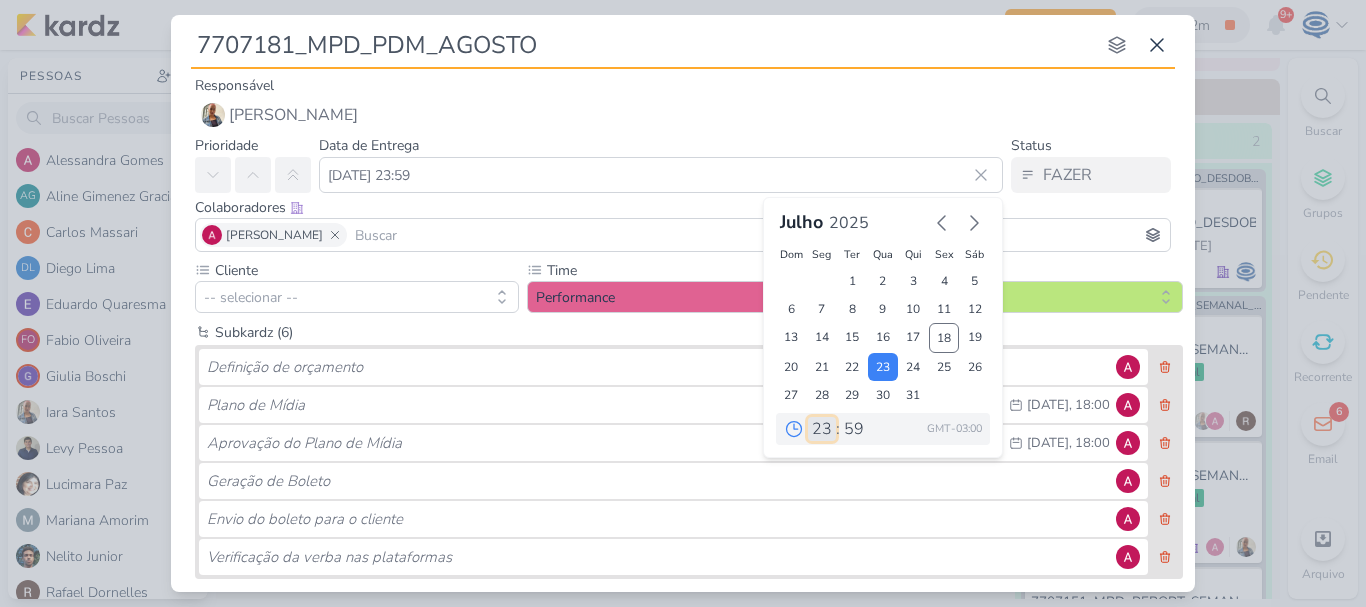 select on "18" 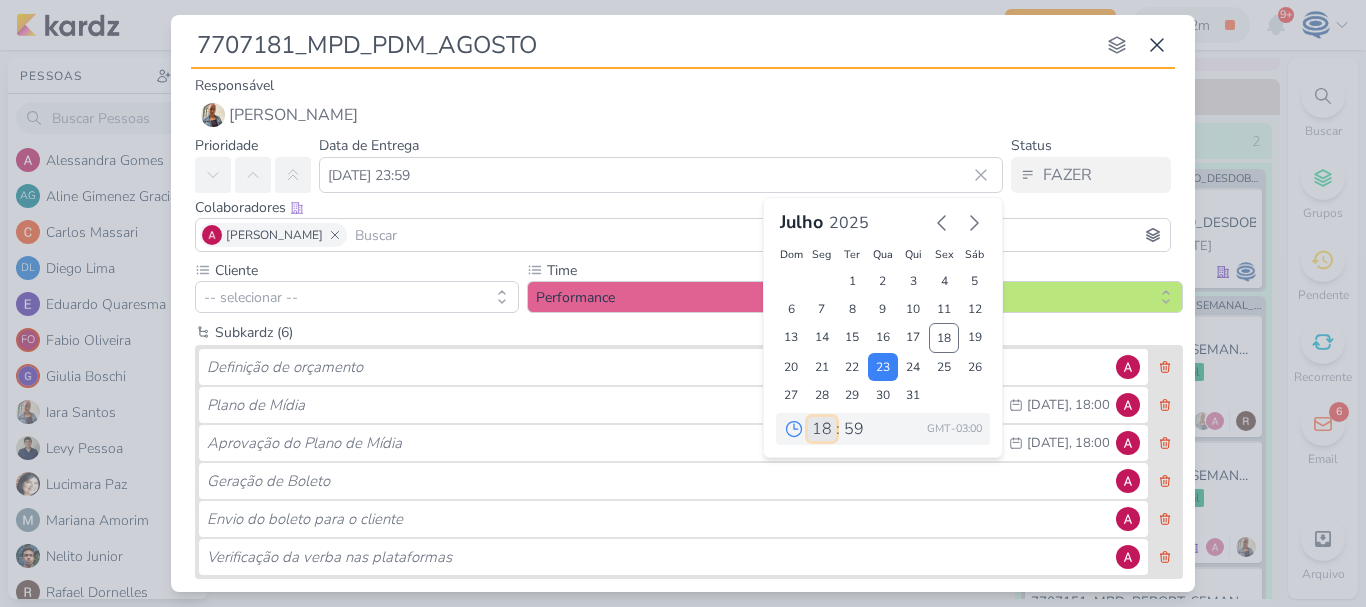 click on "00 01 02 03 04 05 06 07 08 09 10 11 12 13 14 15 16 17 18 19 20 21 22 23" at bounding box center [822, 429] 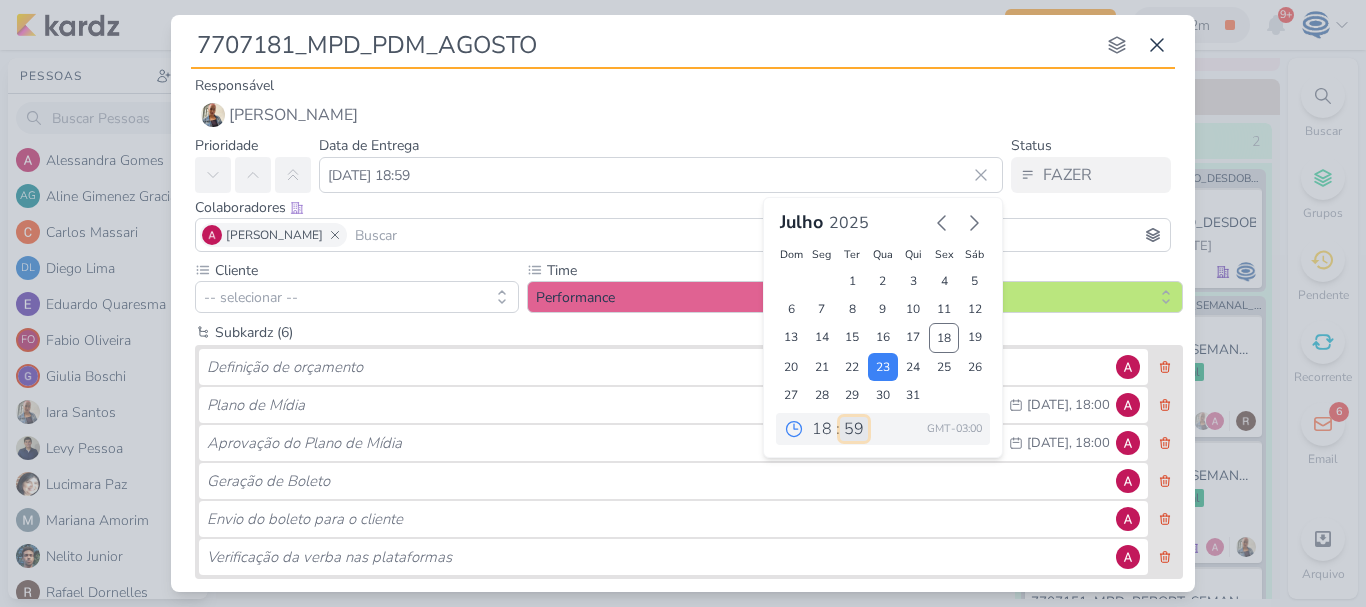 click on "00 05 10 15 20 25 30 35 40 45 50 55
59" at bounding box center [854, 429] 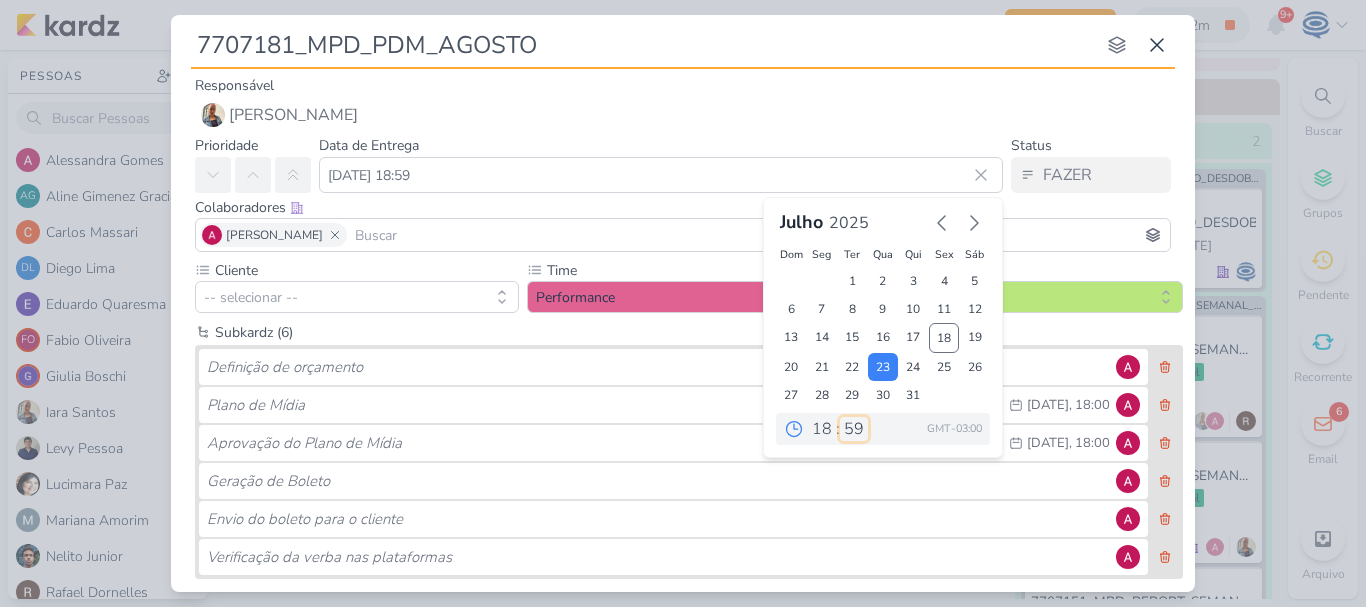 select on "0" 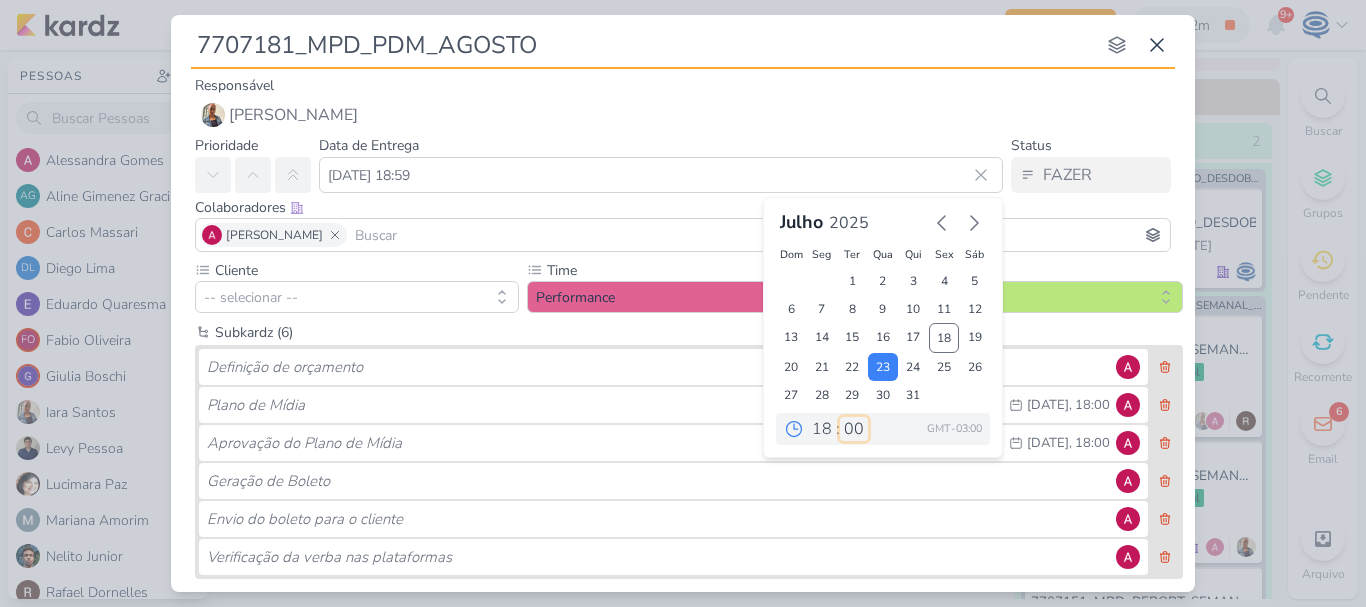 click on "00 05 10 15 20 25 30 35 40 45 50 55
59" at bounding box center (854, 429) 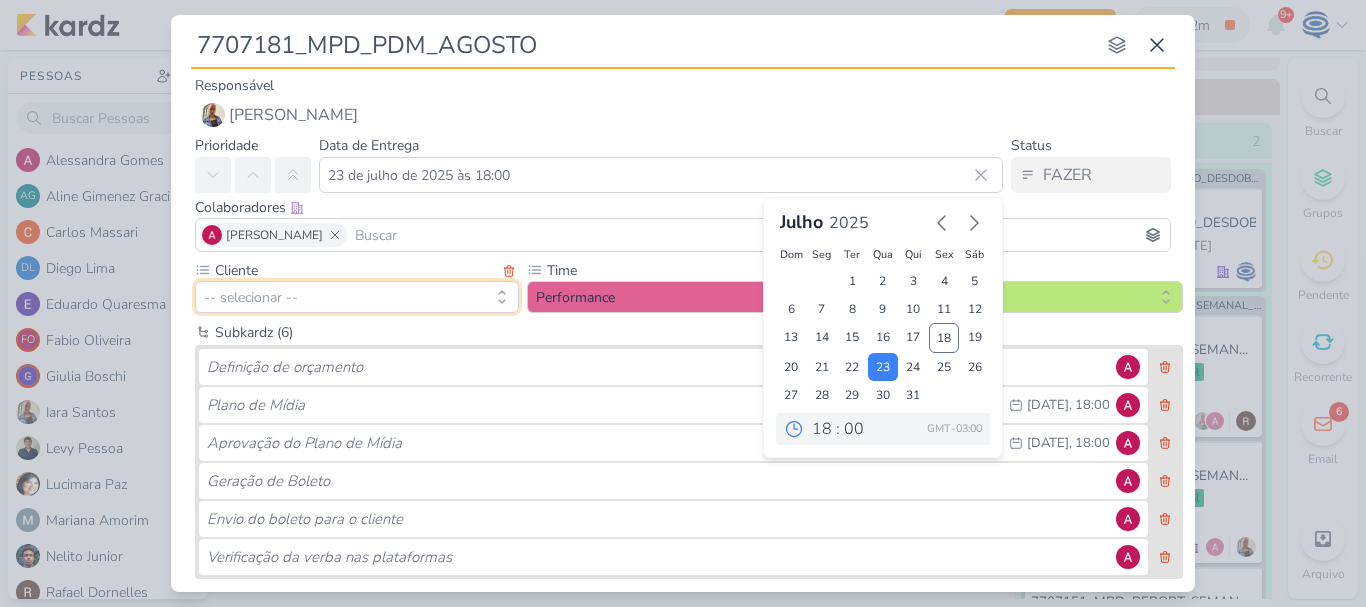 click on "-- selecionar --" at bounding box center (357, 297) 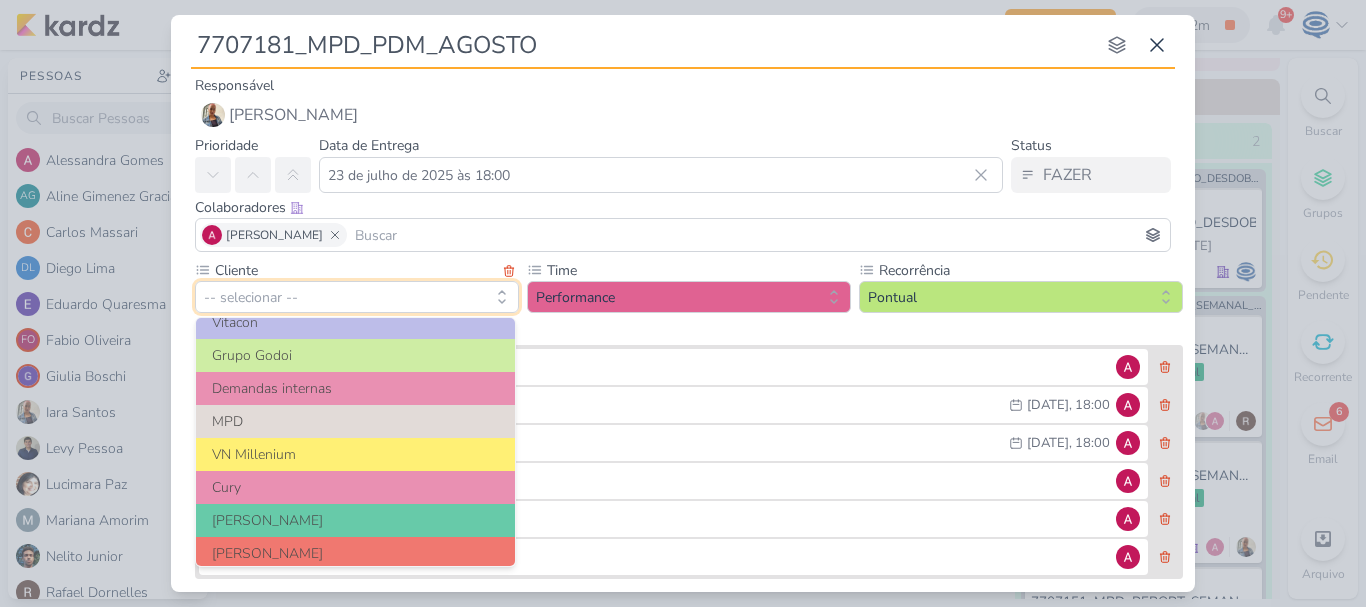 scroll, scrollTop: 153, scrollLeft: 0, axis: vertical 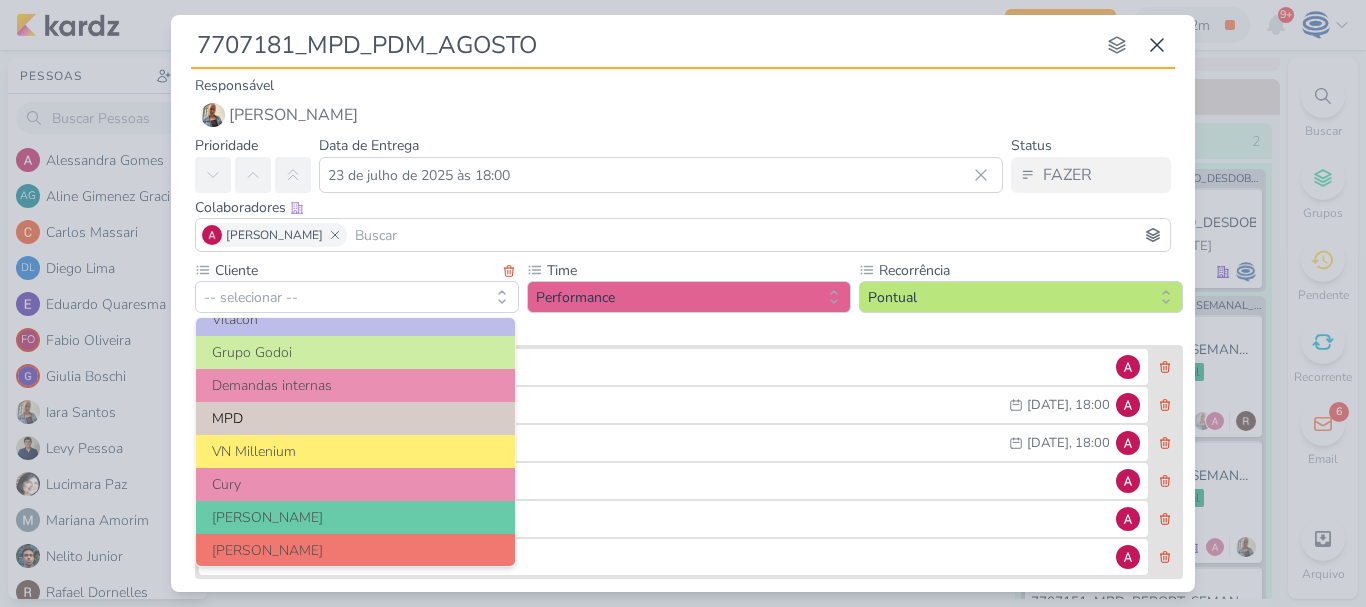 click on "MPD" at bounding box center (355, 418) 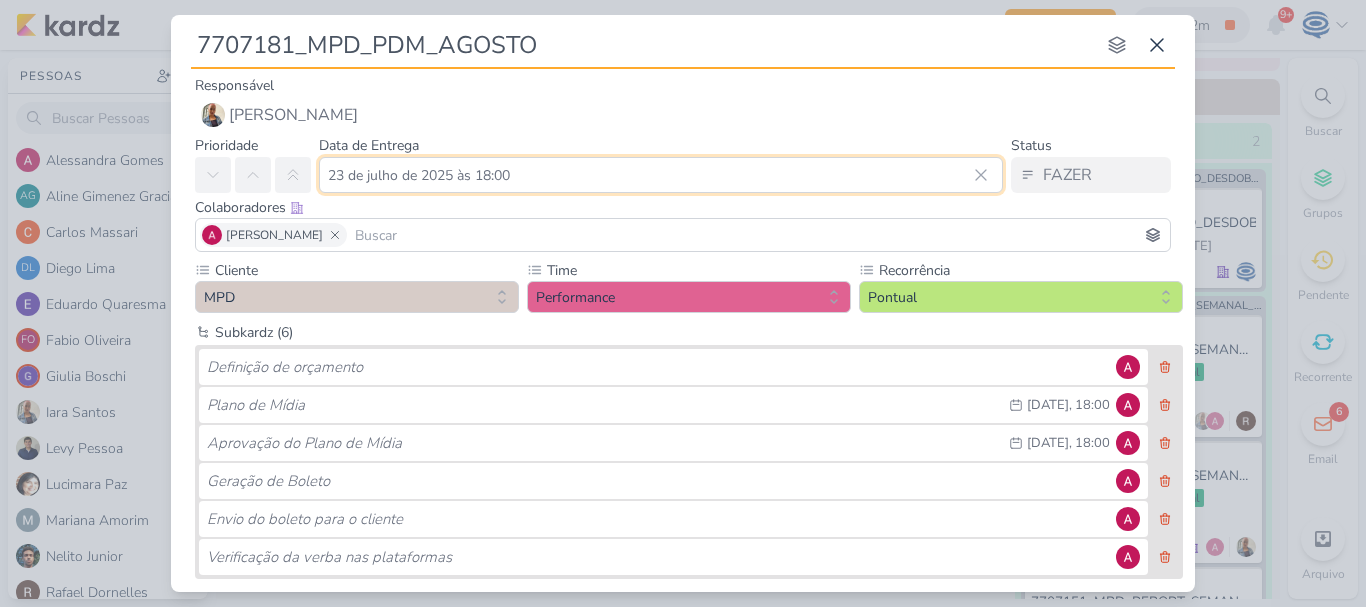 click on "23 de julho de 2025 às 18:00" at bounding box center (661, 175) 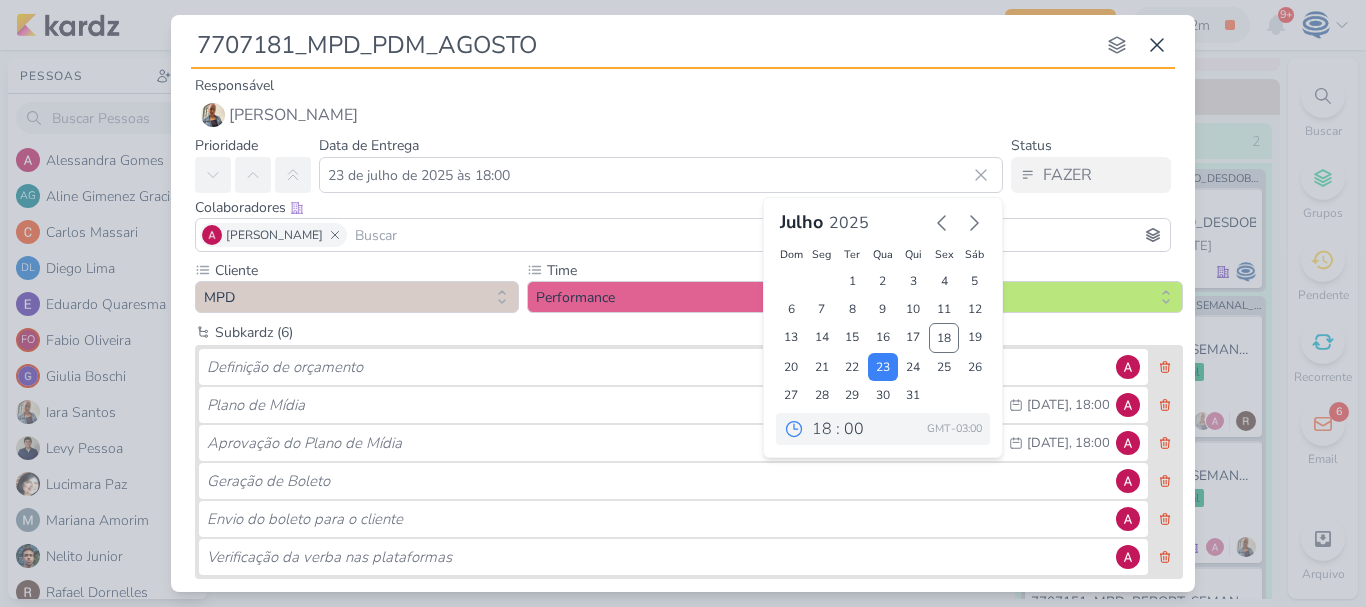 click on "Colaboradores
Este kard pode ser visível a usuários da sua organização
Este kard é privado à colaboradores imediatos" at bounding box center (683, 207) 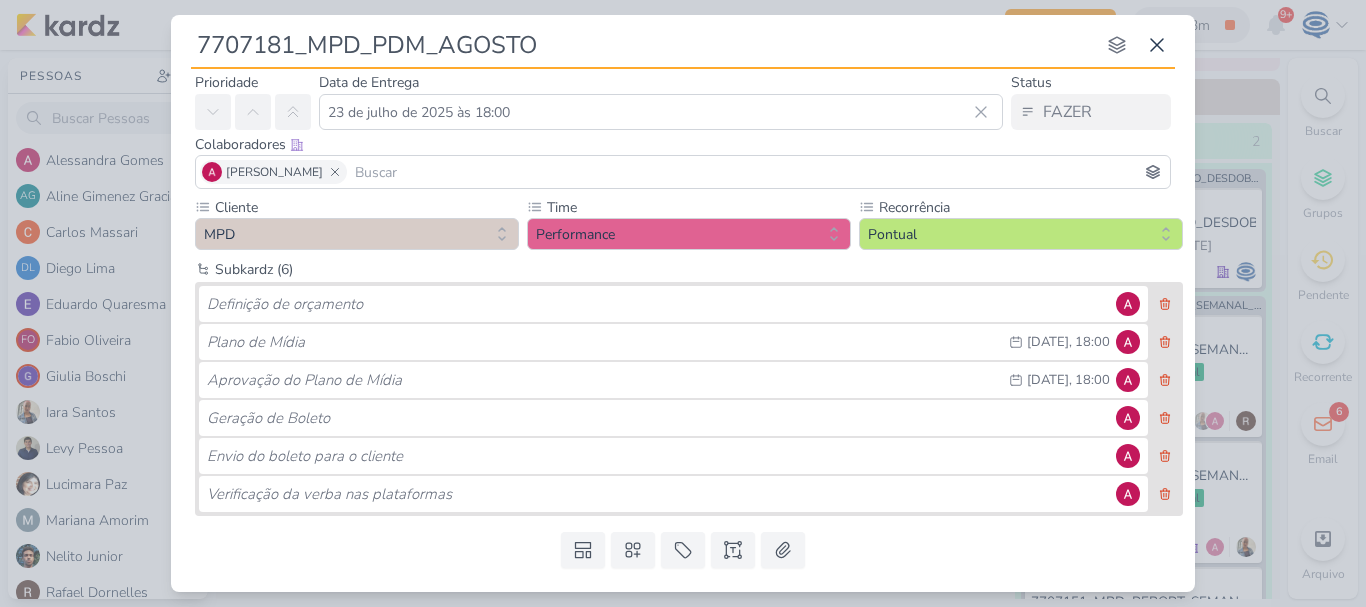 scroll, scrollTop: 65, scrollLeft: 0, axis: vertical 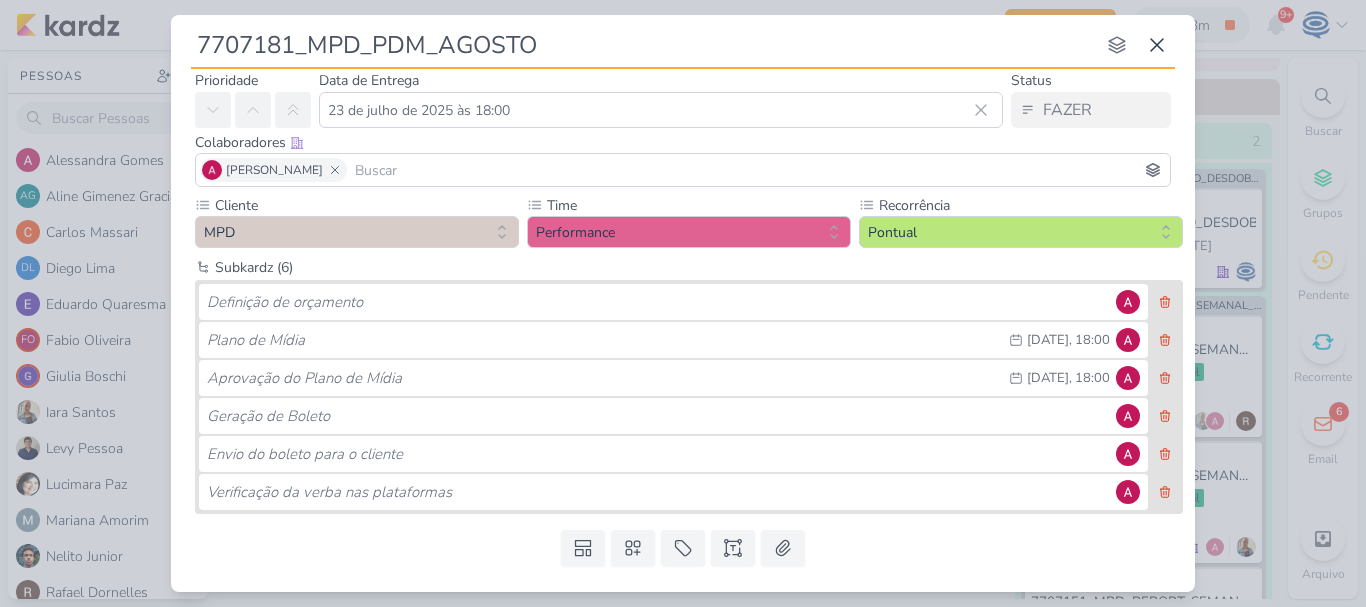 drag, startPoint x: 548, startPoint y: 50, endPoint x: 109, endPoint y: 72, distance: 439.5509 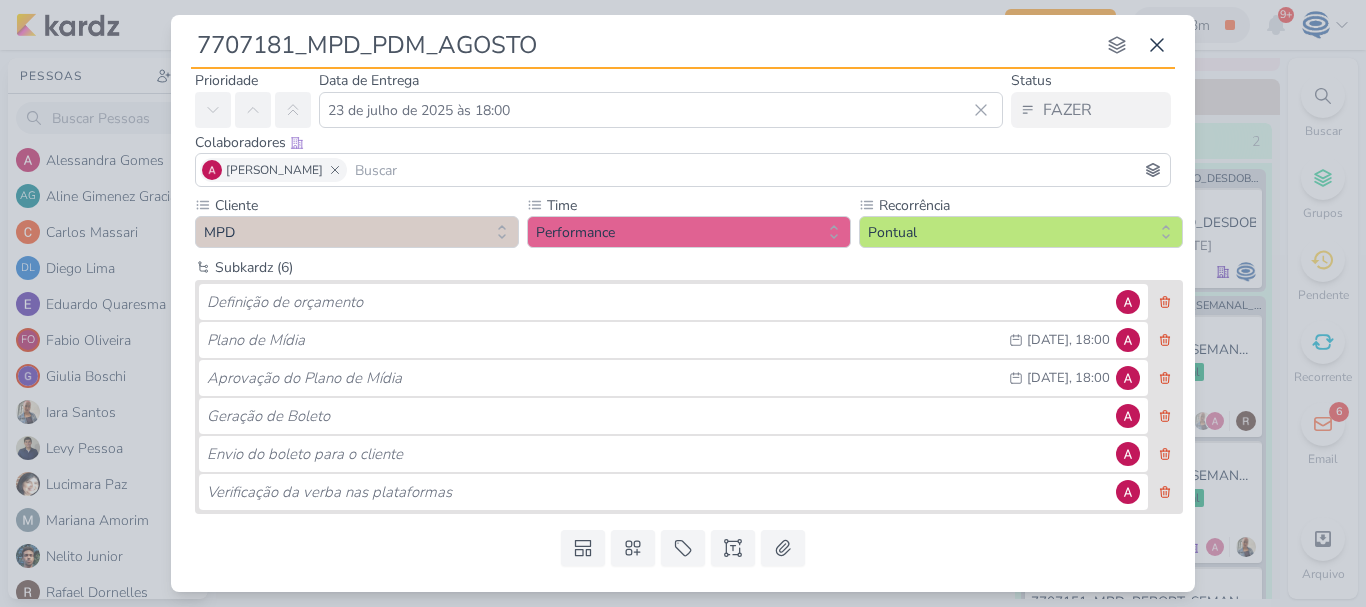 click on "7707181_MPD_PDM_AGOSTO
nenhum grupo disponível
esc
Responsável
[PERSON_NAME]
[PERSON_NAME]
[PERSON_NAME]
AG
[PERSON_NAME]" at bounding box center (683, 303) 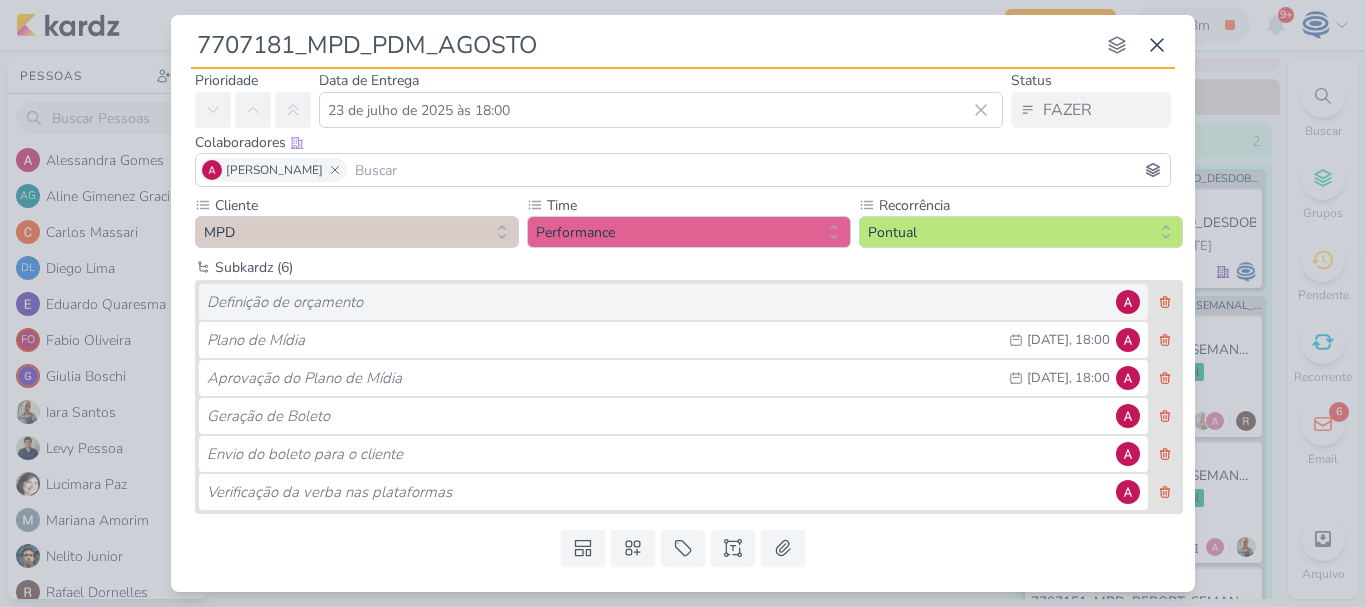 click on "Definição de orçamento" at bounding box center [658, 302] 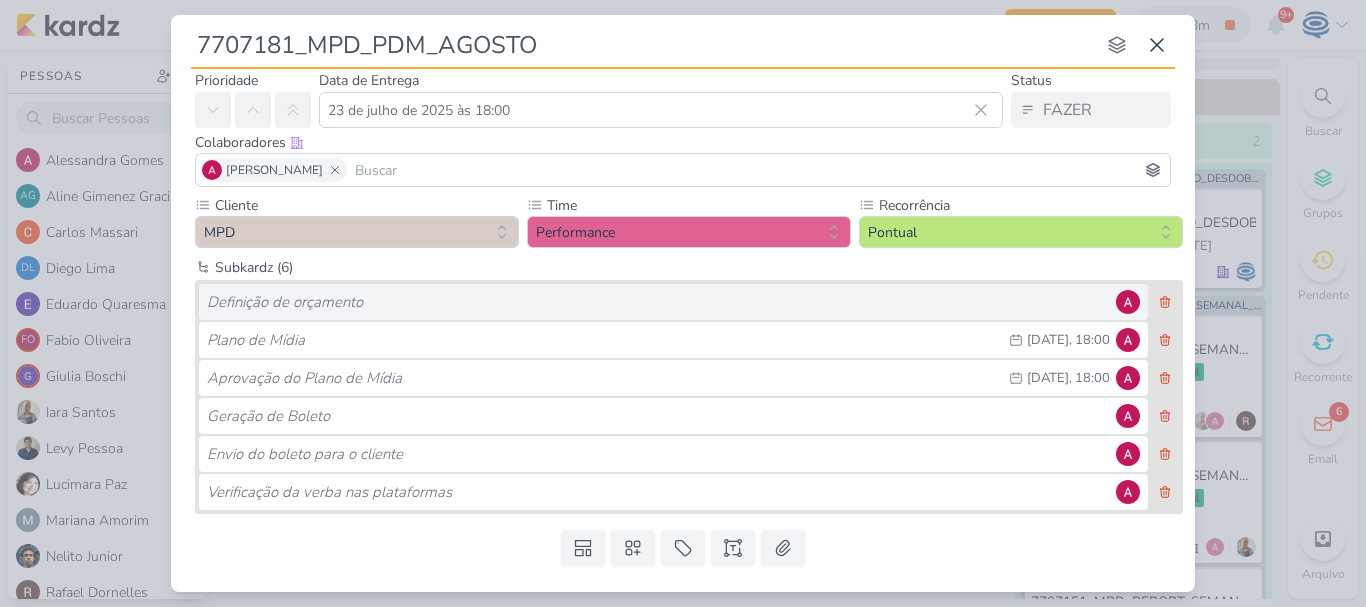click on "Definição de orçamento" at bounding box center [658, 302] 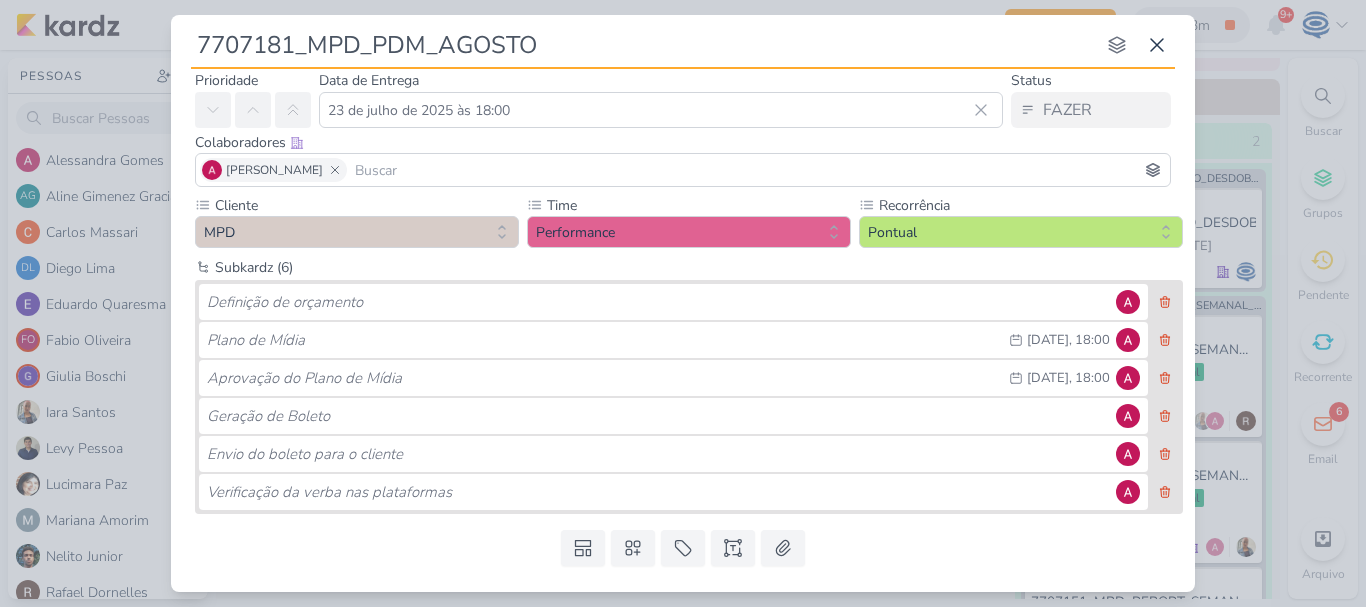 scroll, scrollTop: 110, scrollLeft: 0, axis: vertical 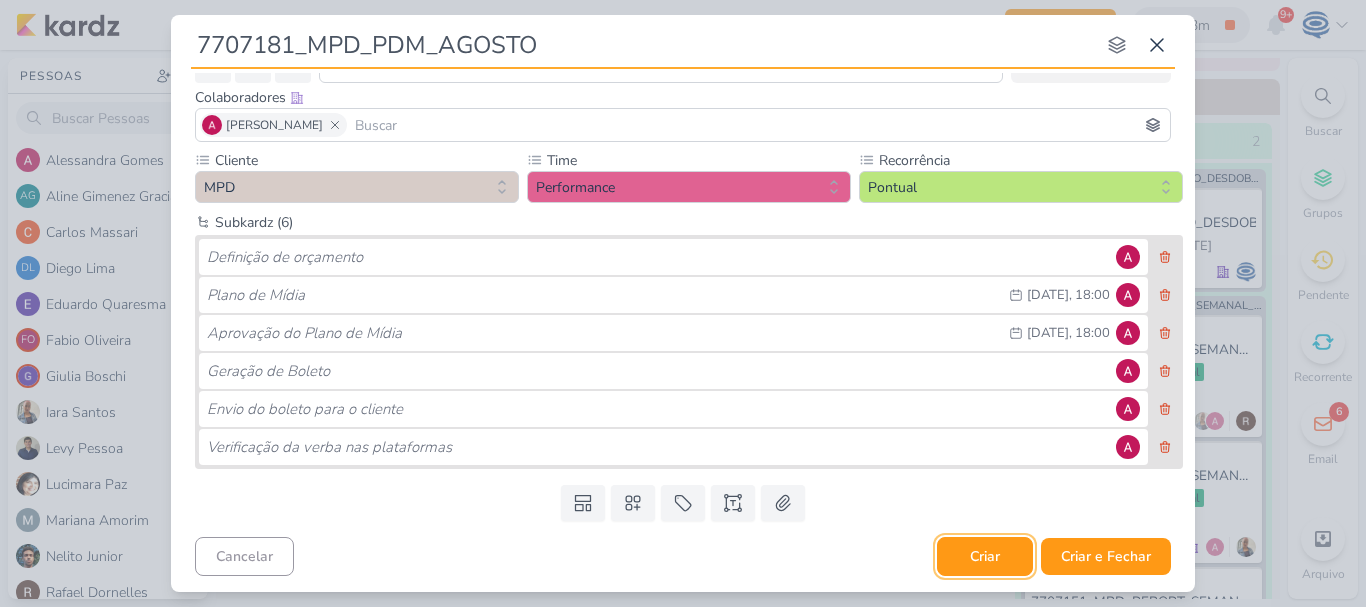 click on "Criar" at bounding box center (985, 556) 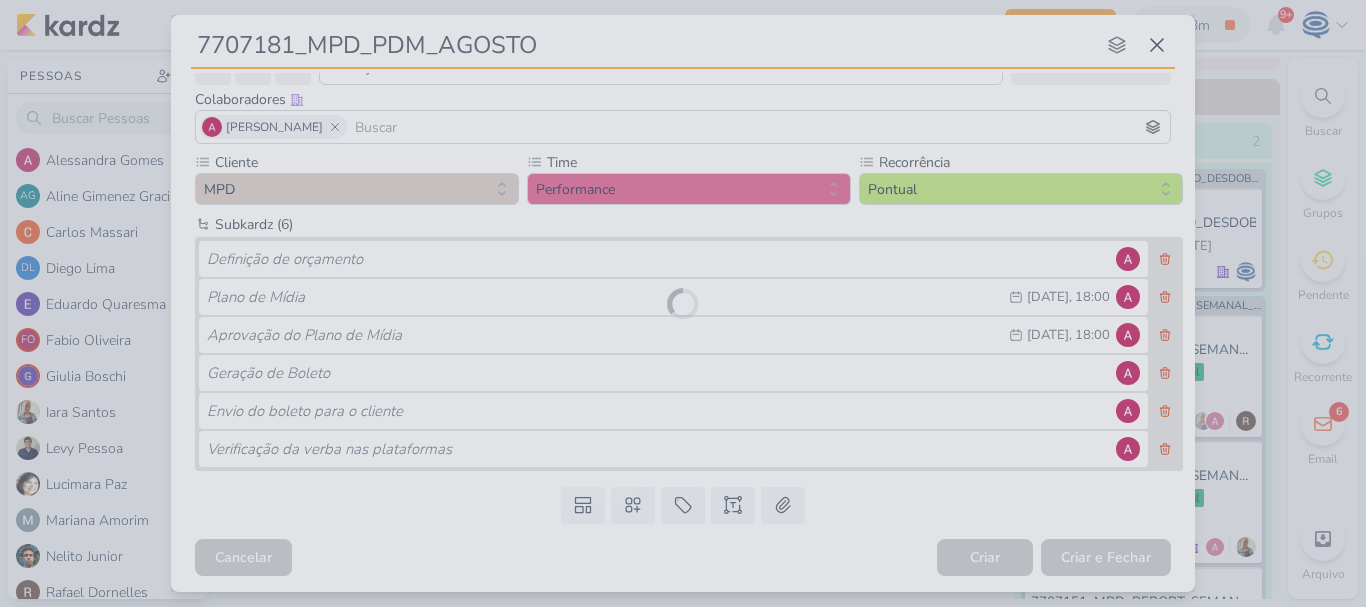 scroll, scrollTop: 108, scrollLeft: 0, axis: vertical 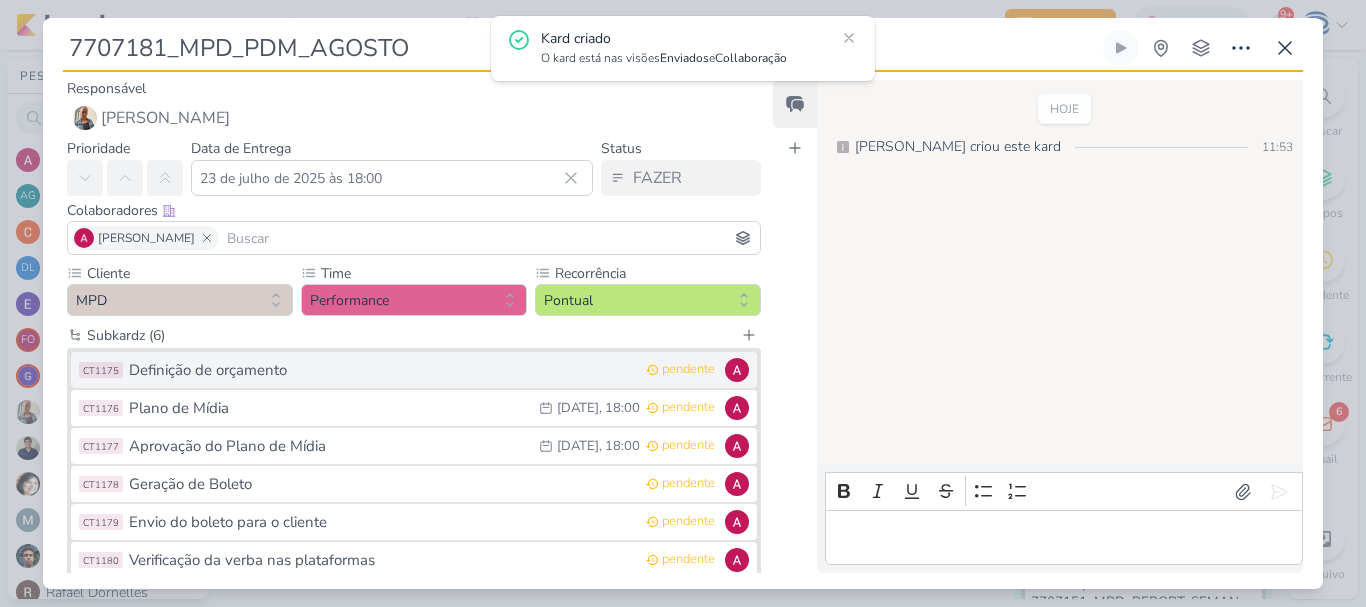 click on "Definição de orçamento" at bounding box center (382, 370) 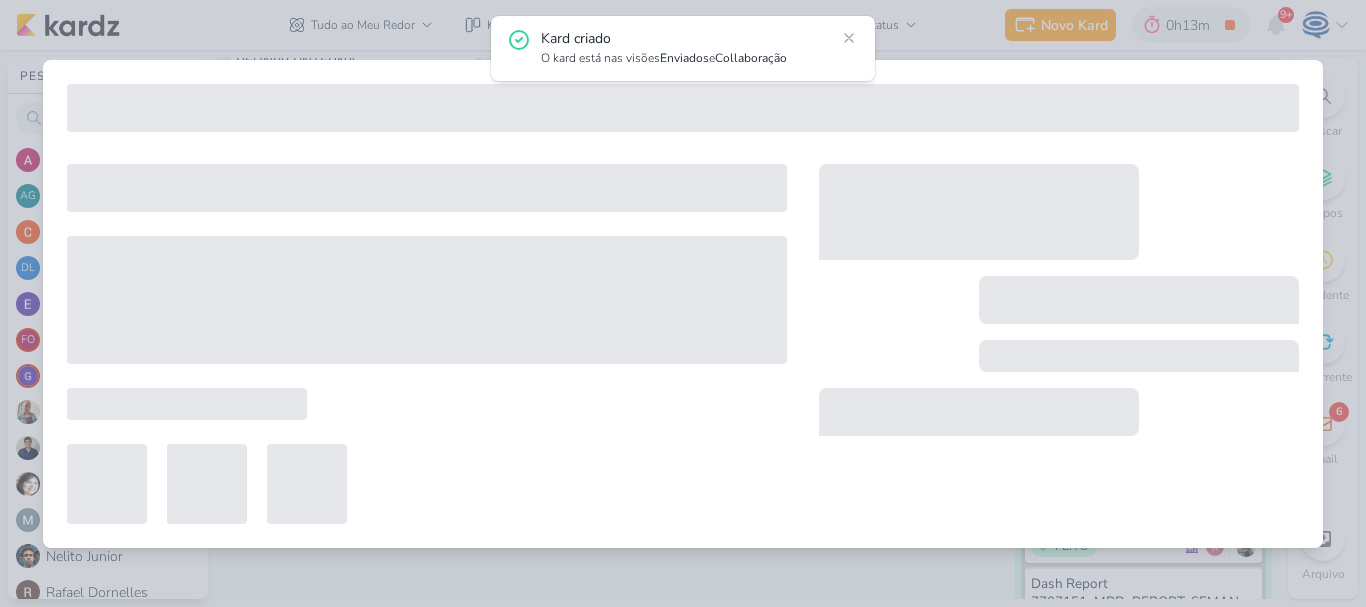 type on "Definição de orçamento" 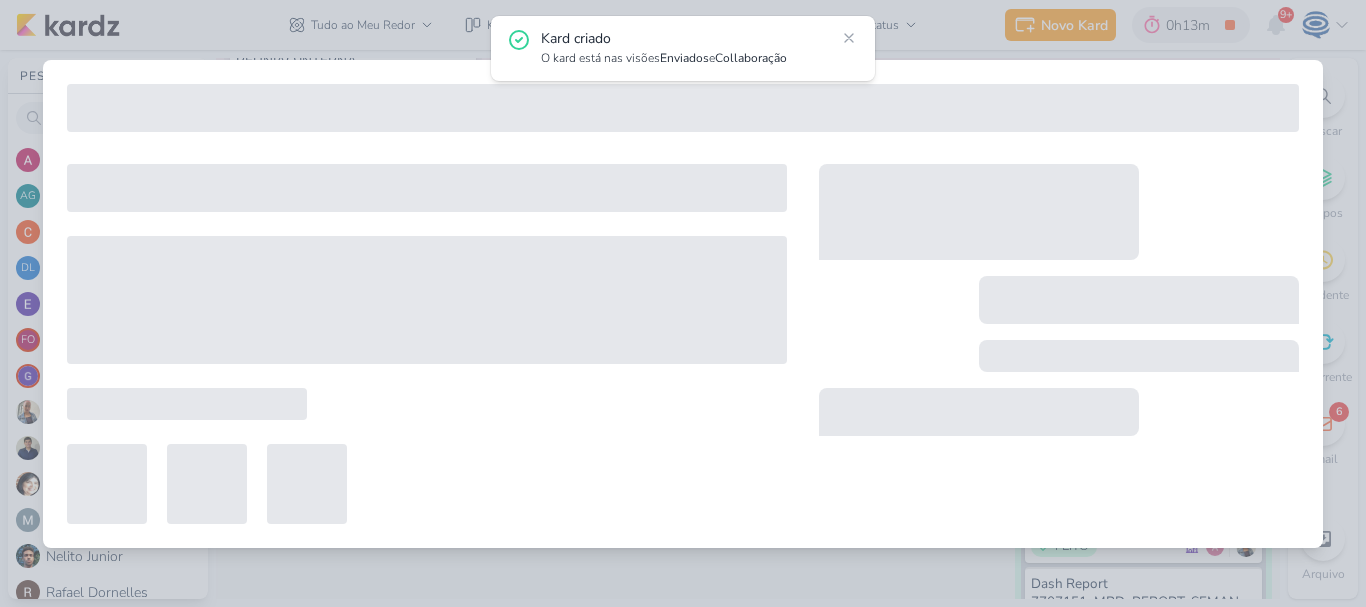 type 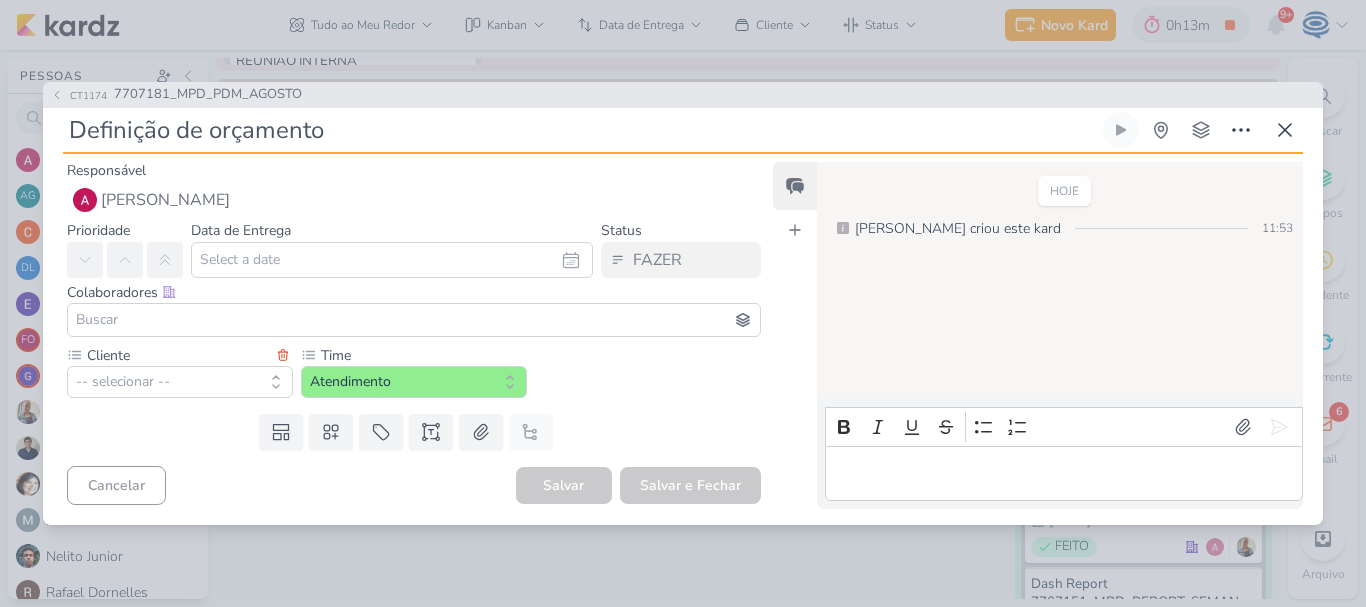 type 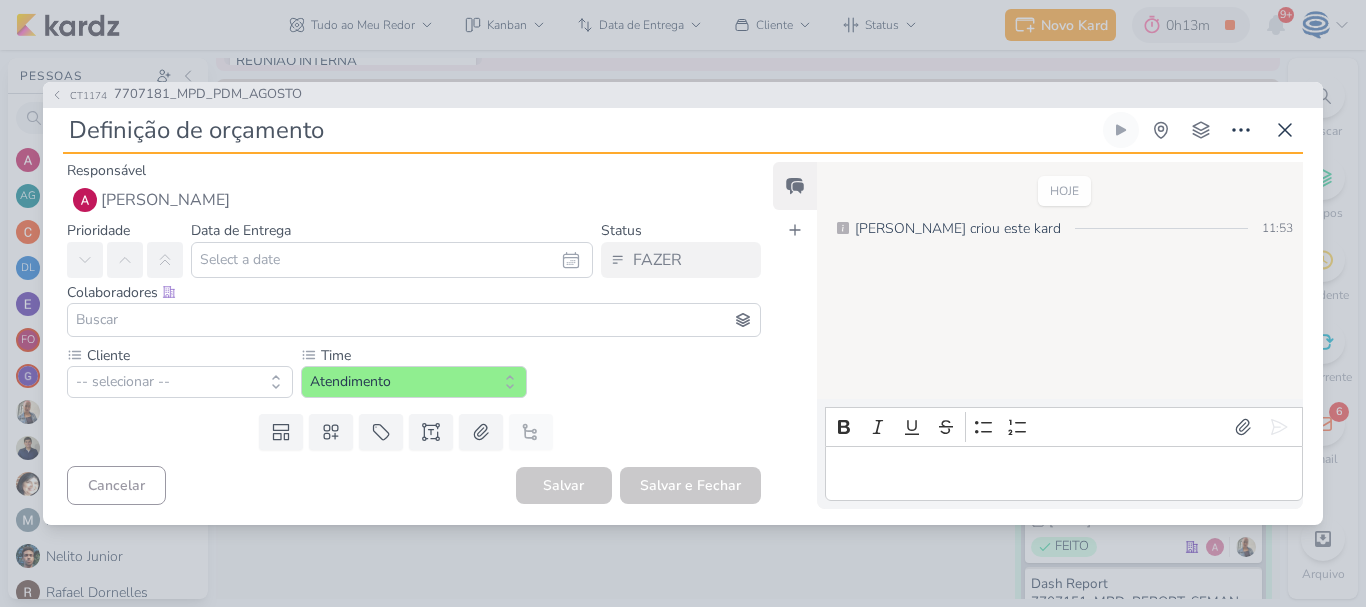 click on "Definição de orçamento" at bounding box center [581, 130] 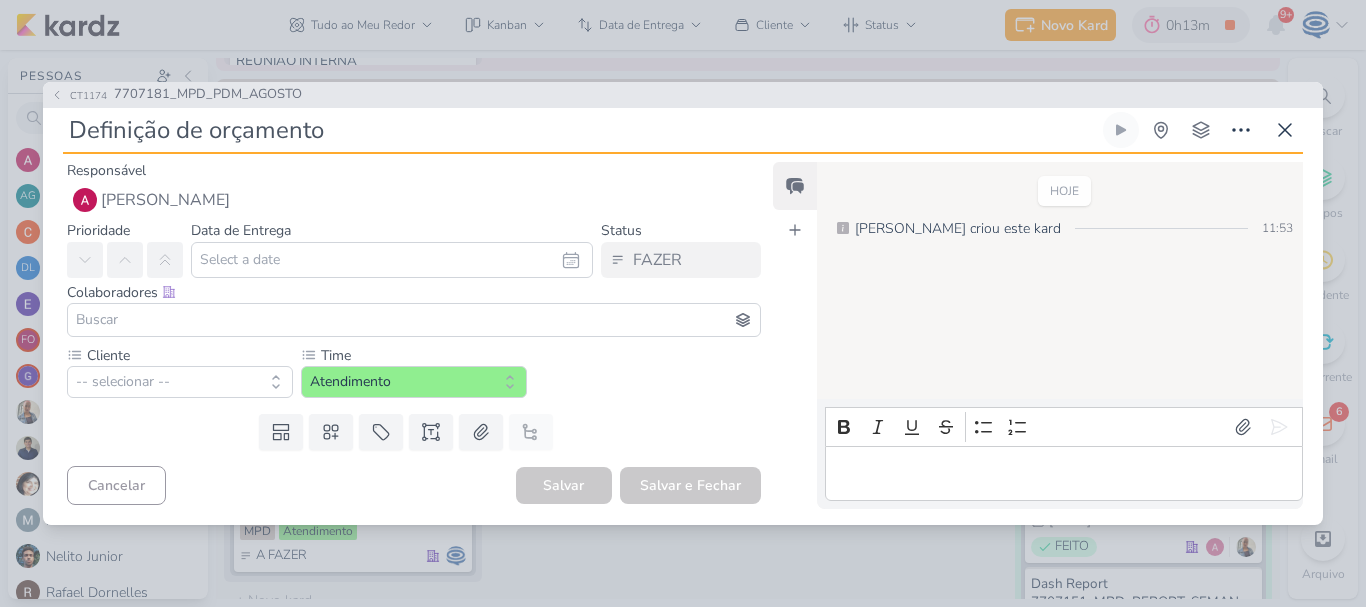 type on "Definição de orçamento_" 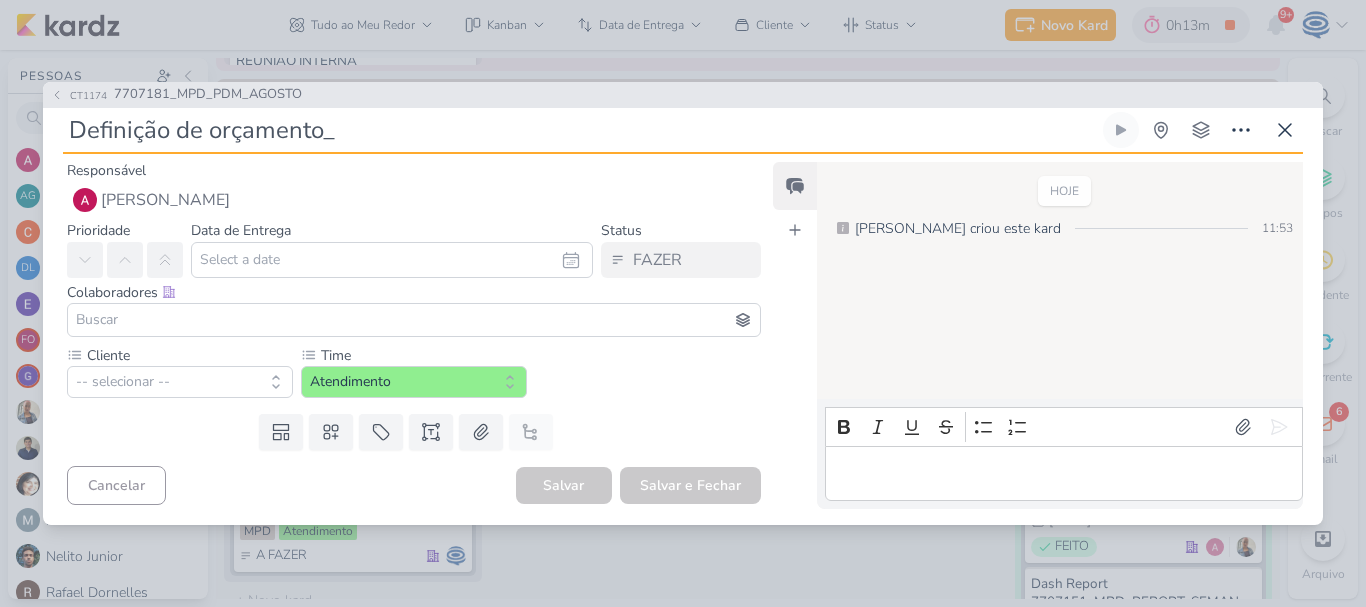 type 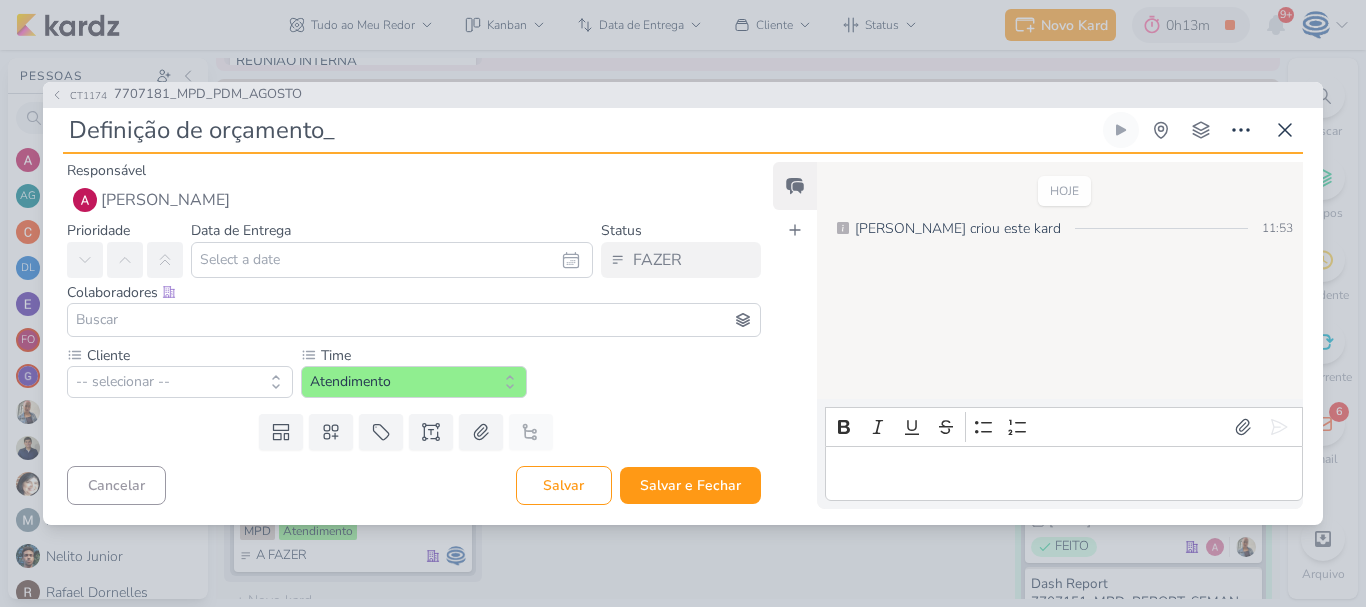 paste on "7707181_MPD_PDM_AGOSTO" 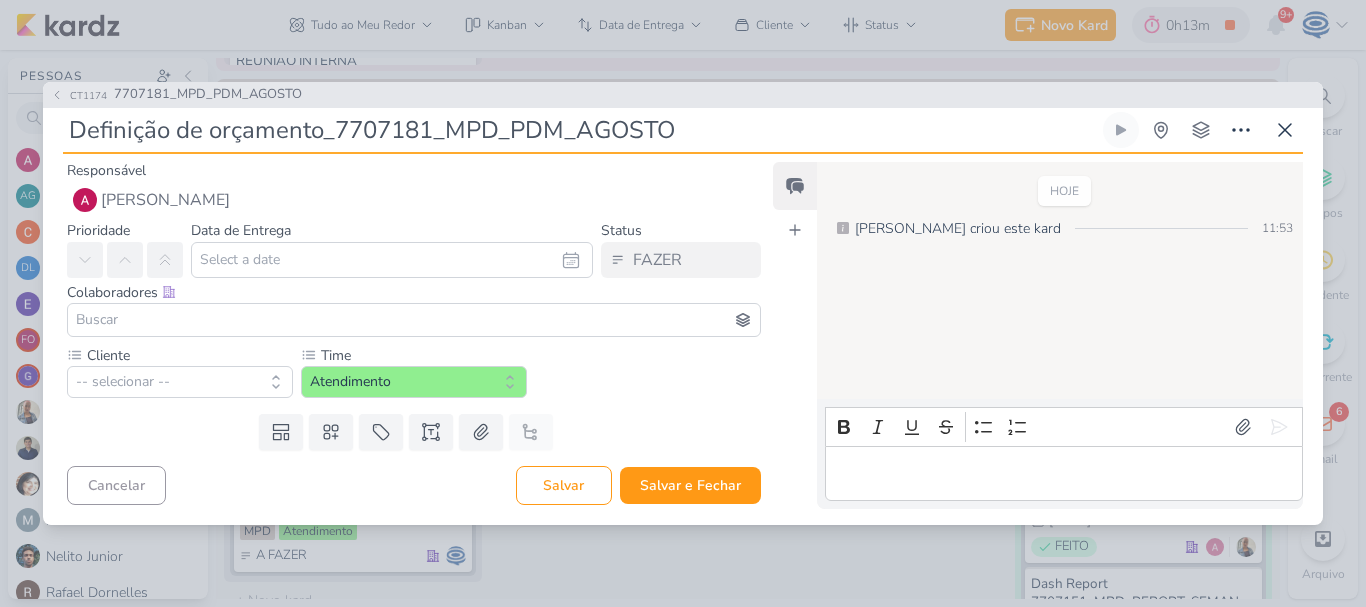type 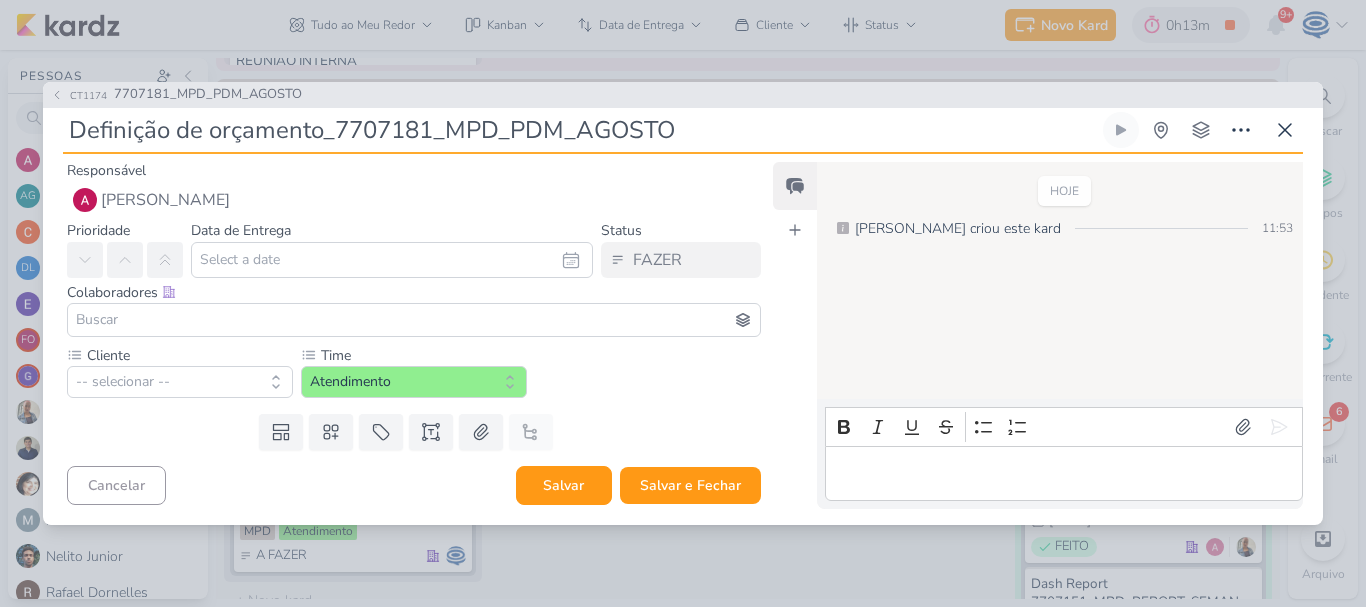 type on "Definição de orçamento_7707181_MPD_PDM_AGOSTO" 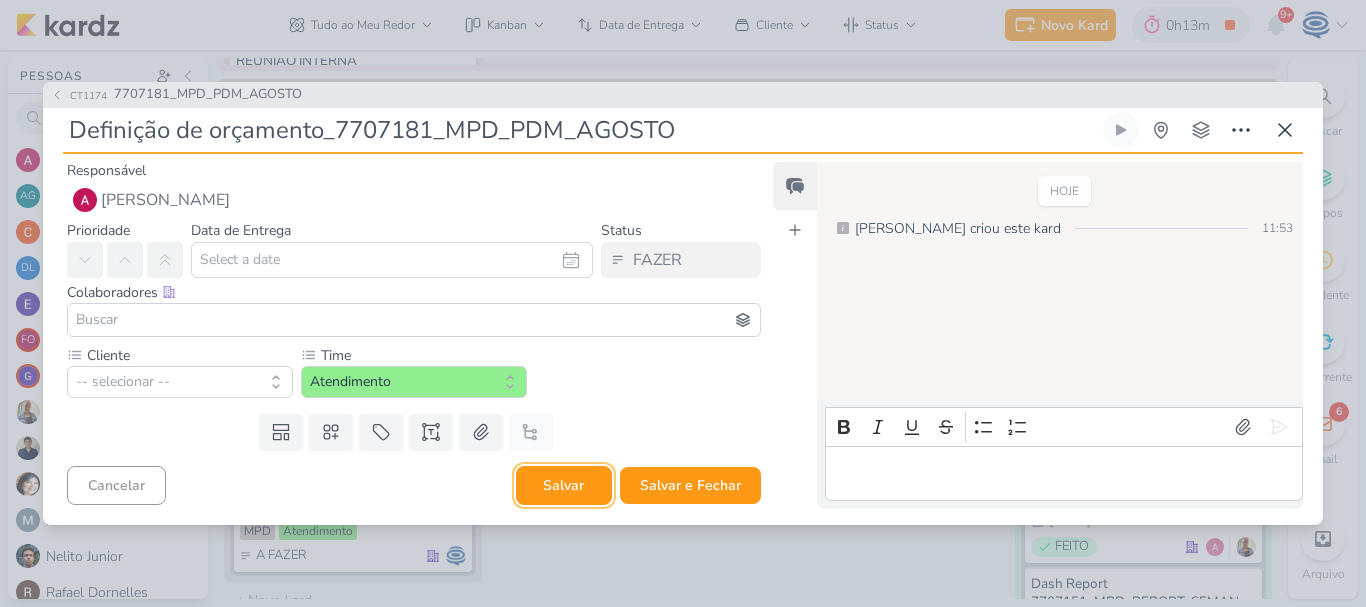 click on "Salvar" at bounding box center [564, 485] 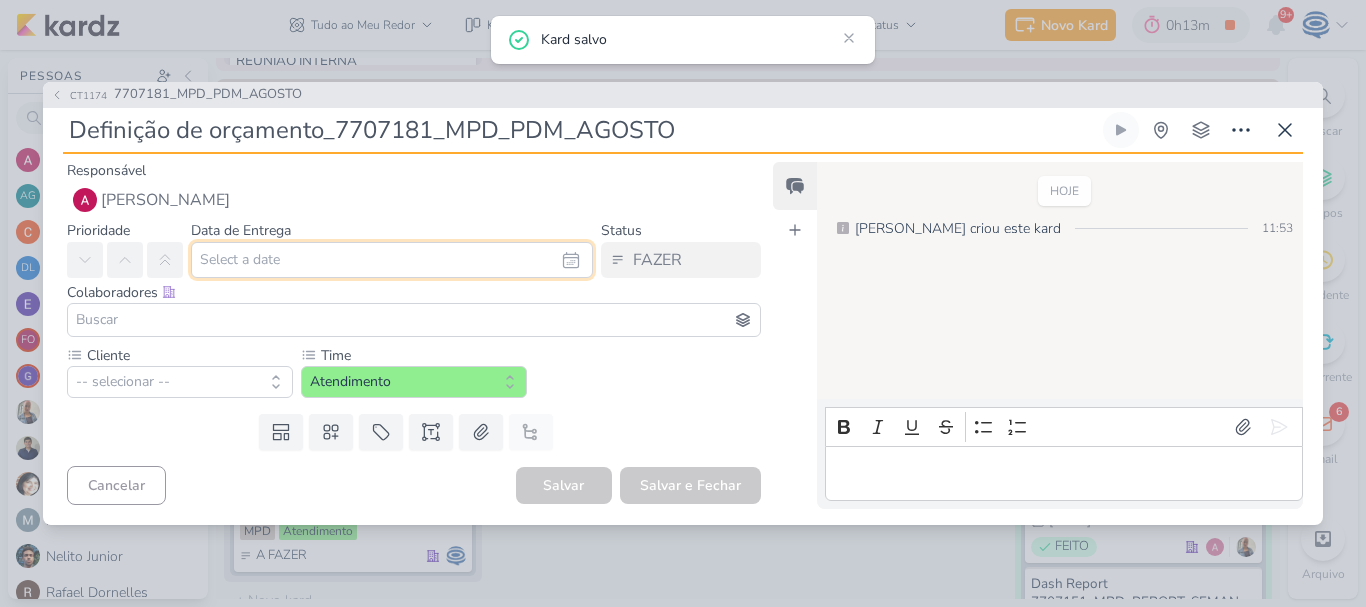 click at bounding box center (392, 260) 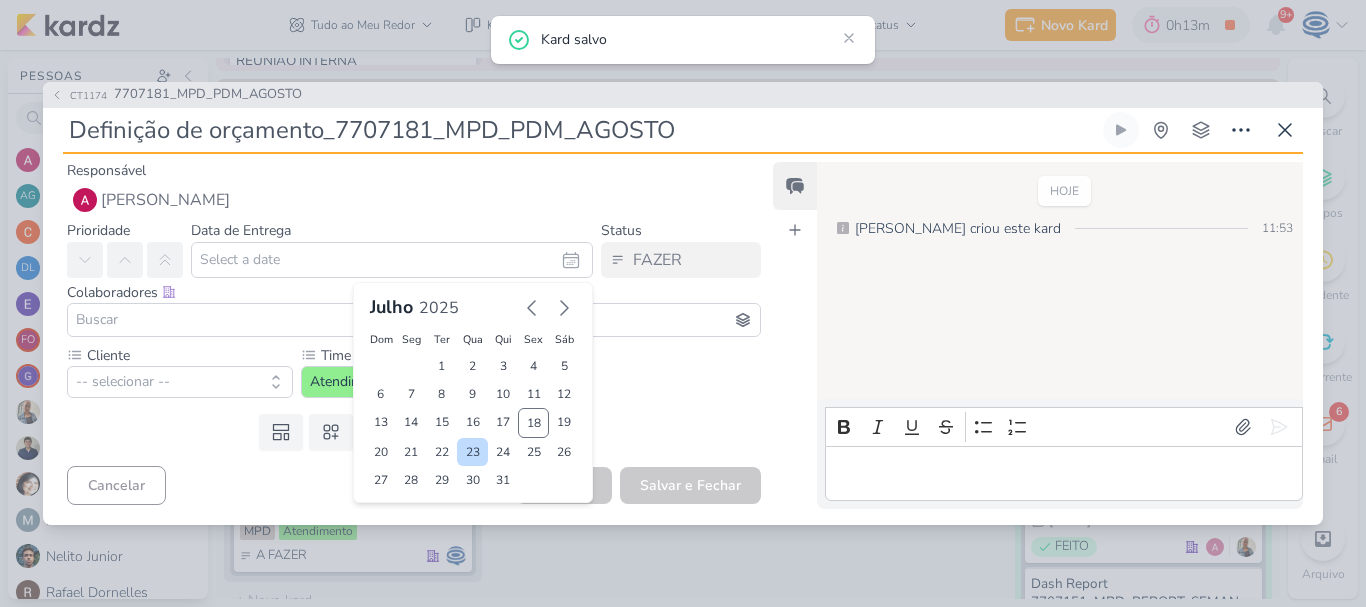 click on "23" at bounding box center [472, 452] 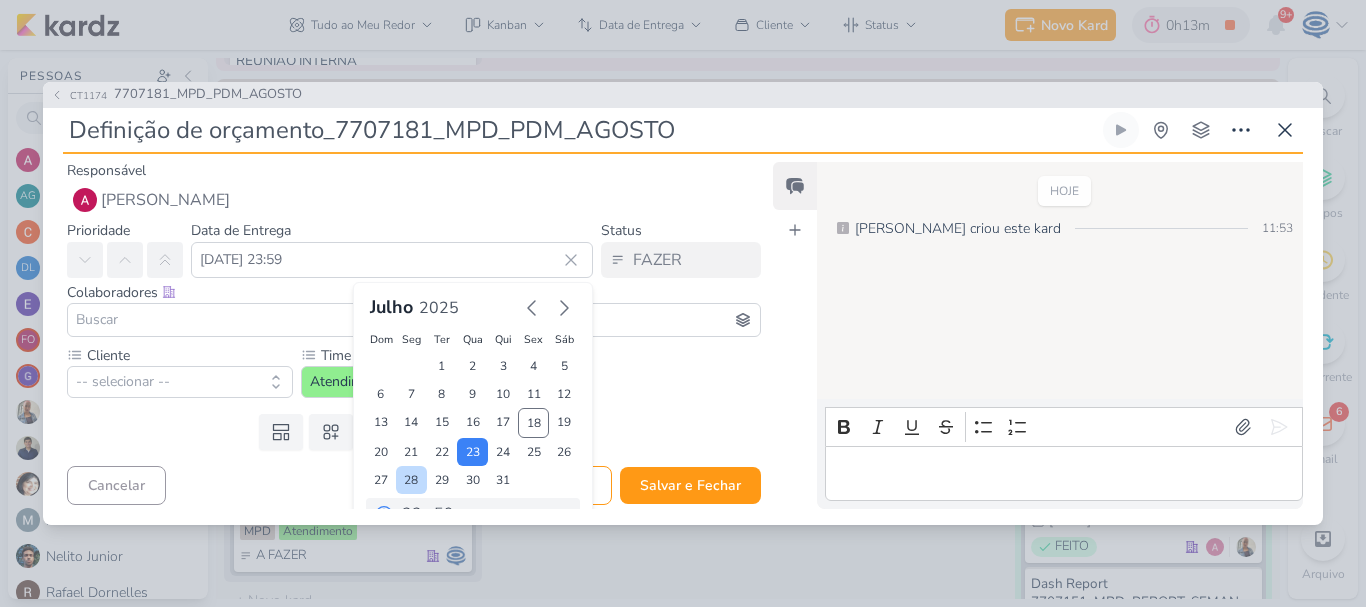 scroll, scrollTop: 34, scrollLeft: 0, axis: vertical 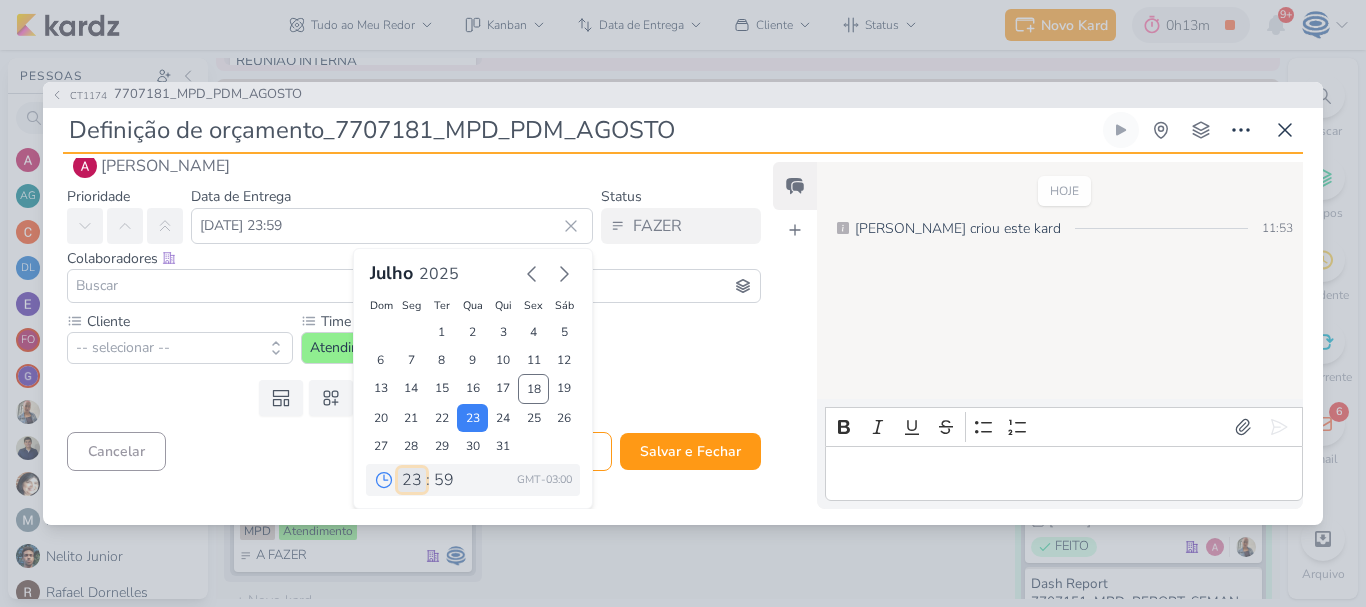 click on "00 01 02 03 04 05 06 07 08 09 10 11 12 13 14 15 16 17 18 19 20 21 22 23" at bounding box center [412, 480] 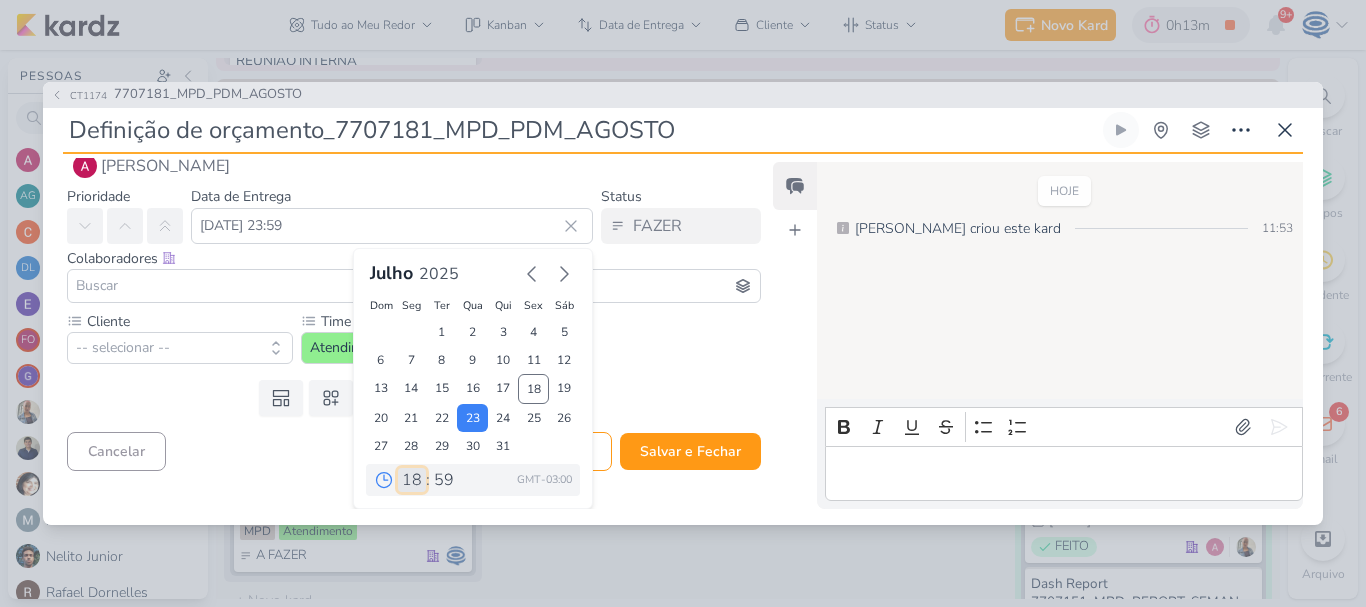 click on "00 01 02 03 04 05 06 07 08 09 10 11 12 13 14 15 16 17 18 19 20 21 22 23" at bounding box center (412, 480) 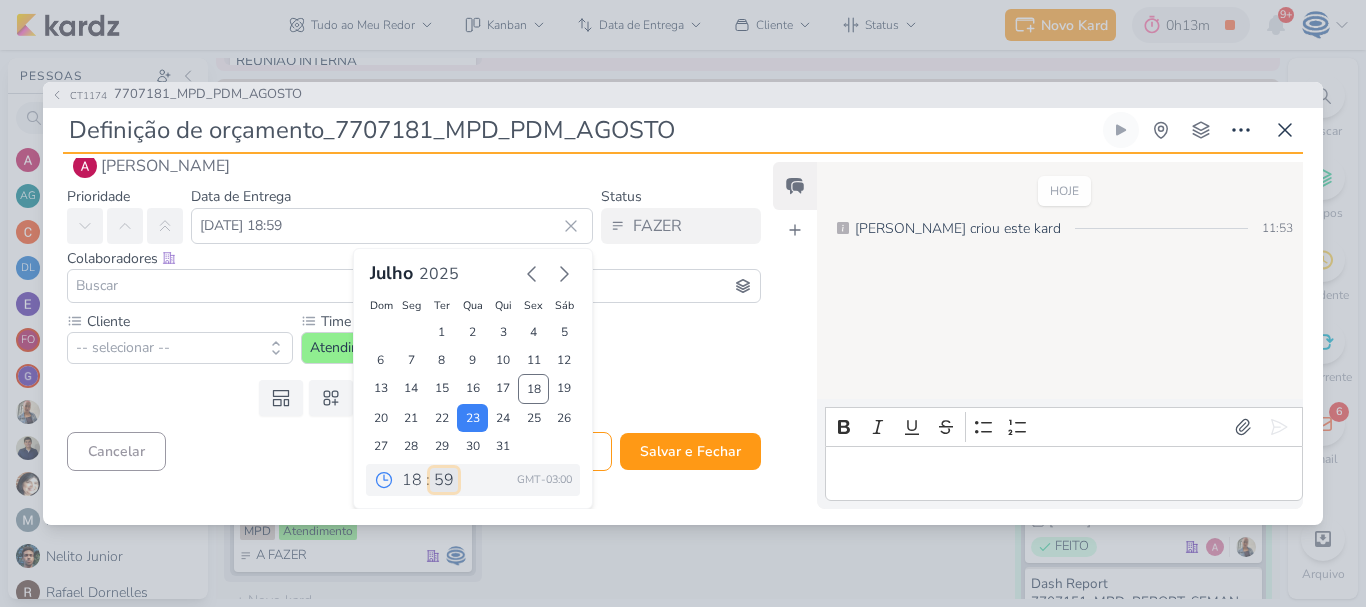 click on "00 05 10 15 20 25 30 35 40 45 50 55
59" at bounding box center [444, 480] 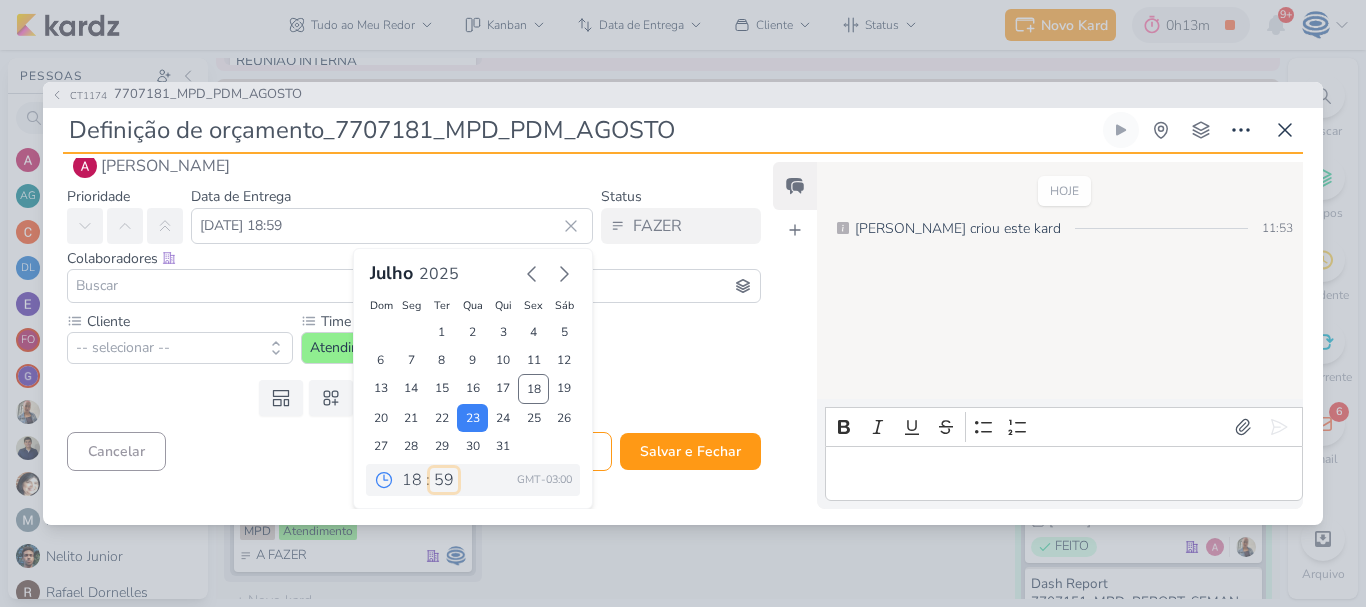 select on "0" 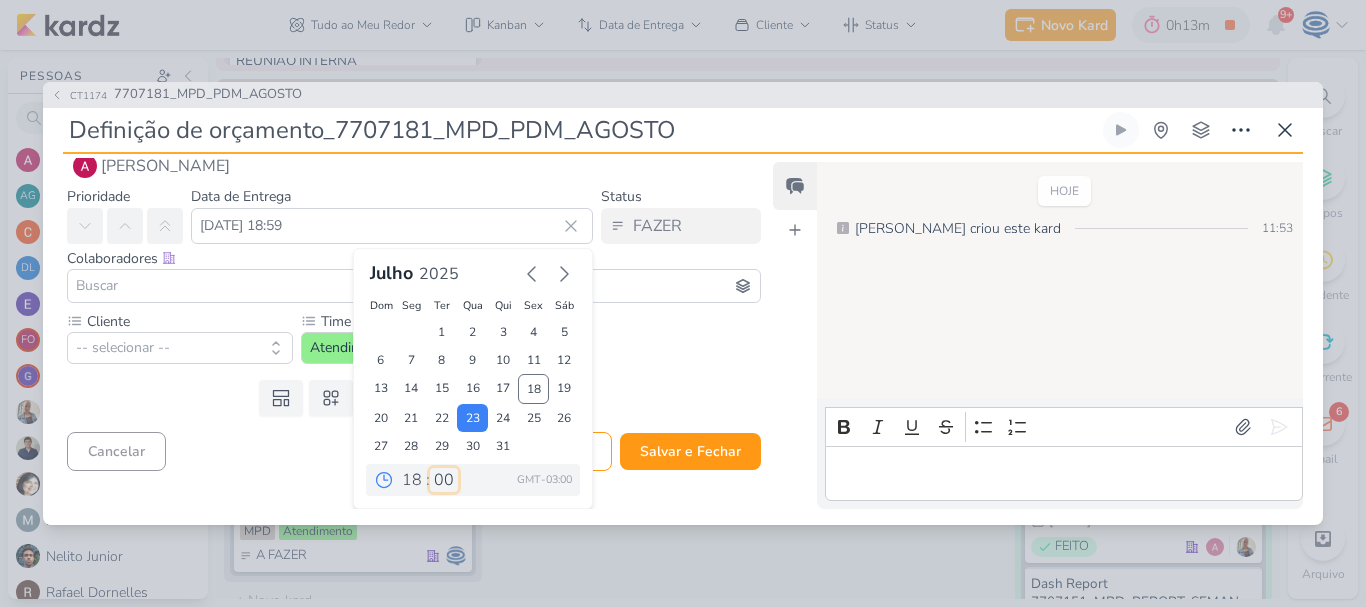 click on "00 05 10 15 20 25 30 35 40 45 50 55
59" at bounding box center [444, 480] 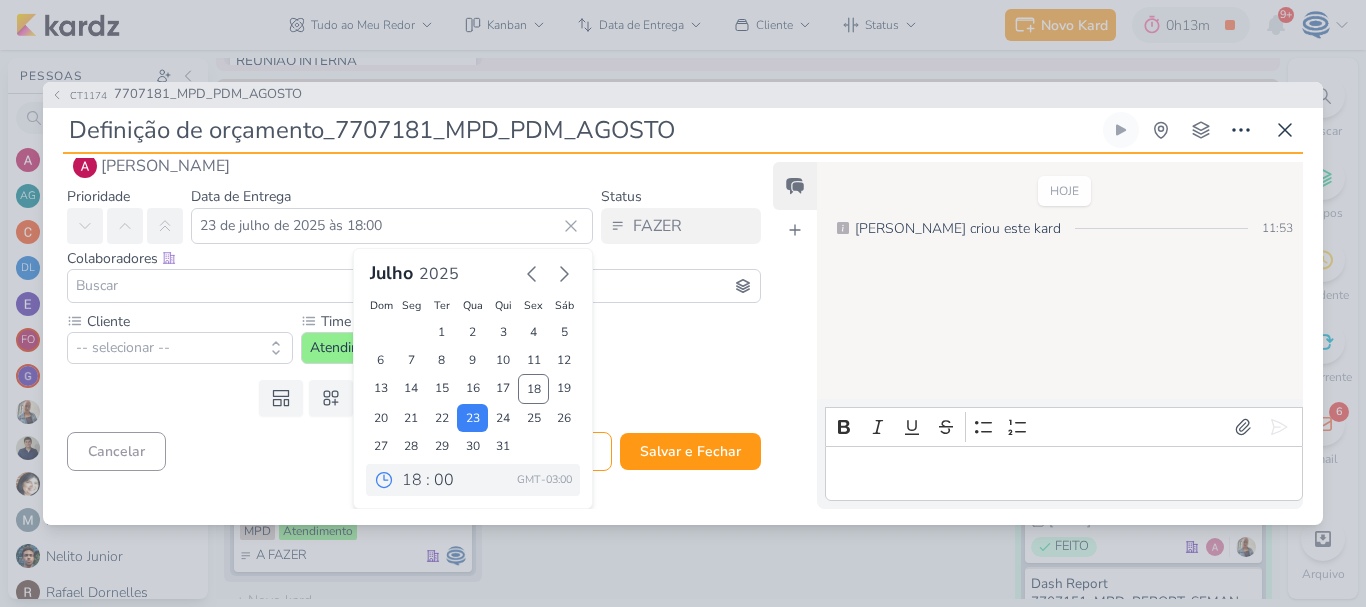 click on "Cliente
-- selecionar --
Time" at bounding box center (406, 341) 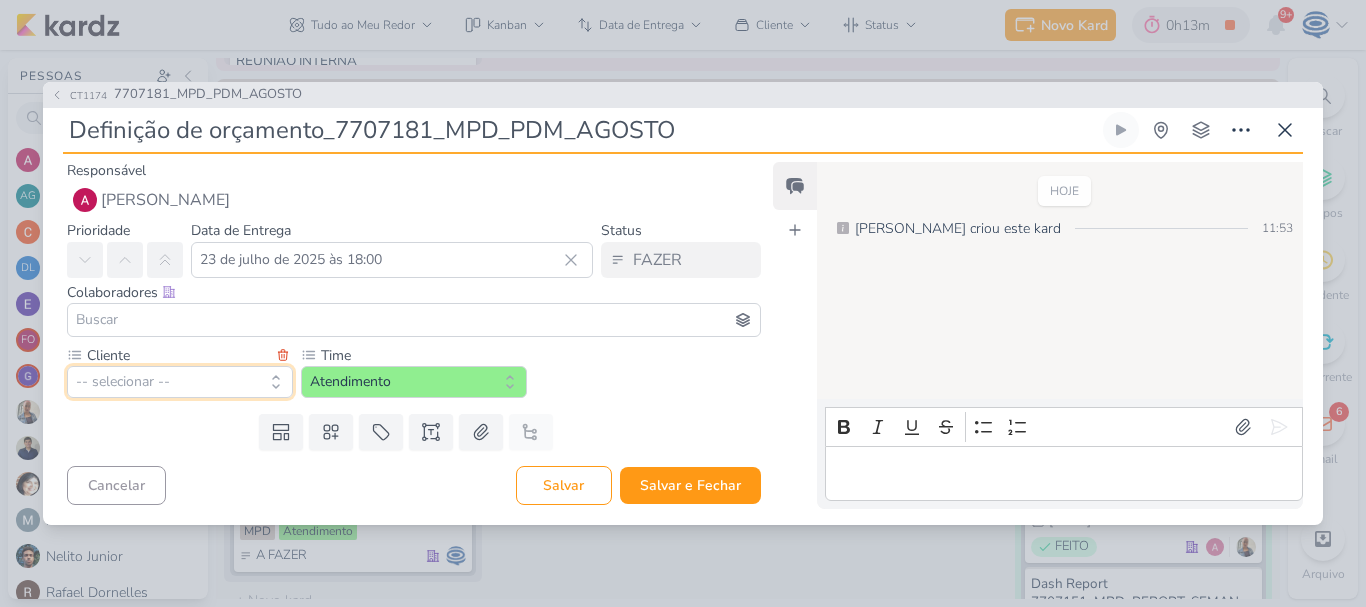 click on "-- selecionar --" at bounding box center (180, 382) 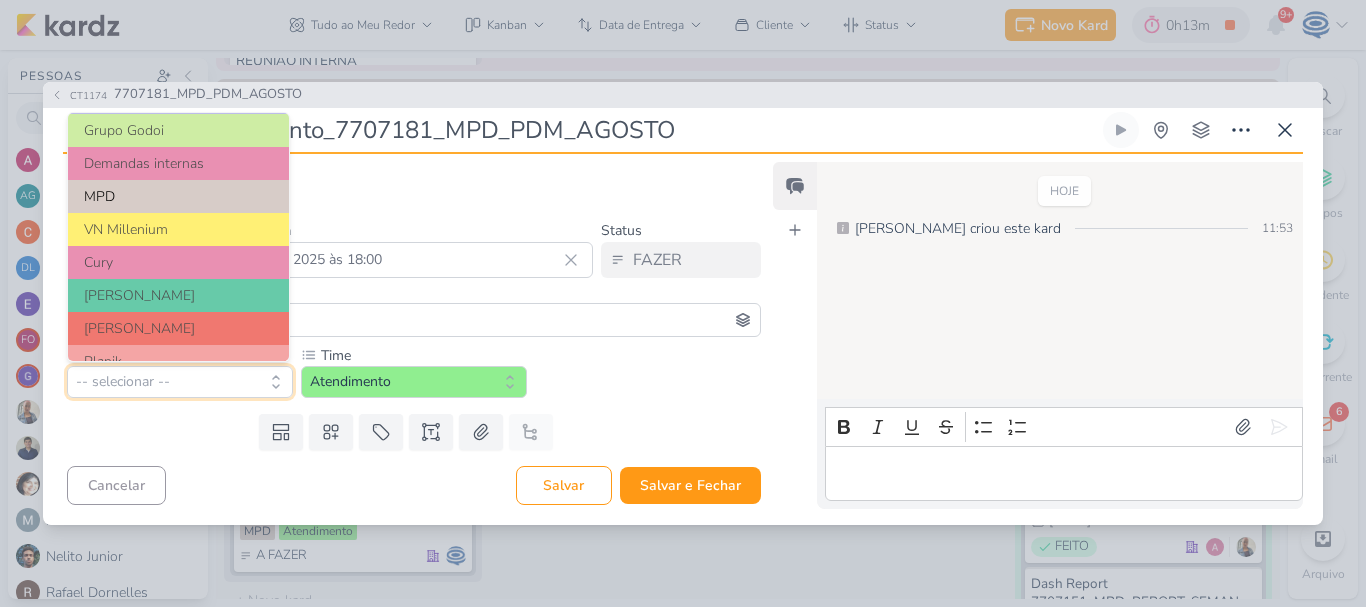 scroll, scrollTop: 164, scrollLeft: 0, axis: vertical 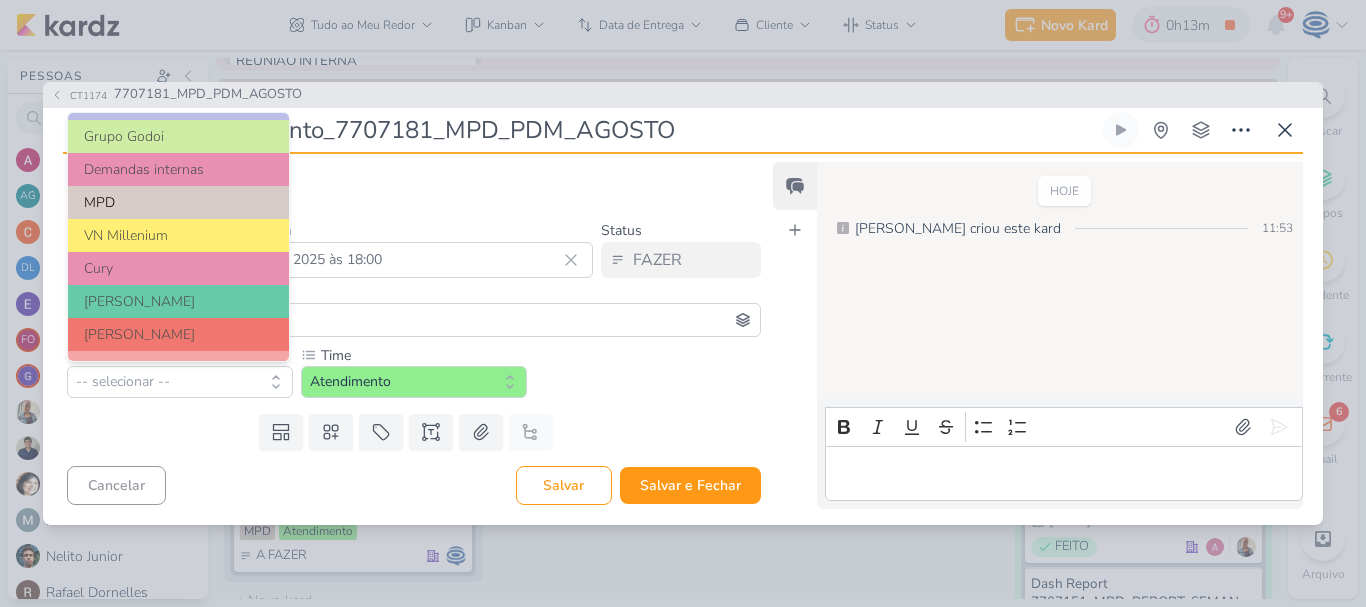 click on "MPD" at bounding box center [178, 202] 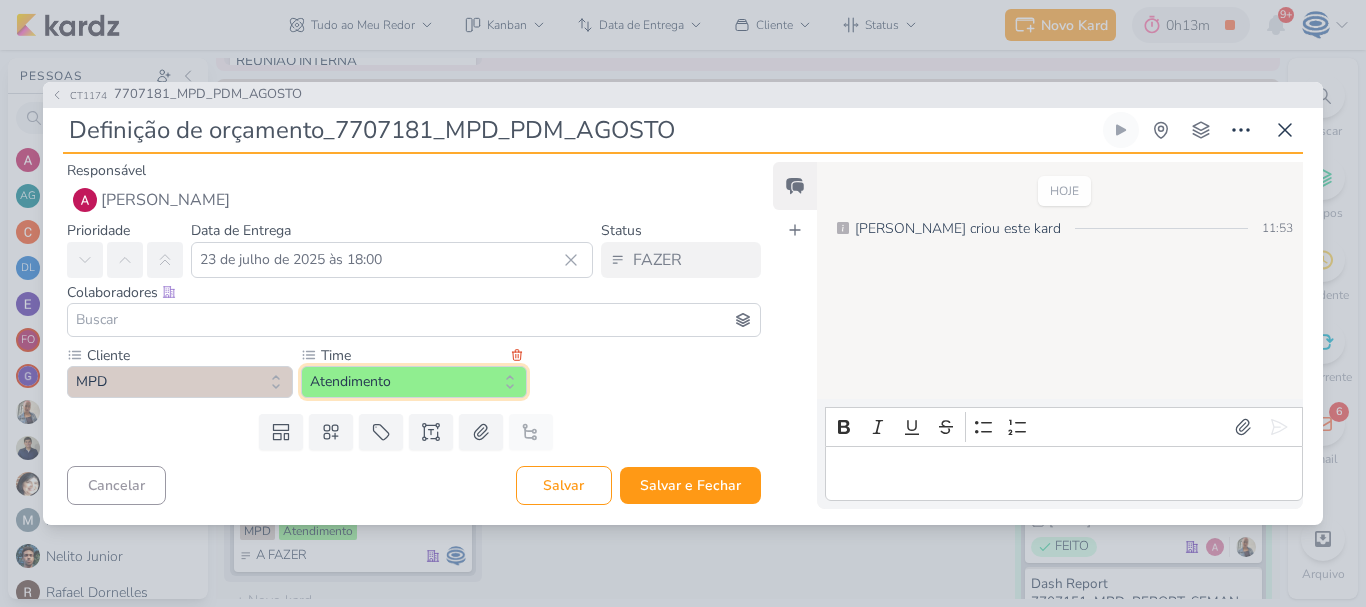 click on "Atendimento" at bounding box center [414, 382] 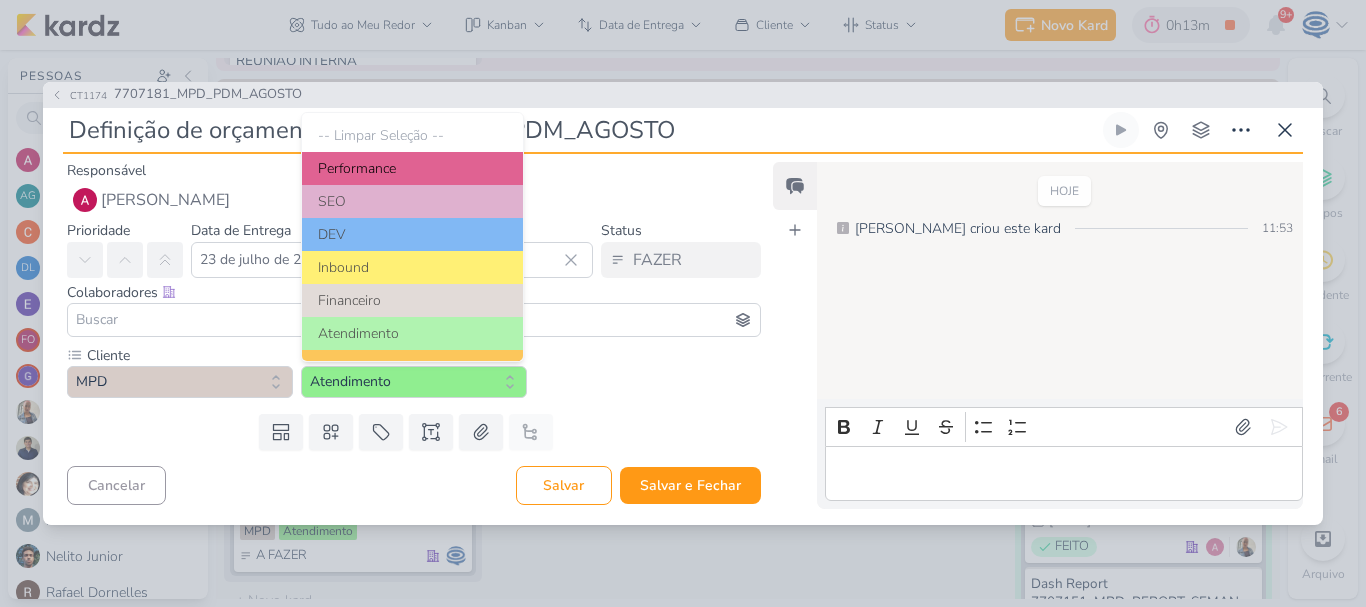 click on "Performance" at bounding box center [412, 168] 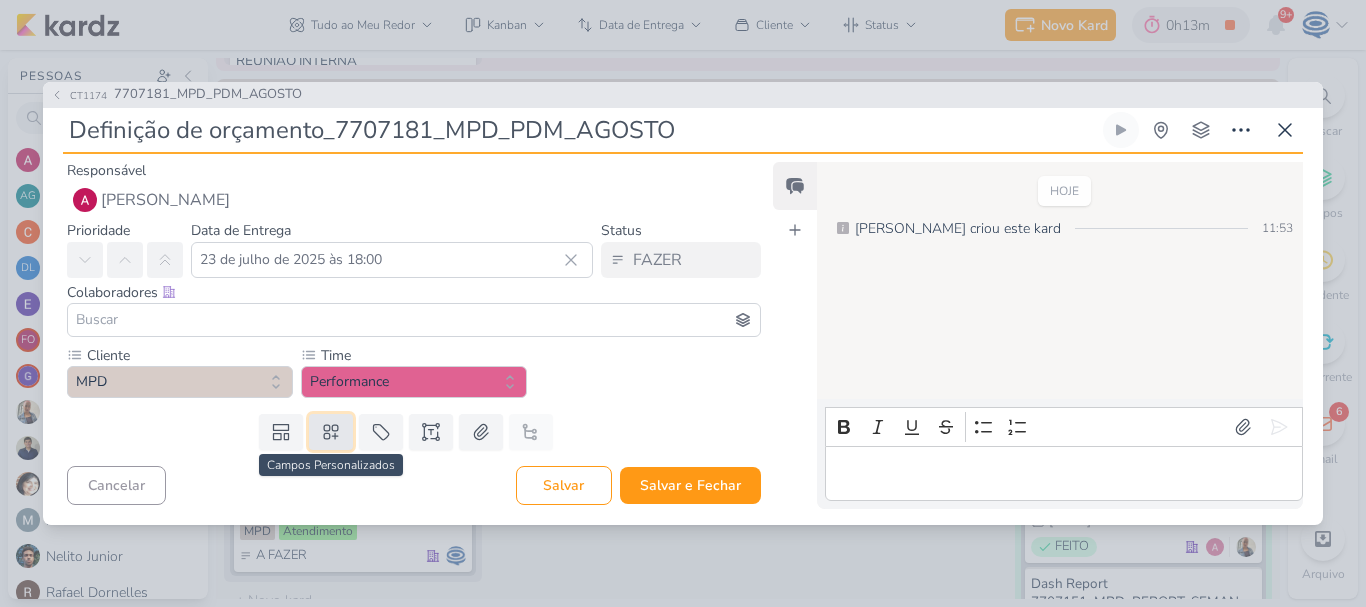 click 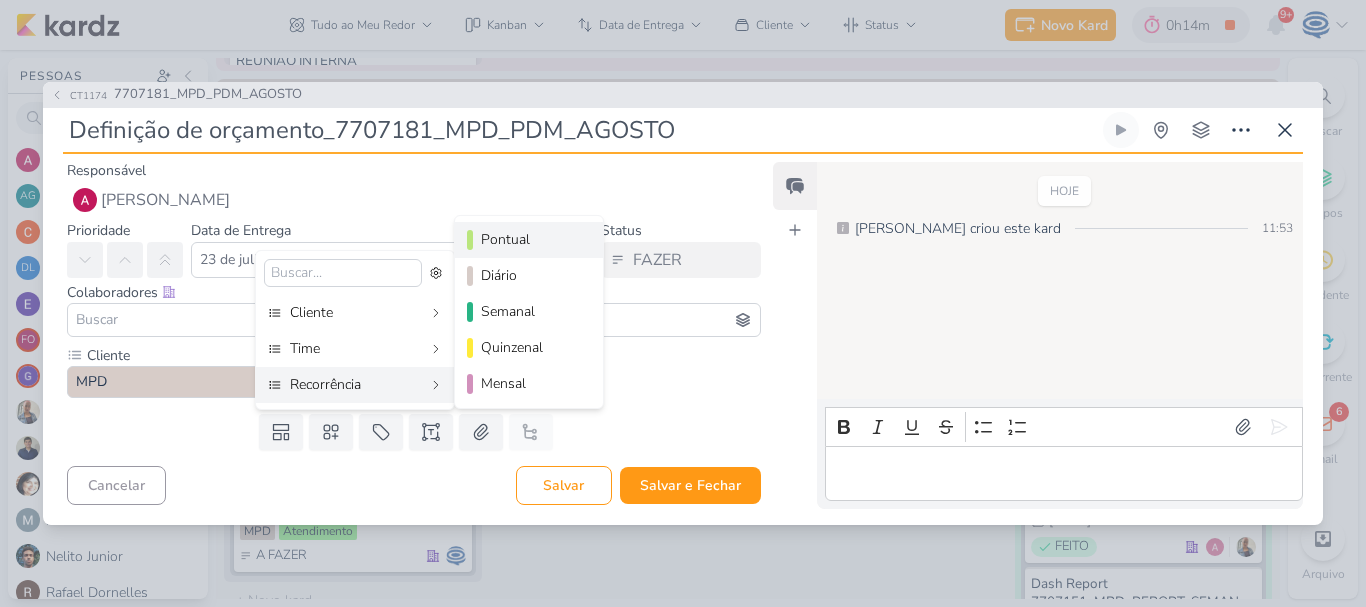 click on "Pontual" at bounding box center (530, 239) 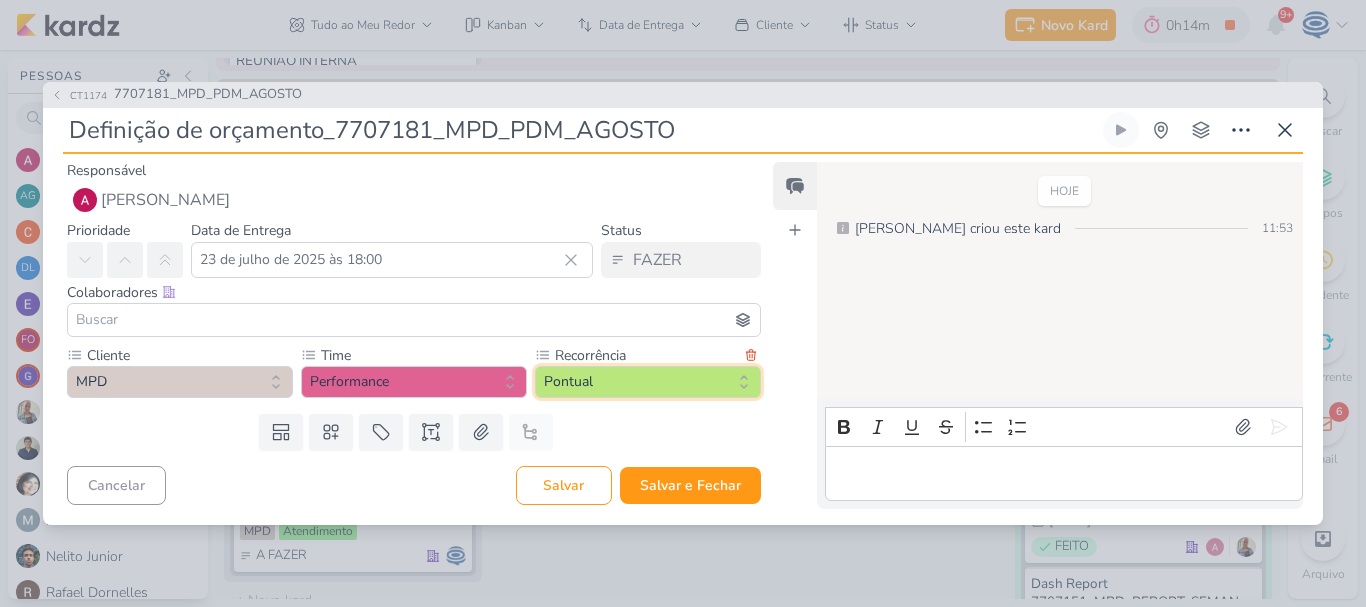 click on "Pontual" at bounding box center (648, 382) 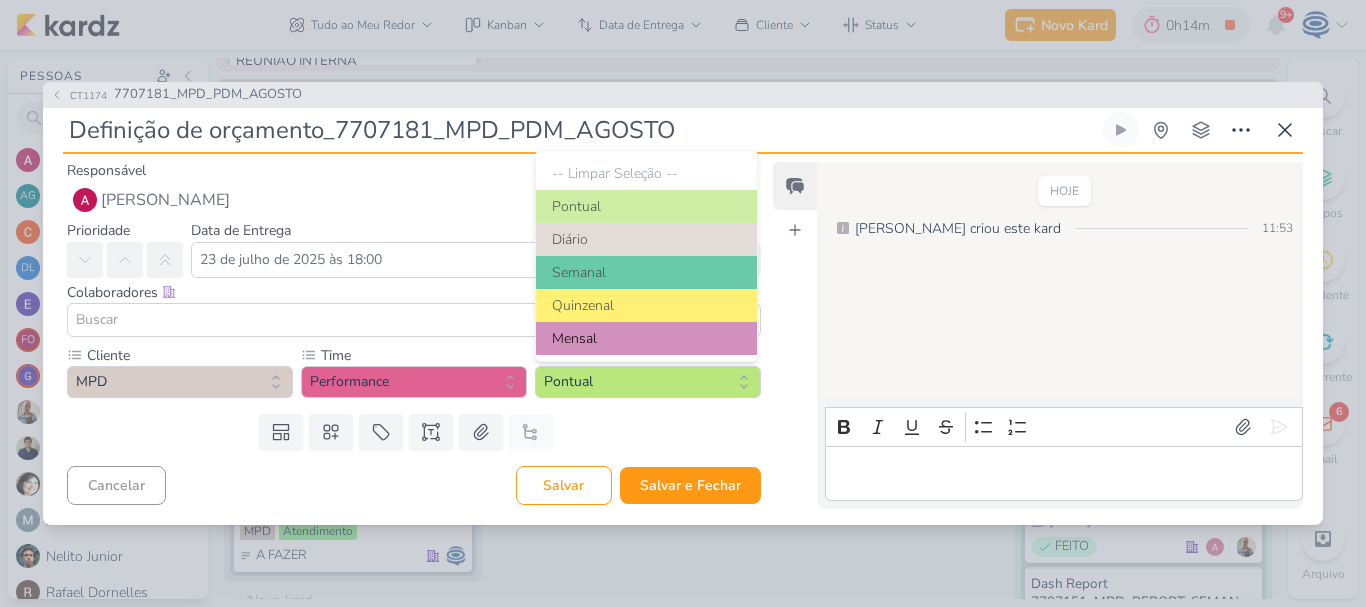 click on "Mensal" at bounding box center [646, 338] 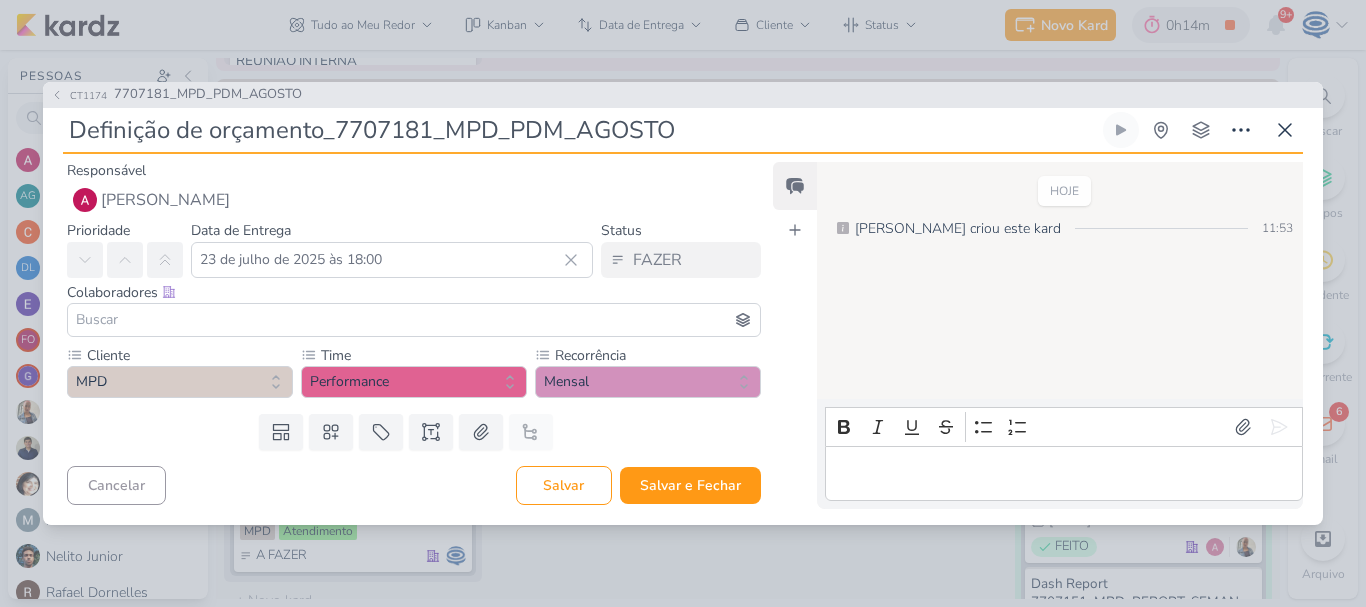 click on "Cancelar
[GEOGRAPHIC_DATA]
Salvar e Fechar
Ctrl + Enter" at bounding box center [406, 483] 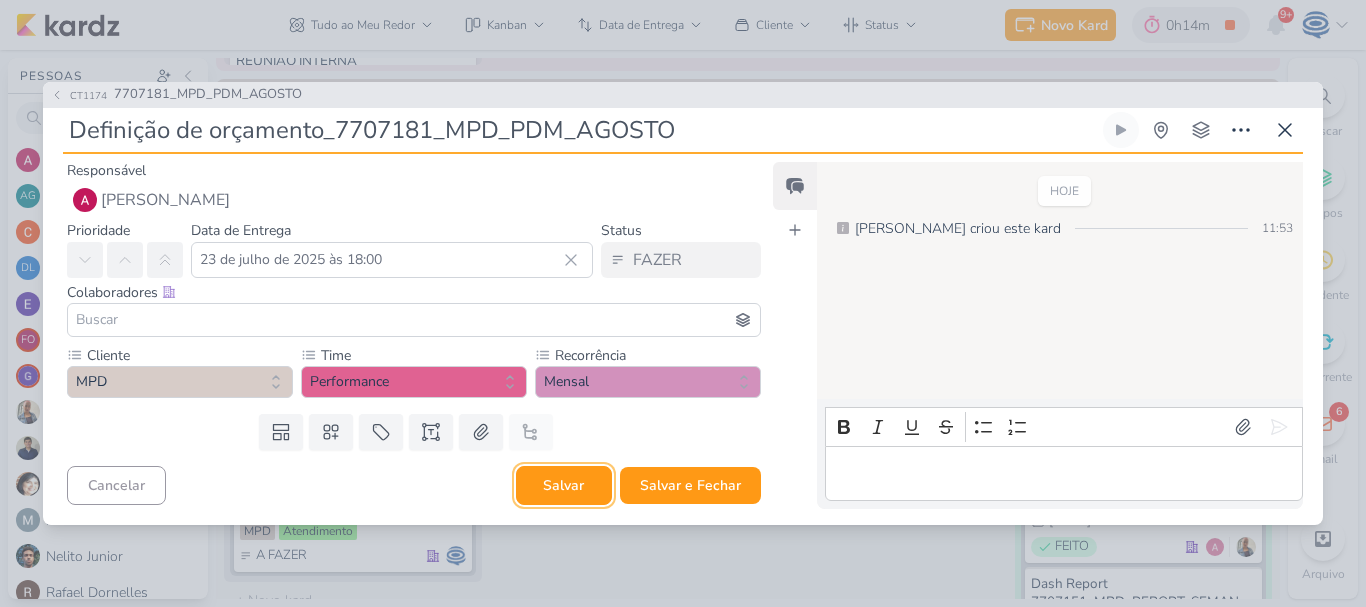 click on "Salvar" at bounding box center [564, 485] 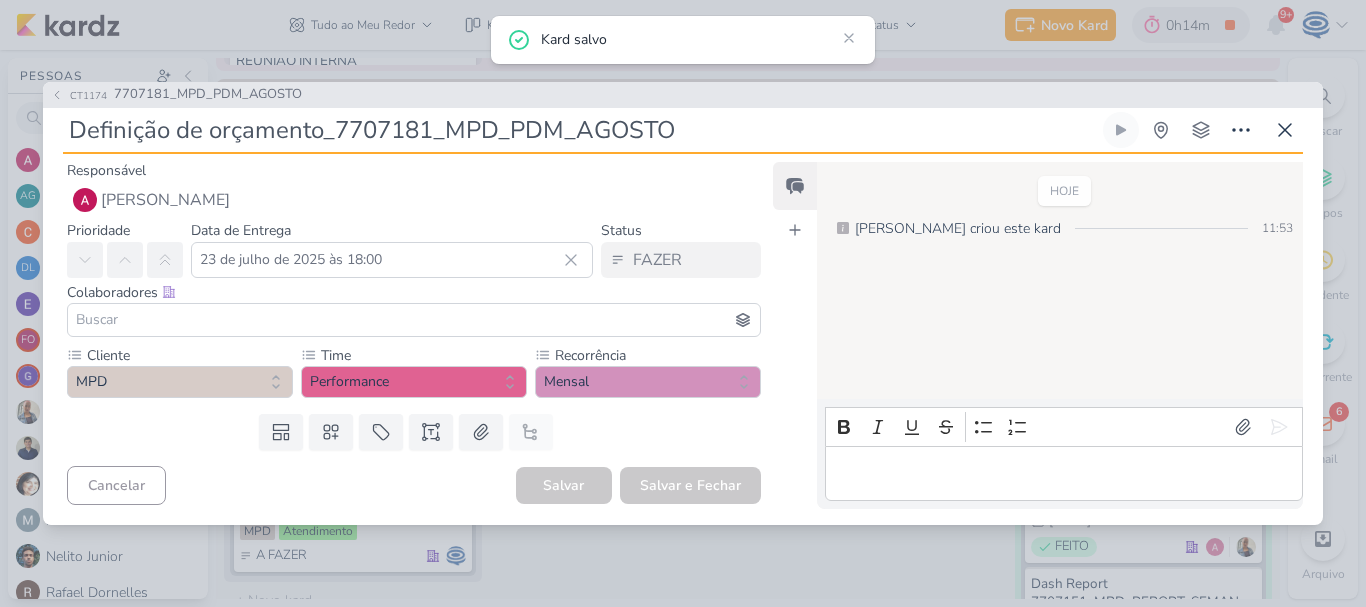 click at bounding box center (414, 320) 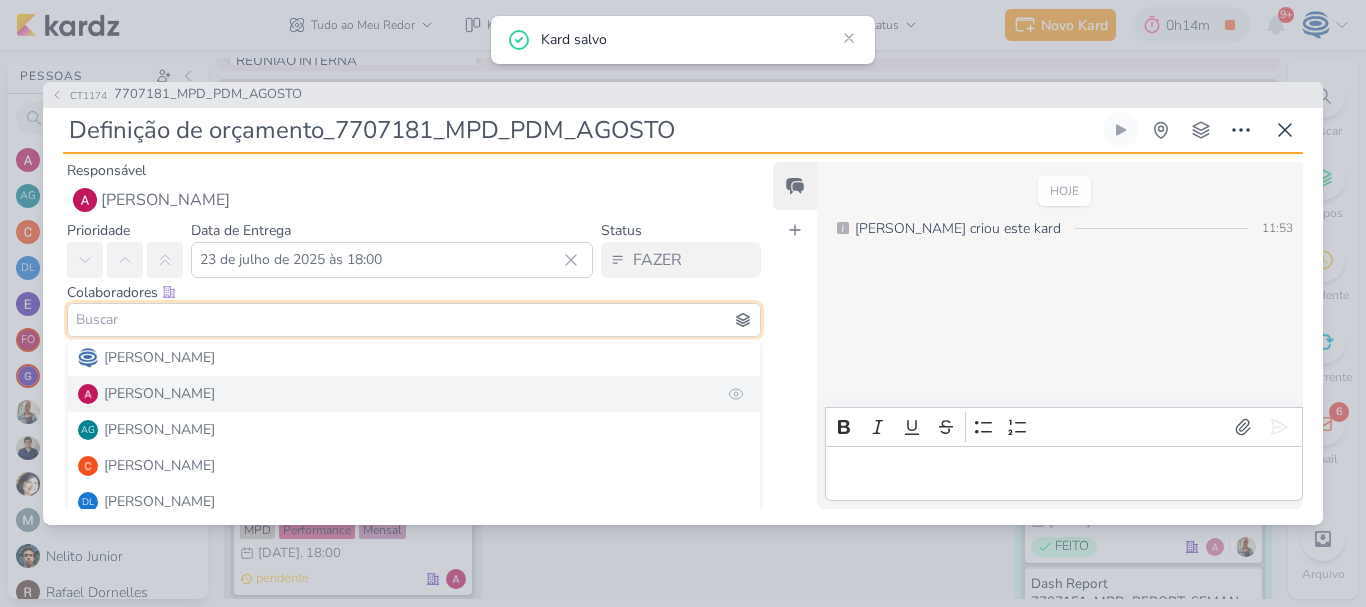 click on "[PERSON_NAME]" at bounding box center (414, 394) 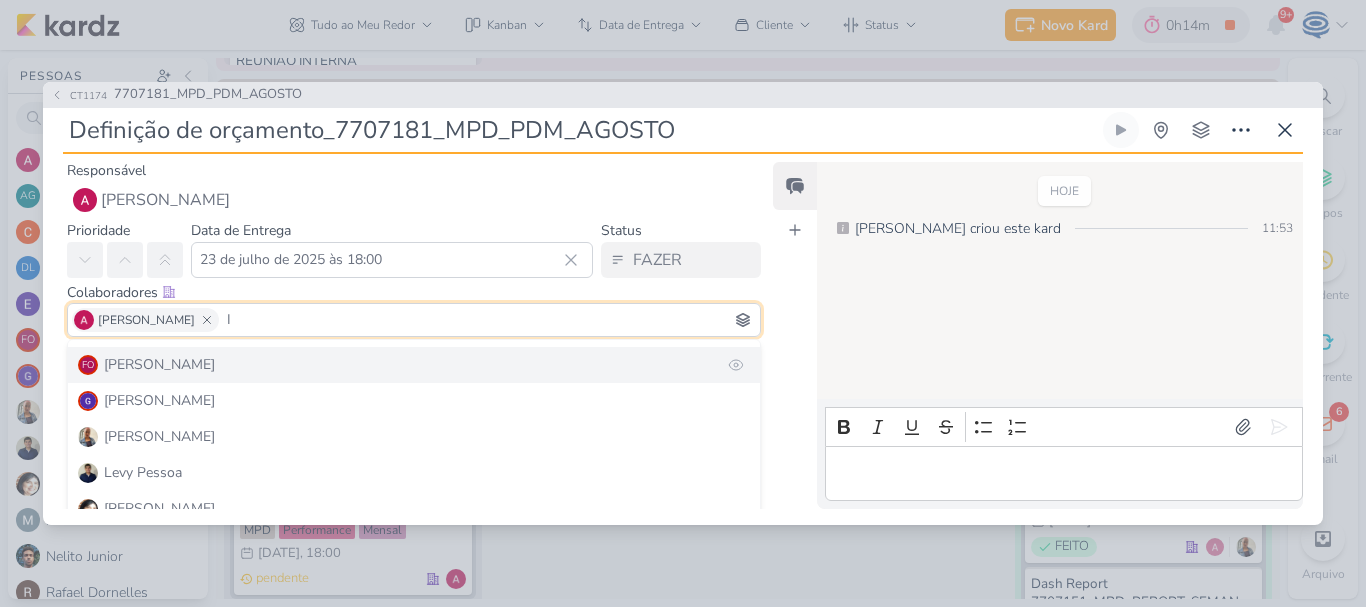 scroll, scrollTop: 210, scrollLeft: 0, axis: vertical 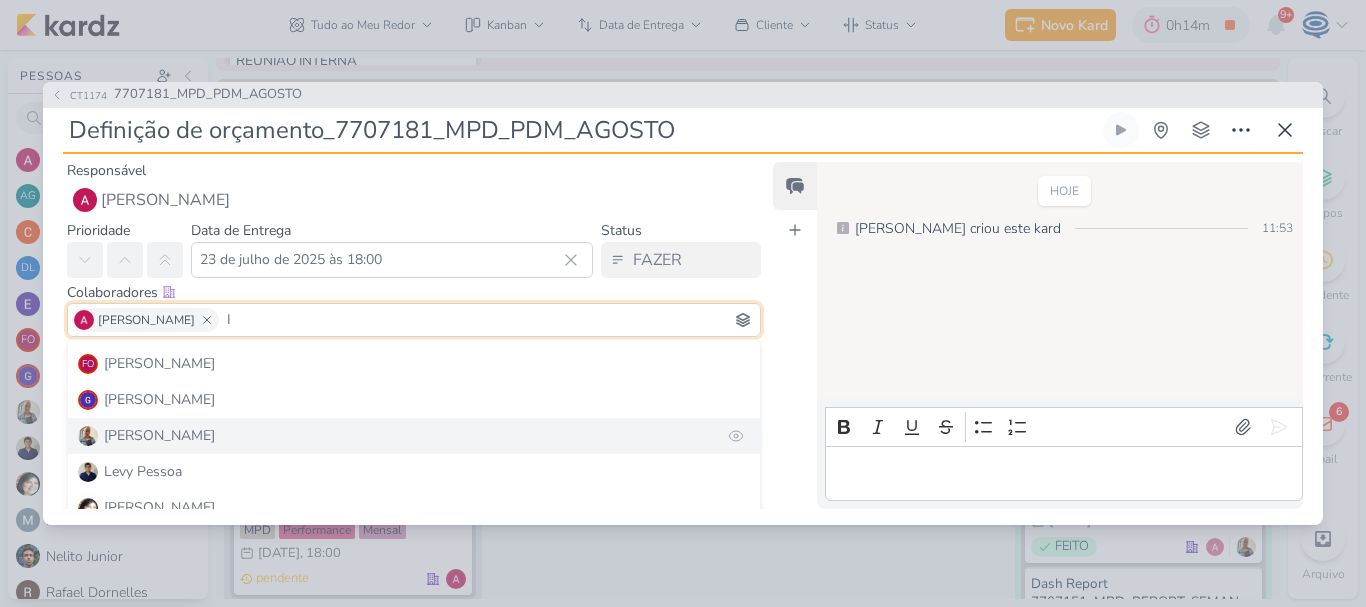type on "I" 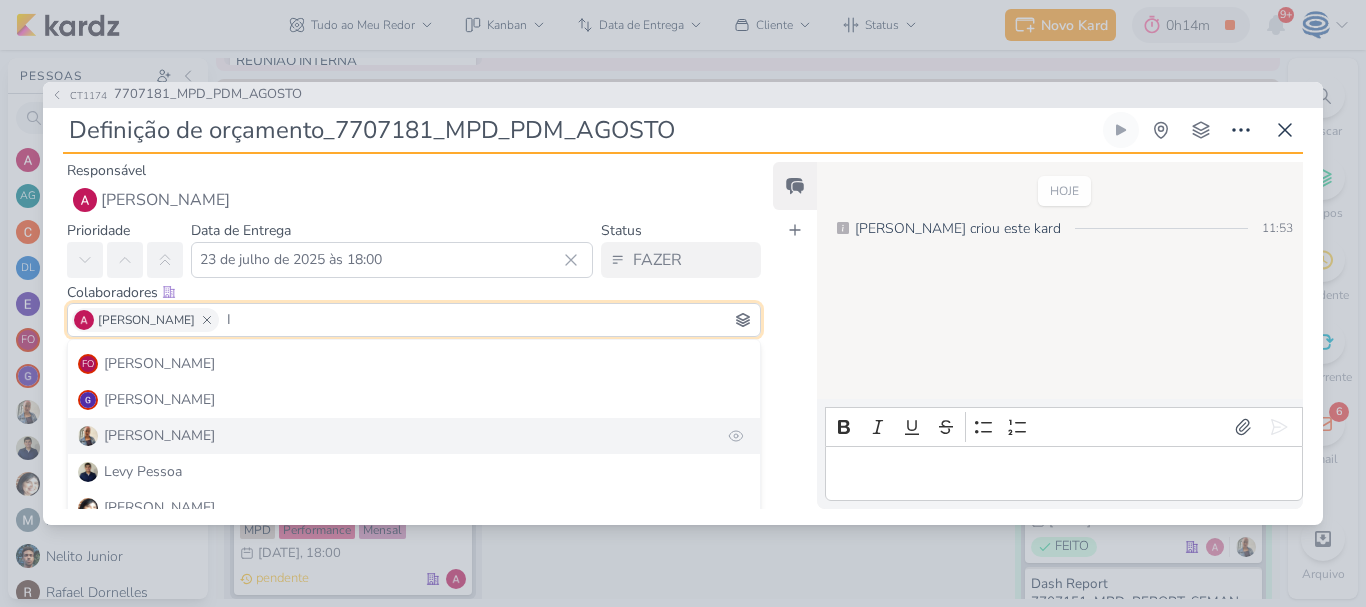 click on "[PERSON_NAME]" at bounding box center [414, 436] 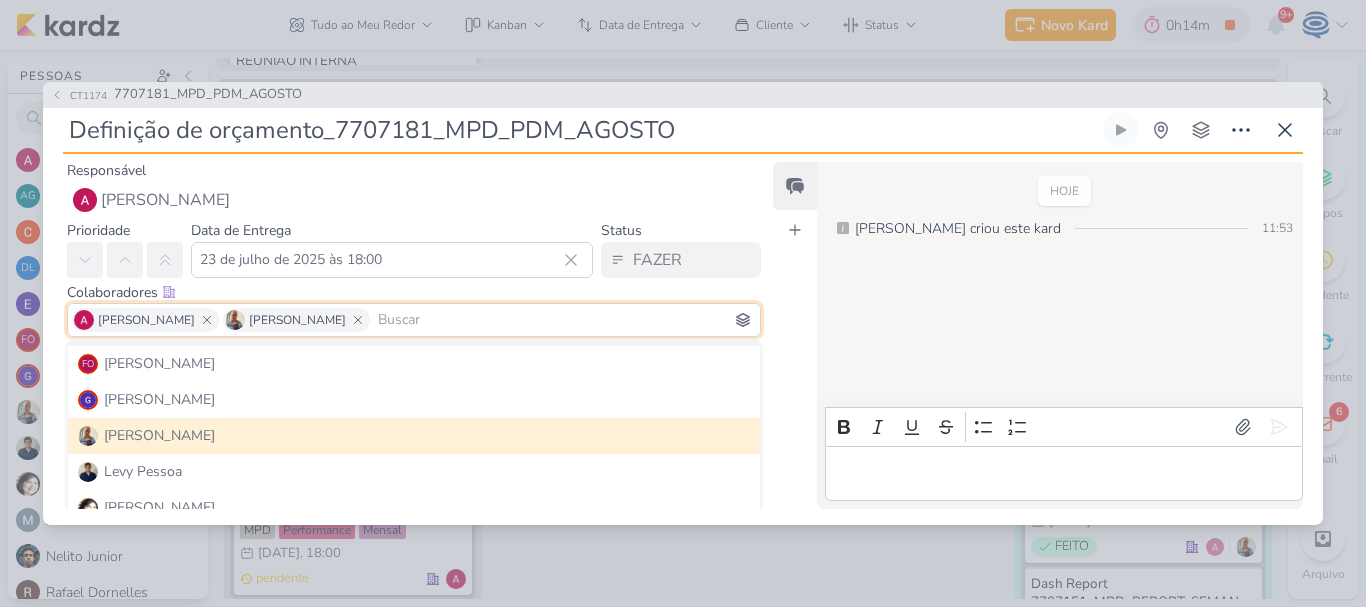 click on "Colaboradores
Este kard pode ser visível a usuários da sua organização
Este kard é privado à colaboradores imediatos" at bounding box center [414, 292] 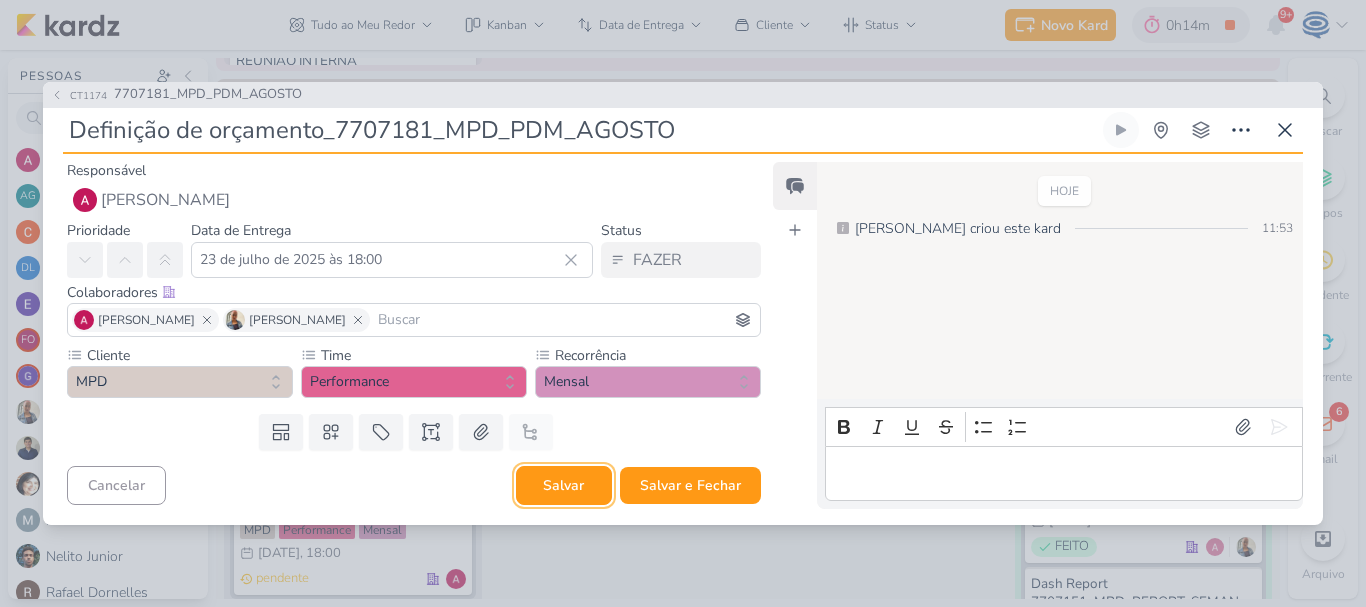 click on "Salvar" at bounding box center [564, 485] 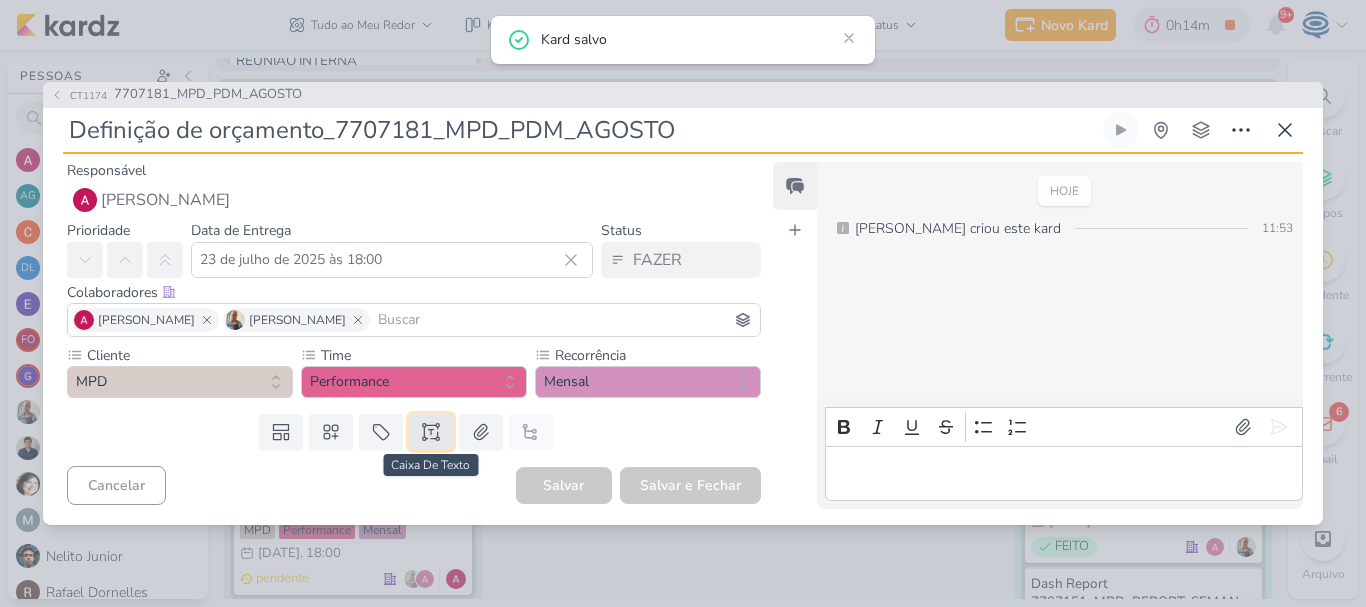 click 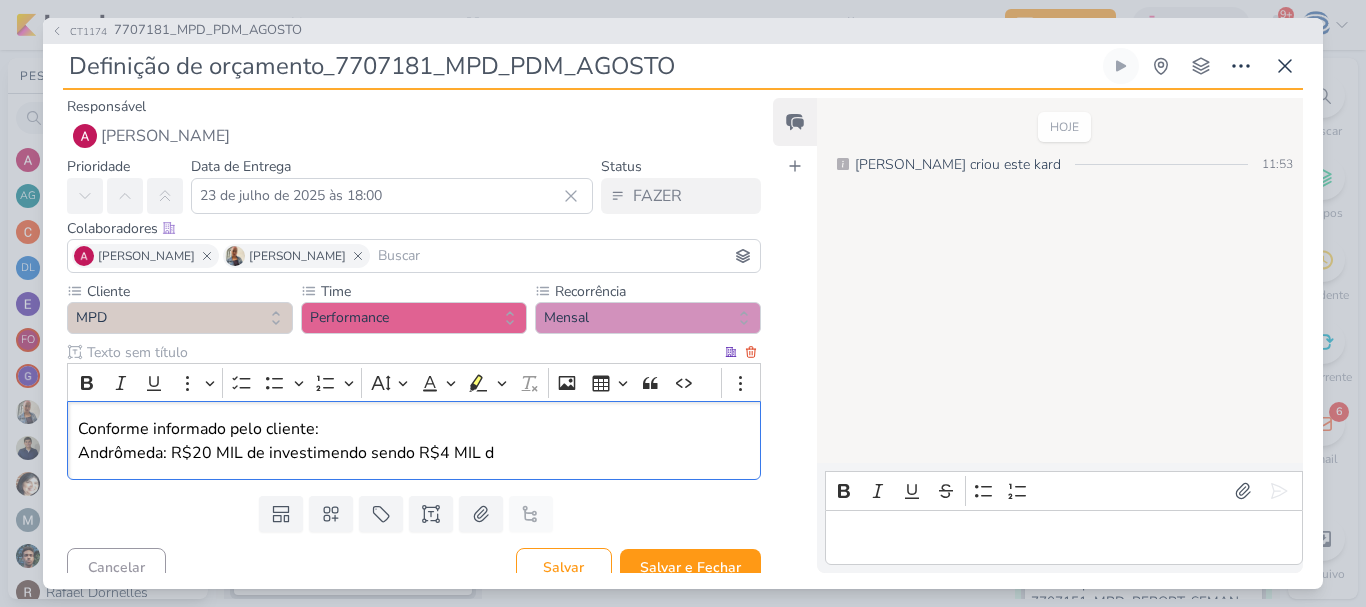 click on "Conforme informado pelo cliente:  [PERSON_NAME]: R$20 MIL de investimendo sendo R$4 MIL d" at bounding box center [414, 441] 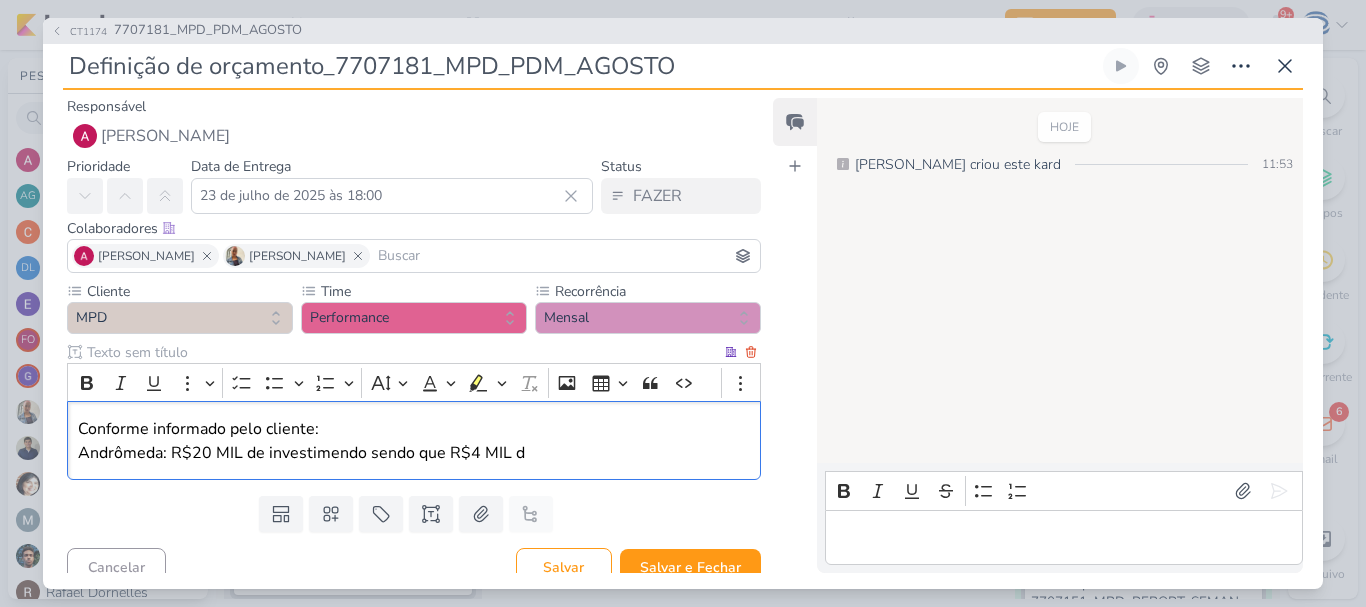 click on "Conforme informado pelo cliente:  [PERSON_NAME]: R$20 MIL de investimendo sendo que R$4 MIL d" at bounding box center [414, 441] 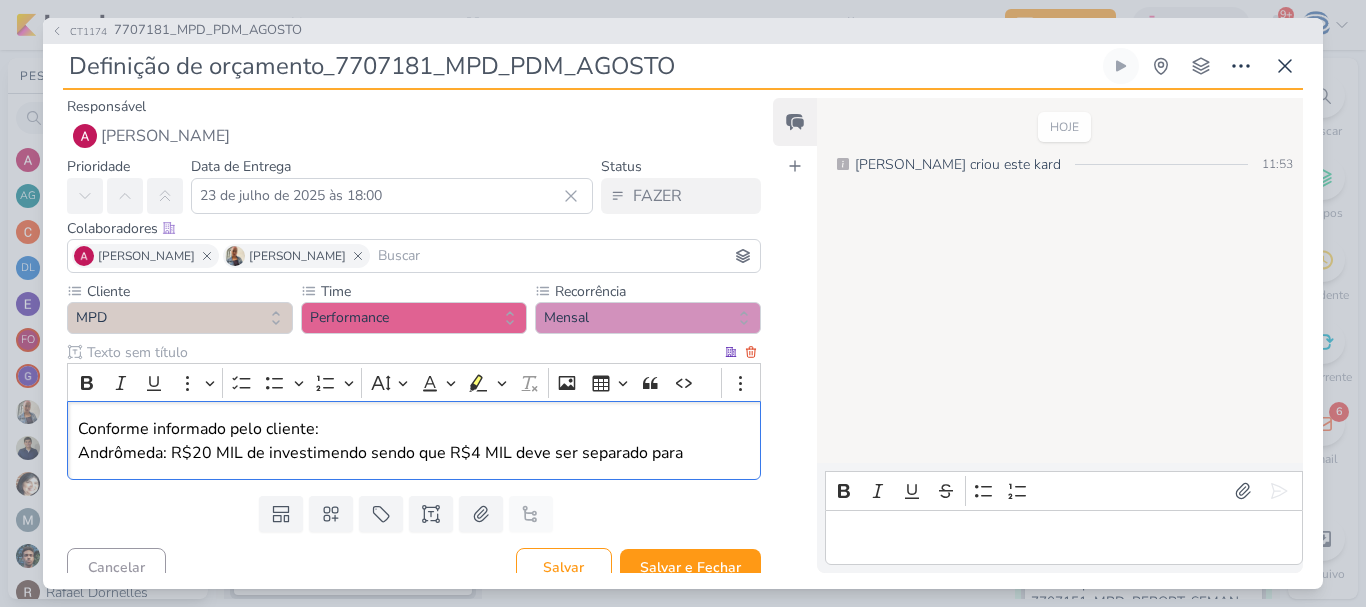 click on "Conforme informado pelo cliente:  [PERSON_NAME]: R$20 MIL de investimendo sendo que R$4 MIL deve ser separado para" at bounding box center [414, 441] 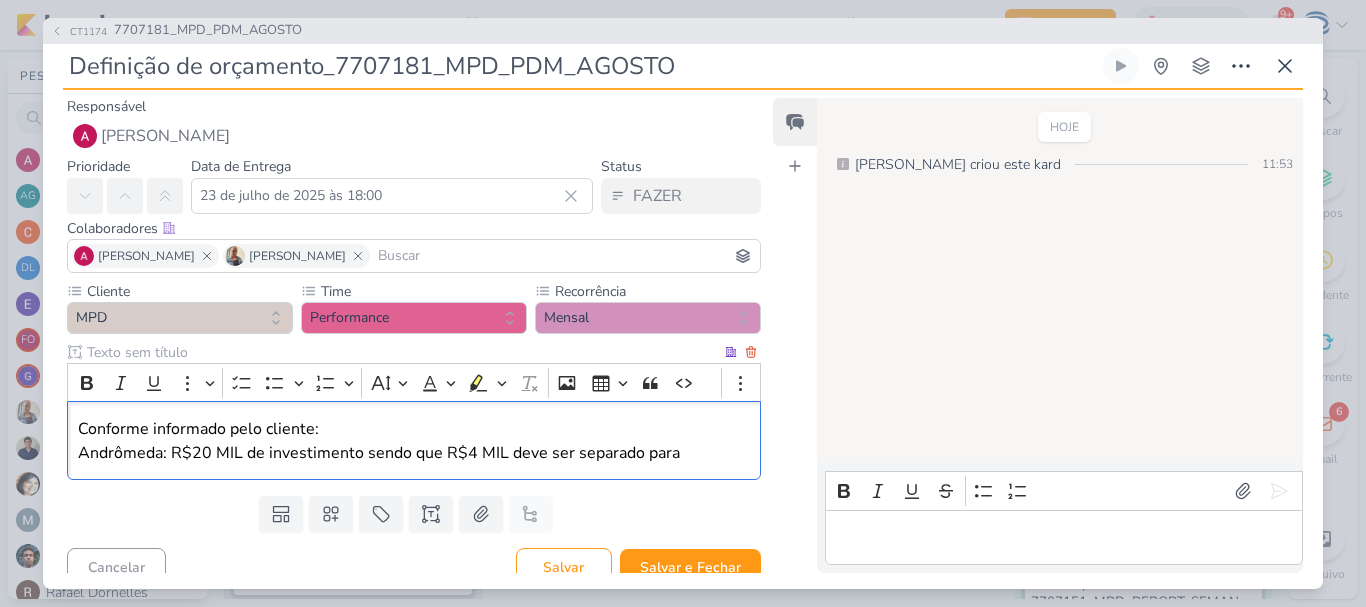 click on "Conforme informado pelo cliente:  Andrômeda: R$20 MIL de investimento sendo que R$4 MIL deve ser separado para" at bounding box center (414, 441) 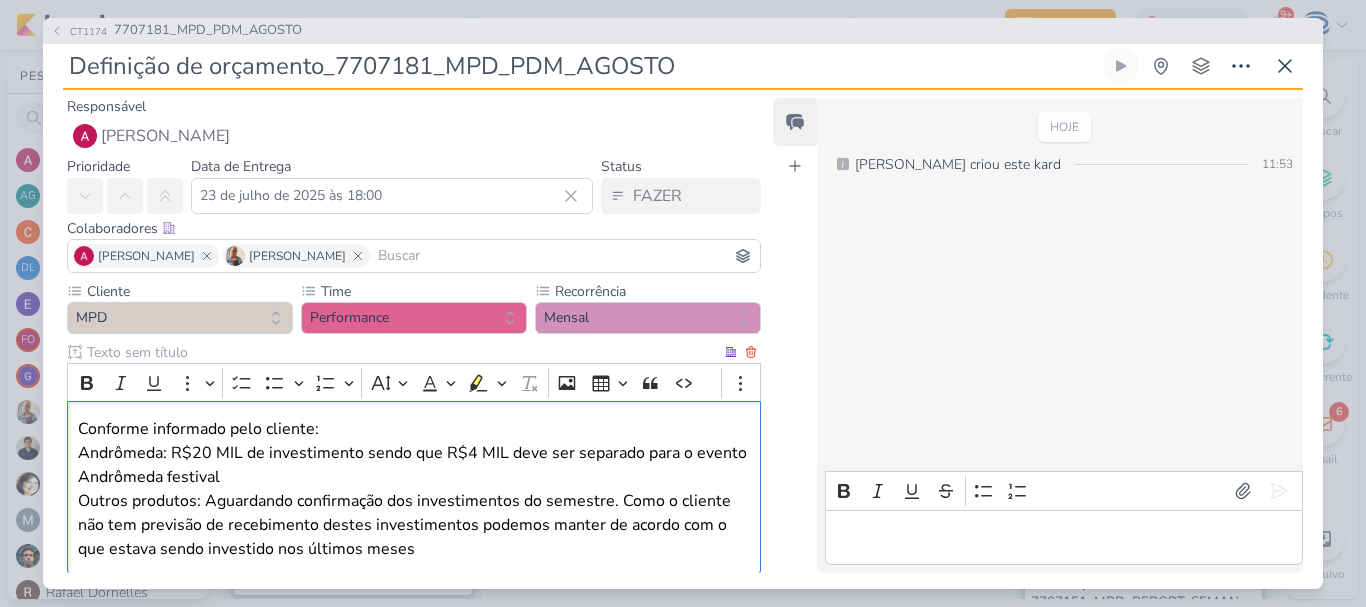 click on "Conforme informado pelo cliente:  Andrômeda: R$20 MIL de investimento sendo que R$4 MIL deve ser separado para o evento Andrômeda festival Outros produtos: Aguardando confirmação dos investimentos do semestre. Como o cliente não tem previsão de recebimento destes investimentos podemos manter de acordo com o que estava sendo investido nos últimos meses" at bounding box center (414, 488) 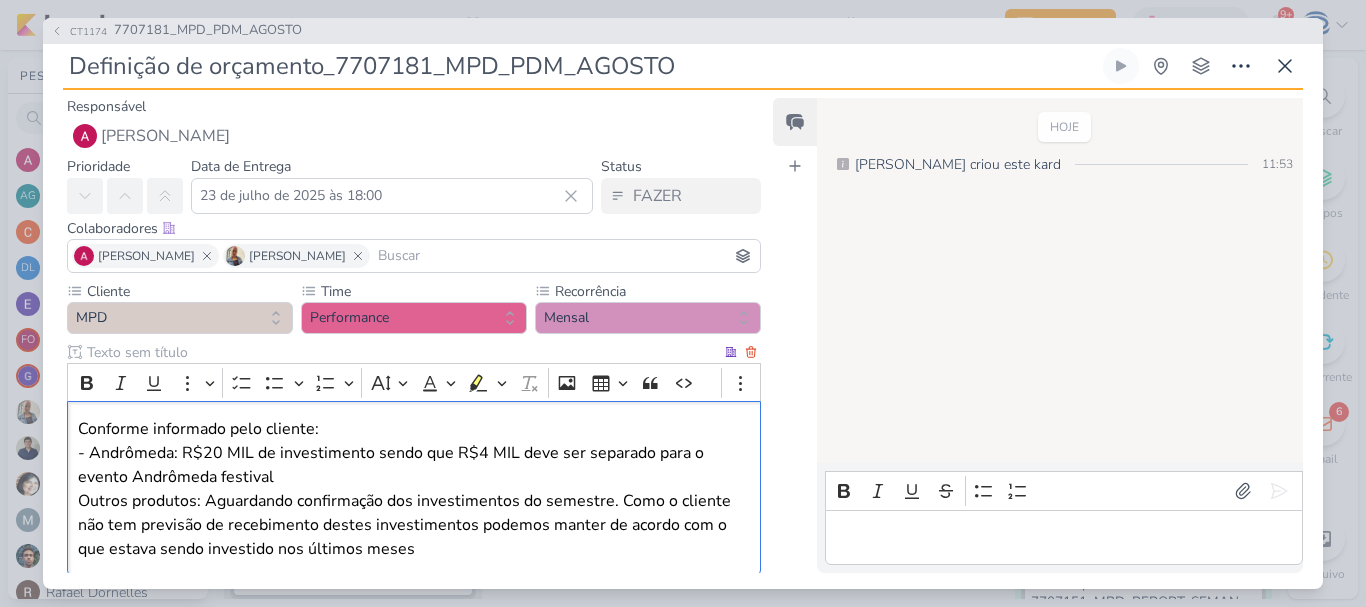 click on "Conforme informado pelo cliente:  - Andrômeda: R$20 MIL de investimento sendo que R$4 MIL deve ser separado para o evento Andrômeda festival Outros produtos: Aguardando confirmação dos investimentos do semestre. Como o cliente não tem previsão de recebimento destes investimentos podemos manter de acordo com o que estava sendo investido nos últimos meses" at bounding box center [414, 488] 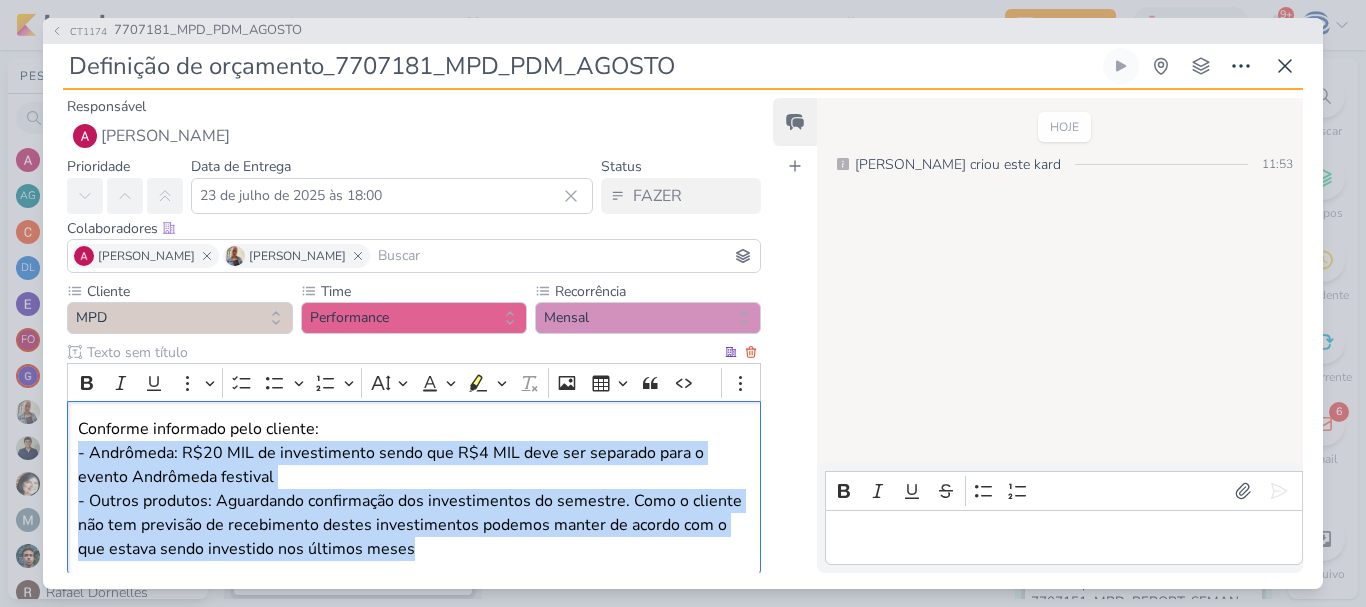 drag, startPoint x: 75, startPoint y: 449, endPoint x: 542, endPoint y: 554, distance: 478.65854 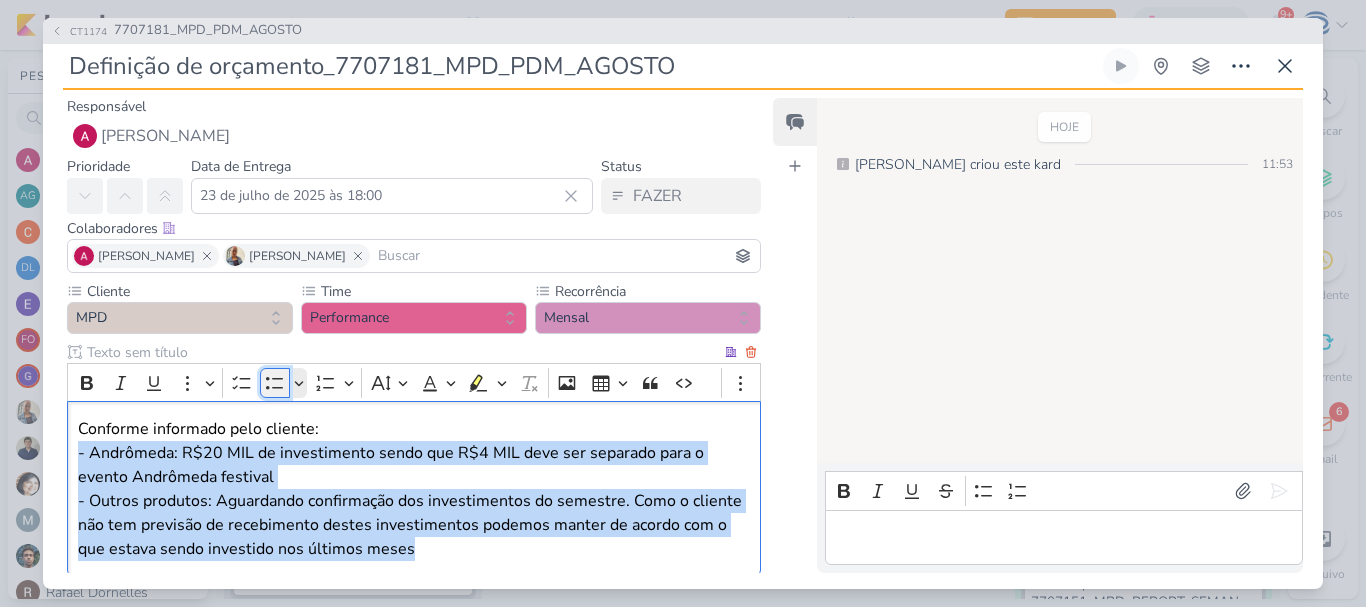 click on "Bulleted List" at bounding box center (275, 383) 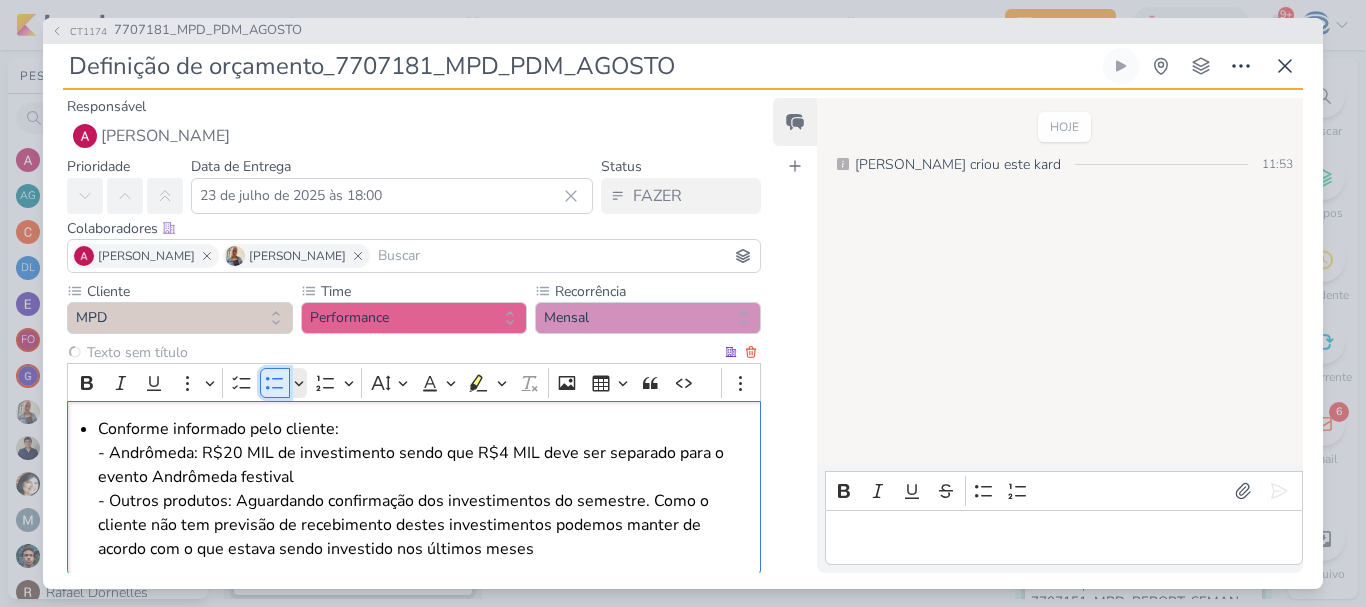 click on "Bulleted List" at bounding box center (275, 383) 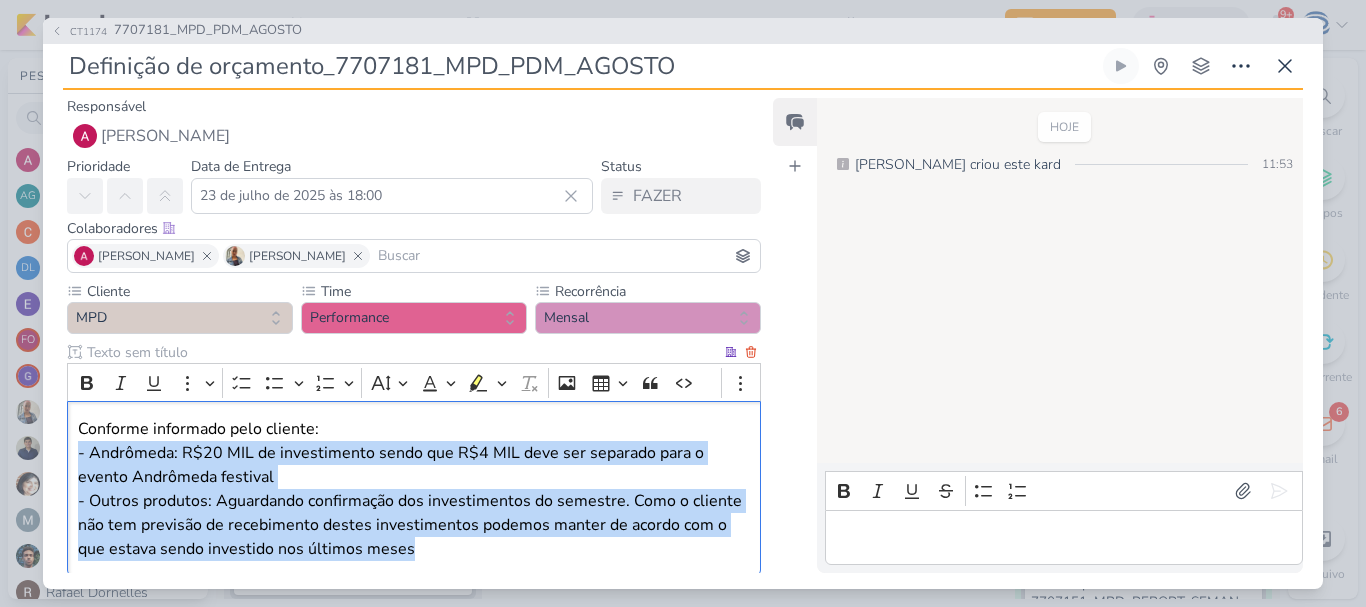 click on "Conforme informado pelo cliente:  - Andrômeda: R$20 MIL de investimento sendo que R$4 MIL deve ser separado para o evento Andrômeda festival - Outros produtos: Aguardando confirmação dos investimentos do semestre. Como o cliente não tem previsão de recebimento destes investimentos podemos manter de acordo com o que estava sendo investido nos últimos meses" at bounding box center (414, 488) 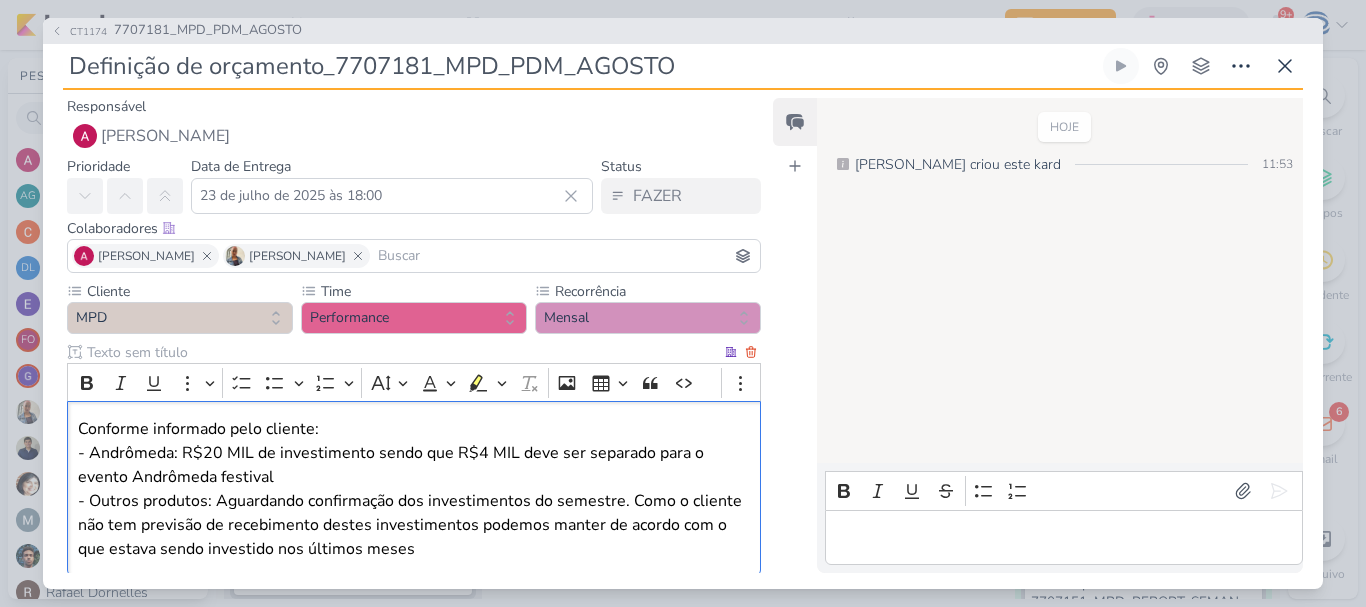 scroll, scrollTop: 114, scrollLeft: 0, axis: vertical 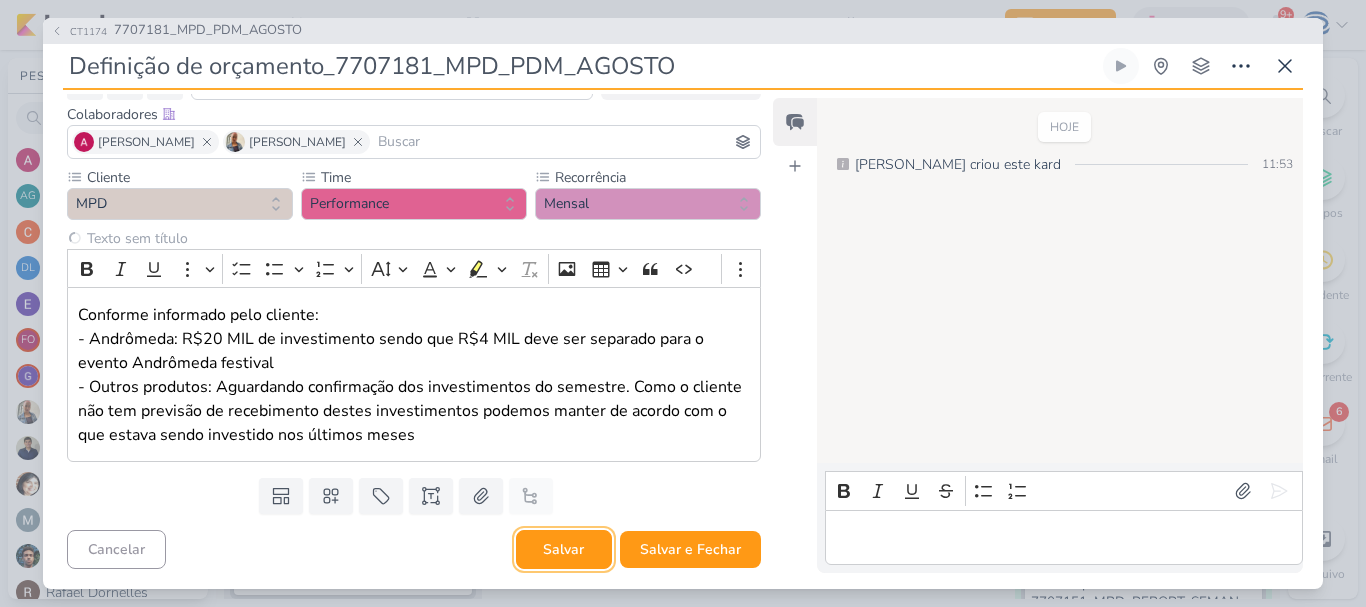 click on "Salvar" at bounding box center [564, 549] 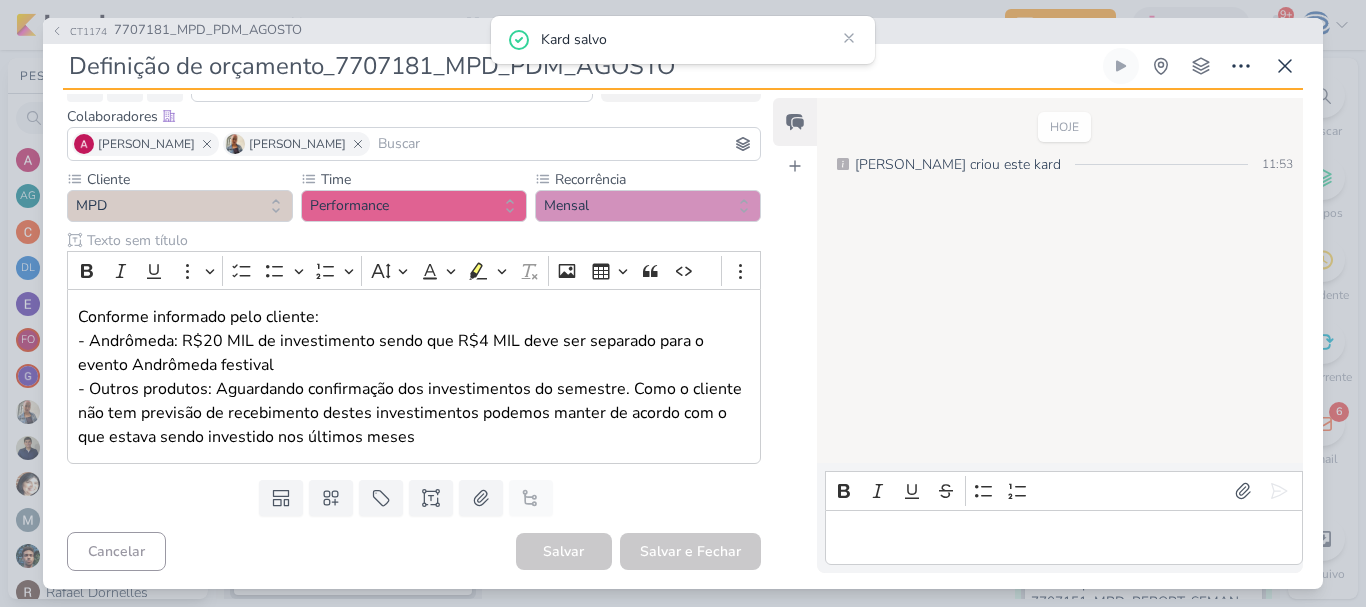 scroll, scrollTop: 0, scrollLeft: 0, axis: both 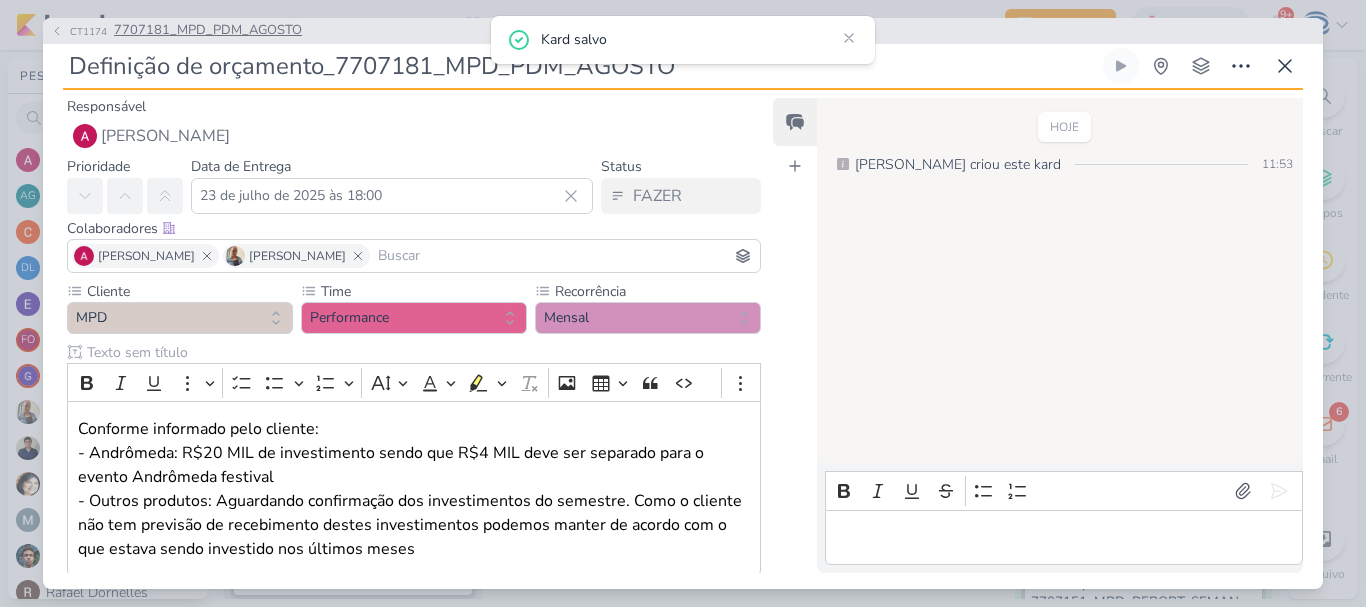 click on "7707181_MPD_PDM_AGOSTO" at bounding box center [208, 31] 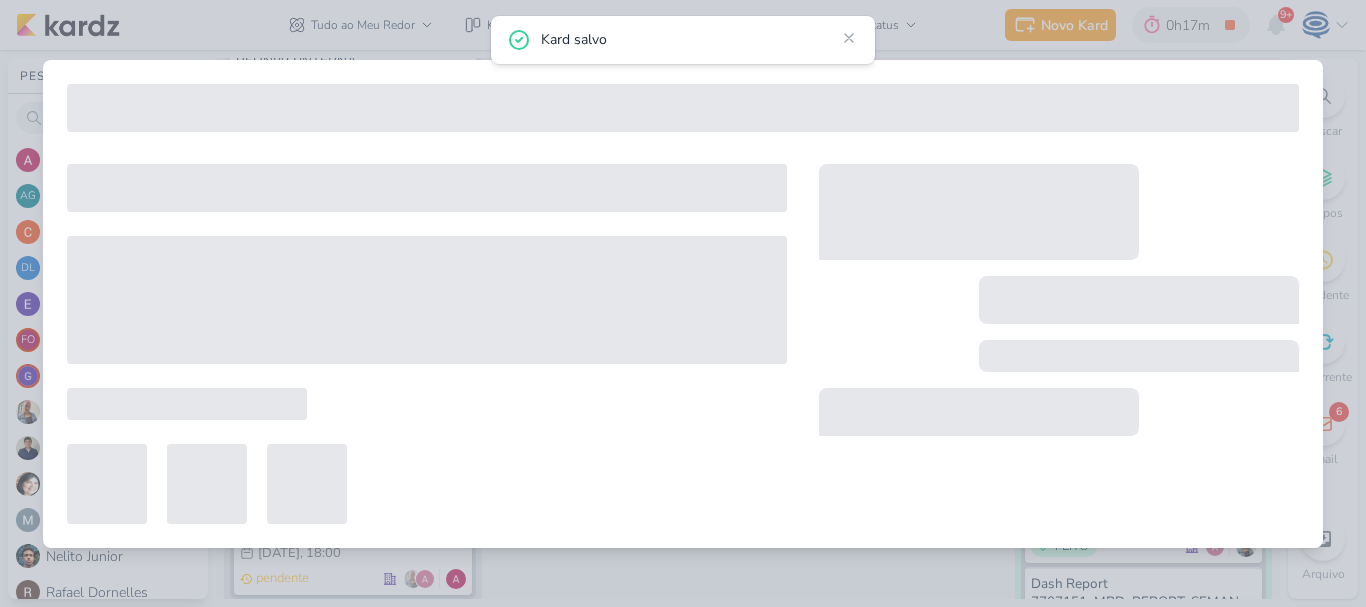 type on "7707181_MPD_PDM_AGOSTO" 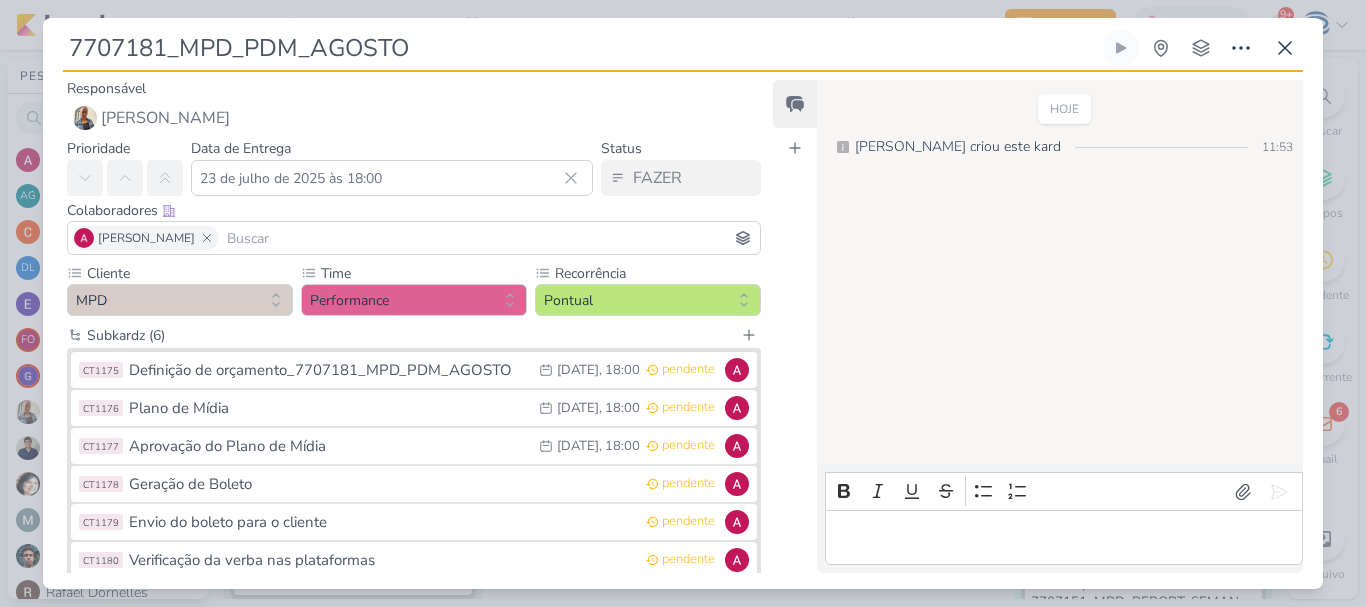 drag, startPoint x: 408, startPoint y: 47, endPoint x: 46, endPoint y: 40, distance: 362.0677 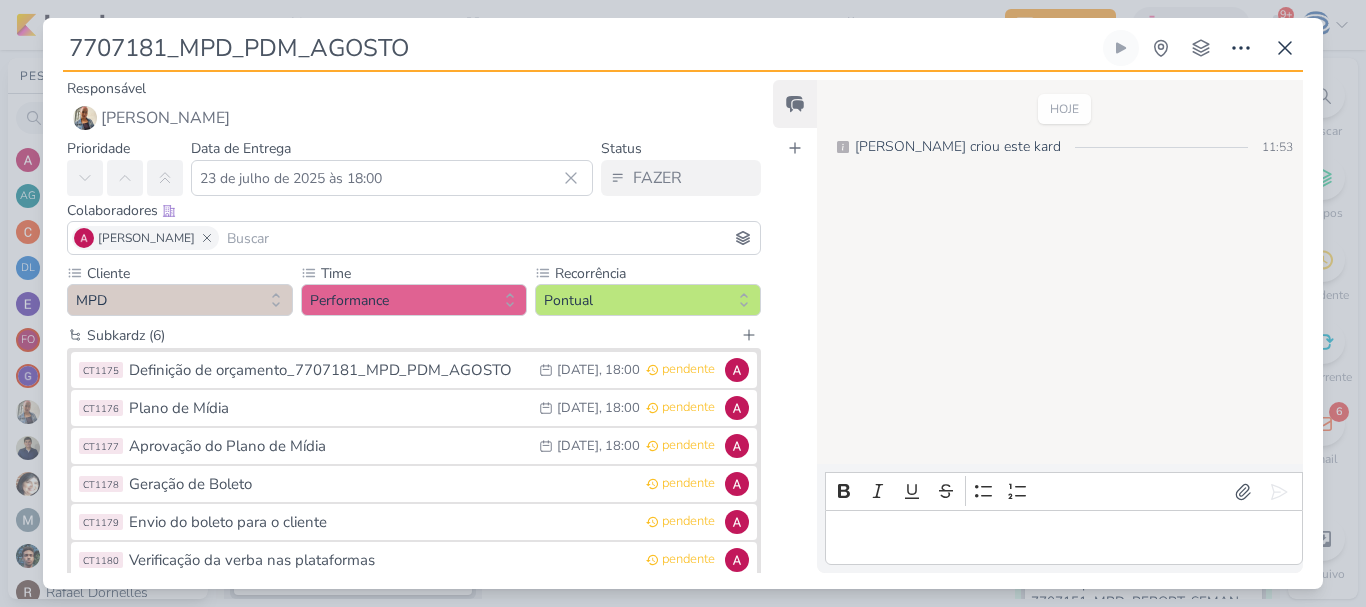 click on "7707181_MPD_PDM_AGOSTO
Criado por mim
nenhum grupo disponível" at bounding box center (683, 309) 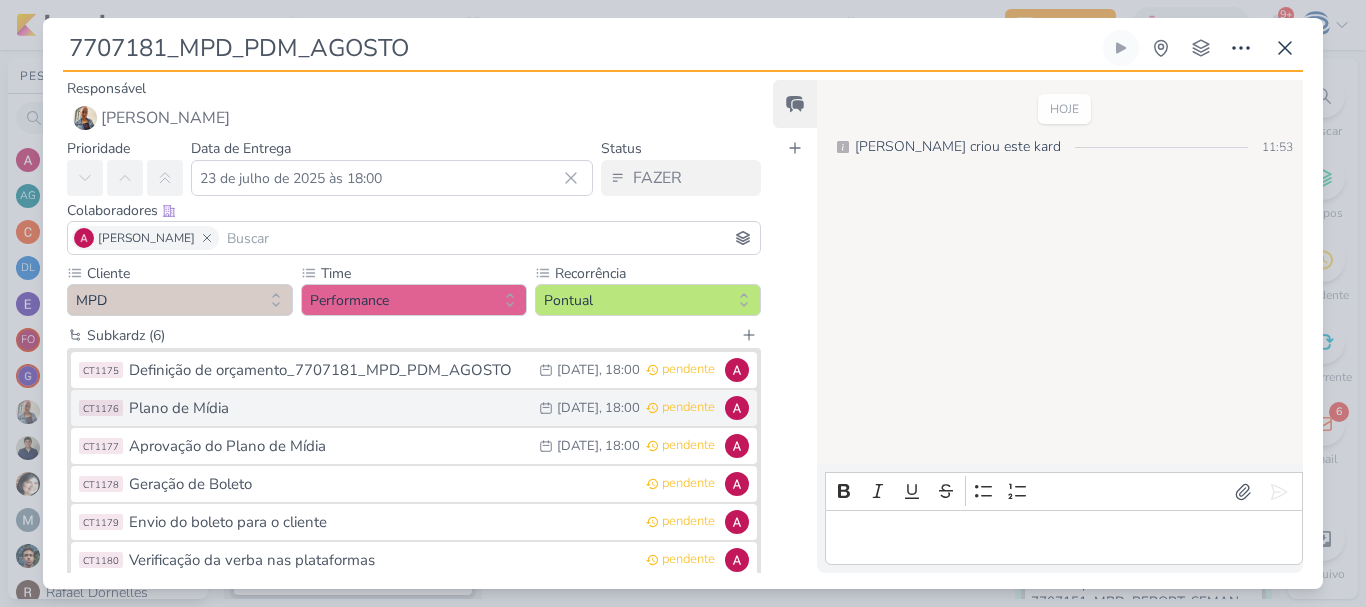 click on "Plano de Mídia" at bounding box center [329, 408] 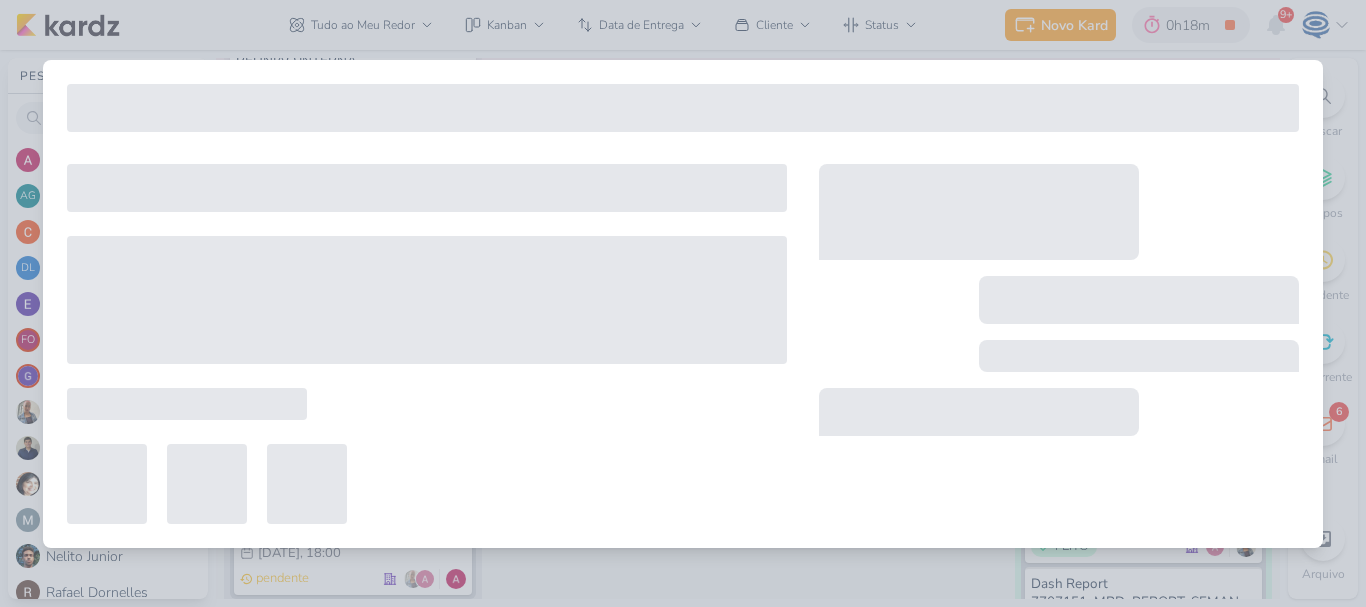 type on "Plano de Mídia" 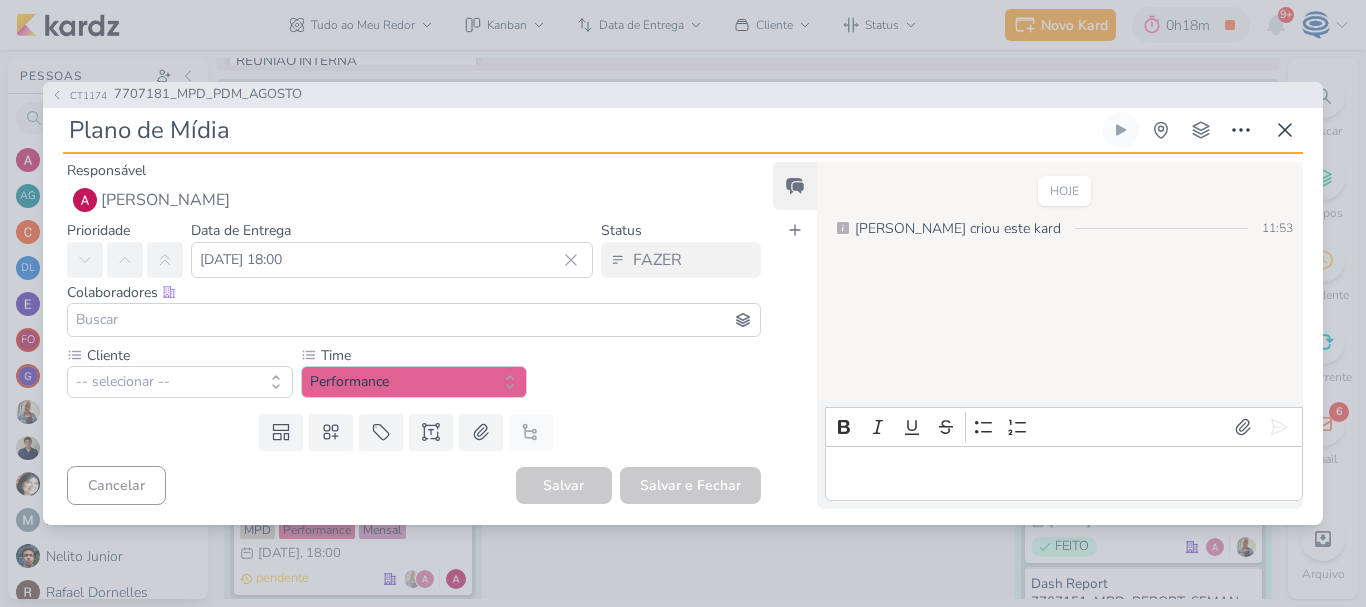 click on "Plano de Mídia" at bounding box center [581, 130] 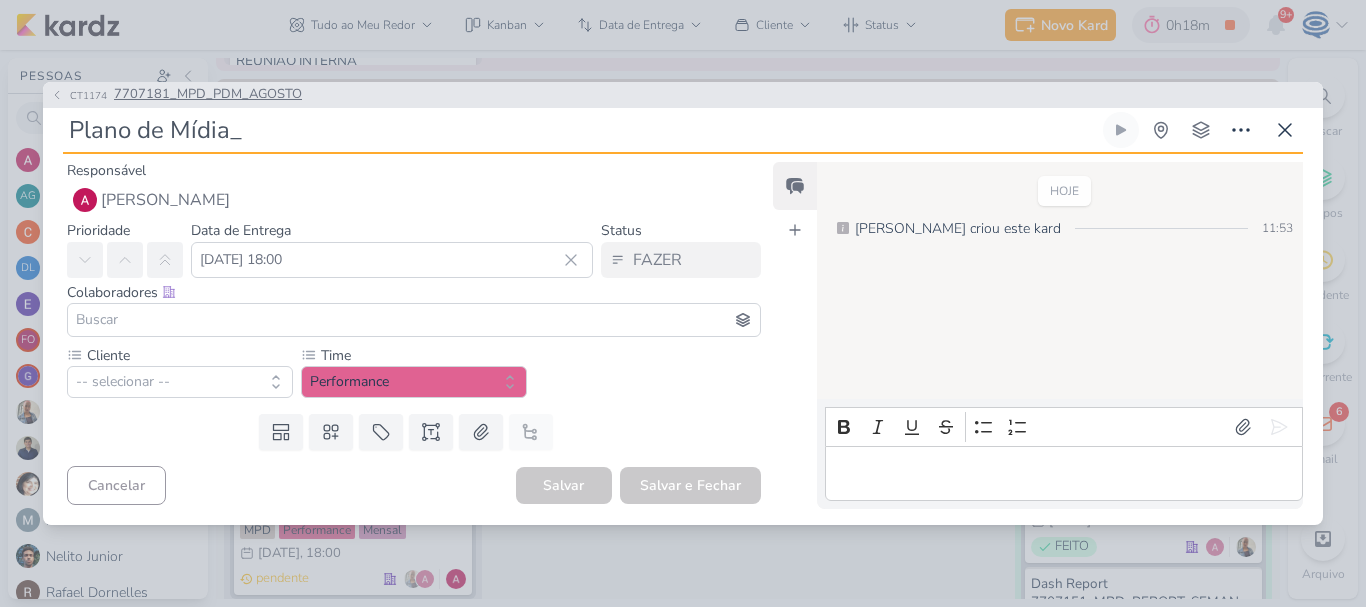 paste on "7707181_MPD_PDM_AGOSTO" 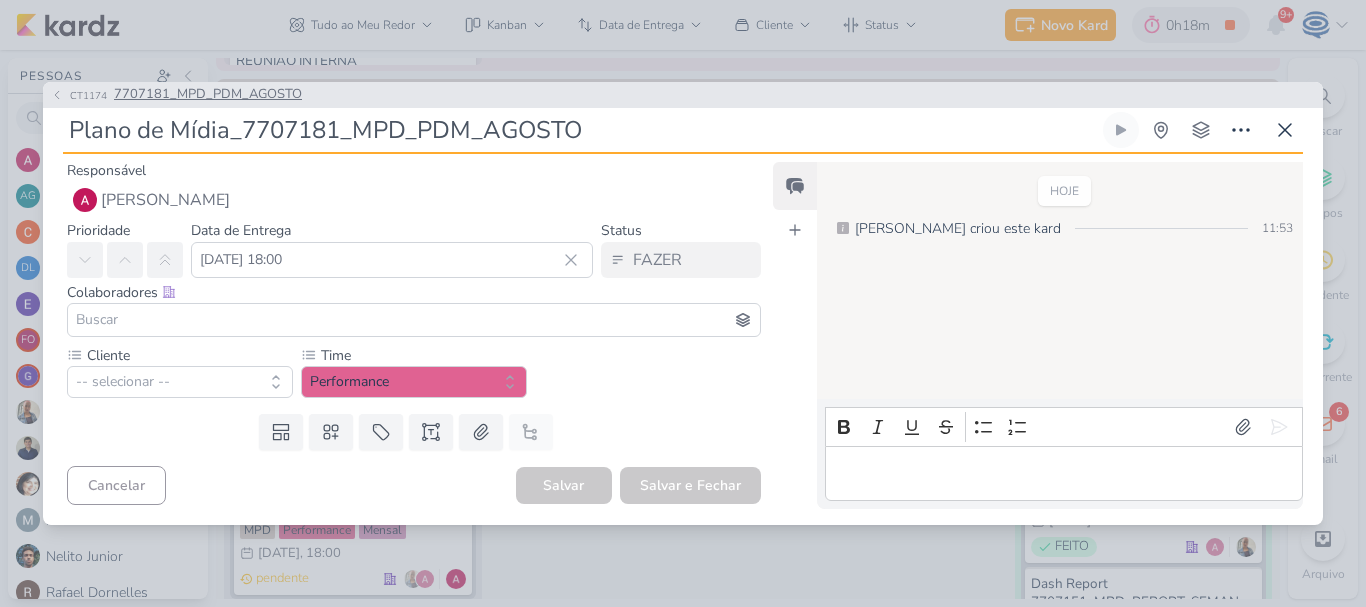 type on "Plano de Mídia_7707181_MPD_PDM_AGOSTO" 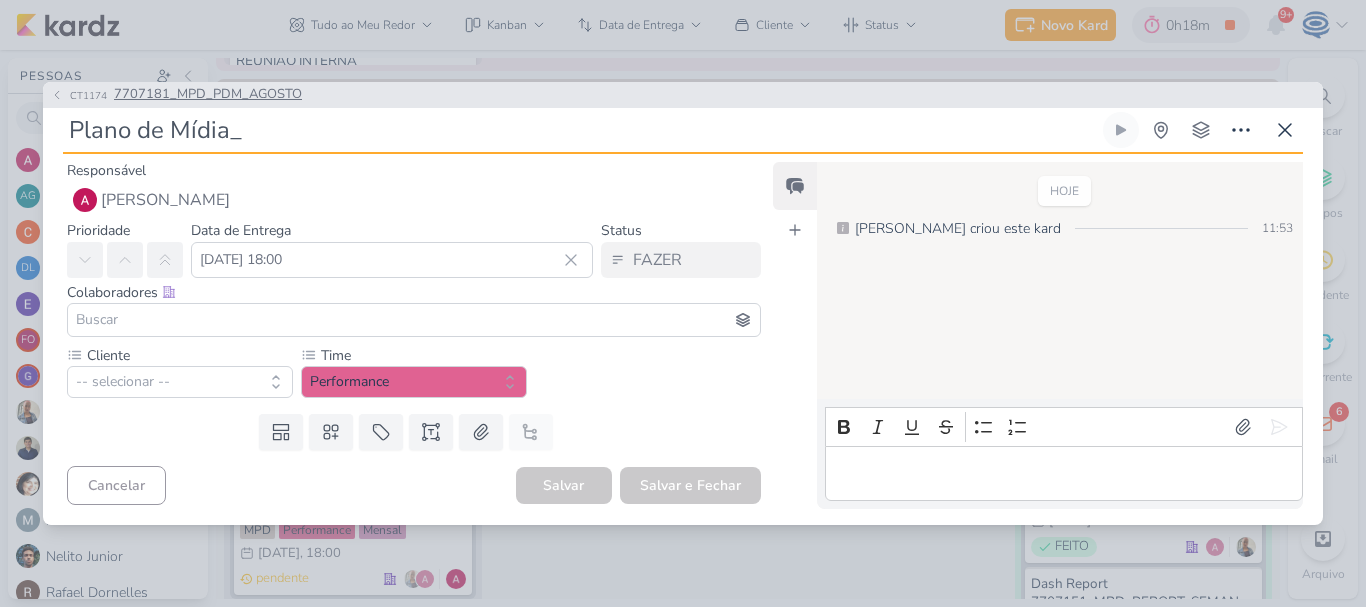click on "7707181_MPD_PDM_AGOSTO" at bounding box center [208, 95] 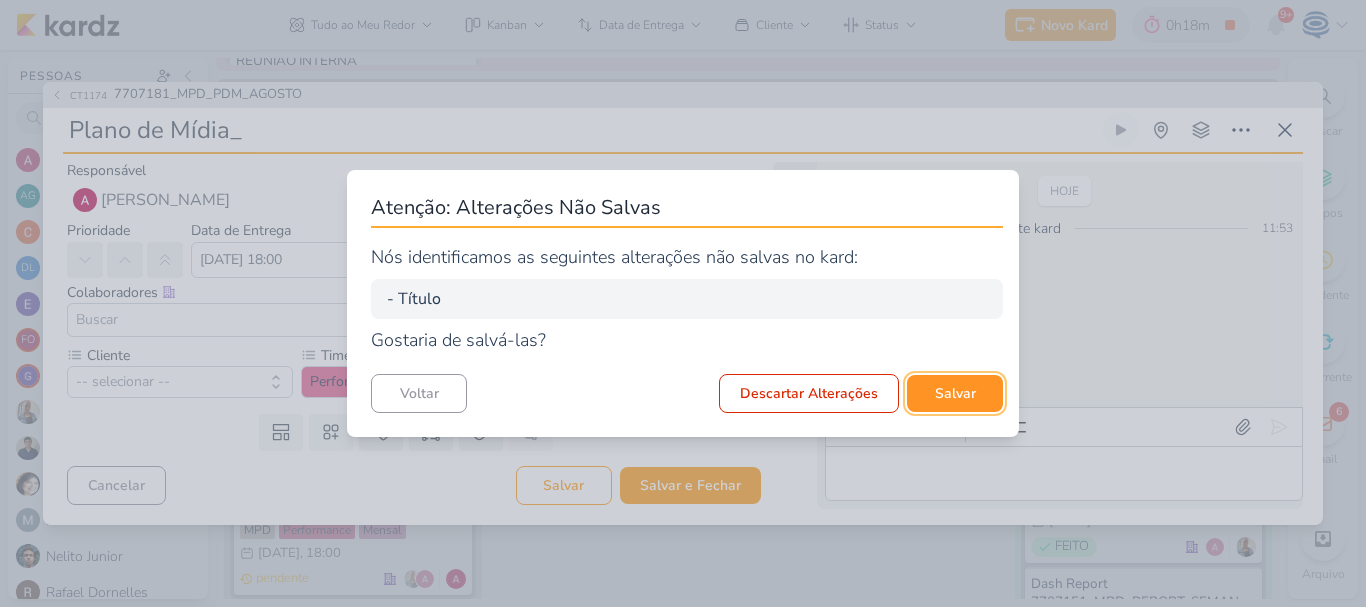 click on "Salvar" at bounding box center [955, 393] 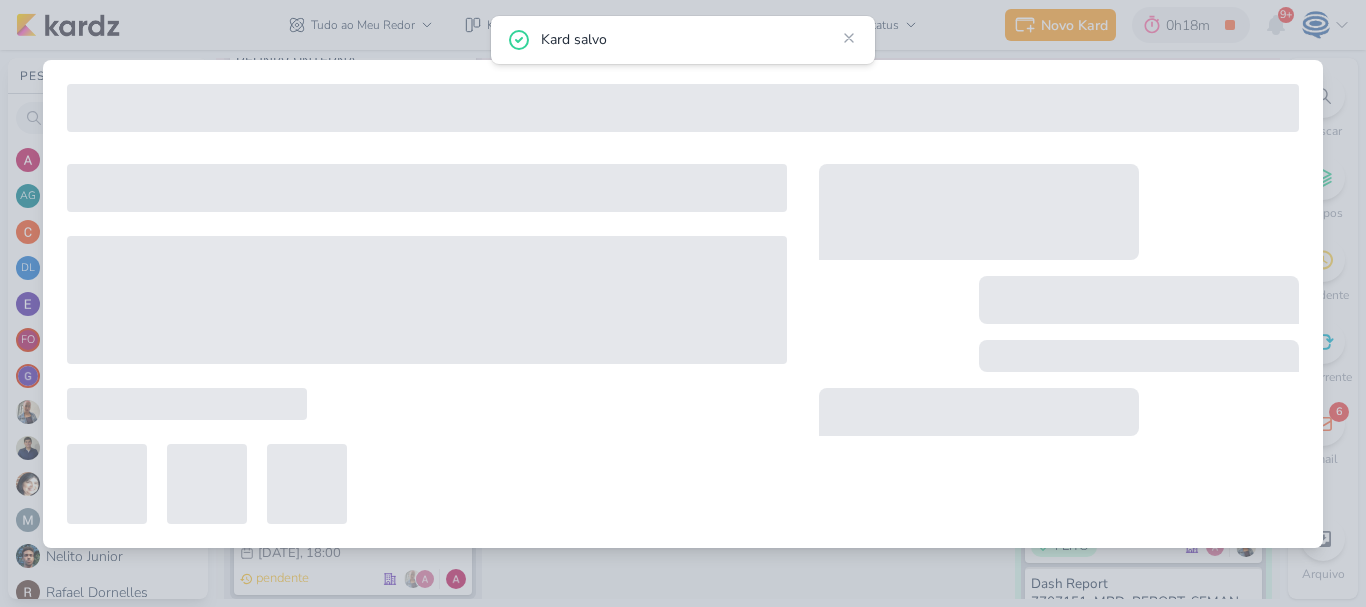 type on "7707181_MPD_PDM_AGOSTO" 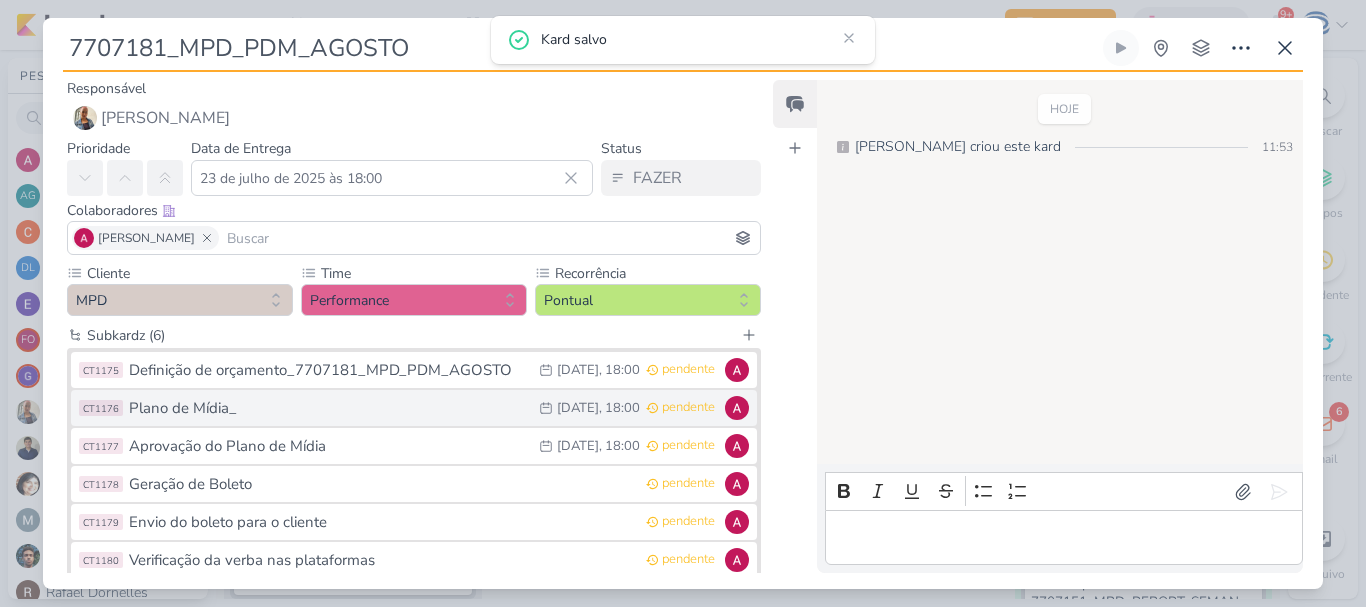 click on "CT1176
Plano de Mídia_
21/7
[DATE] 18:00
pendente" at bounding box center [414, 408] 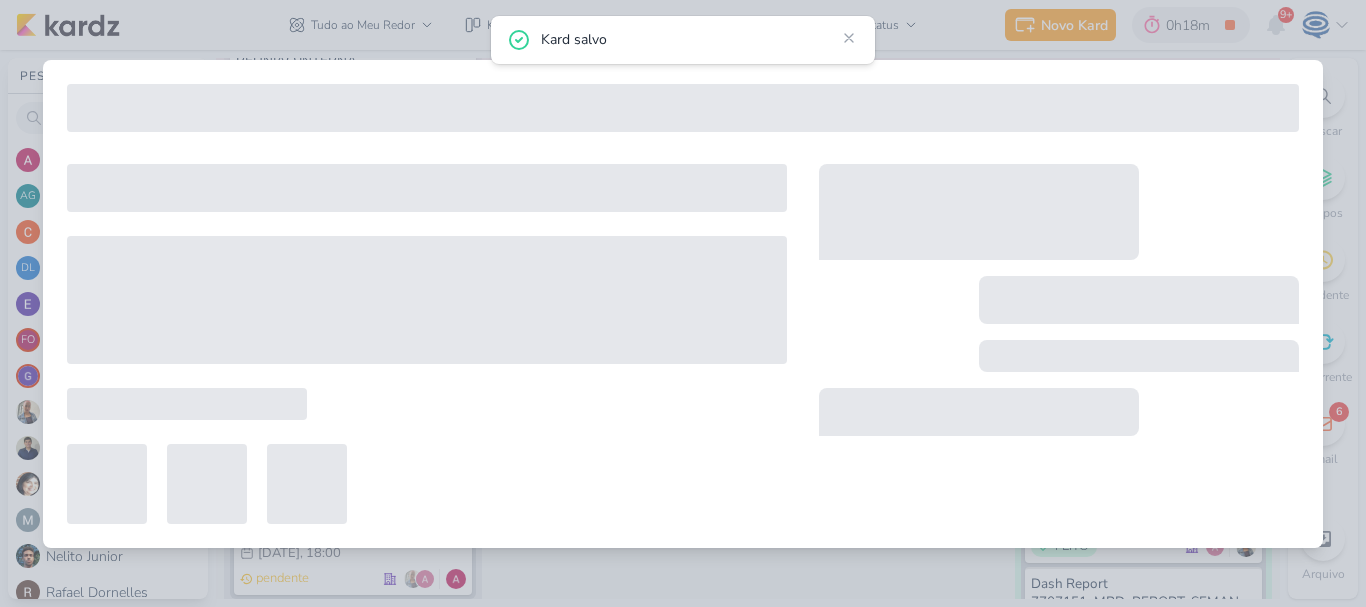 type on "Plano de Mídia_" 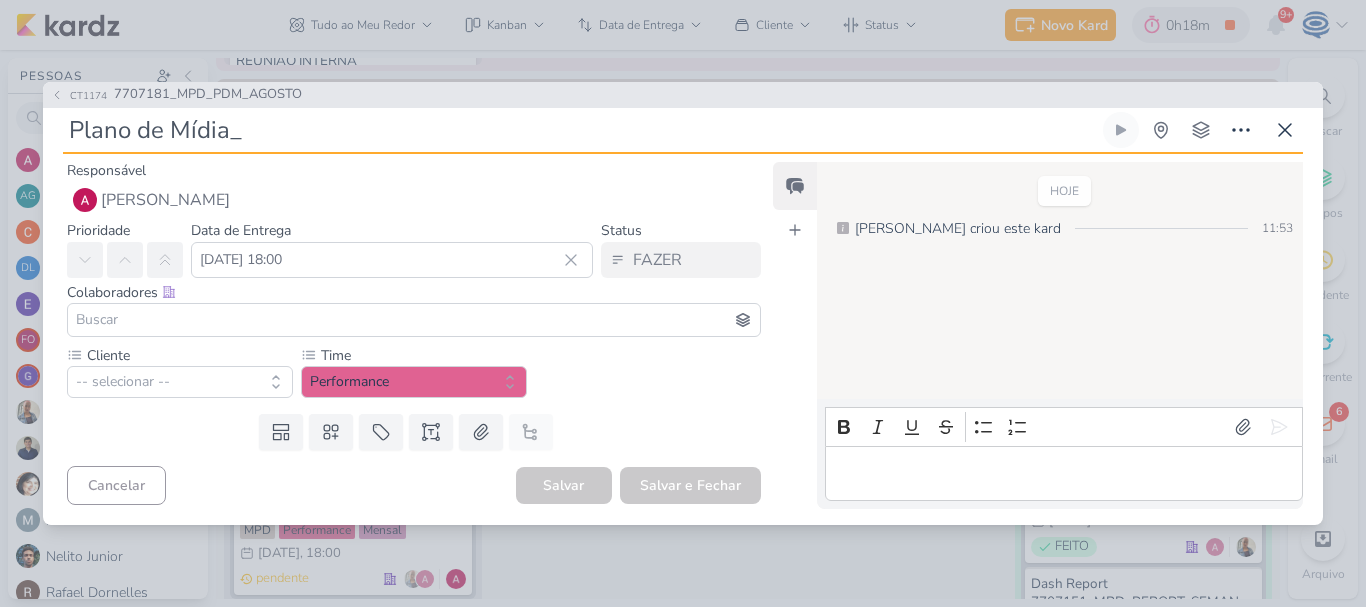 click on "Plano de Mídia_" at bounding box center [581, 130] 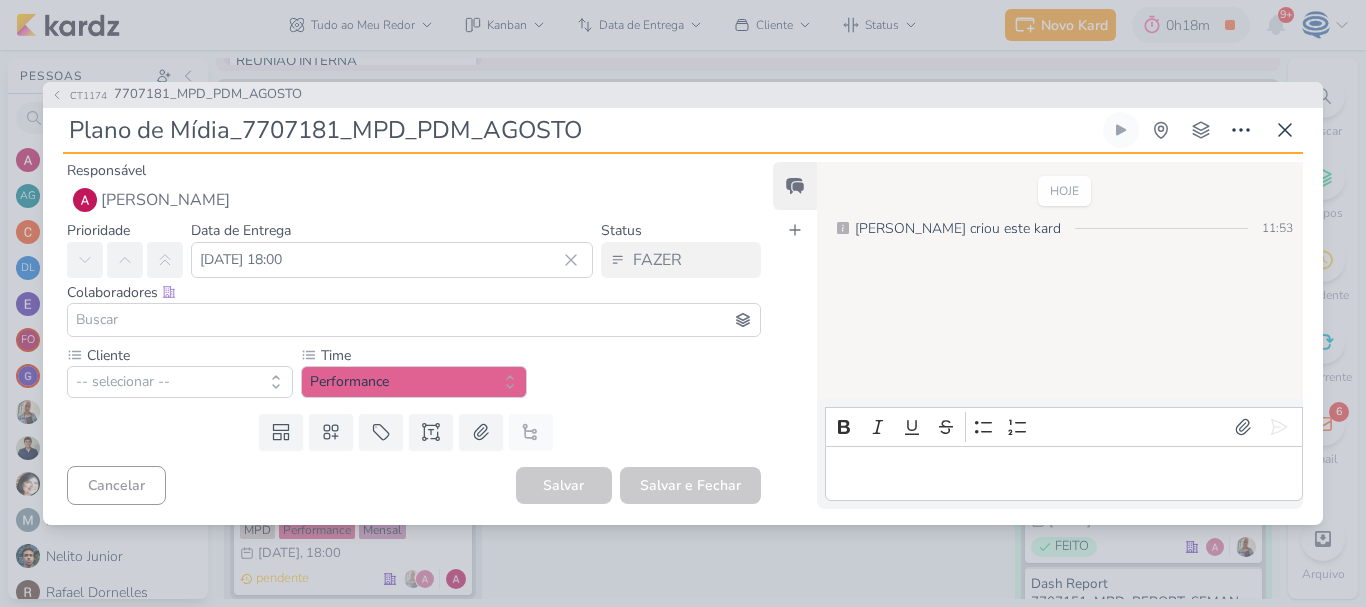 click on "Plano de Mídia_7707181_MPD_PDM_AGOSTO" at bounding box center [581, 130] 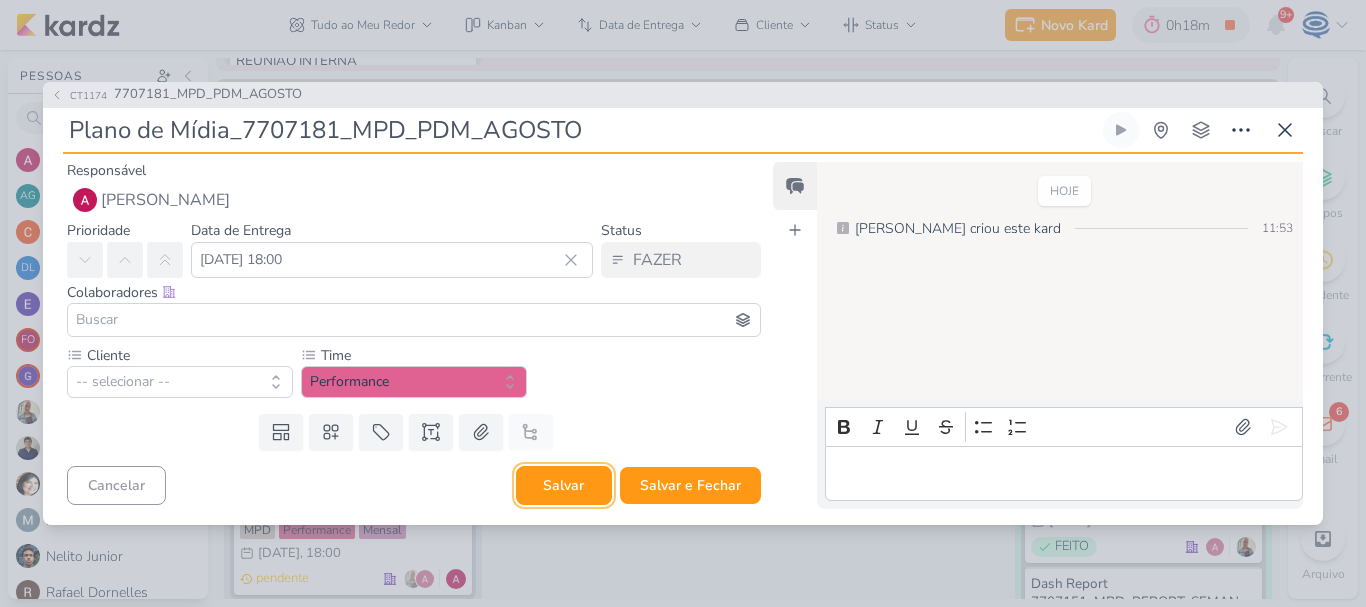 click on "Salvar" at bounding box center (564, 485) 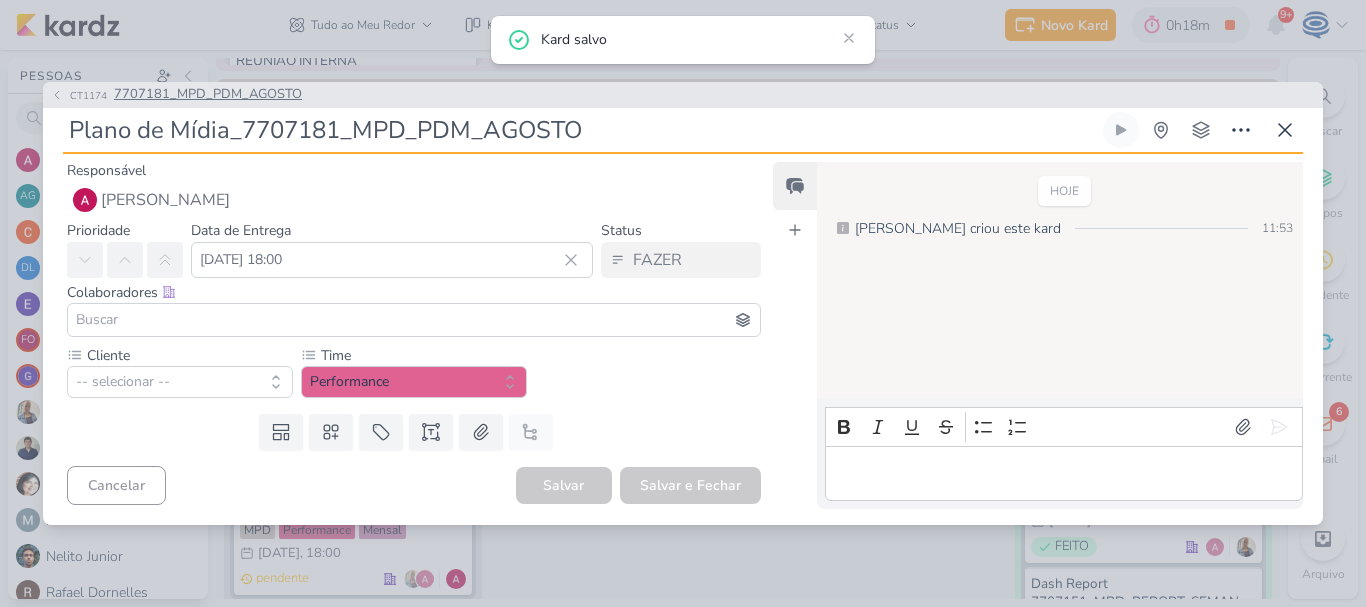 click on "7707181_MPD_PDM_AGOSTO" at bounding box center [208, 95] 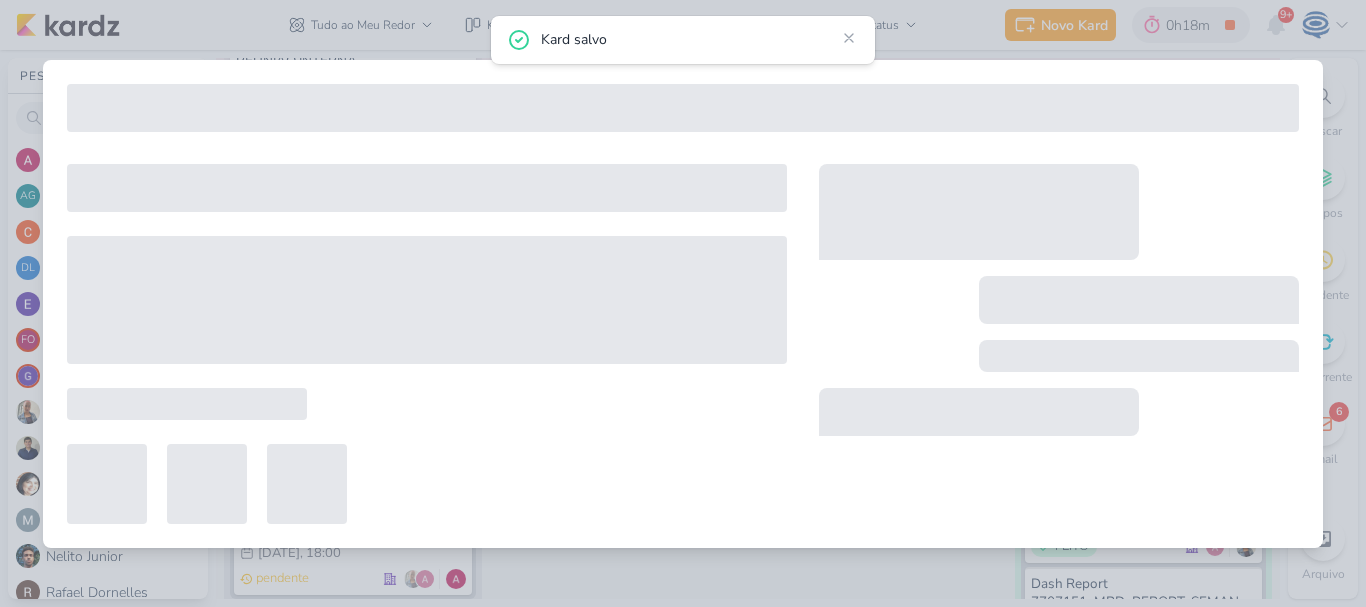 type on "7707181_MPD_PDM_AGOSTO" 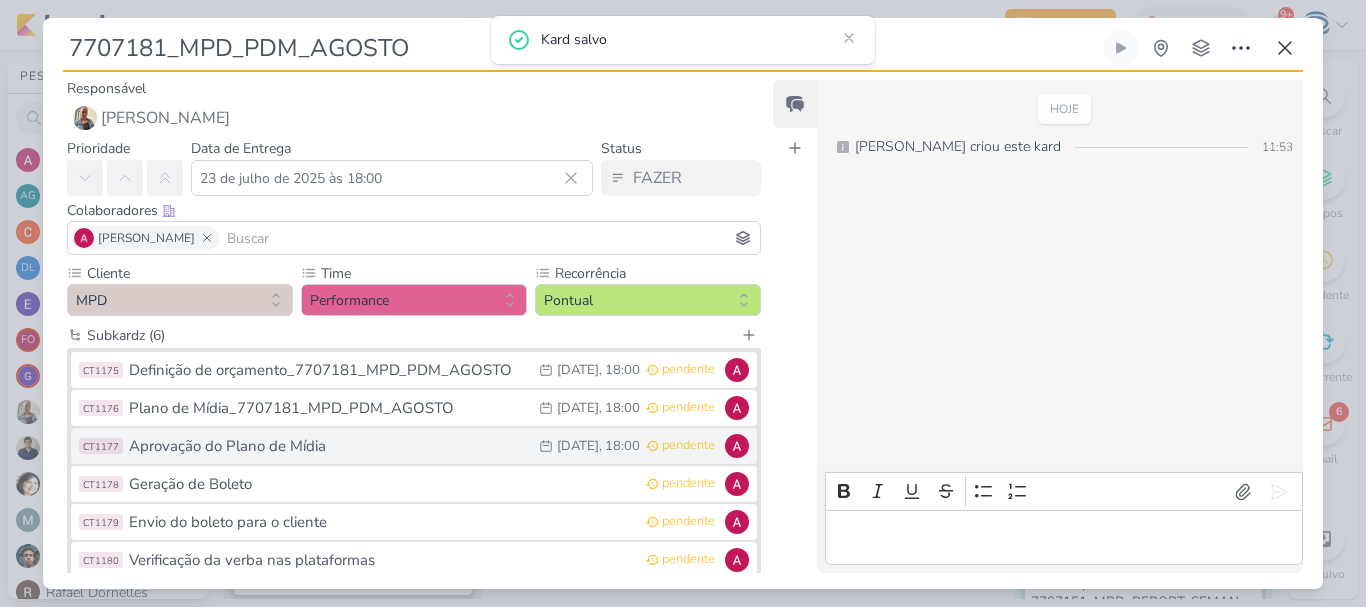 click on "Aprovação do Plano de Mídia" at bounding box center [329, 446] 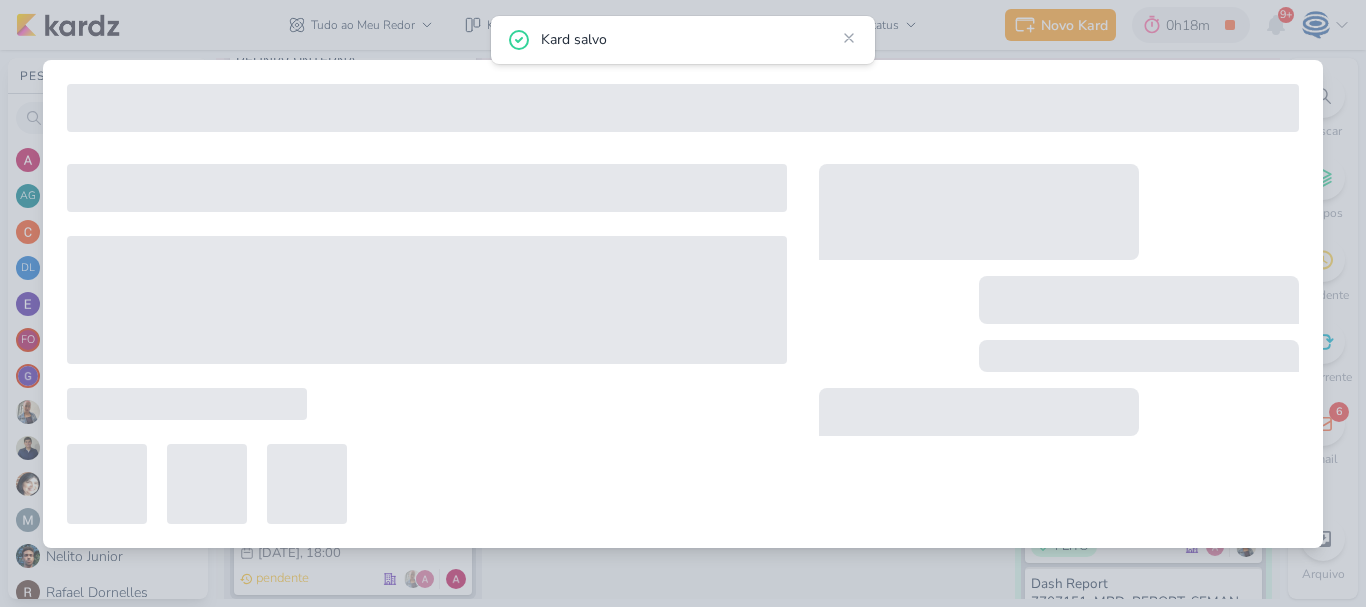 type on "Aprovação do Plano de Mídia" 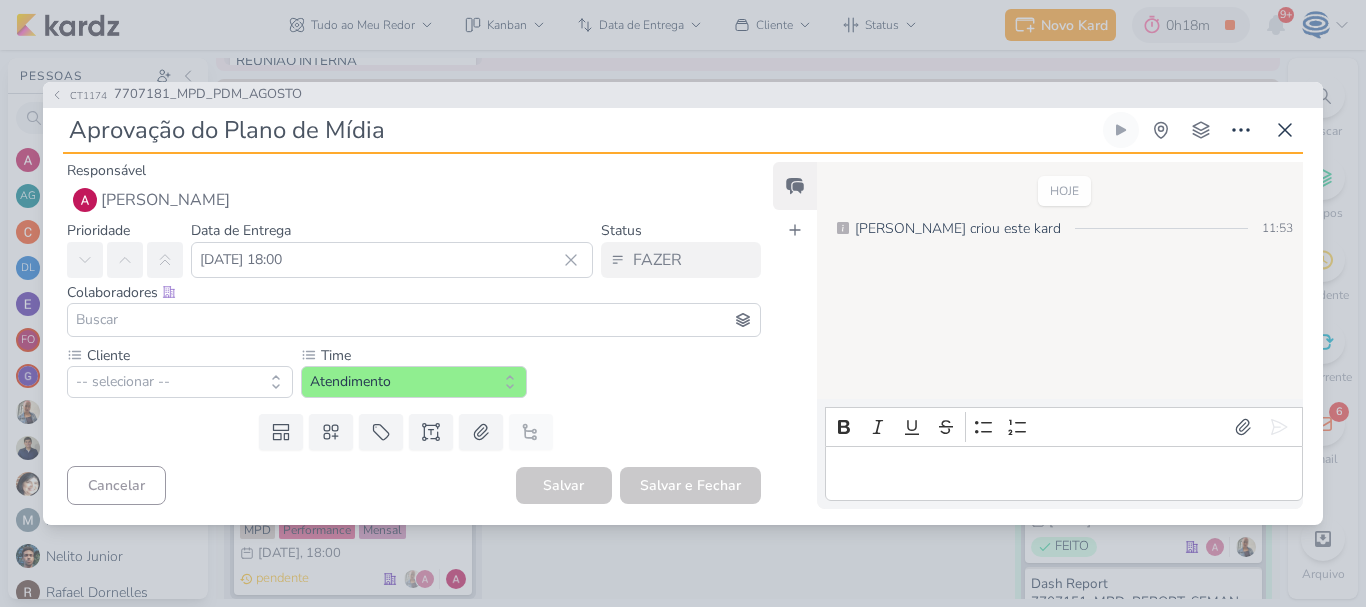 click on "Aprovação do Plano de Mídia" at bounding box center (581, 130) 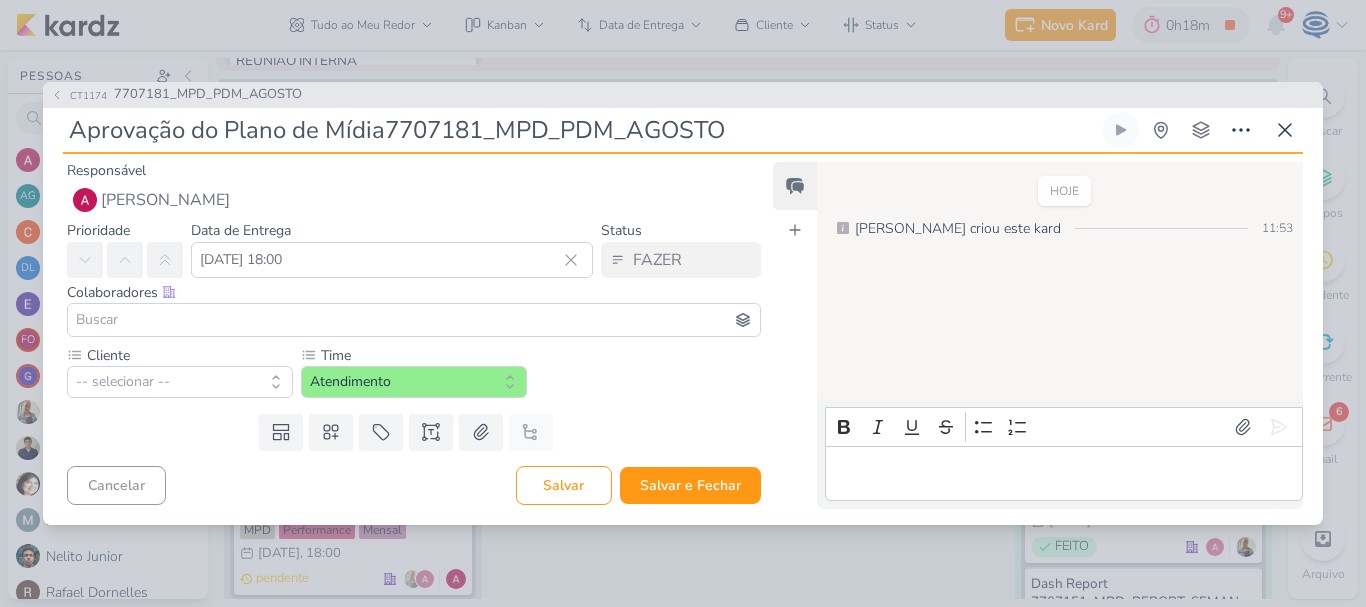 click on "Aprovação do Plano de Mídia7707181_MPD_PDM_AGOSTO" at bounding box center (581, 130) 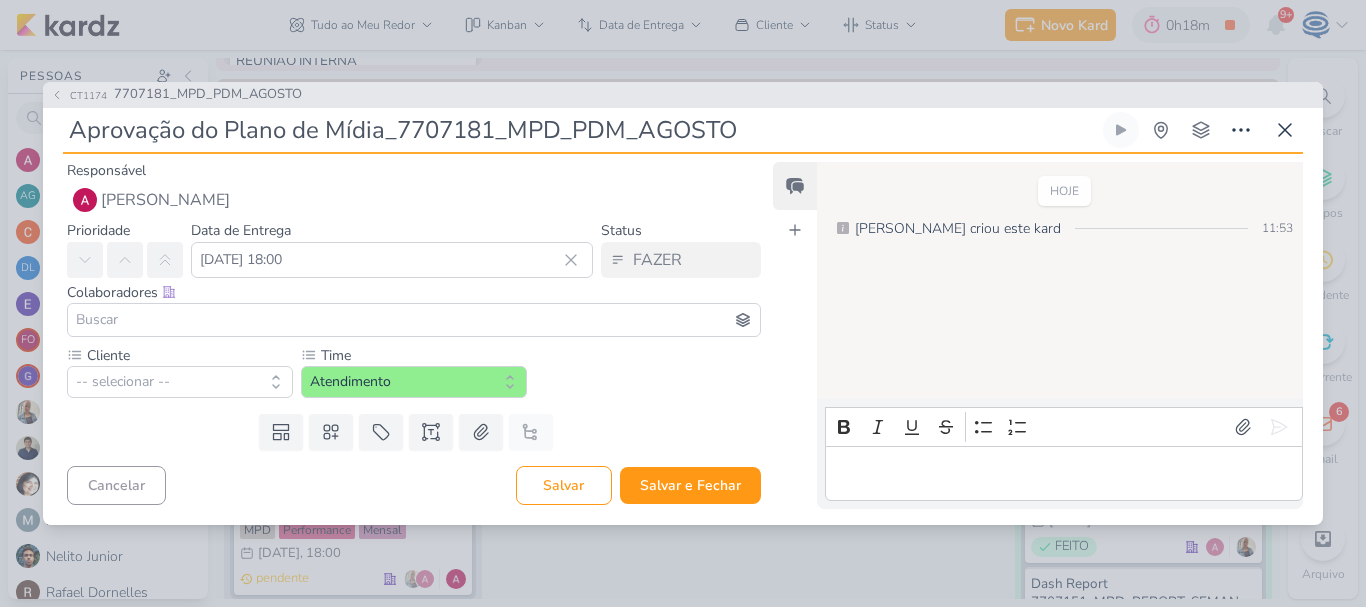 type on "Aprovação do Plano de Mídia_7707181_MPD_PDM_AGOSTO" 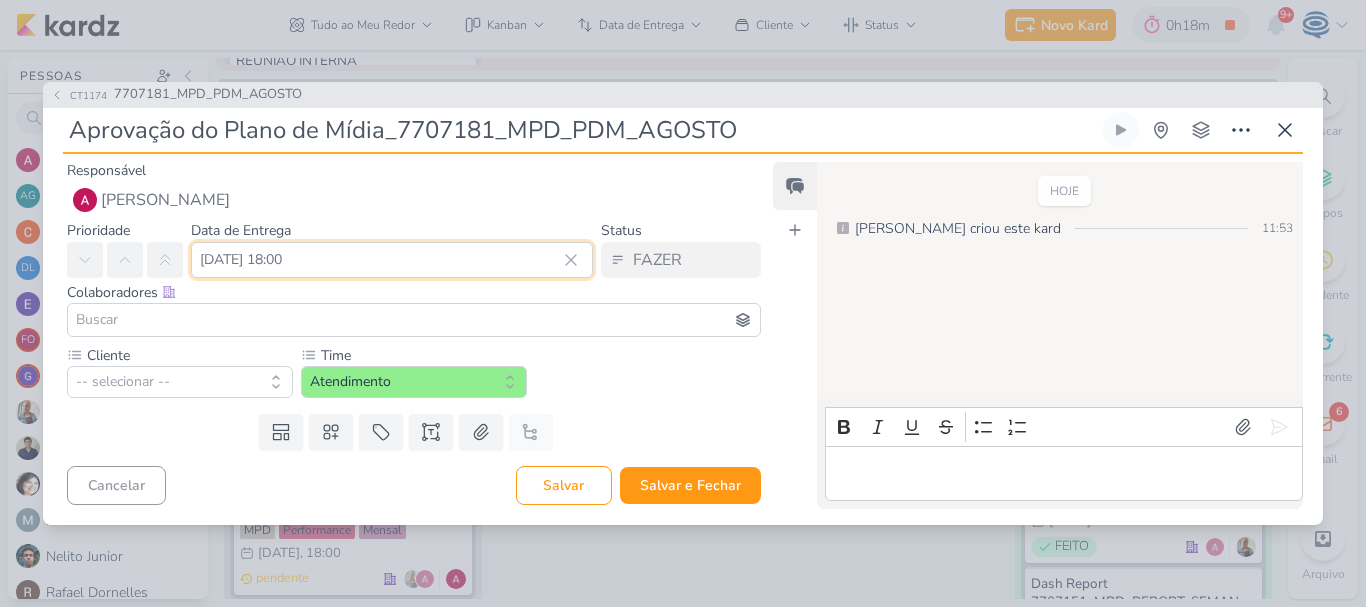 click on "[DATE] 18:00" at bounding box center [392, 260] 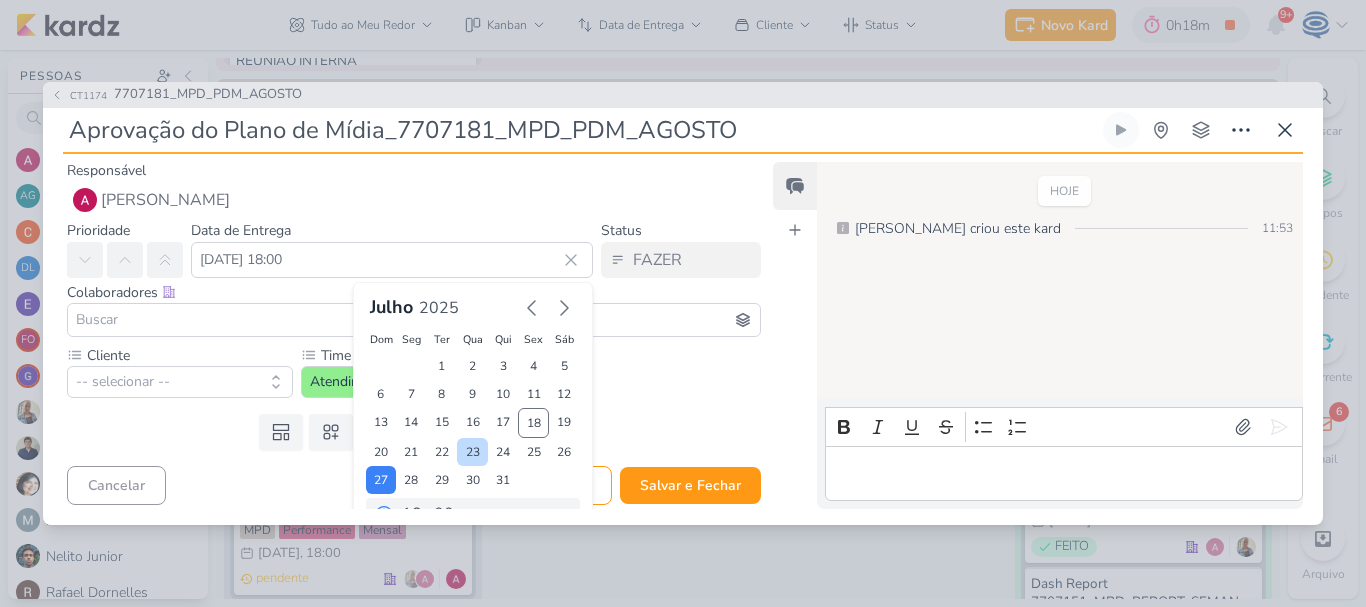 click on "23" at bounding box center (472, 452) 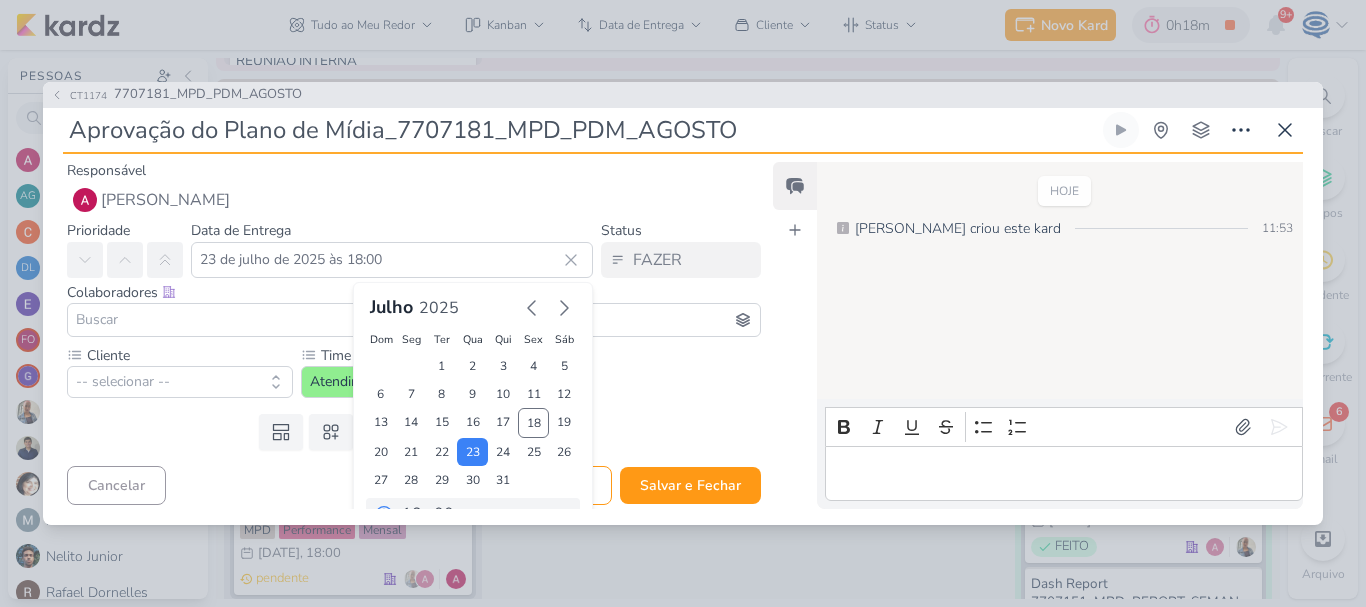 click on "Templates
Campos Personalizados
Marcadores
Caixa De Texto
Anexo
Este kard já é um subkard" at bounding box center (406, 432) 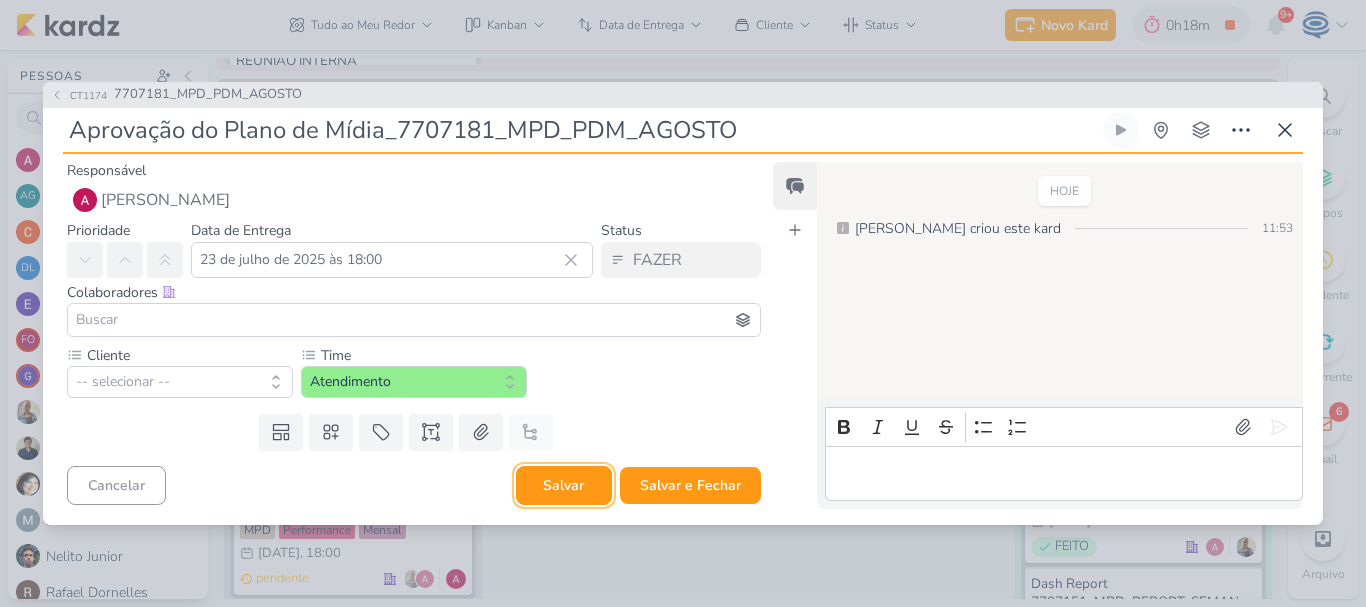 click on "Salvar" at bounding box center [564, 485] 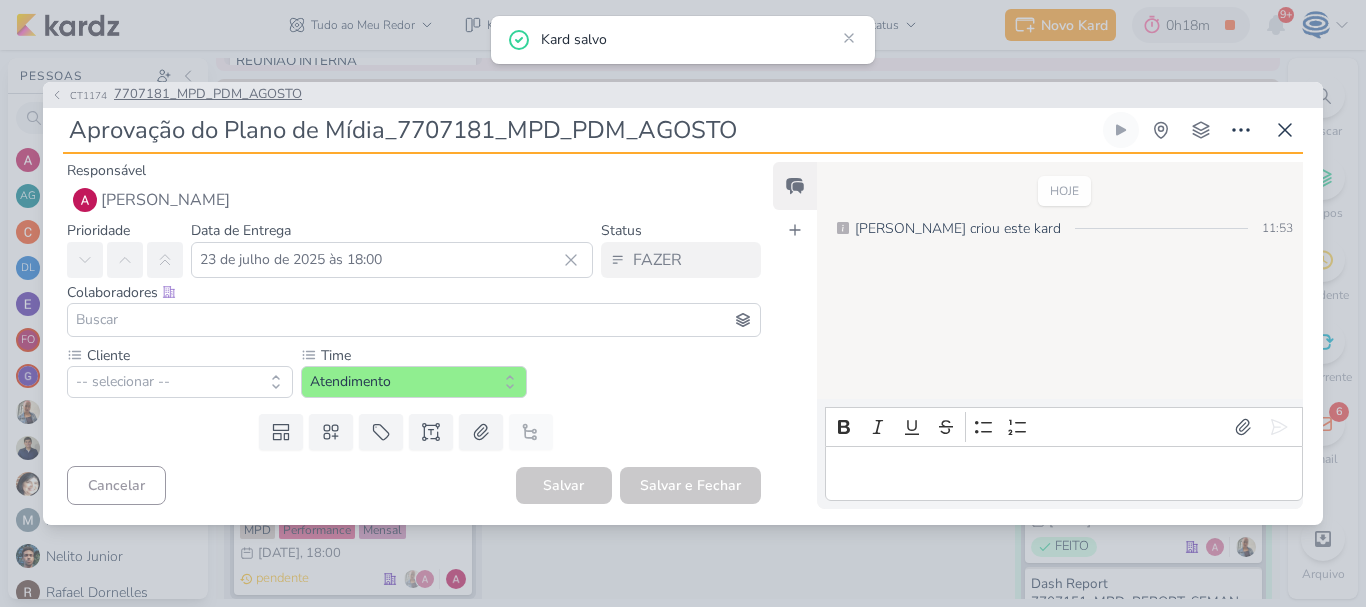 click on "7707181_MPD_PDM_AGOSTO" at bounding box center (208, 95) 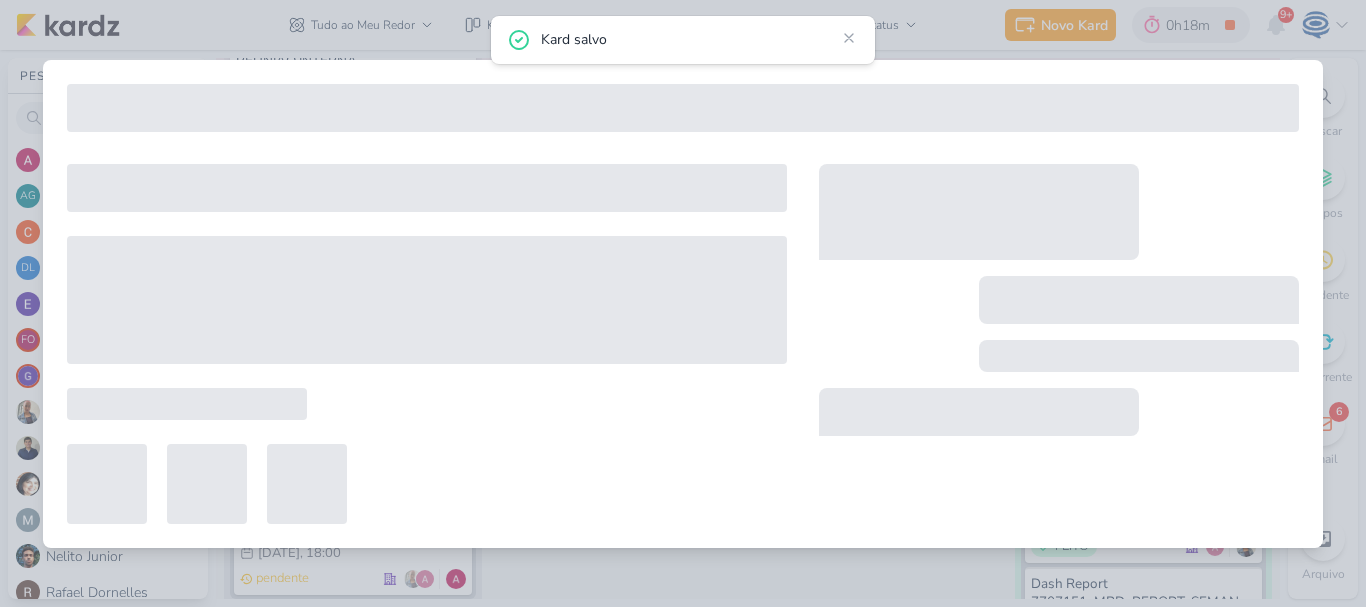 type on "7707181_MPD_PDM_AGOSTO" 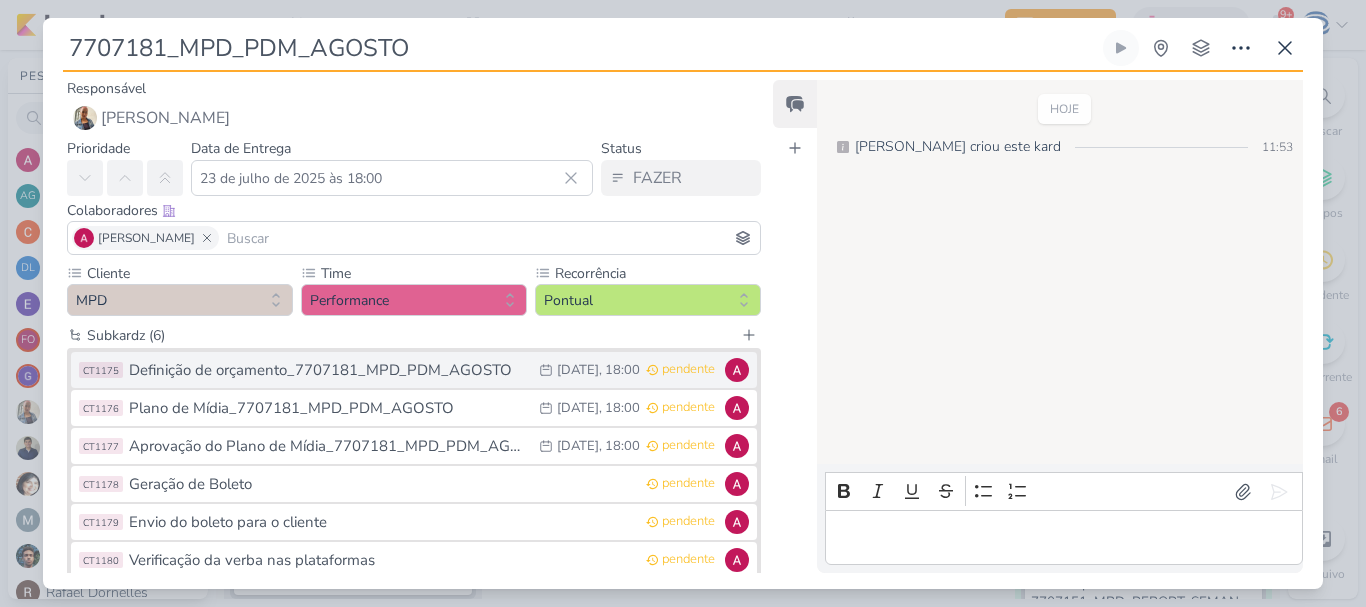 click on "Definição de orçamento_7707181_MPD_PDM_AGOSTO" at bounding box center [329, 370] 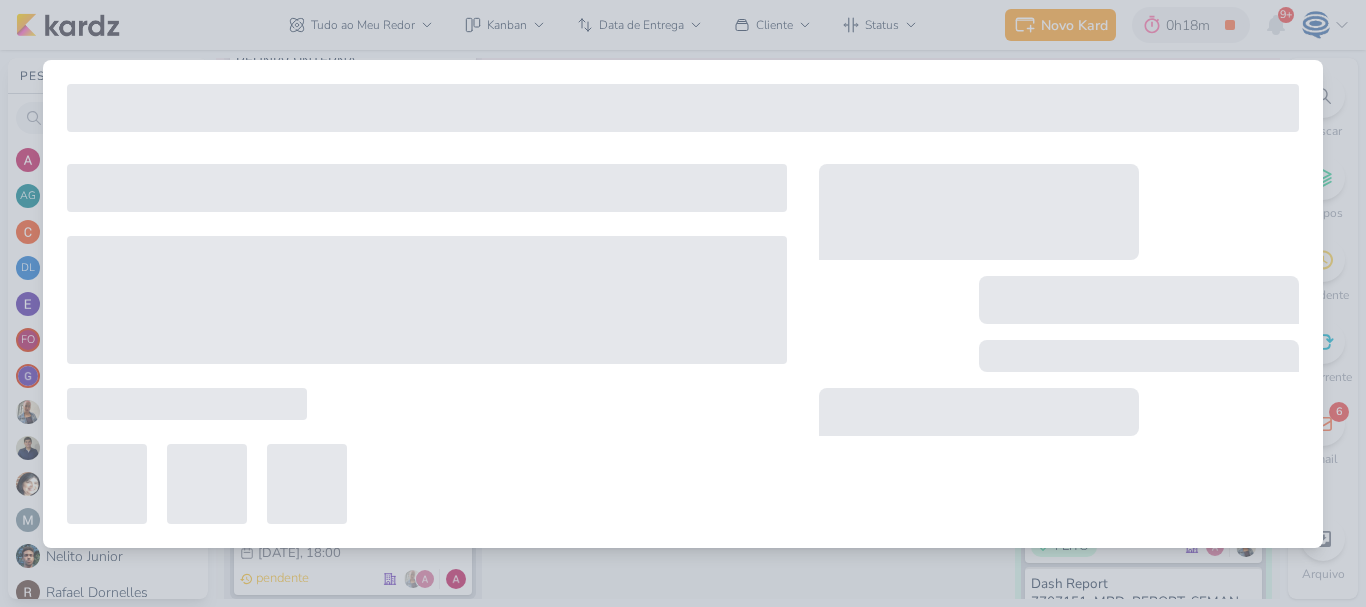 type on "Definição de orçamento_7707181_MPD_PDM_AGOSTO" 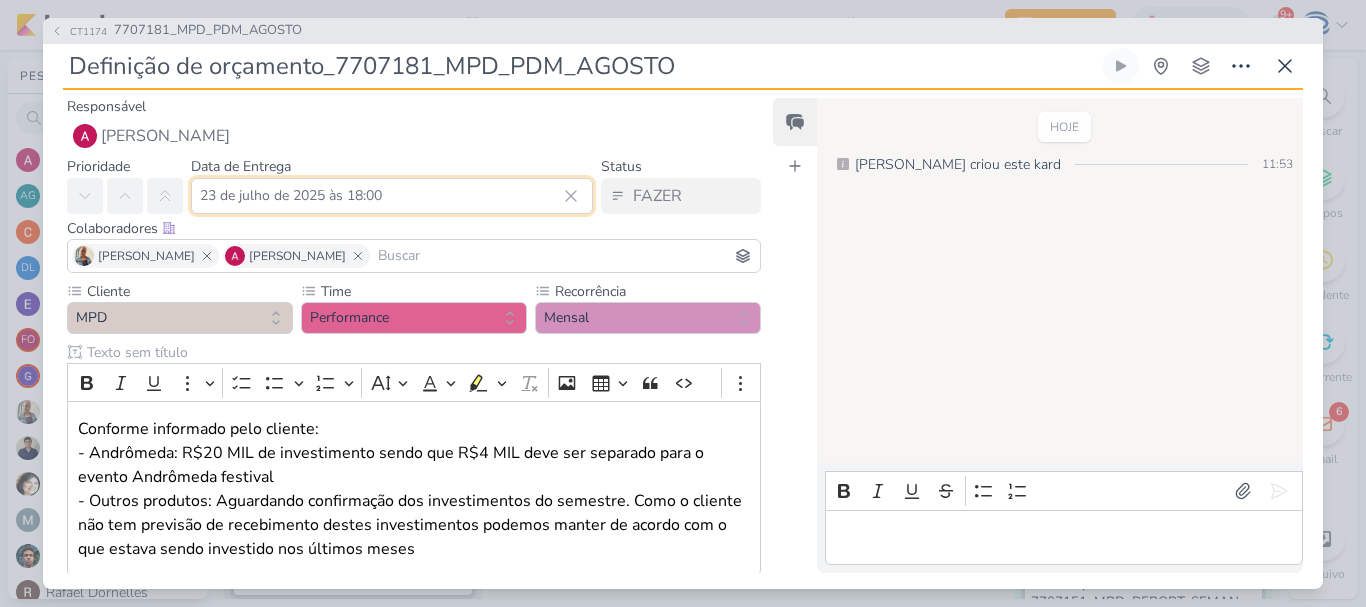 click on "23 de julho de 2025 às 18:00" at bounding box center [392, 196] 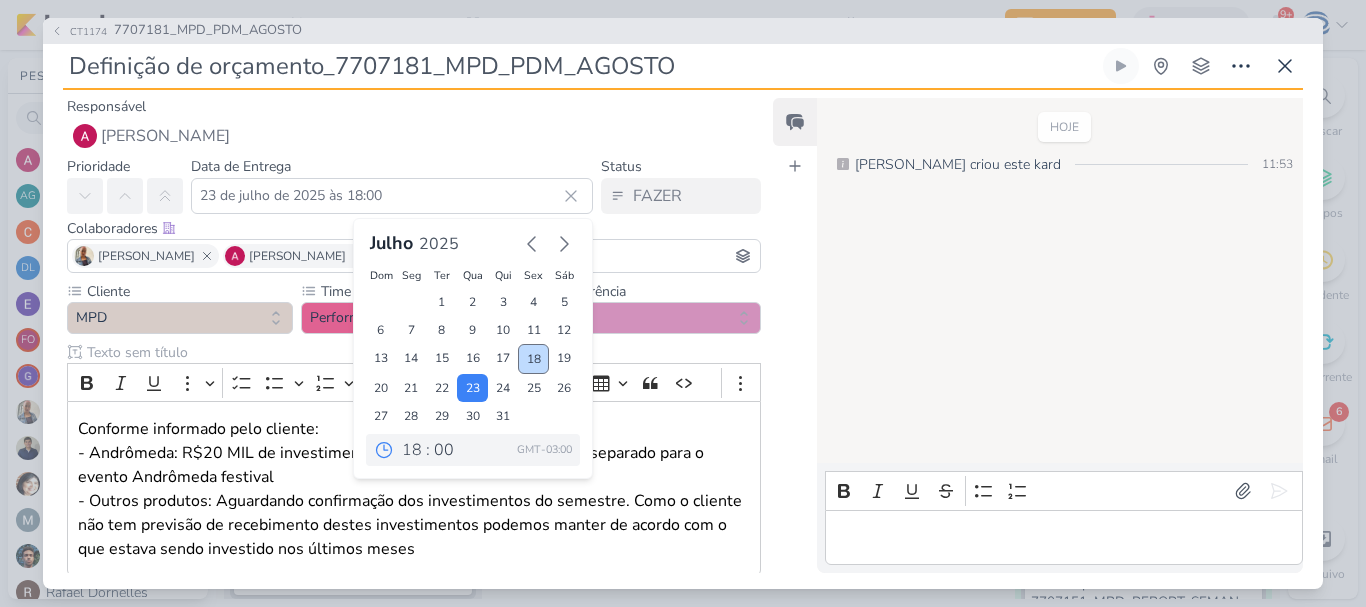 click on "18" at bounding box center (533, 359) 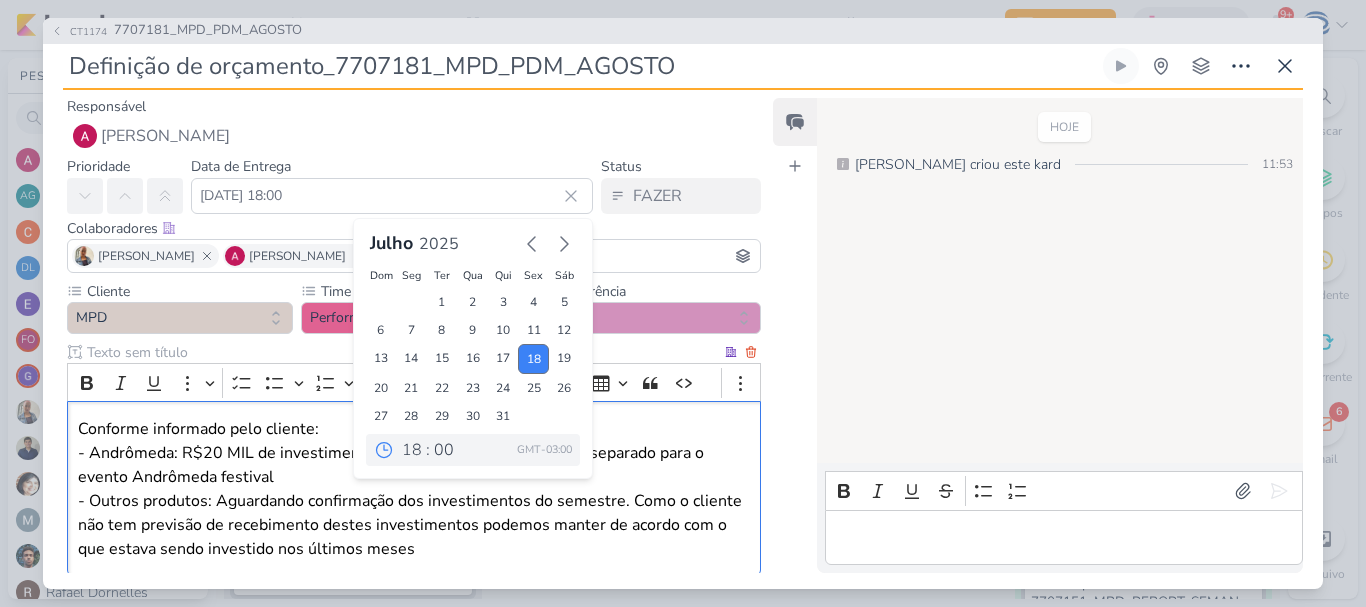 click on "Conforme informado pelo cliente:  - Andrômeda: R$20 MIL de investimento sendo que R$4 MIL deve ser separado para o evento Andrômeda festival - Outros produtos: Aguardando confirmação dos investimentos do semestre. Como o cliente não tem previsão de recebimento destes investimentos podemos manter de acordo com o que estava sendo investido nos últimos meses" at bounding box center [414, 489] 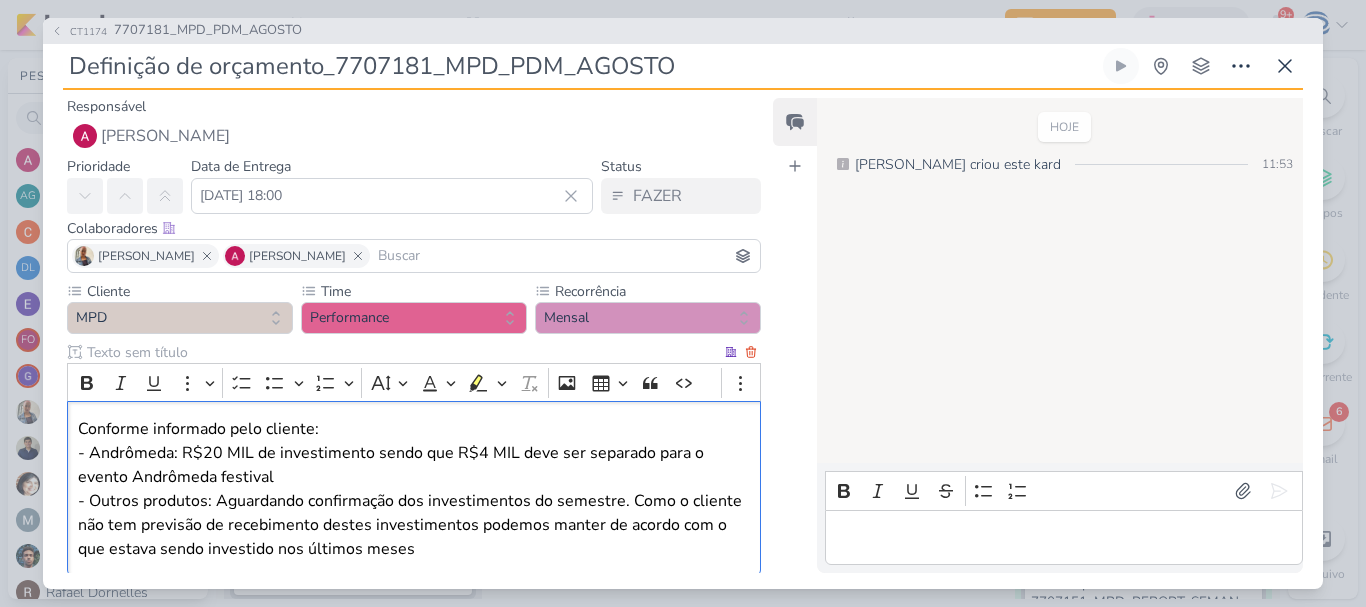 scroll, scrollTop: 114, scrollLeft: 0, axis: vertical 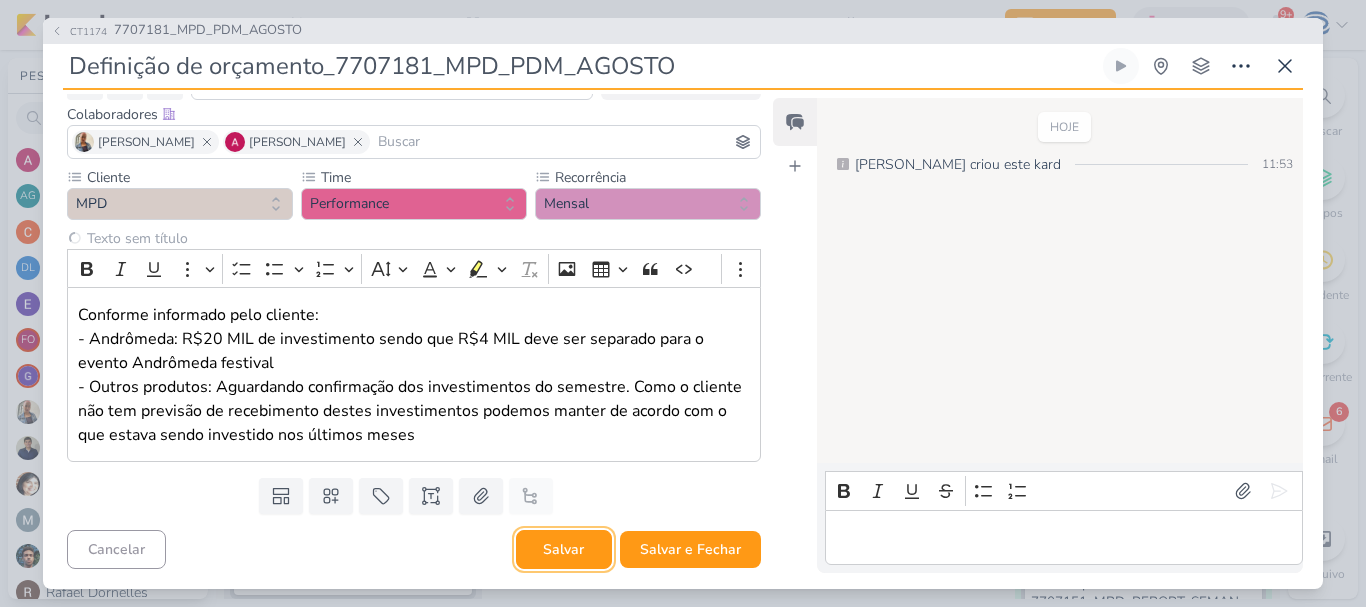 click on "Salvar" at bounding box center [564, 549] 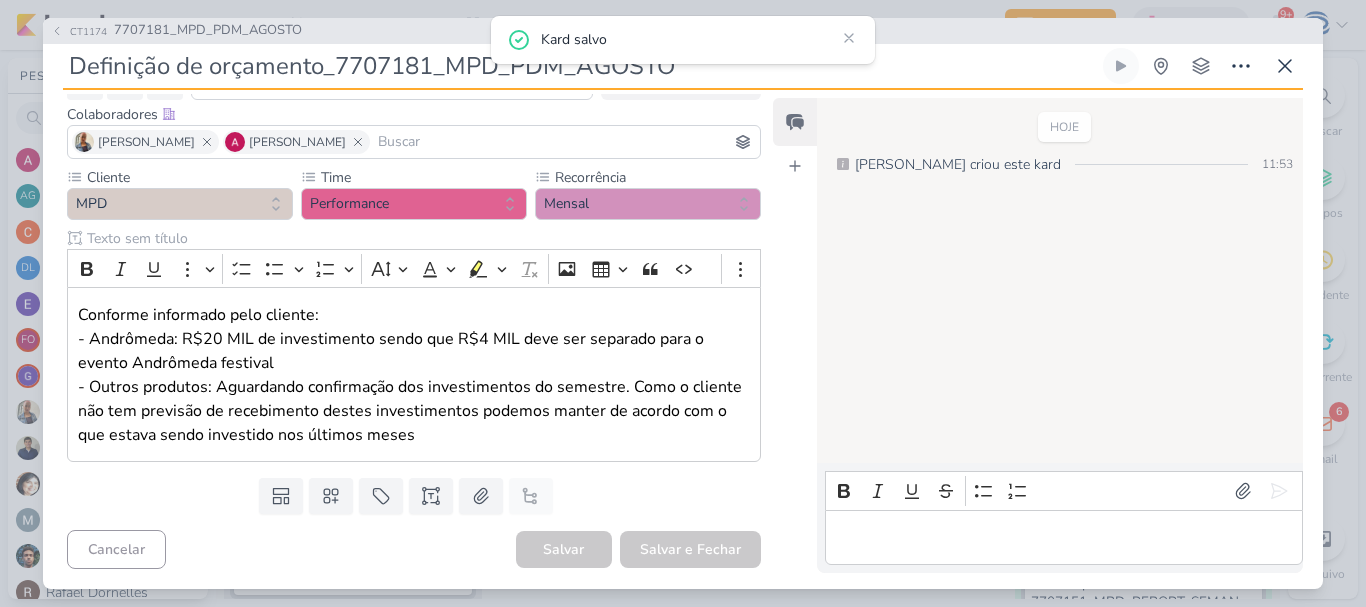 scroll, scrollTop: 0, scrollLeft: 0, axis: both 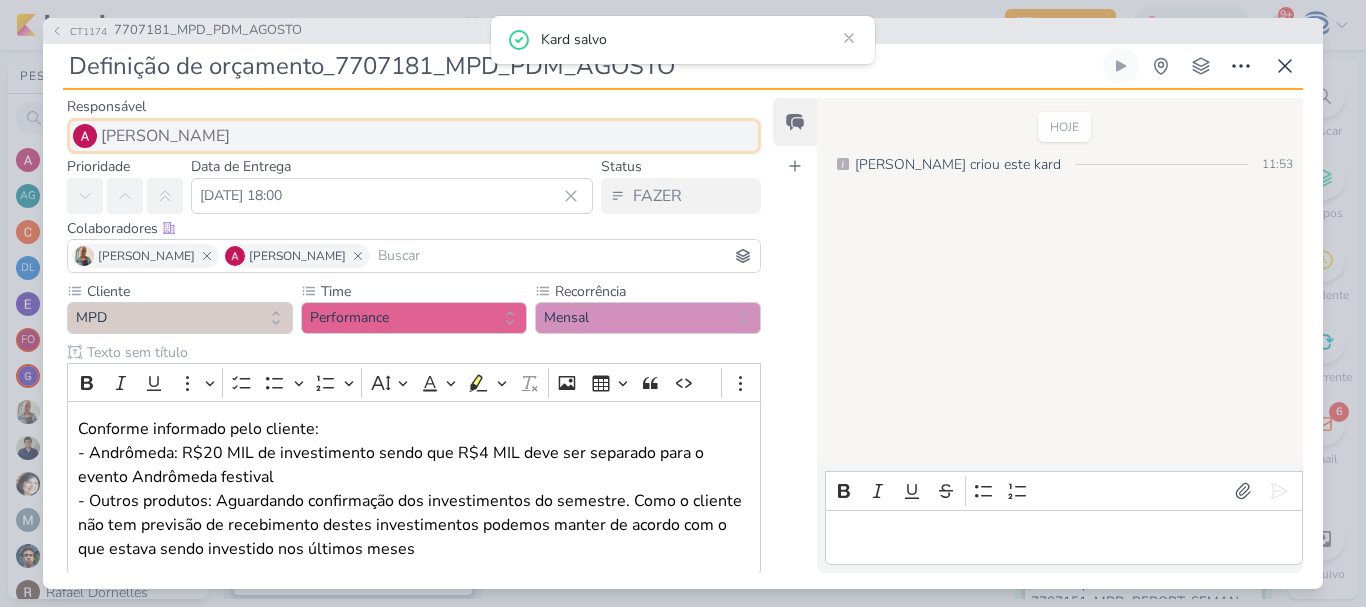 click on "[PERSON_NAME]" at bounding box center [414, 136] 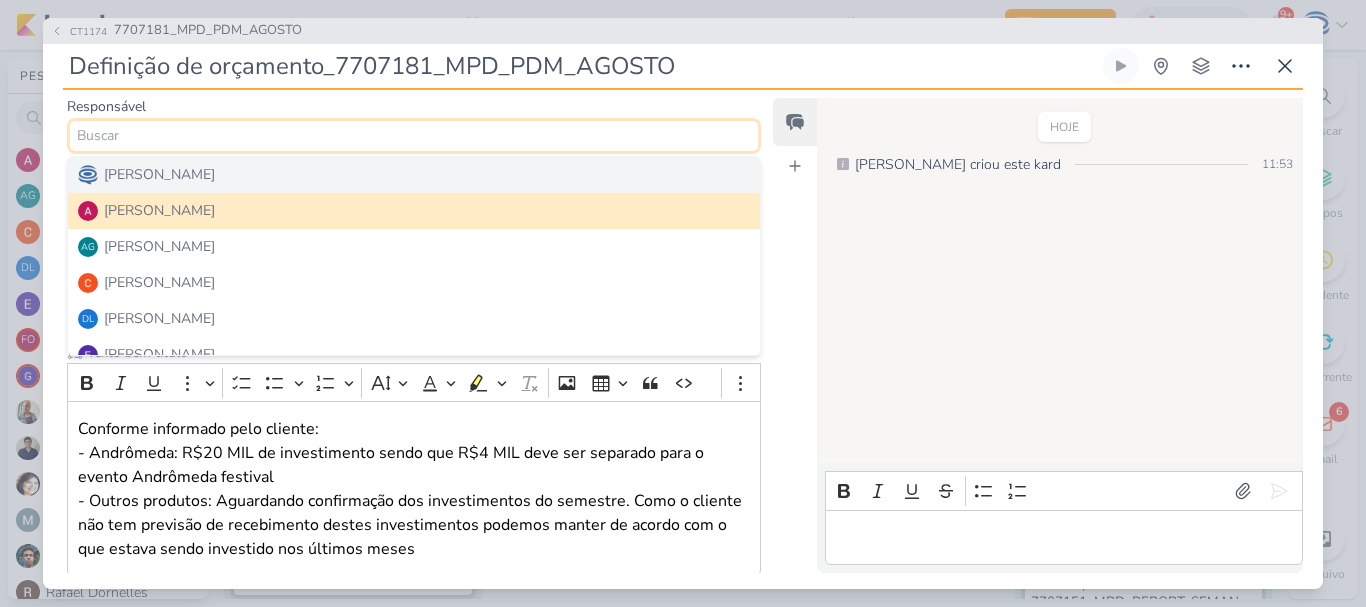 click on "[PERSON_NAME]" at bounding box center [159, 174] 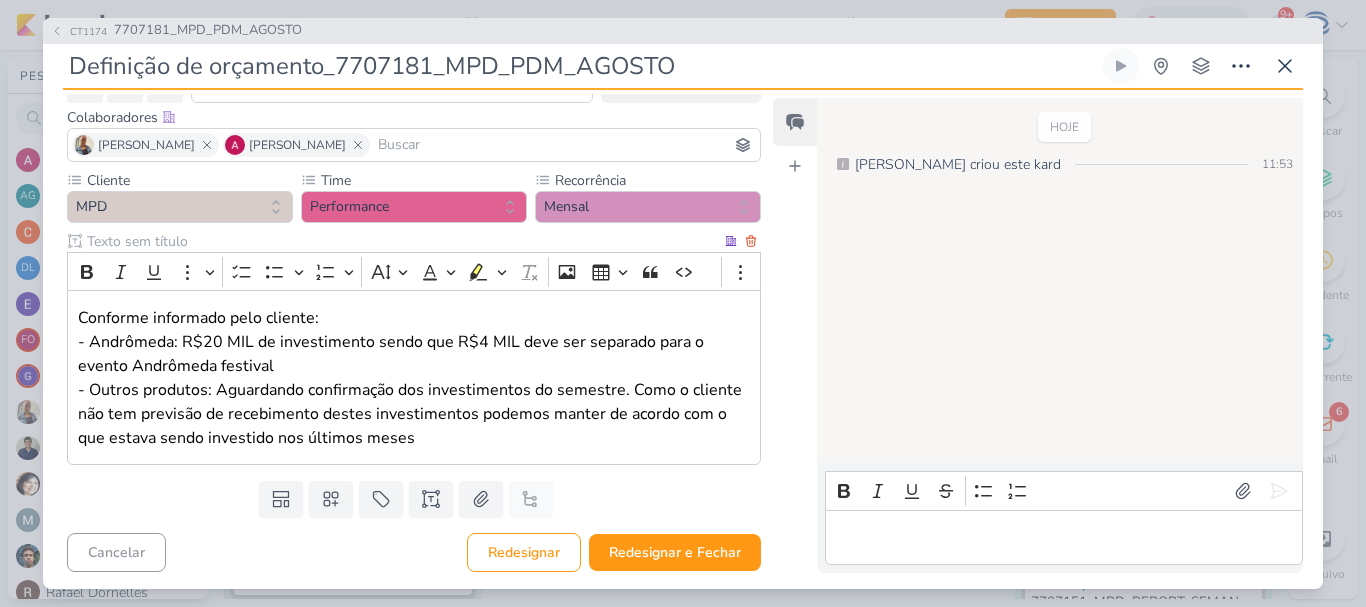 scroll, scrollTop: 114, scrollLeft: 0, axis: vertical 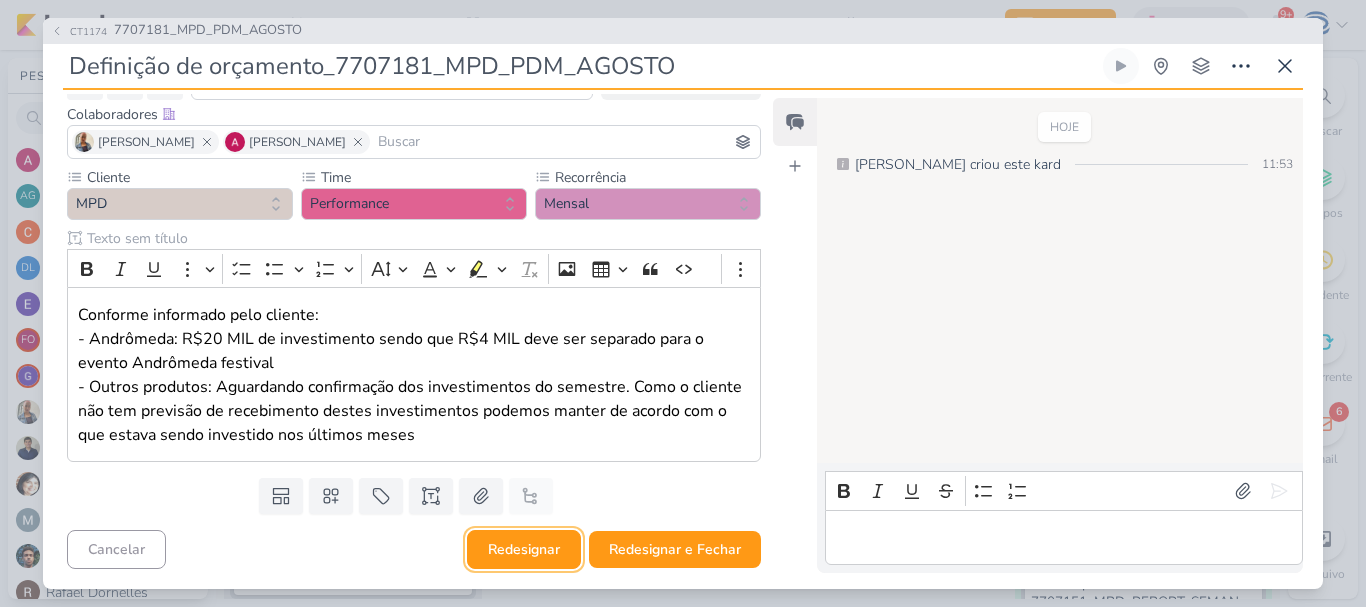 click on "Redesignar" at bounding box center [524, 549] 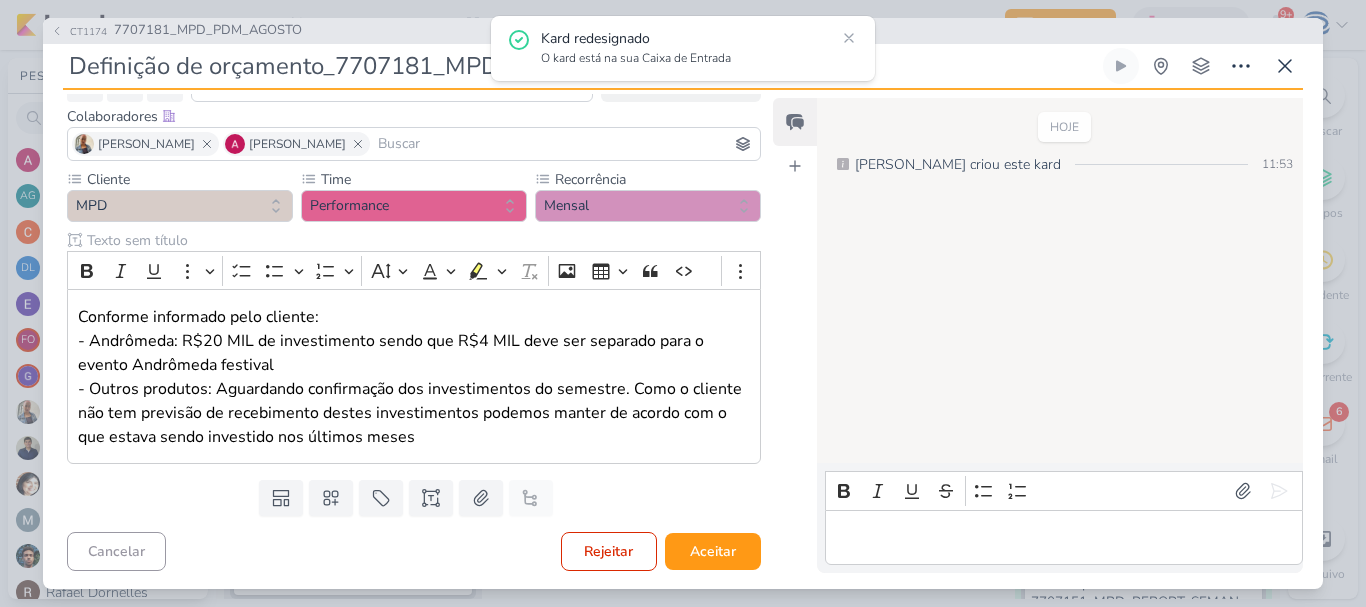 scroll, scrollTop: 114, scrollLeft: 0, axis: vertical 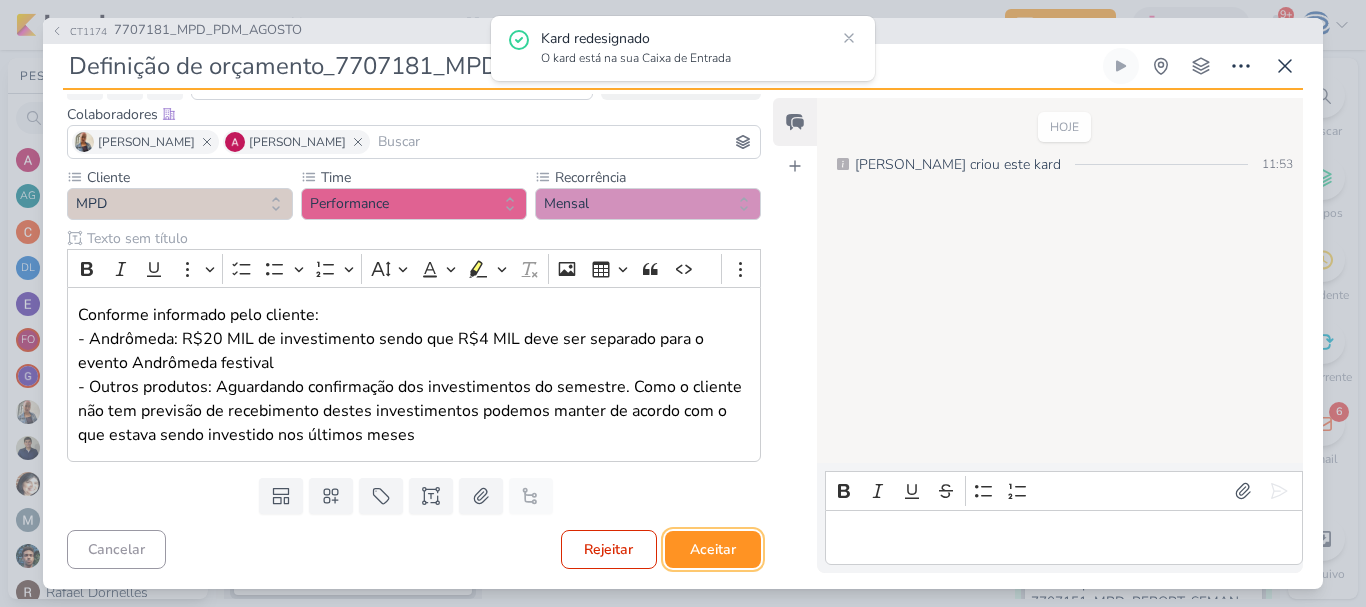 click on "Aceitar" at bounding box center (713, 549) 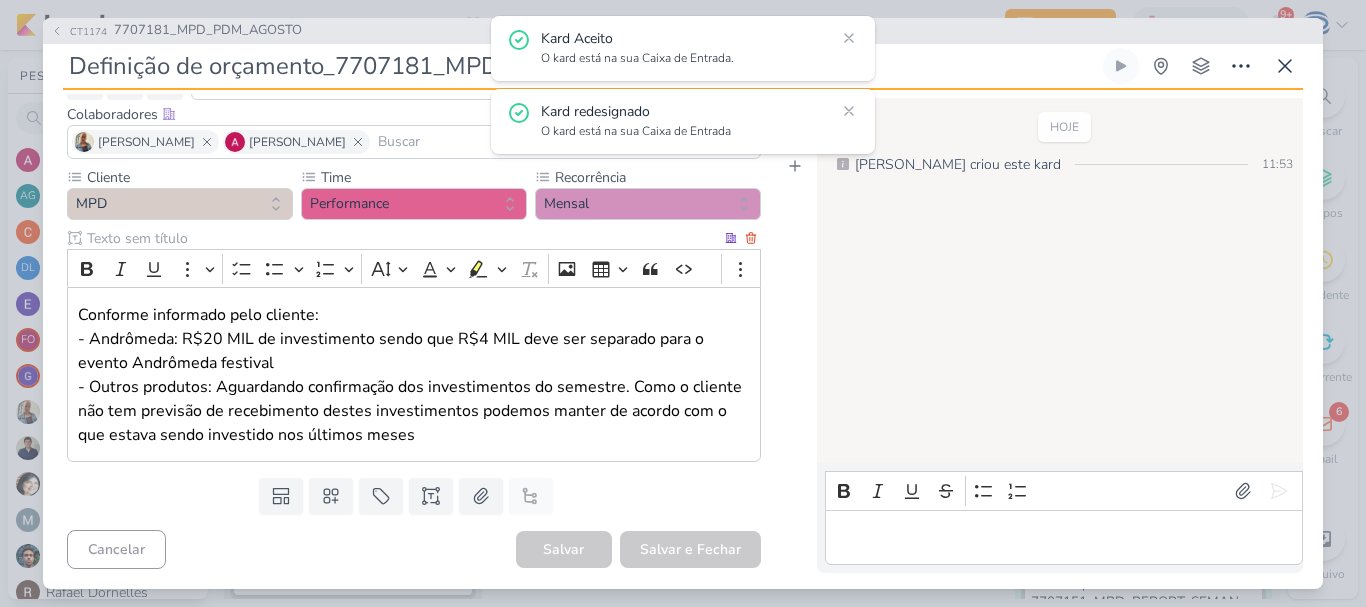 scroll, scrollTop: 0, scrollLeft: 0, axis: both 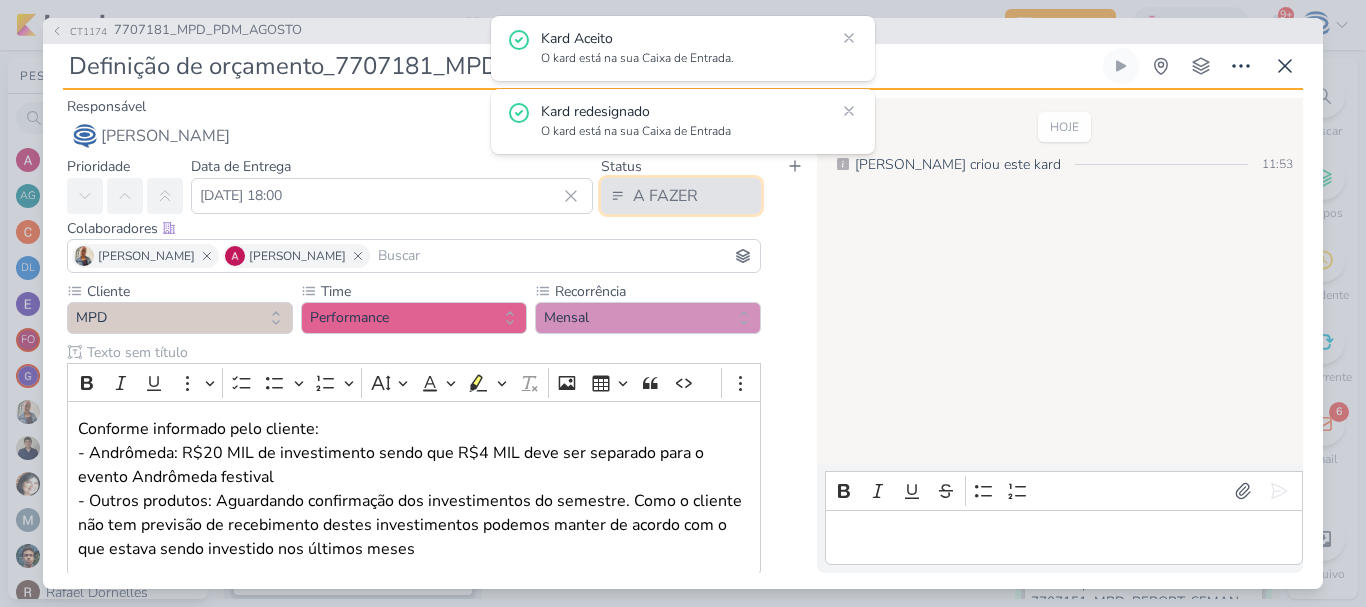 click on "A FAZER" at bounding box center (665, 196) 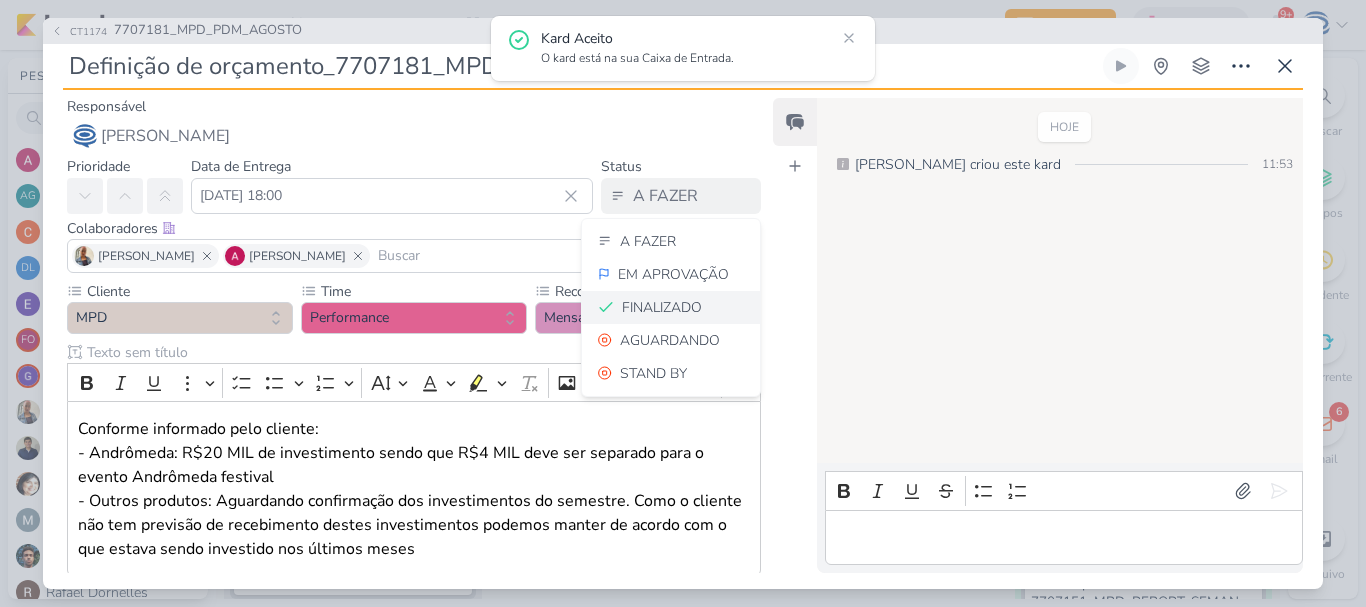 click on "FINALIZADO" at bounding box center (662, 307) 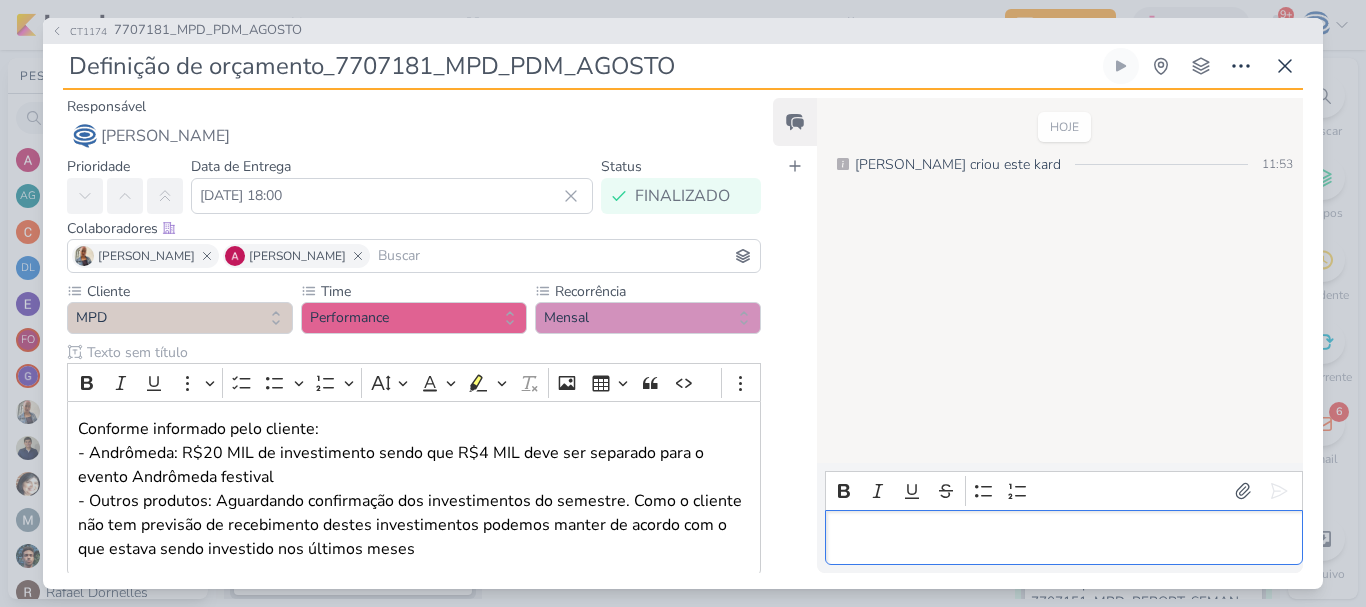 click at bounding box center [1064, 537] 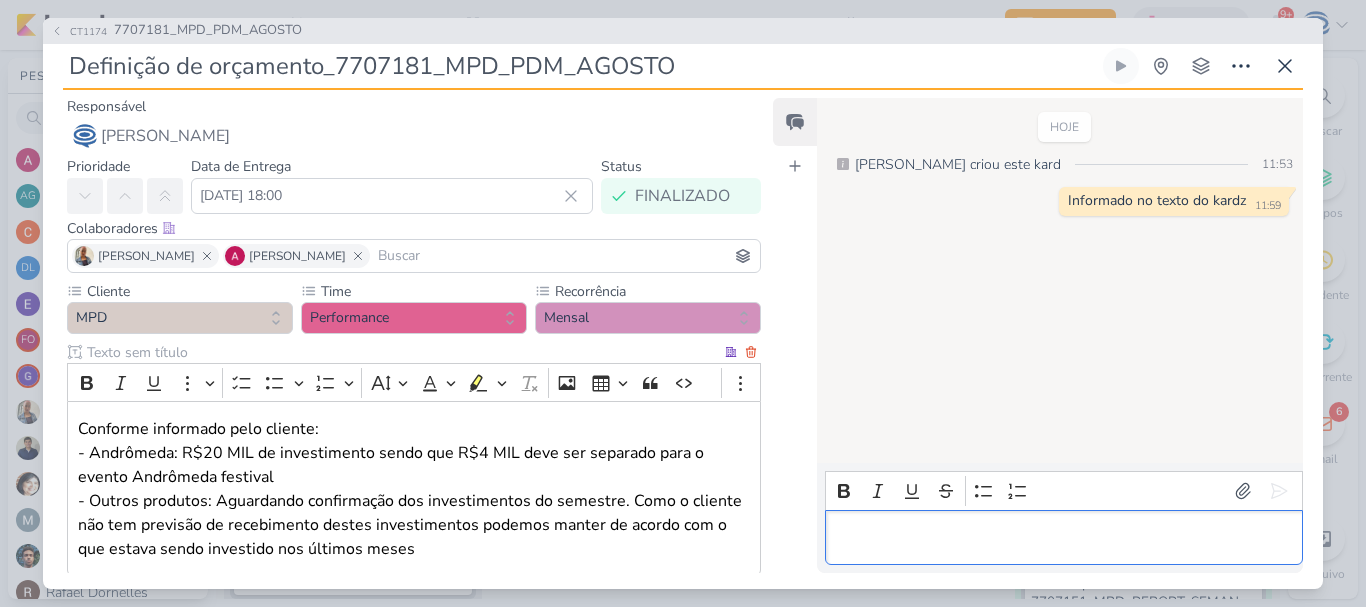 scroll, scrollTop: 114, scrollLeft: 0, axis: vertical 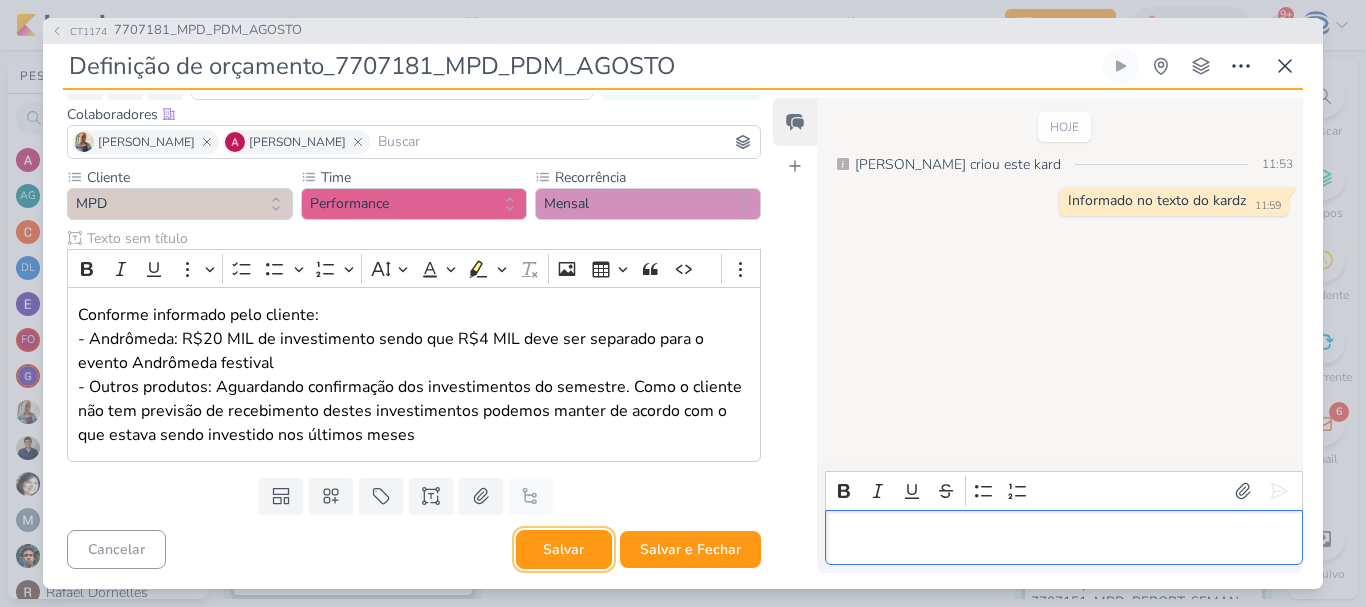 click on "Salvar" at bounding box center [564, 549] 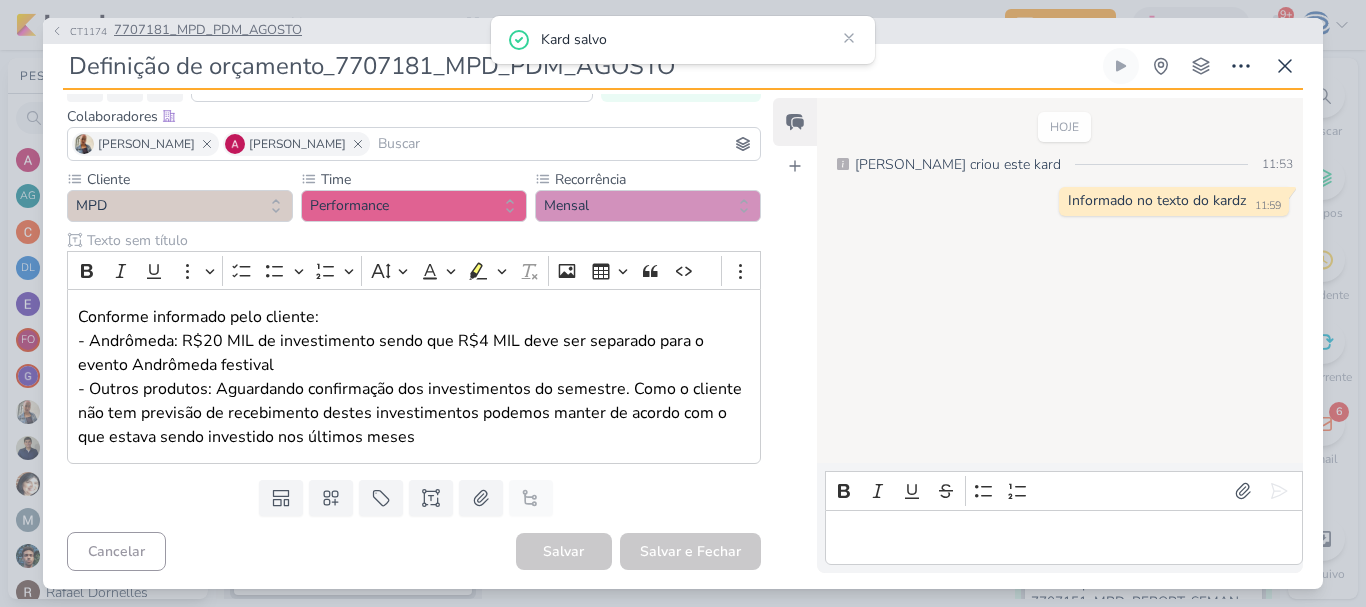 scroll, scrollTop: 114, scrollLeft: 0, axis: vertical 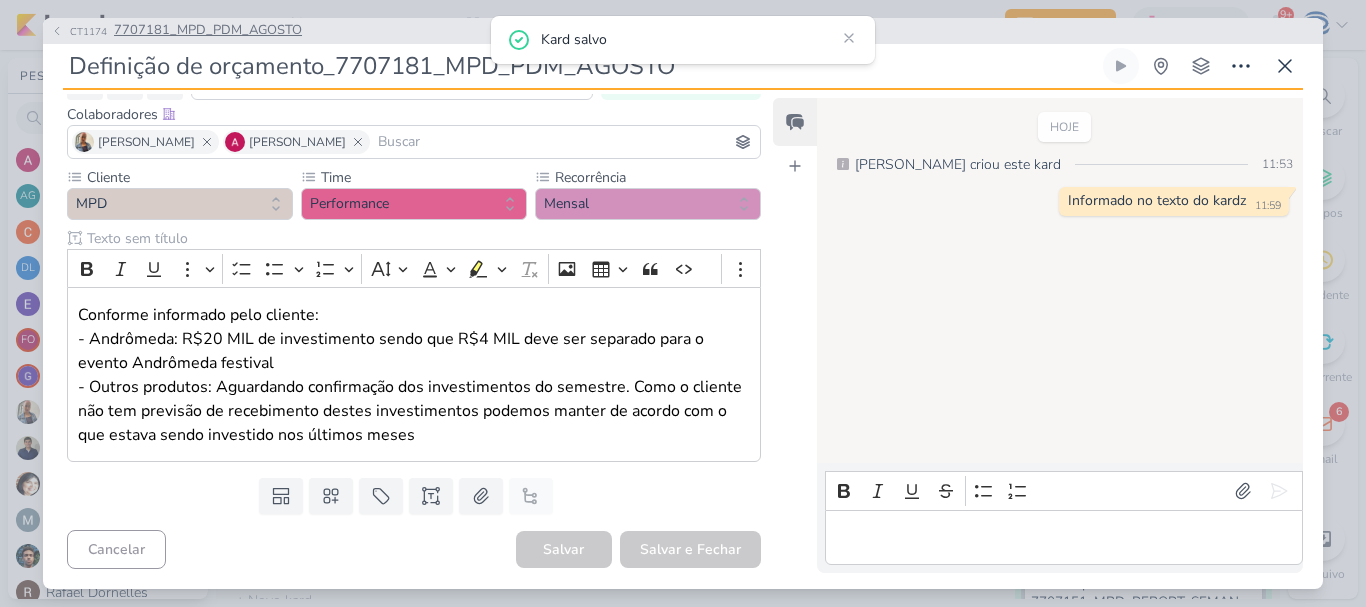 click on "7707181_MPD_PDM_AGOSTO" at bounding box center (208, 31) 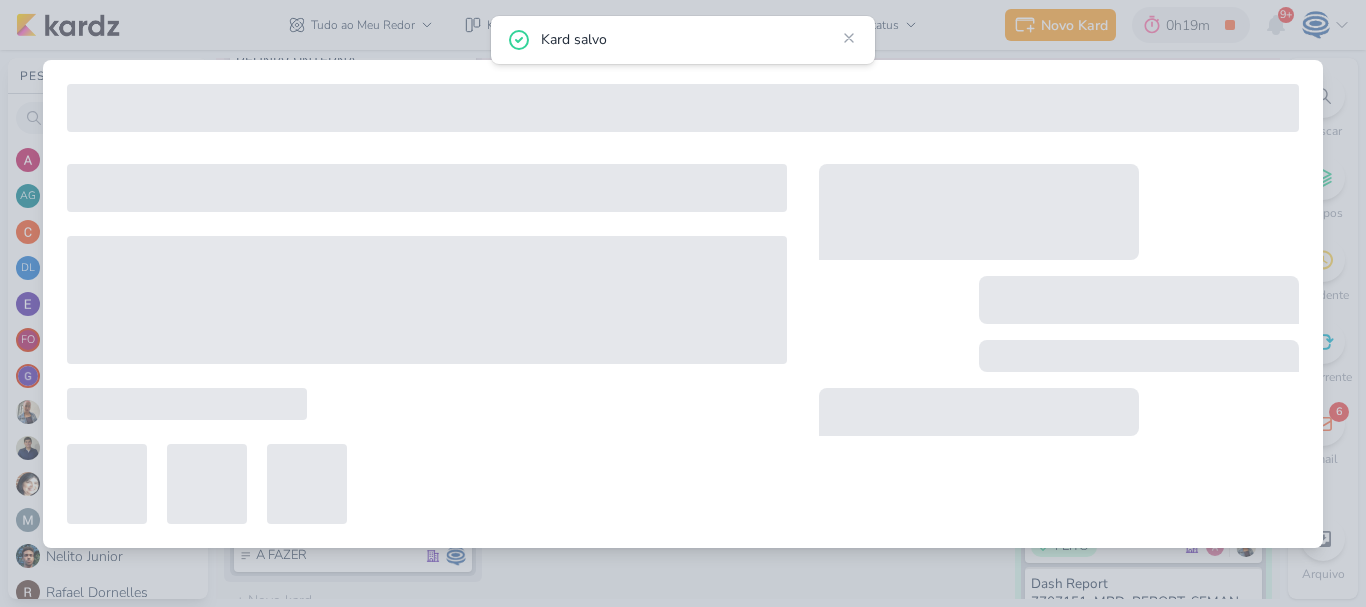 type on "7707181_MPD_PDM_AGOSTO" 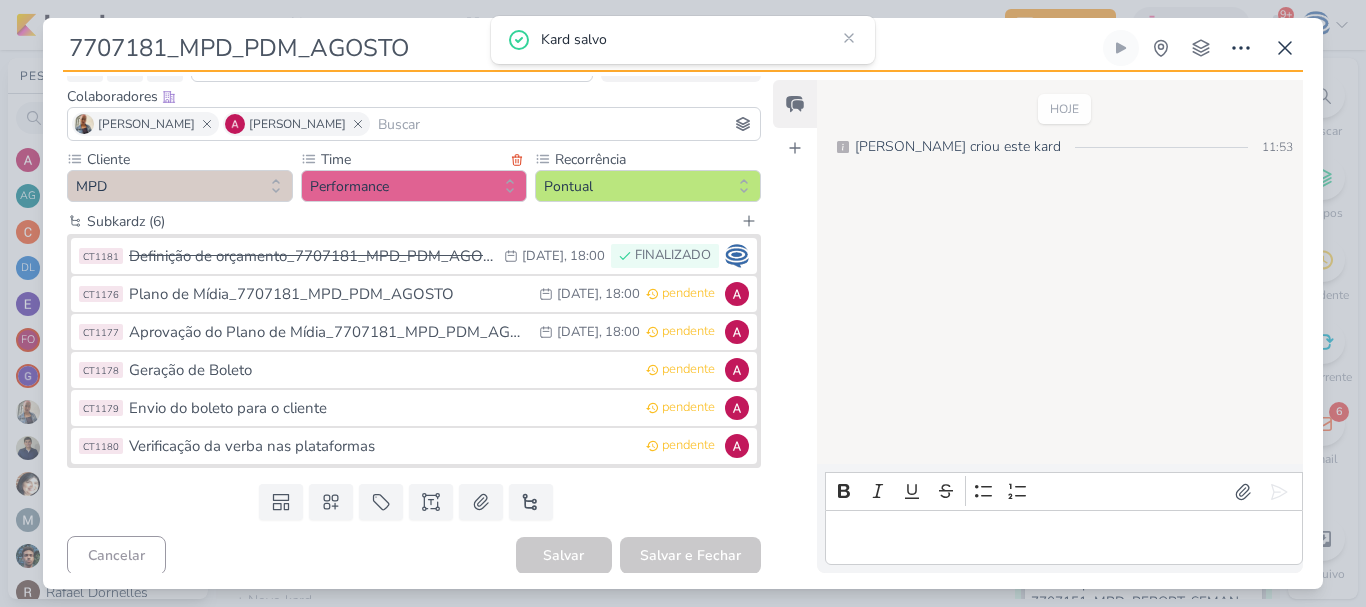 scroll, scrollTop: 0, scrollLeft: 0, axis: both 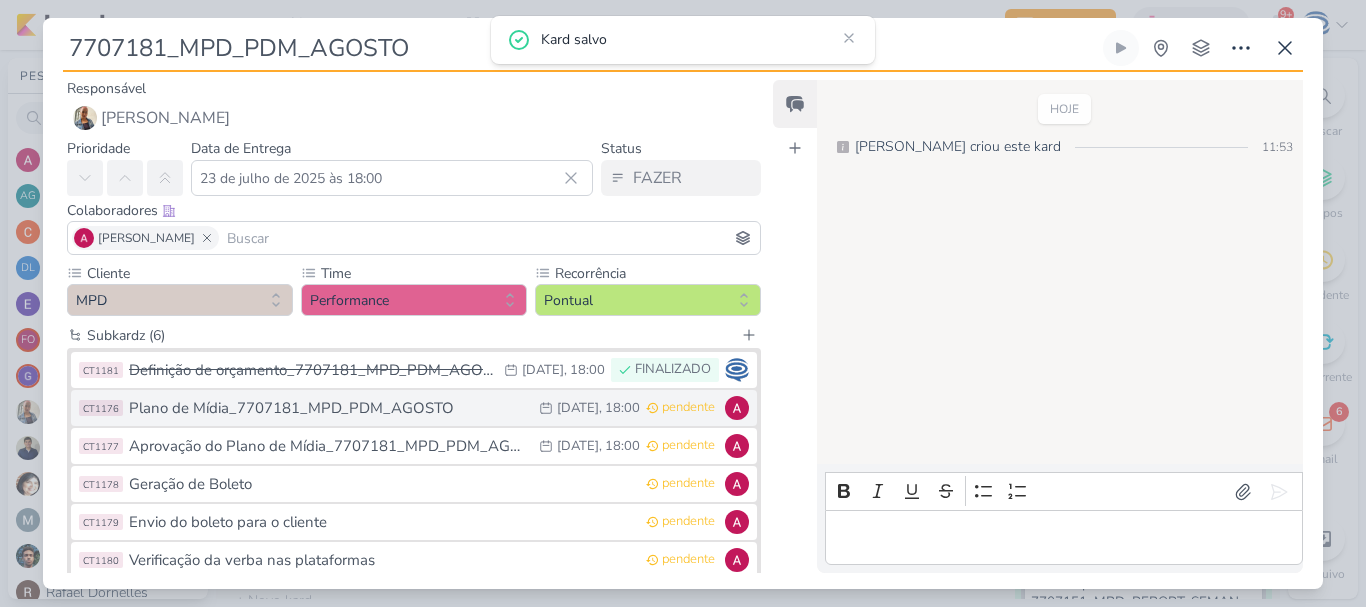 click on "Plano de Mídia_7707181_MPD_PDM_AGOSTO" at bounding box center [329, 408] 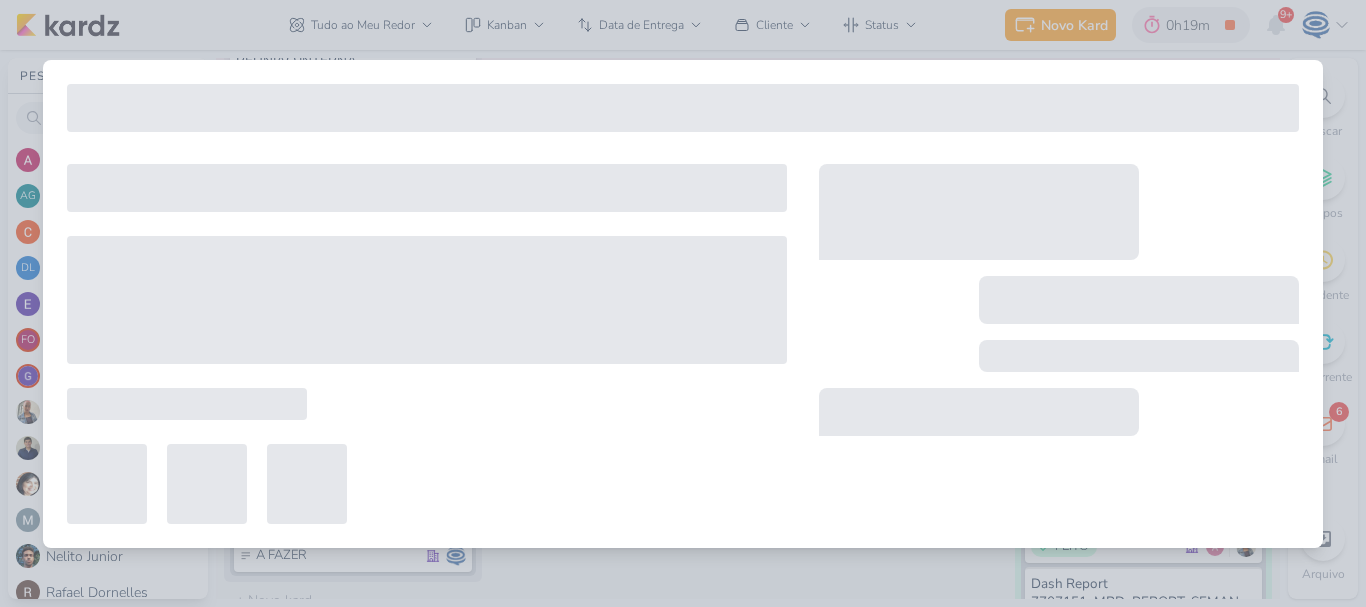 type on "Plano de Mídia_7707181_MPD_PDM_AGOSTO" 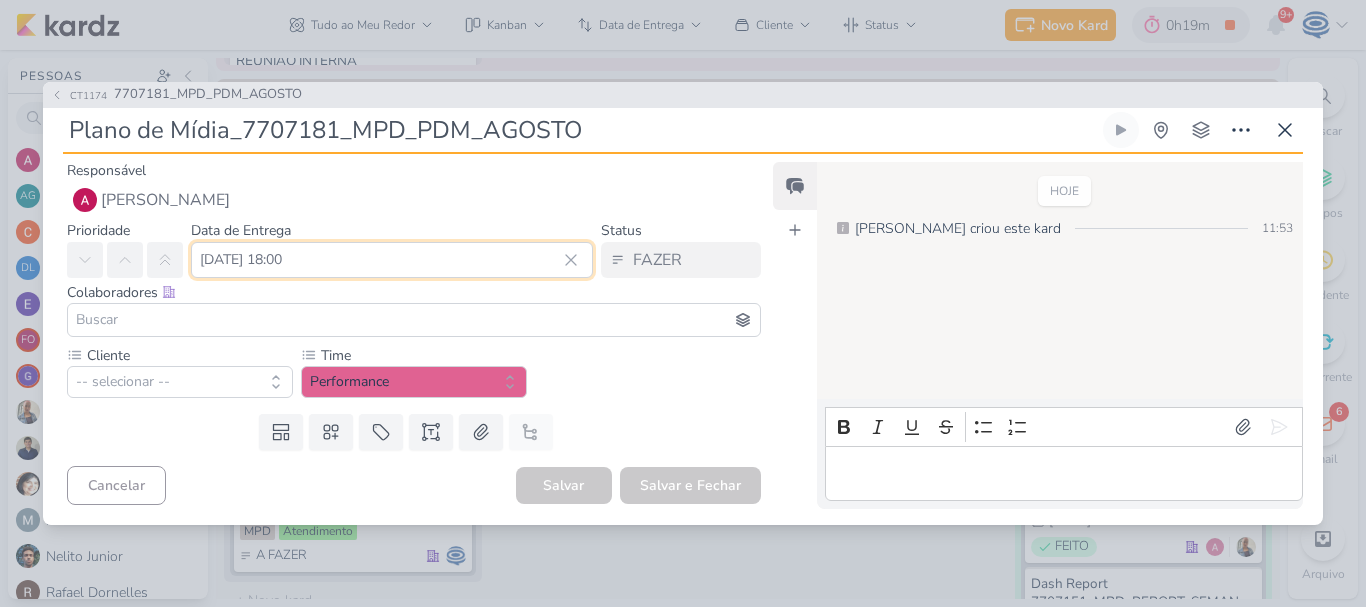 click on "[DATE] 18:00" at bounding box center (392, 260) 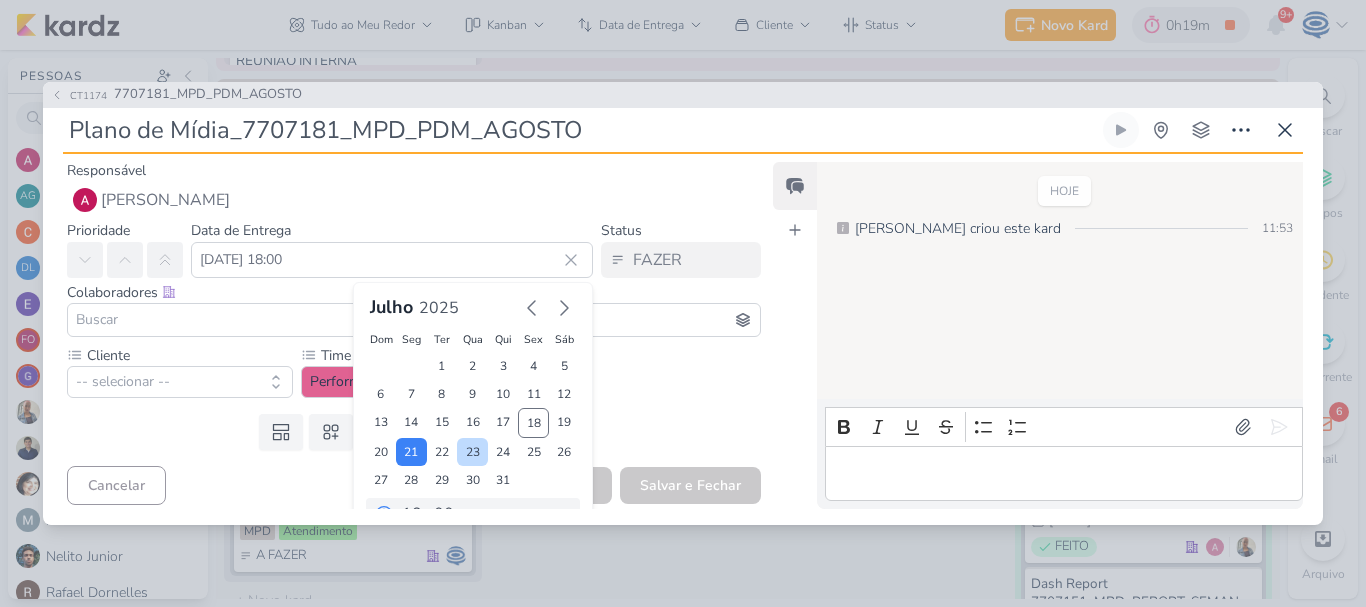 click on "23" at bounding box center (472, 452) 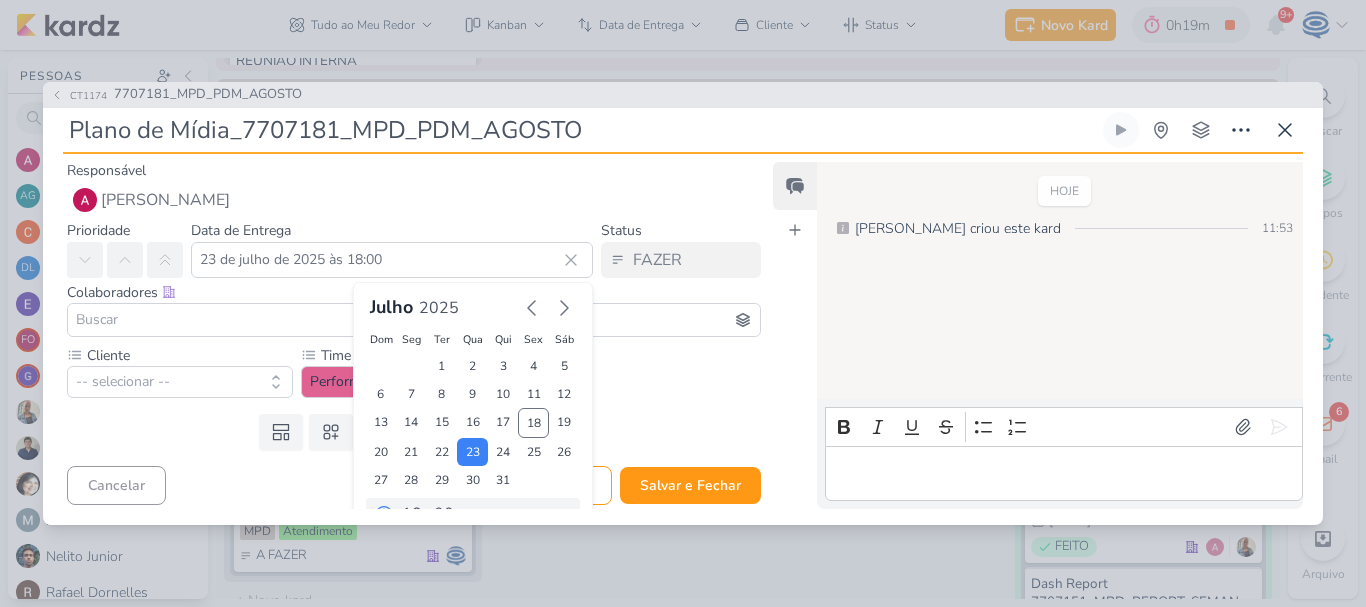 click on "Templates
Campos Personalizados
Marcadores
Caixa De Texto
Anexo
Este kard já é um subkard" at bounding box center (406, 432) 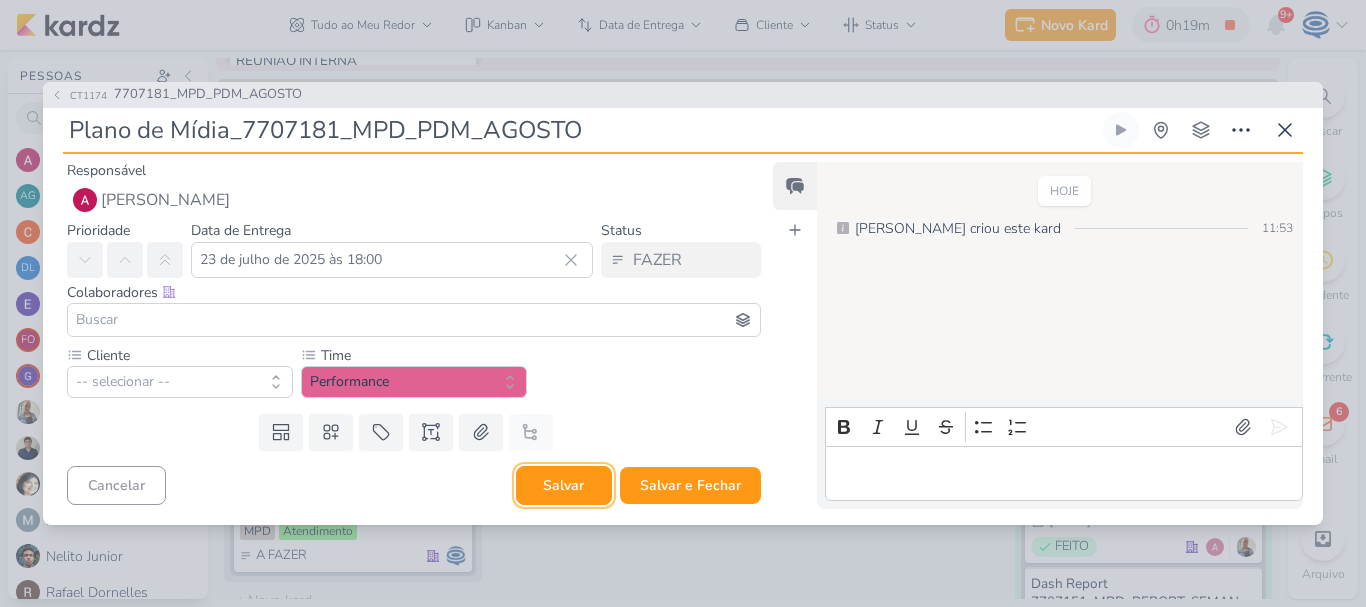 click on "Salvar" at bounding box center (564, 485) 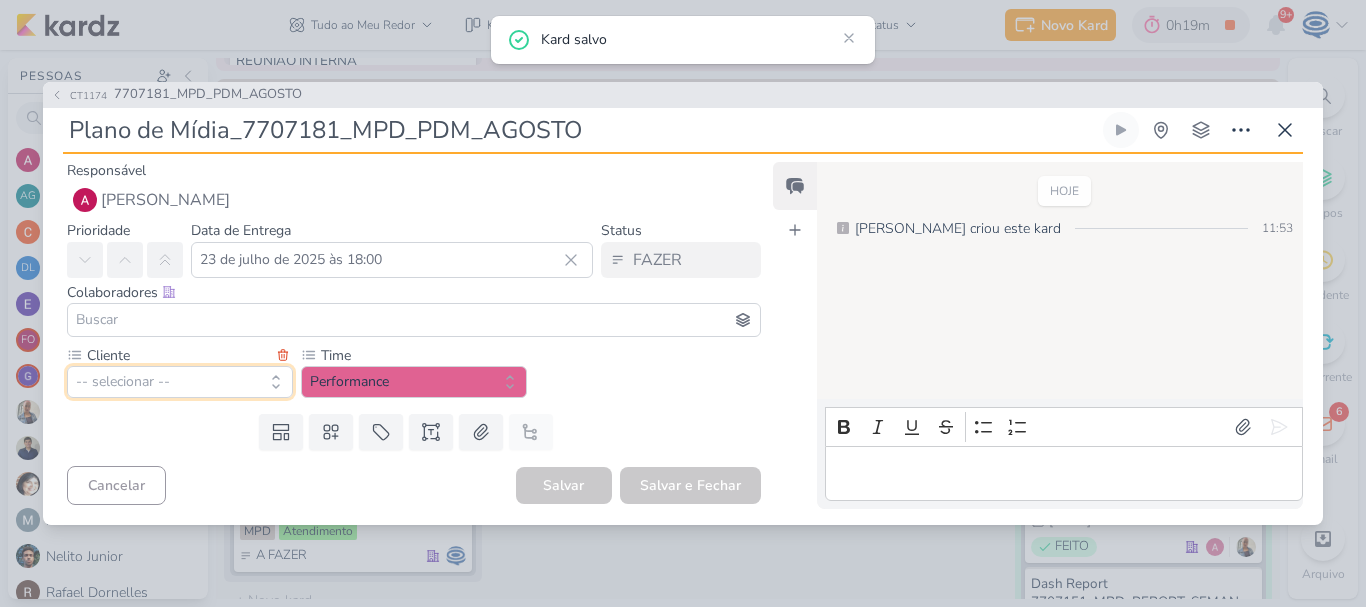 click on "-- selecionar --" at bounding box center [180, 382] 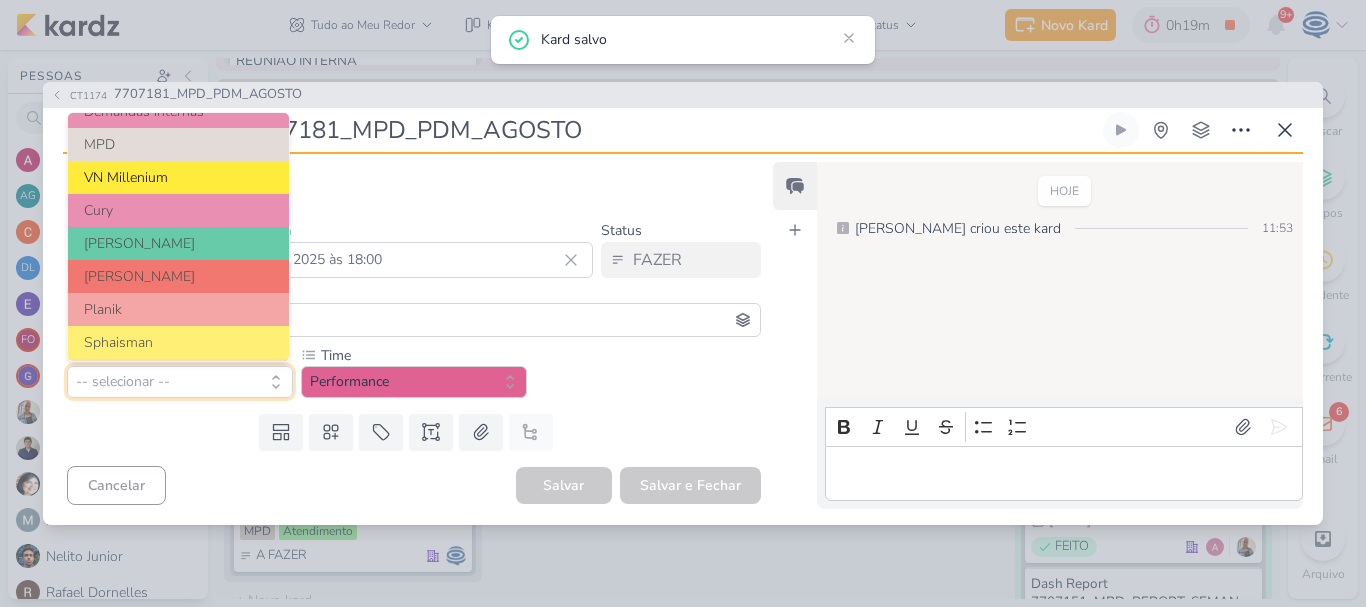 scroll, scrollTop: 200, scrollLeft: 0, axis: vertical 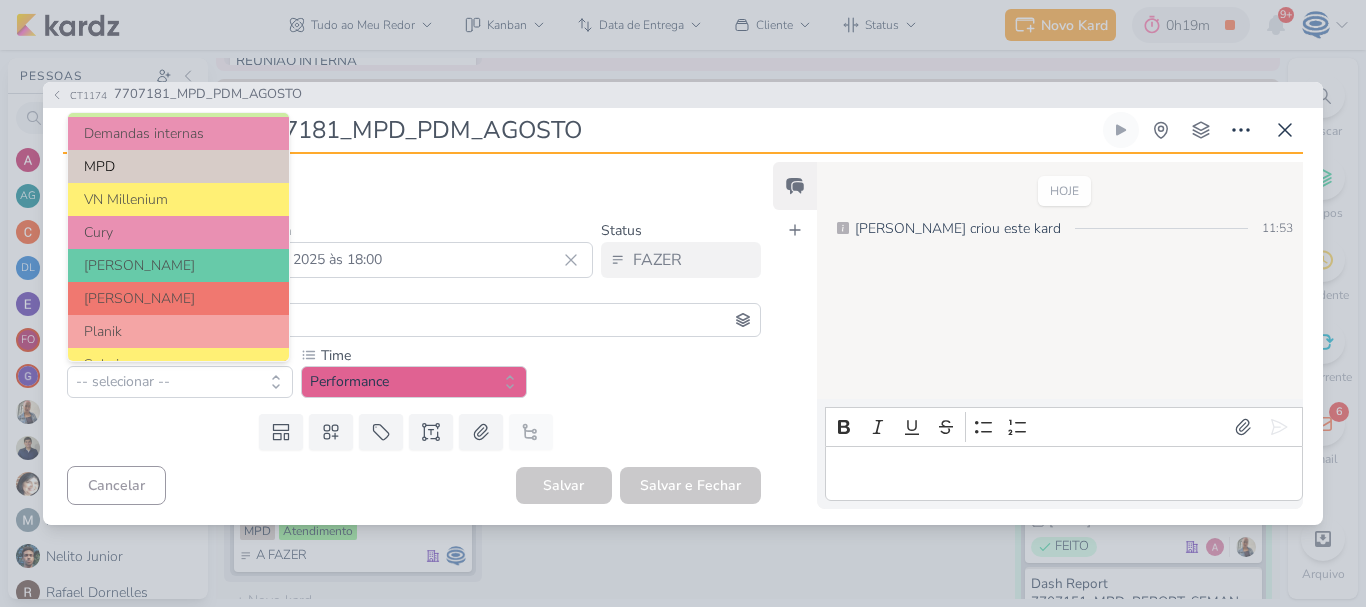 click on "MPD" at bounding box center [178, 166] 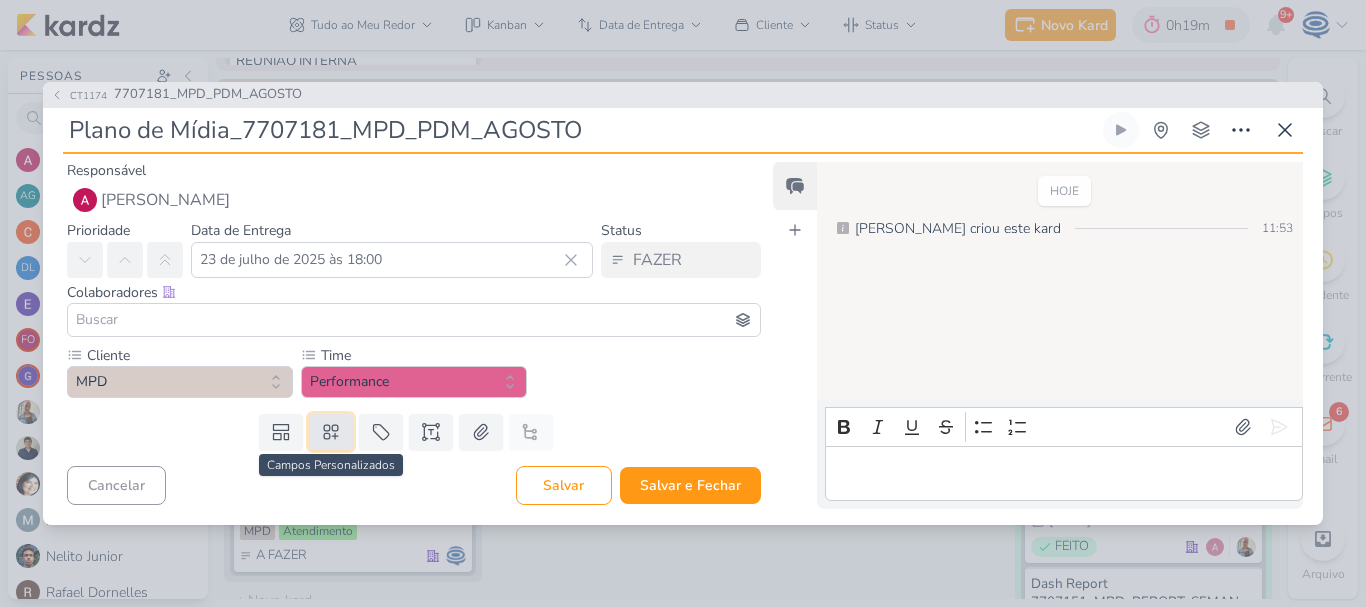 click 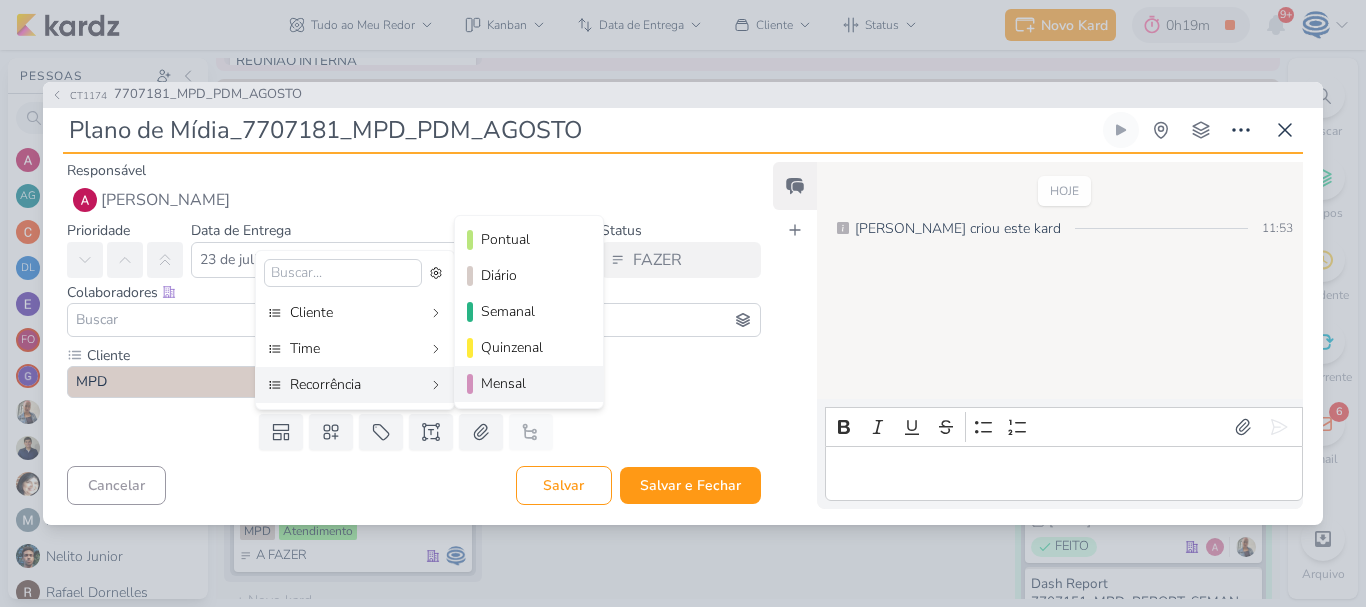 click on "Mensal" at bounding box center [530, 383] 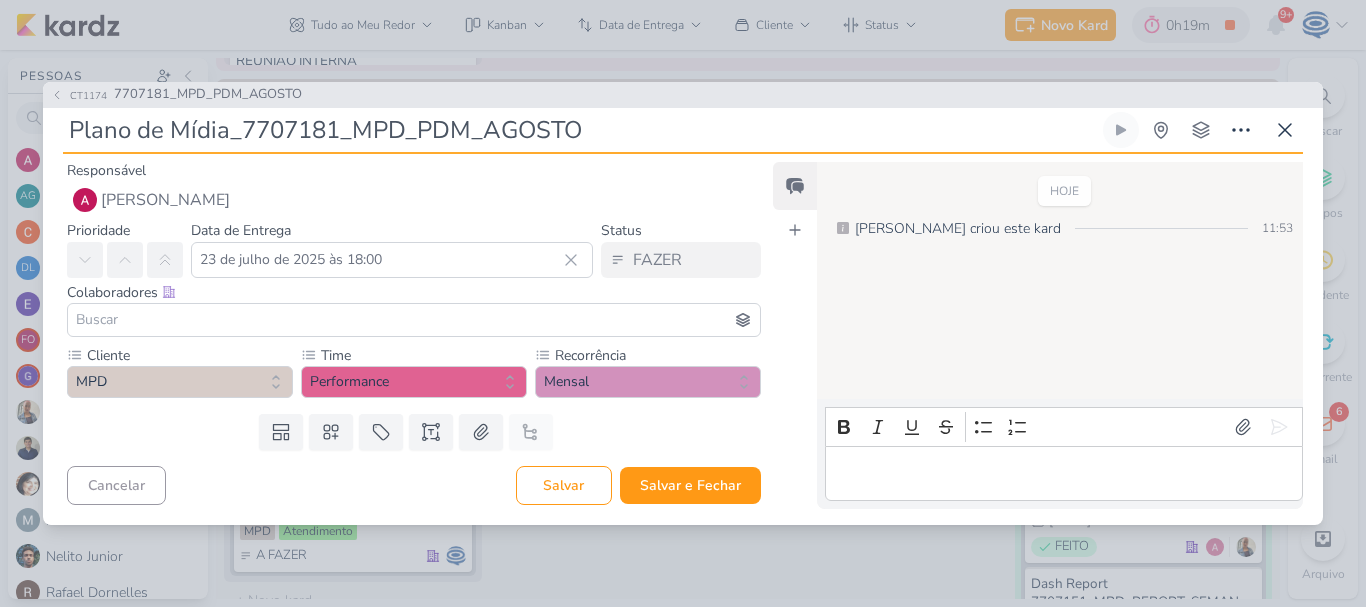 click at bounding box center (414, 320) 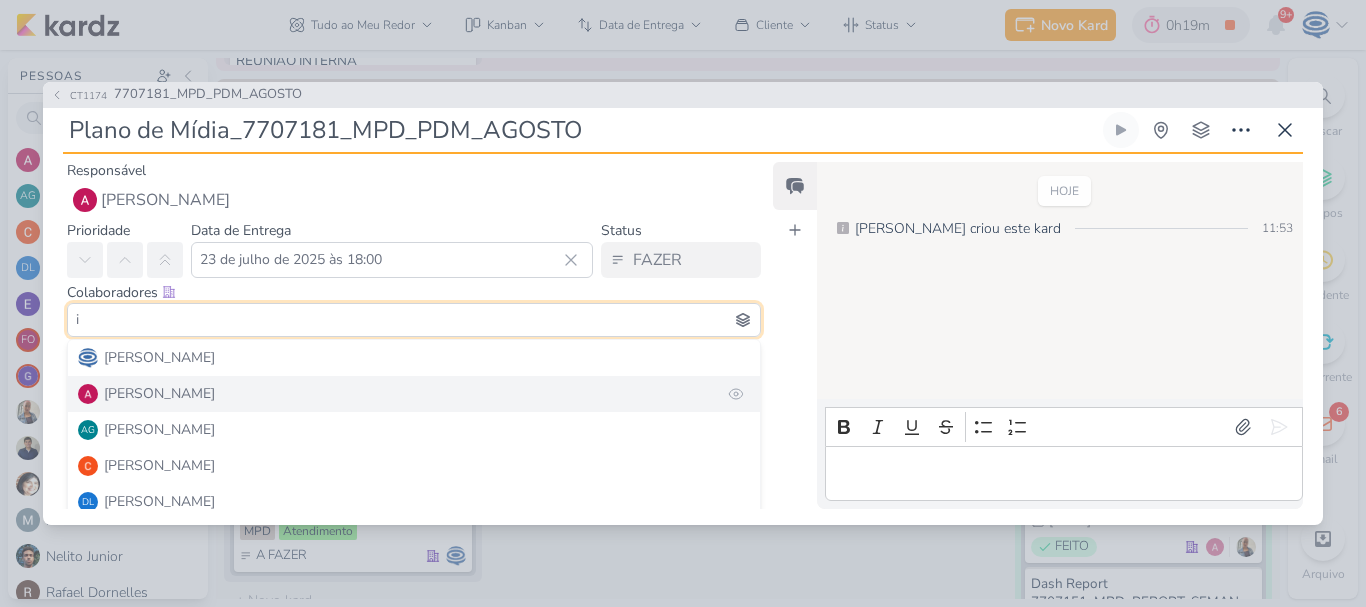 type on "i" 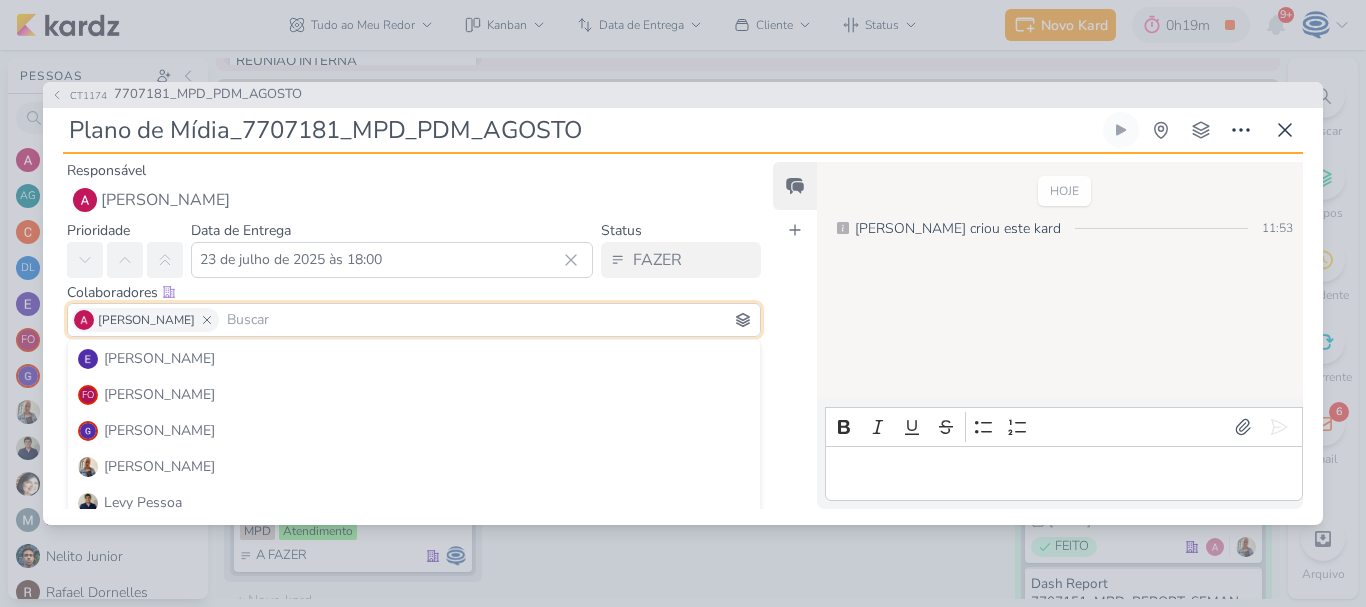 scroll, scrollTop: 230, scrollLeft: 0, axis: vertical 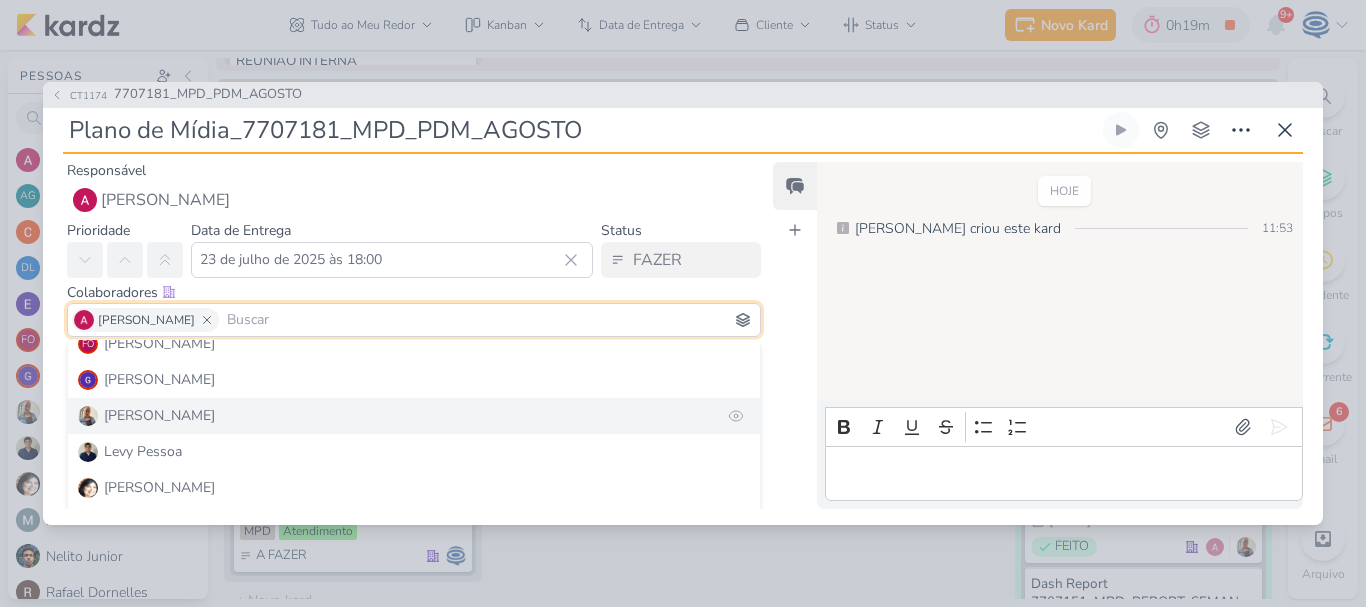 click on "[PERSON_NAME]" at bounding box center (414, 416) 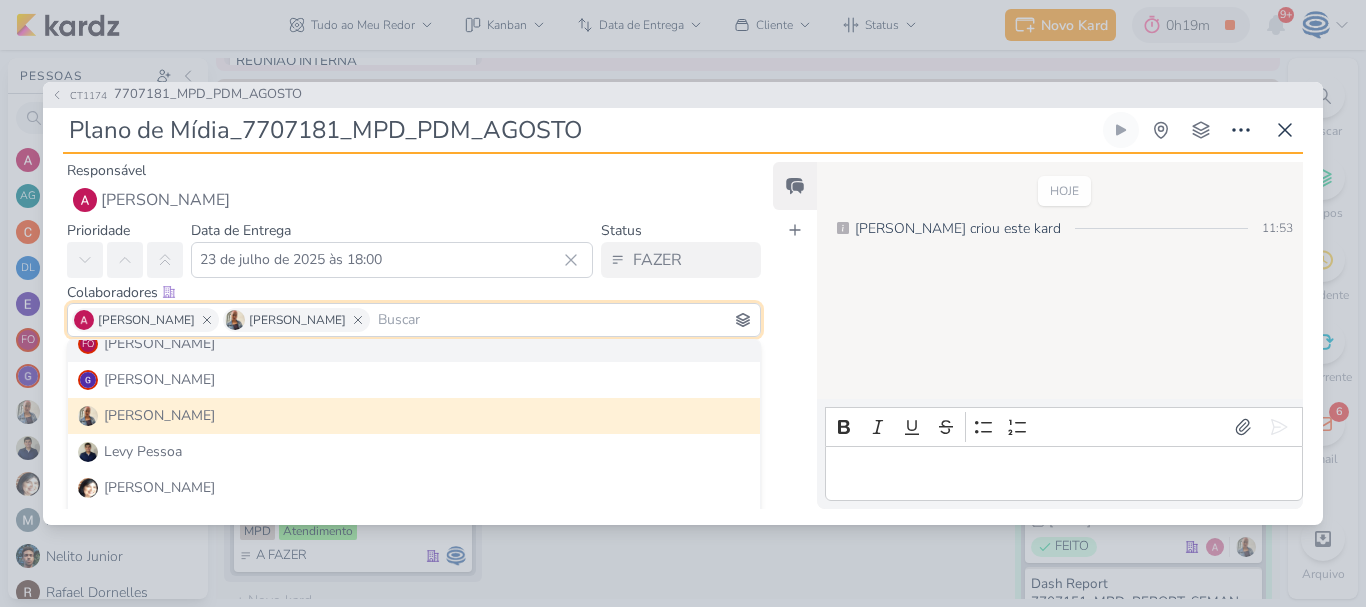 click on "Colaboradores
Este kard pode ser visível a usuários da sua organização
Este kard é privado à colaboradores imediatos" at bounding box center (414, 292) 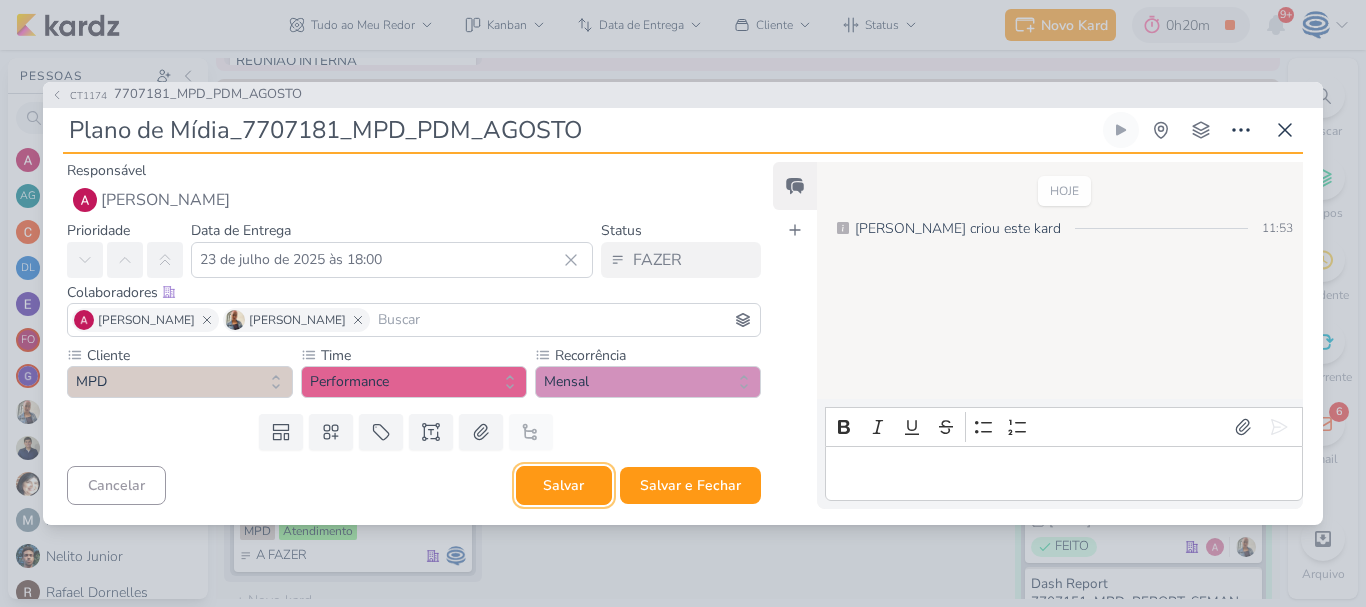 click on "Salvar" at bounding box center [564, 485] 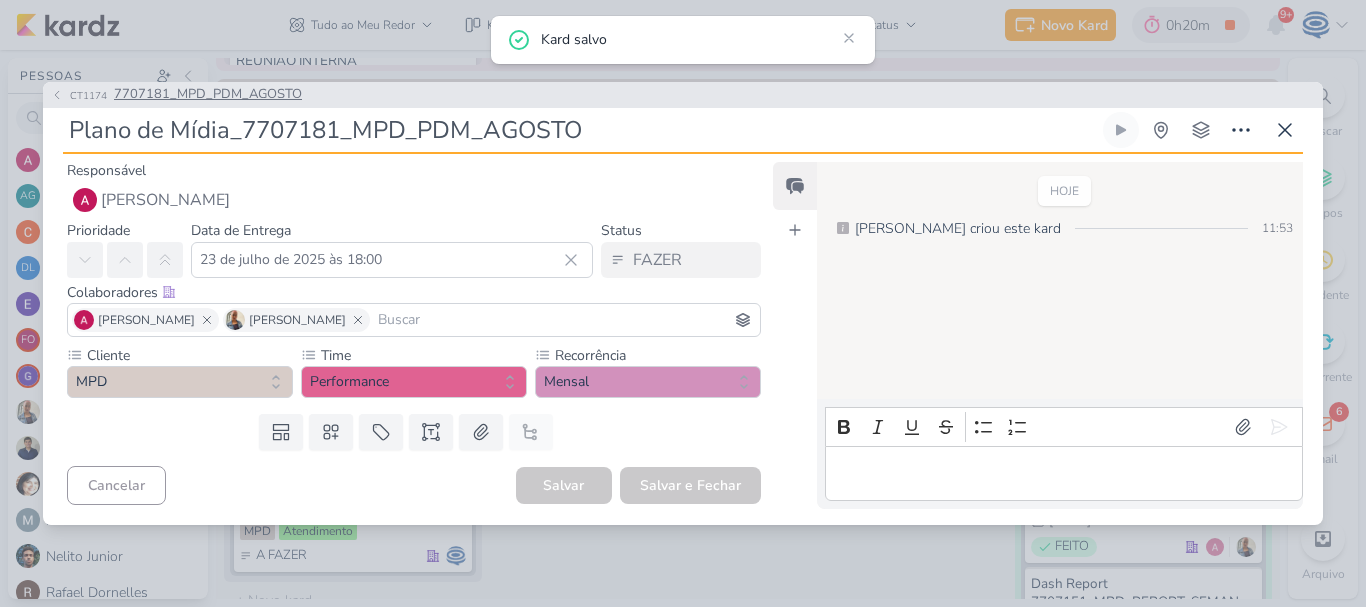 click on "7707181_MPD_PDM_AGOSTO" at bounding box center [208, 95] 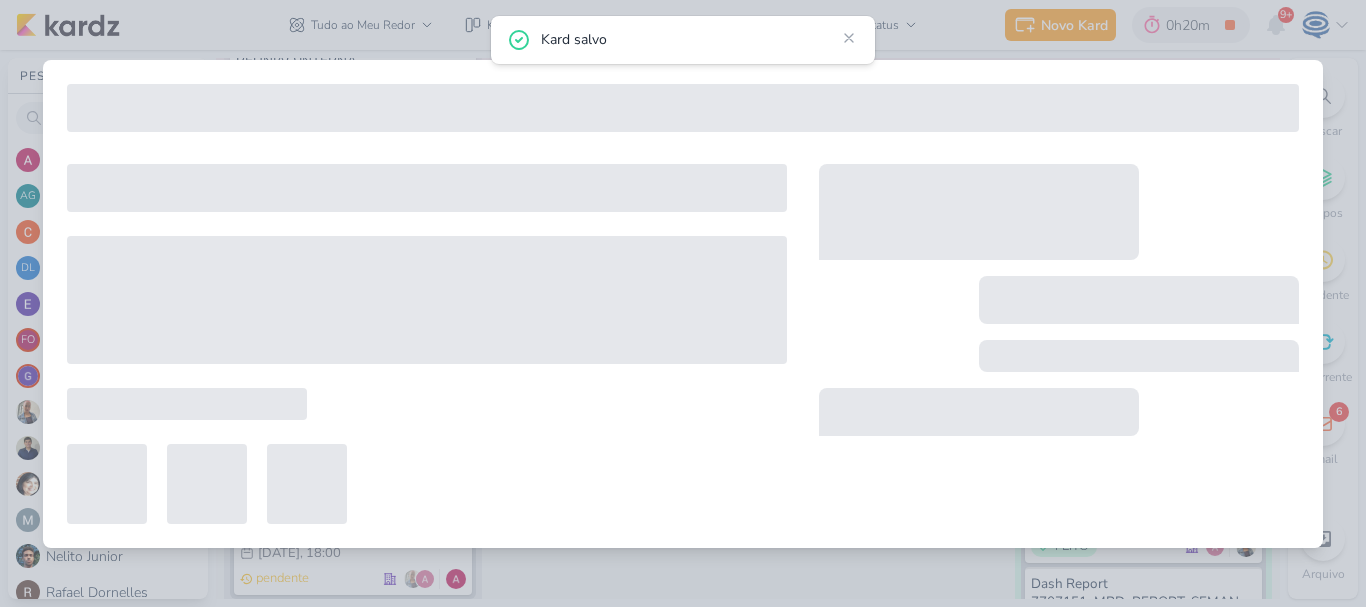 type on "7707181_MPD_PDM_AGOSTO" 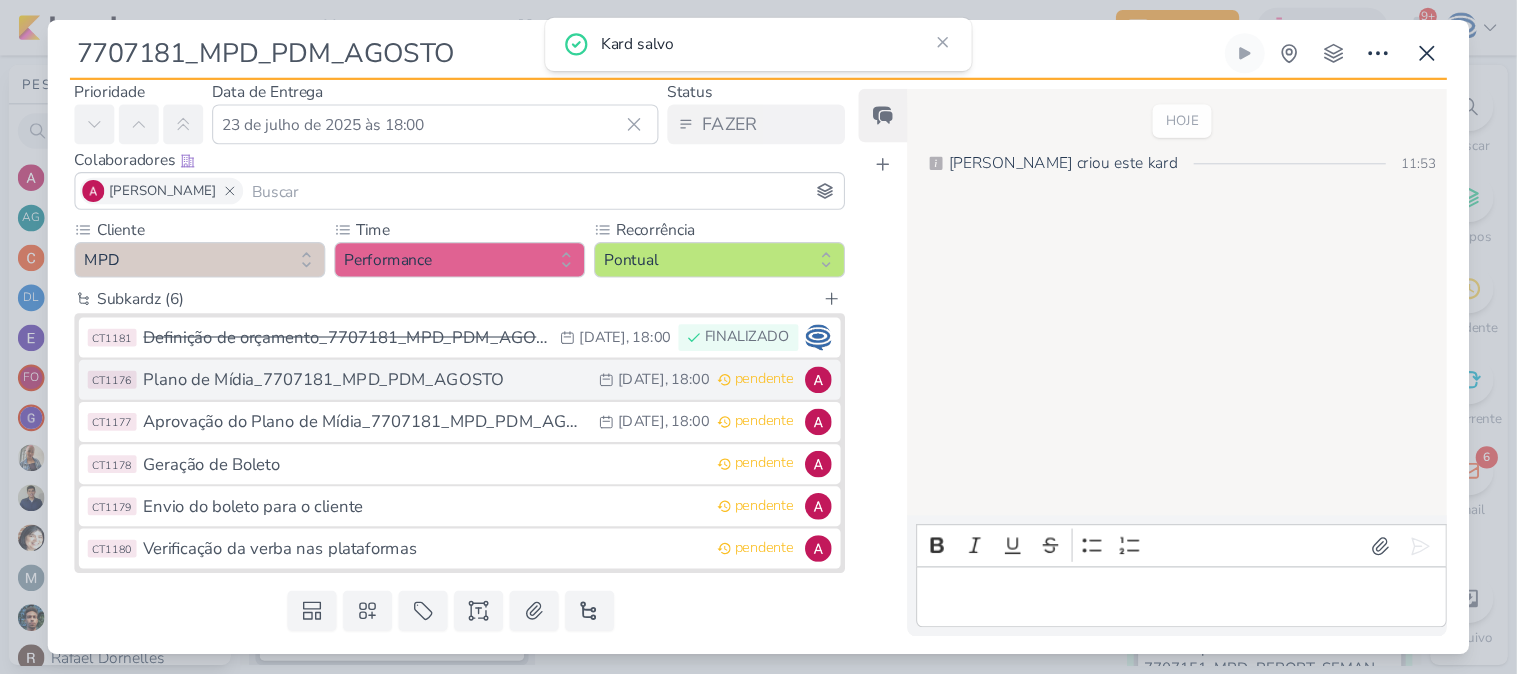 scroll, scrollTop: 70, scrollLeft: 0, axis: vertical 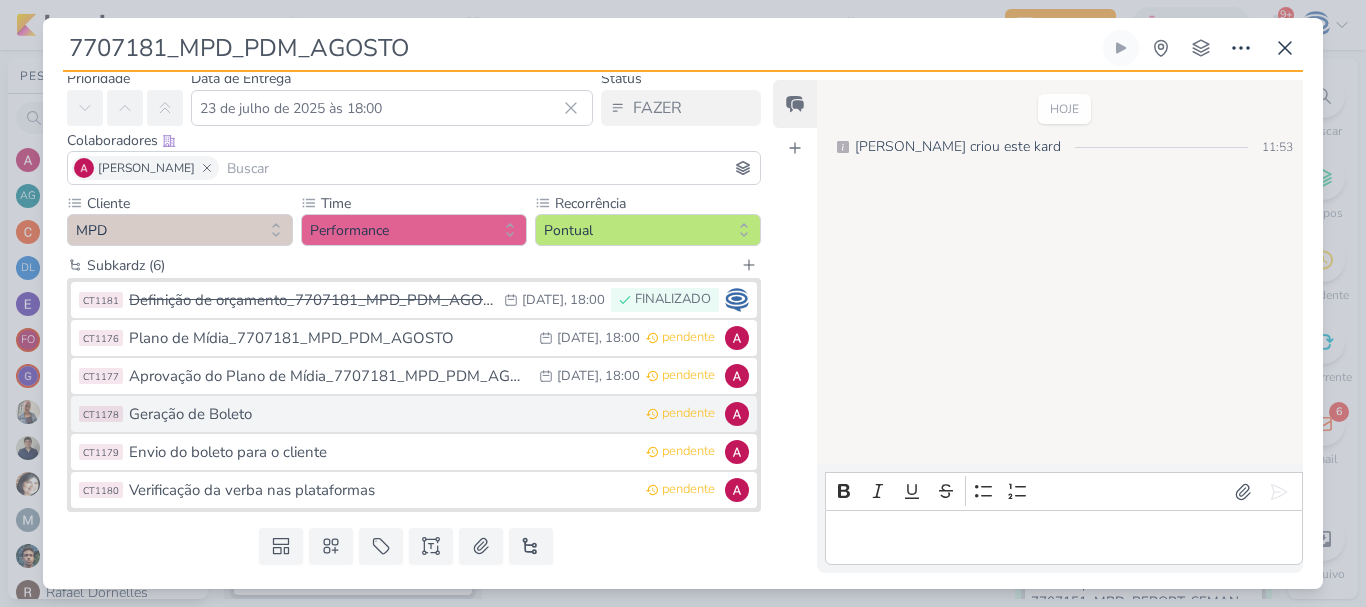 click on "Geração de Boleto" at bounding box center [382, 414] 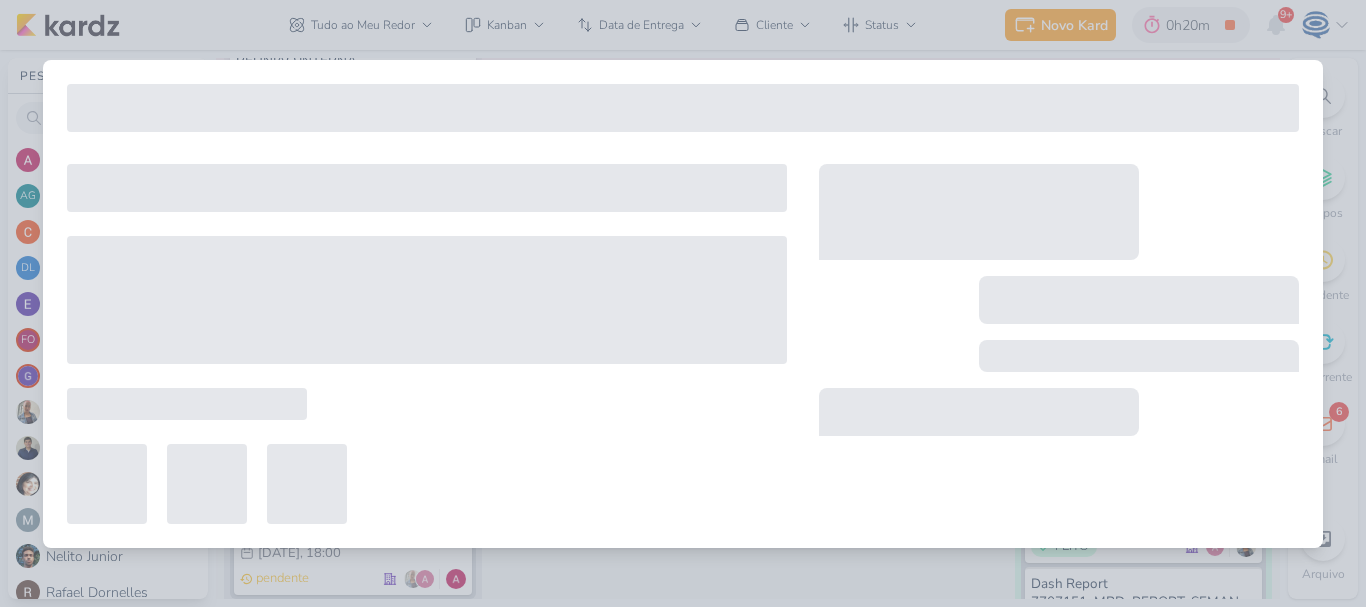 type on "Geração de Boleto" 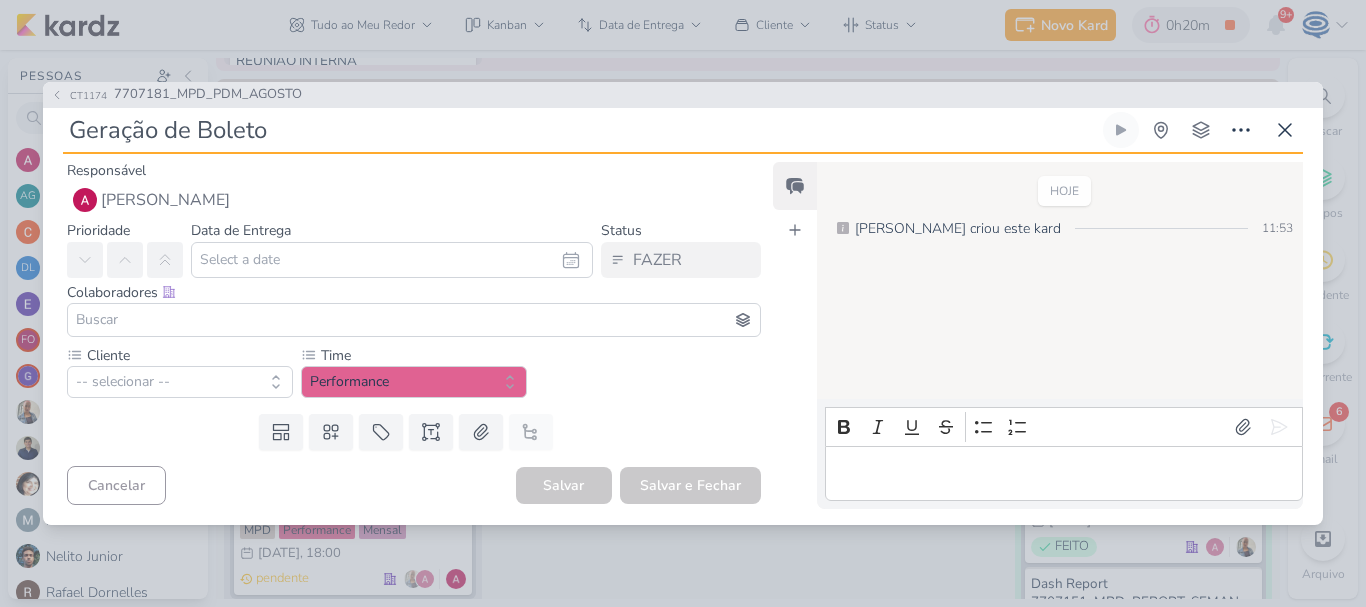 type 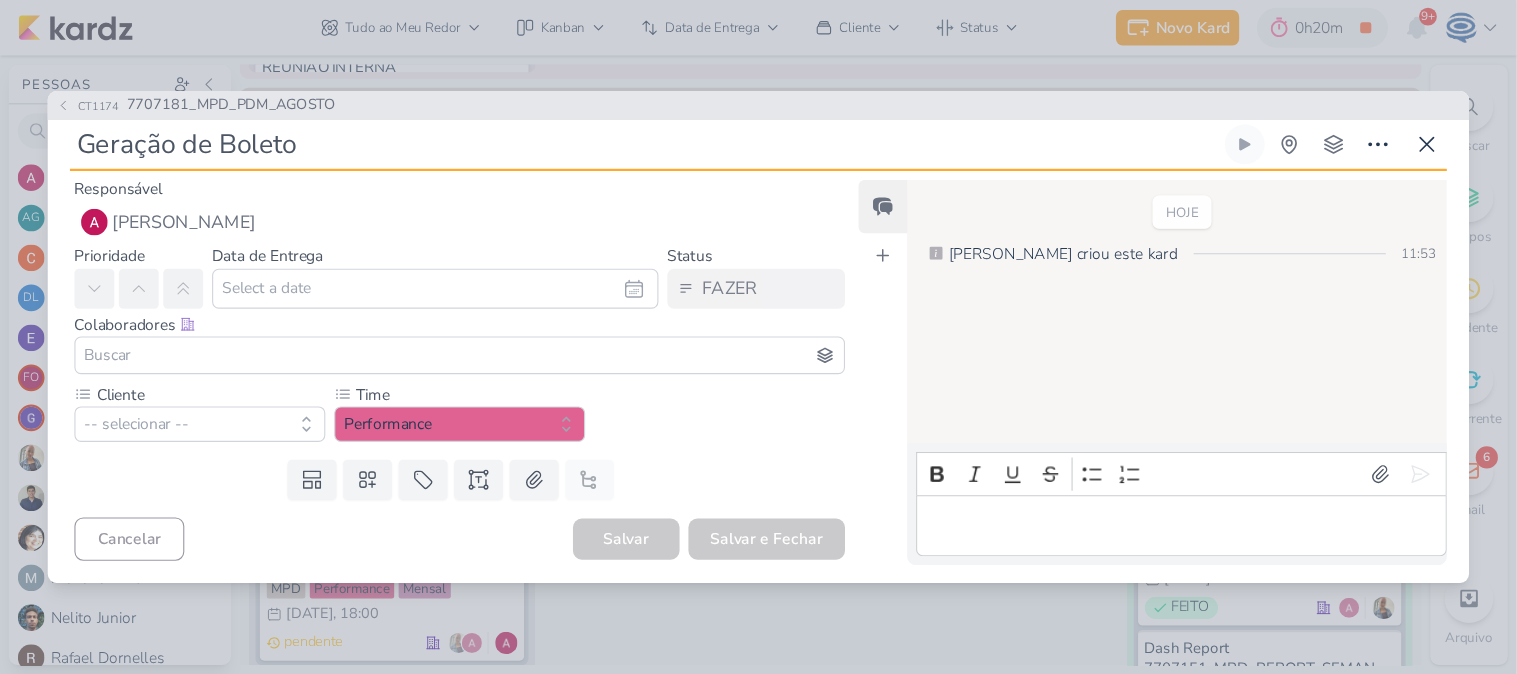 scroll, scrollTop: 1781, scrollLeft: 0, axis: vertical 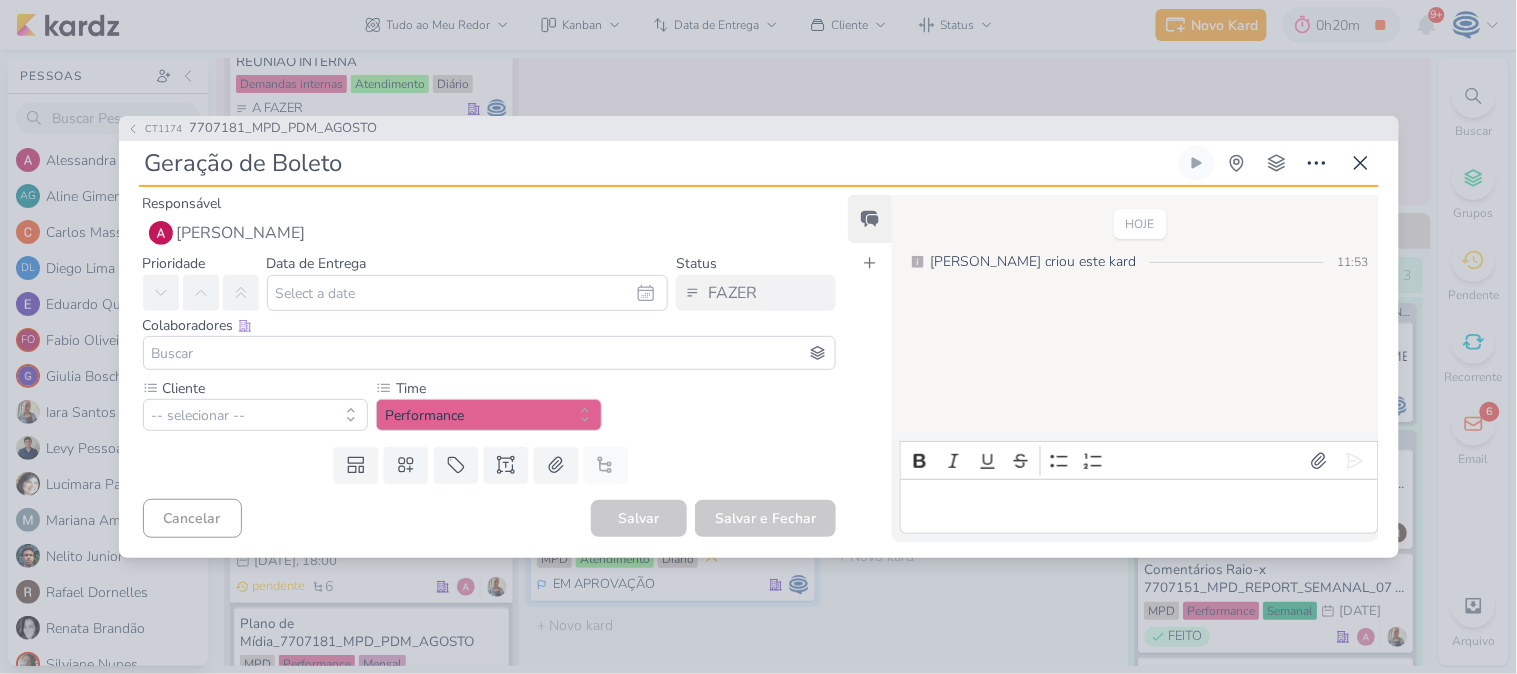 paste on "7707181_MPD_PDM_AGOSTO" 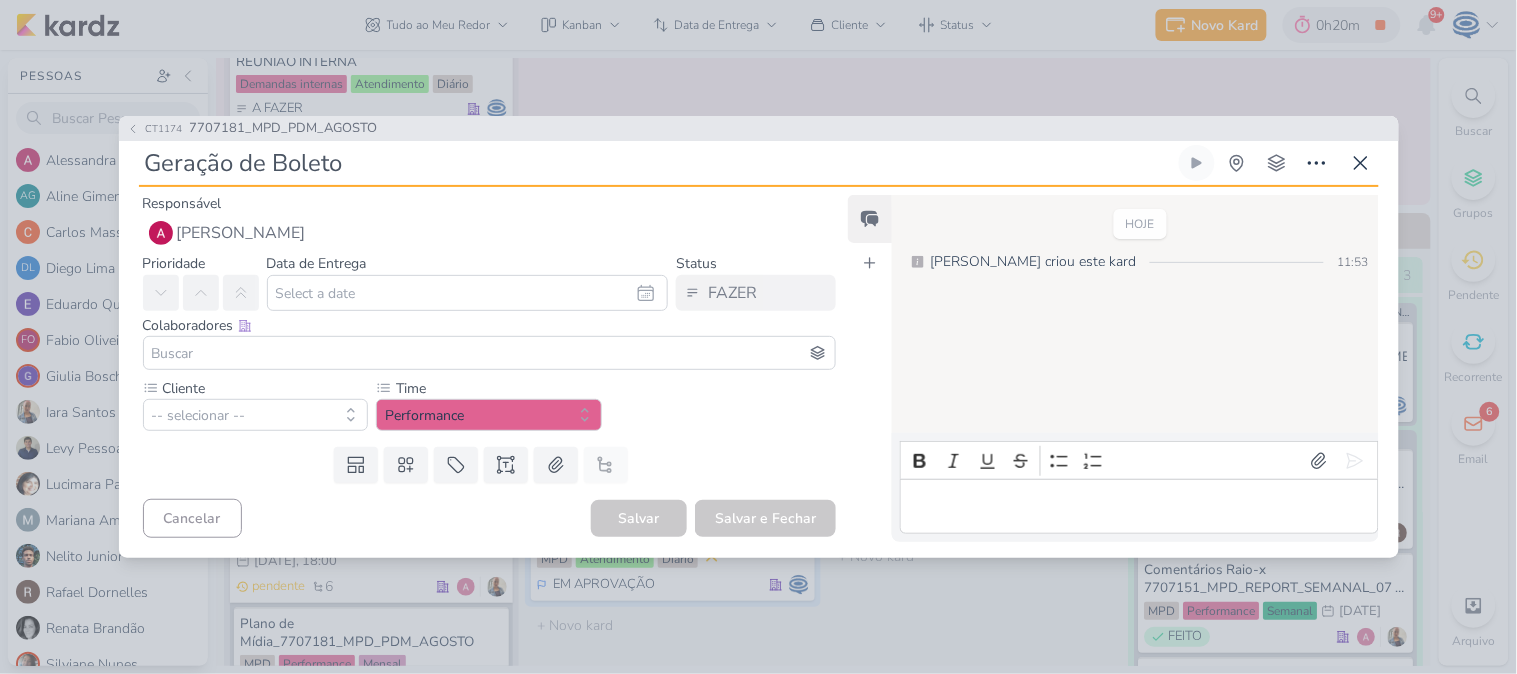 type on "Geração de Boleto7707181_MPD_PDM_AGOSTO" 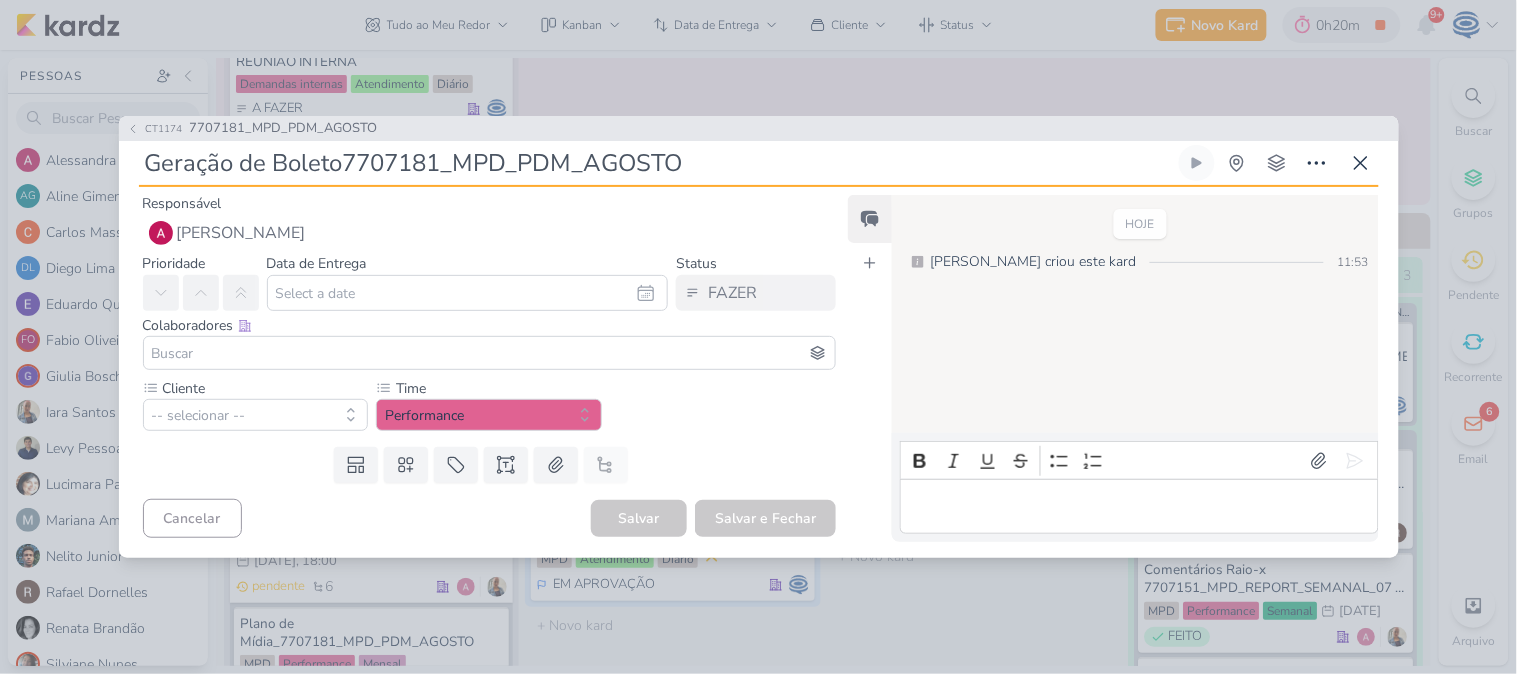 drag, startPoint x: 318, startPoint y: 140, endPoint x: 353, endPoint y: 155, distance: 38.078865 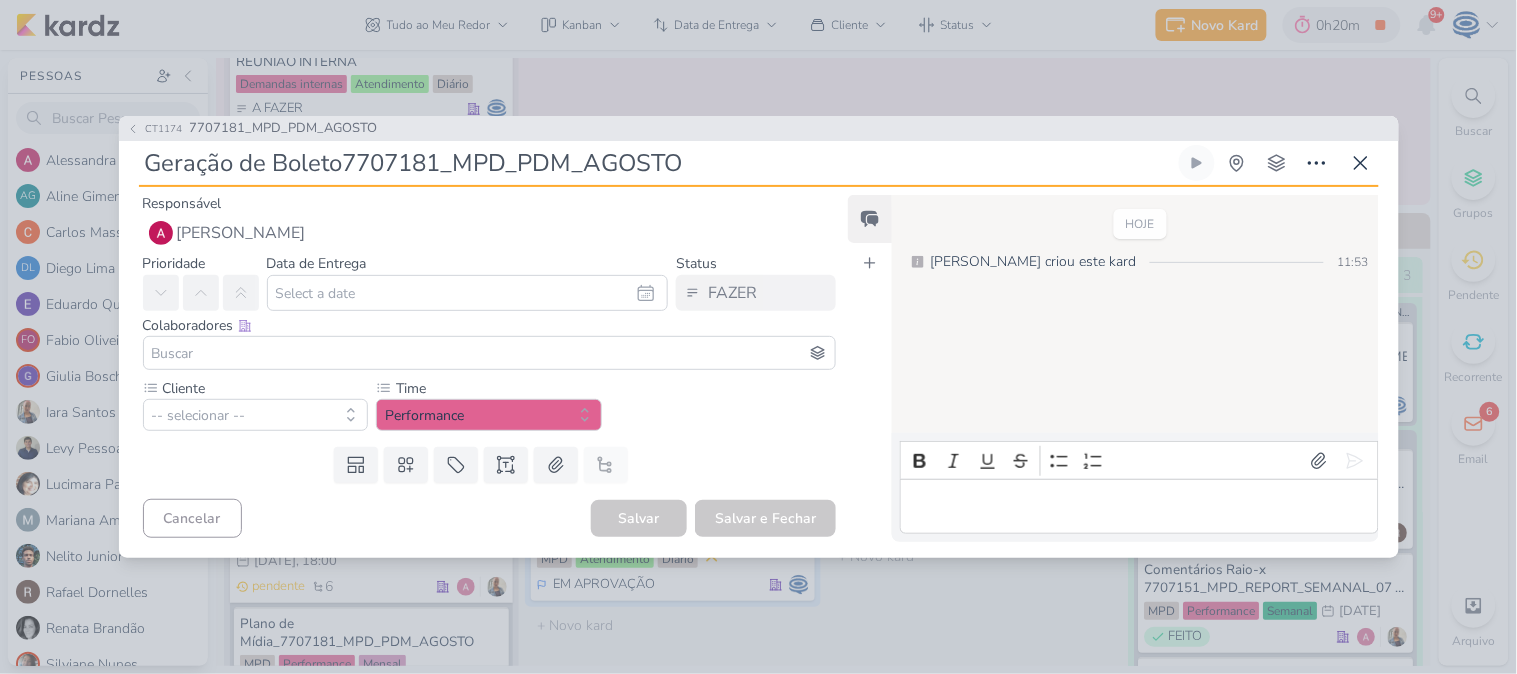 click on "Geração de Boleto7707181_MPD_PDM_AGOSTO" at bounding box center [657, 163] 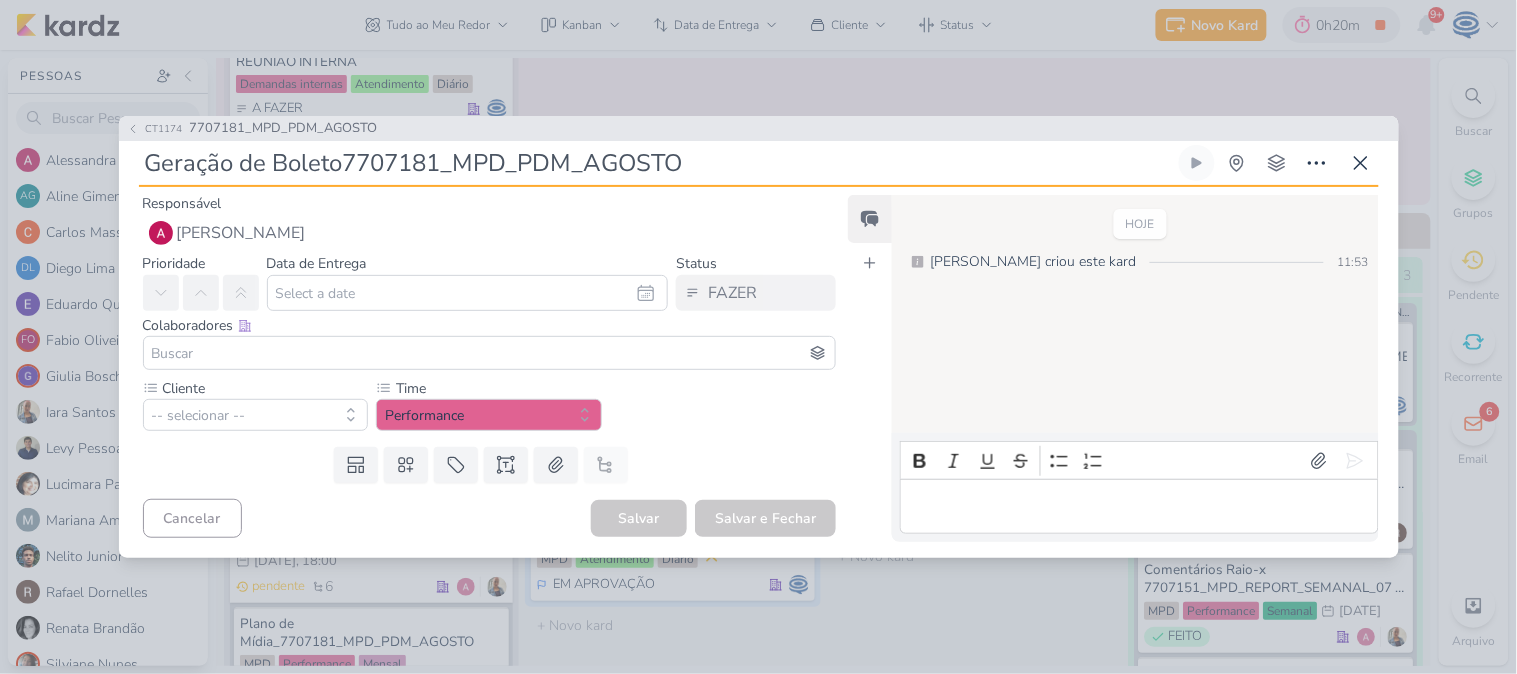 type 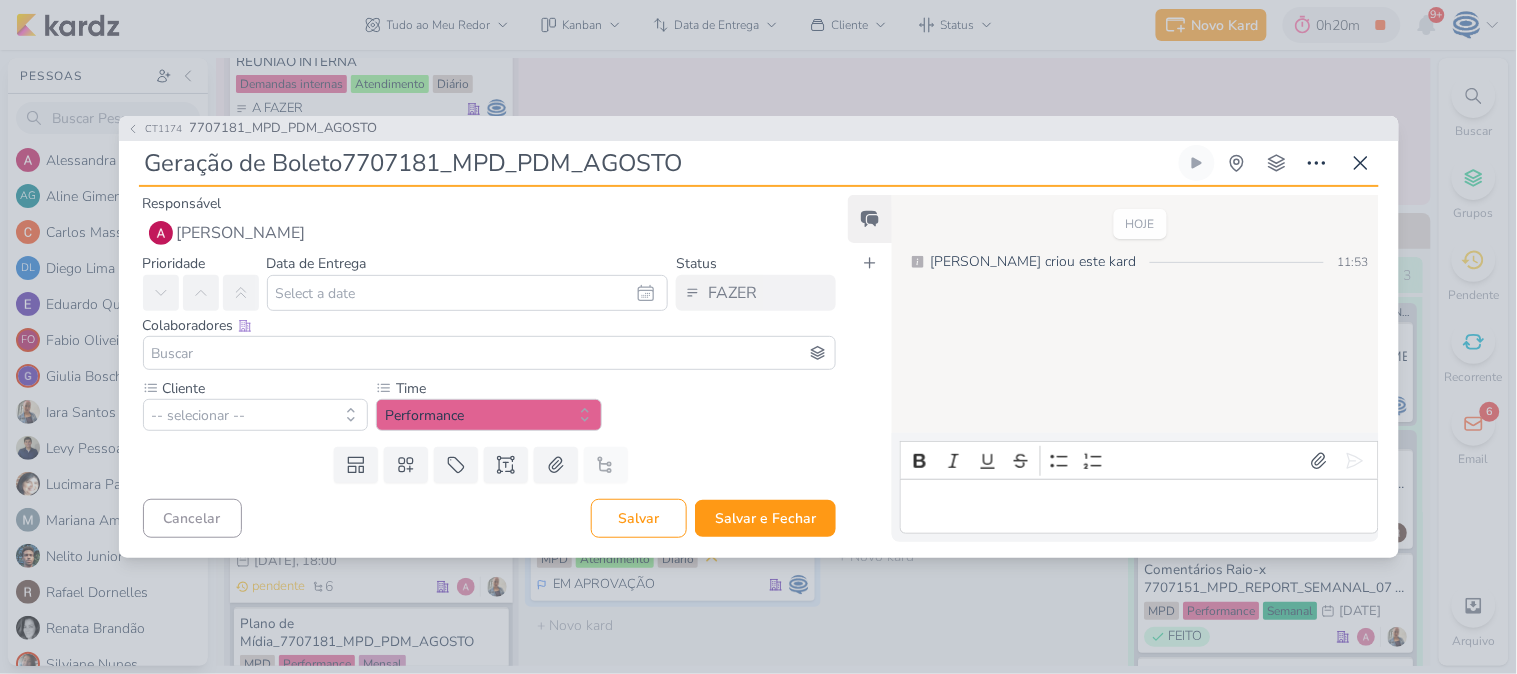 click on "Geração de Boleto7707181_MPD_PDM_AGOSTO" at bounding box center (657, 163) 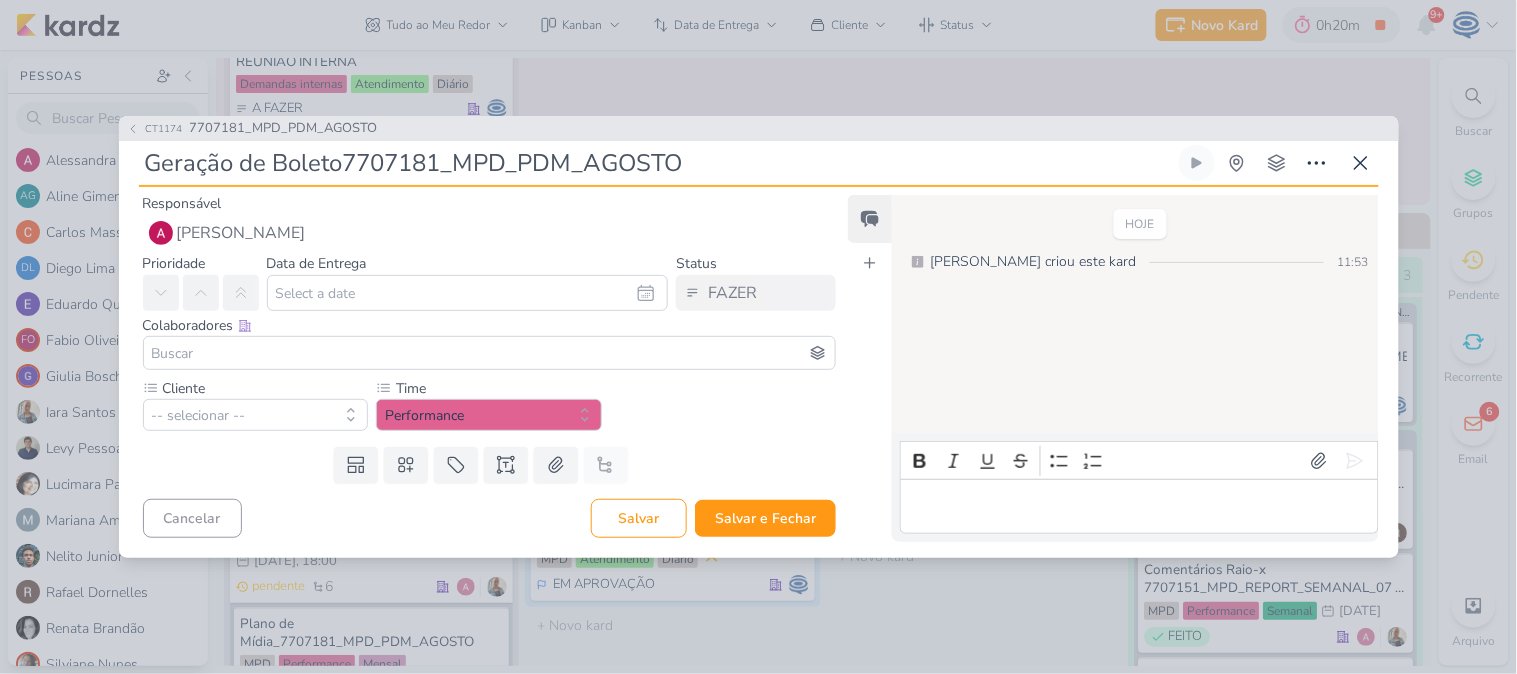 type on "Geração de Boleto_7707181_MPD_PDM_AGOSTO" 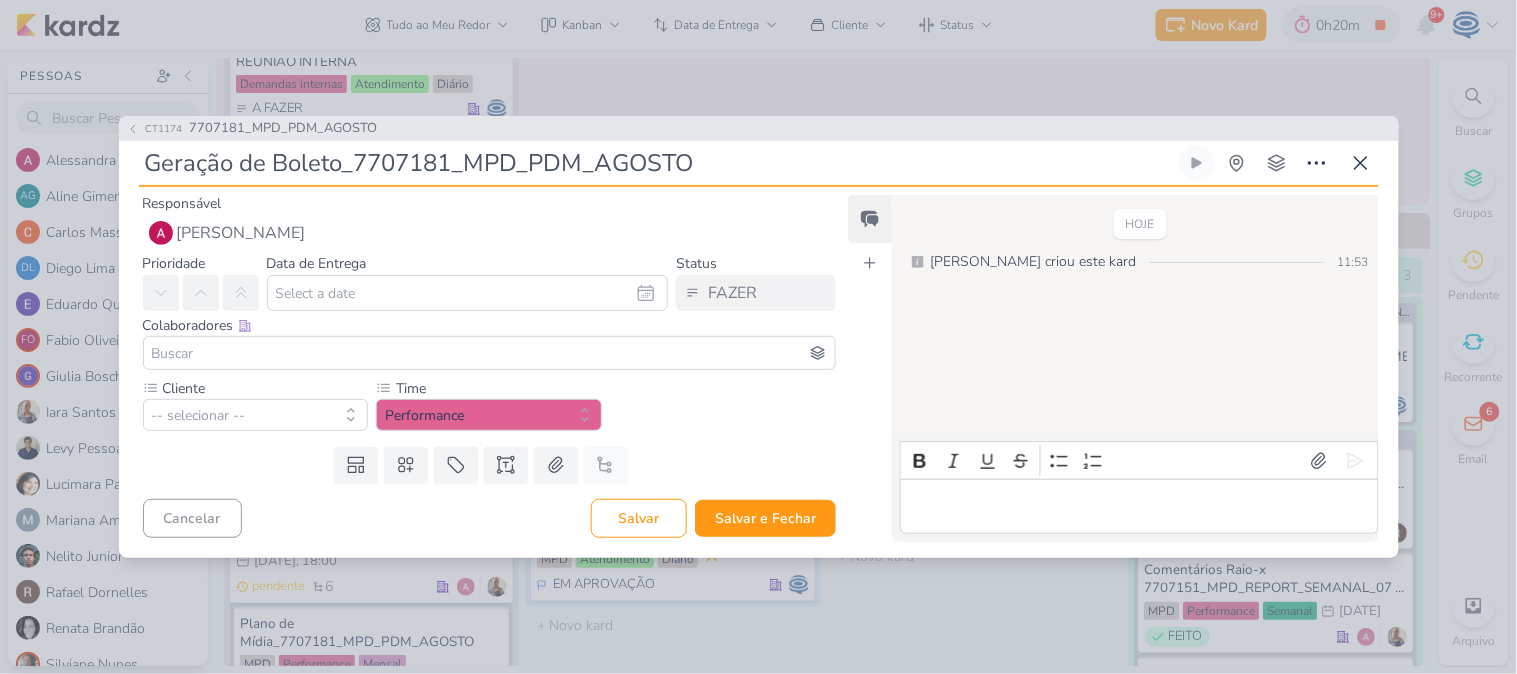 type 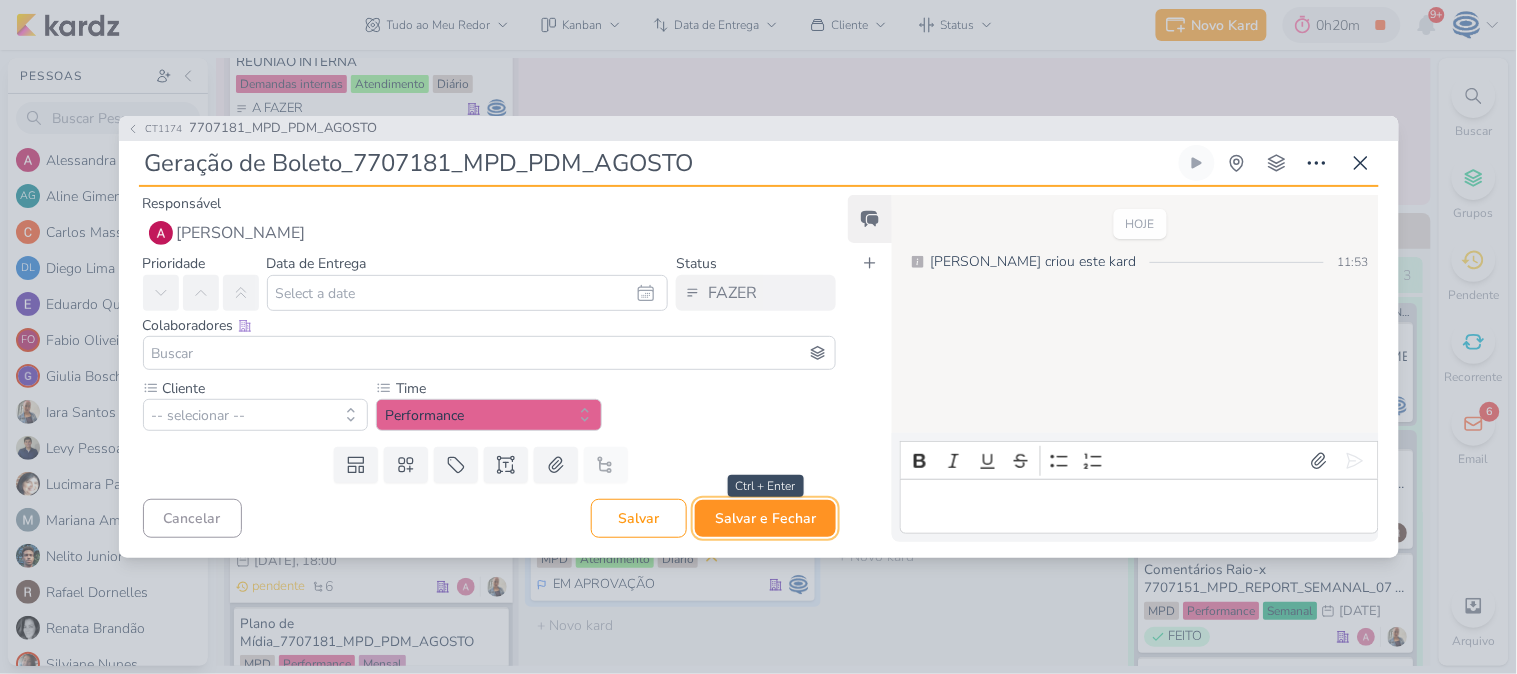click on "Salvar e Fechar" at bounding box center [765, 518] 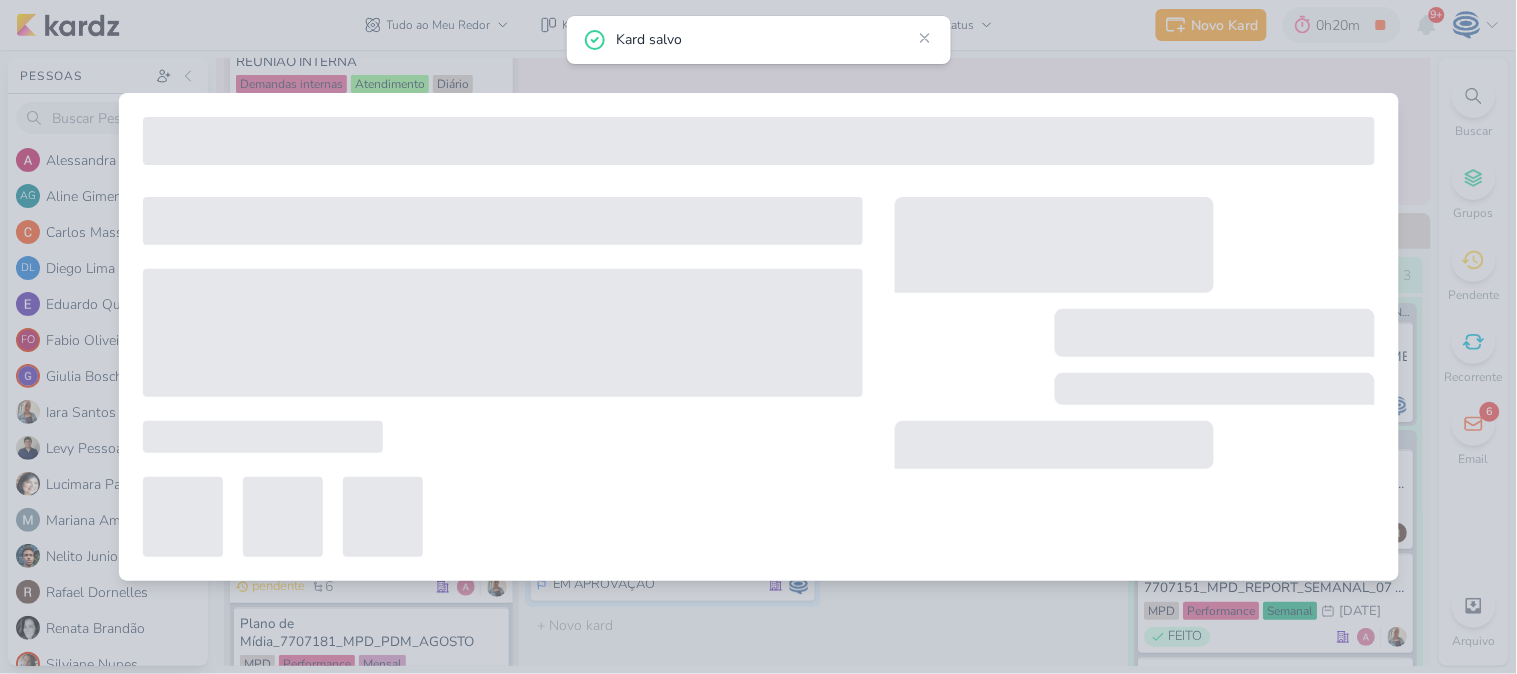 type on "7707181_MPD_PDM_AGOSTO" 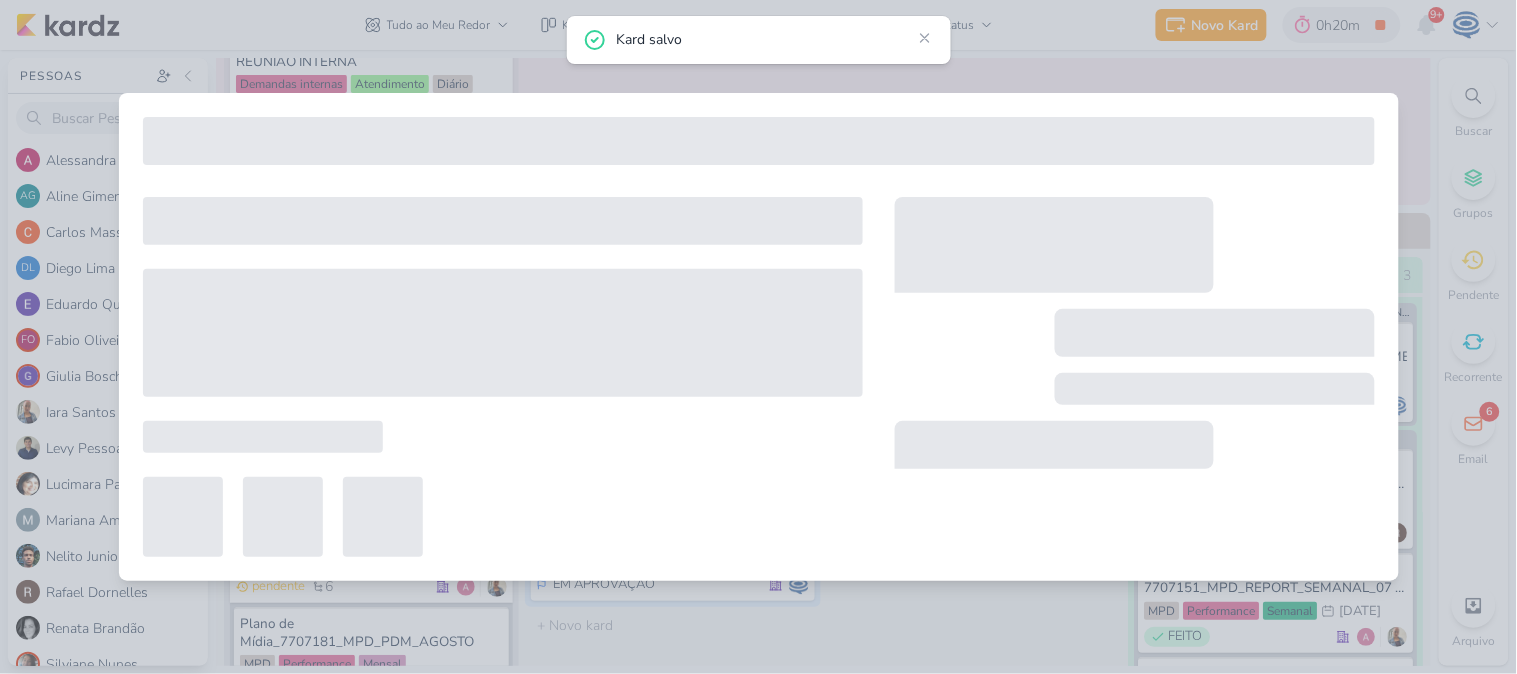 type on "23 de julho de 2025 às 18:00" 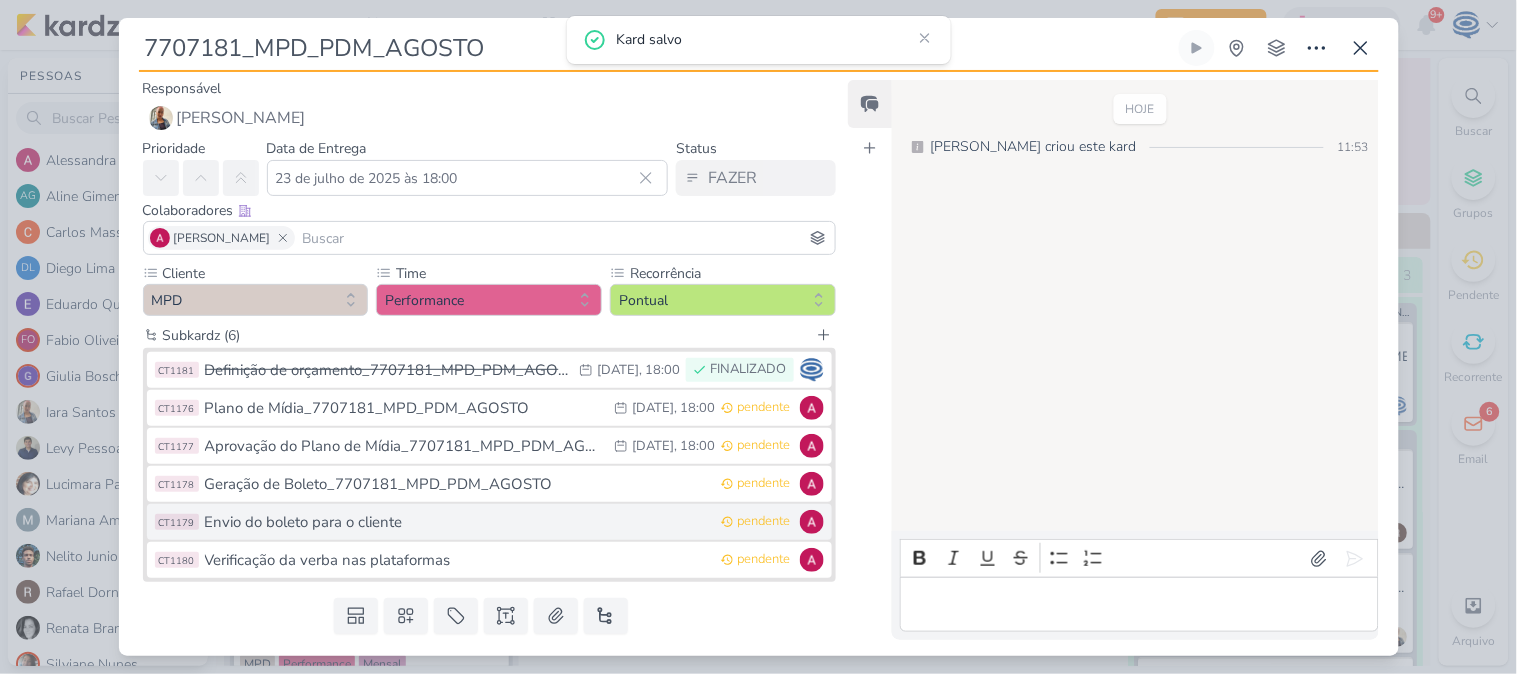 click on "Envio do boleto para o cliente" at bounding box center (458, 522) 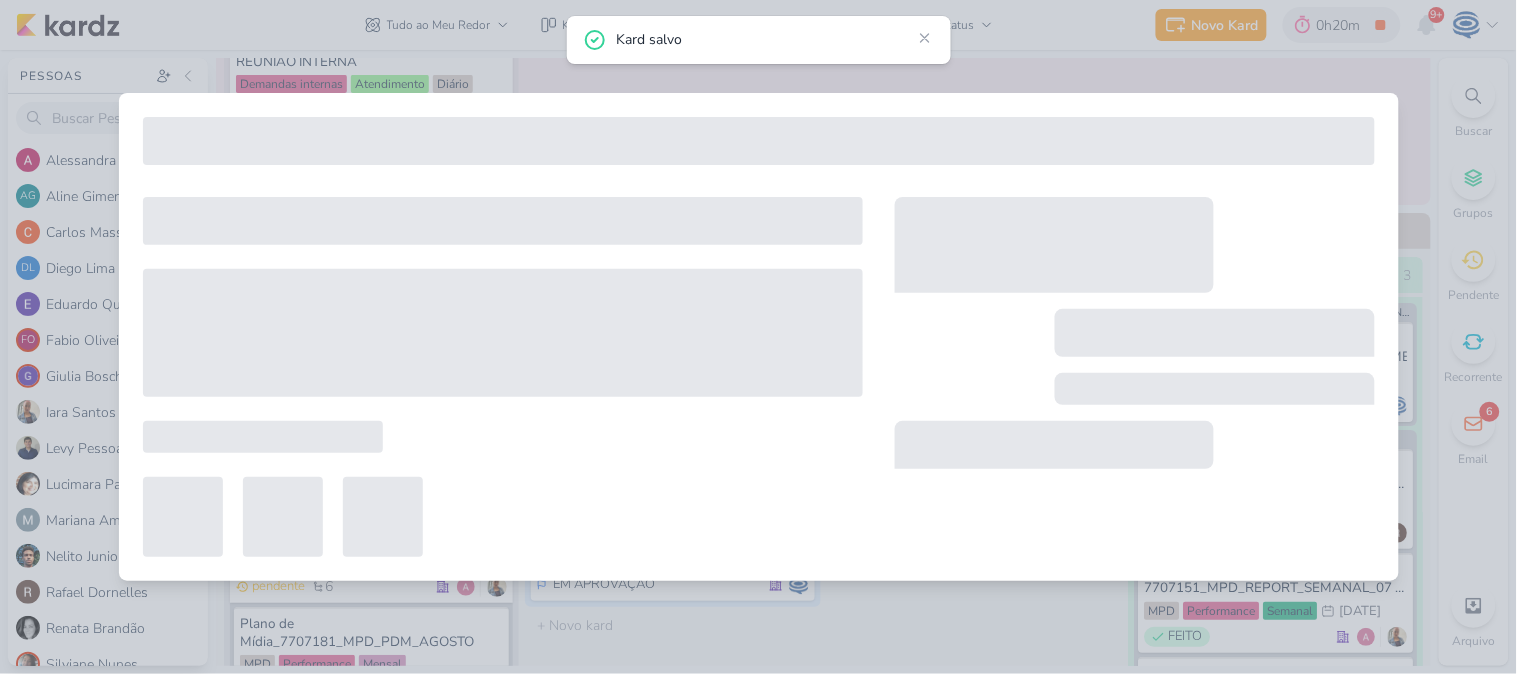 type on "Envio do boleto para o cliente" 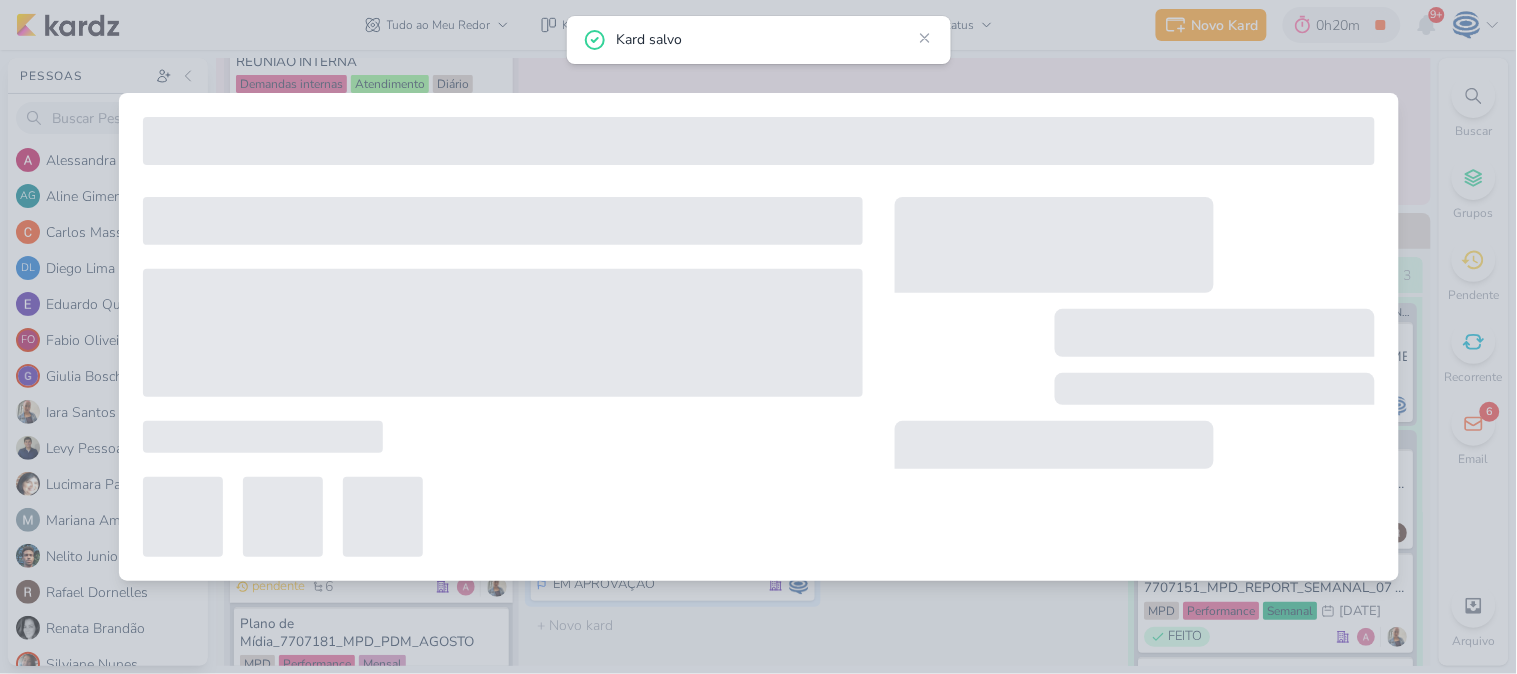 type 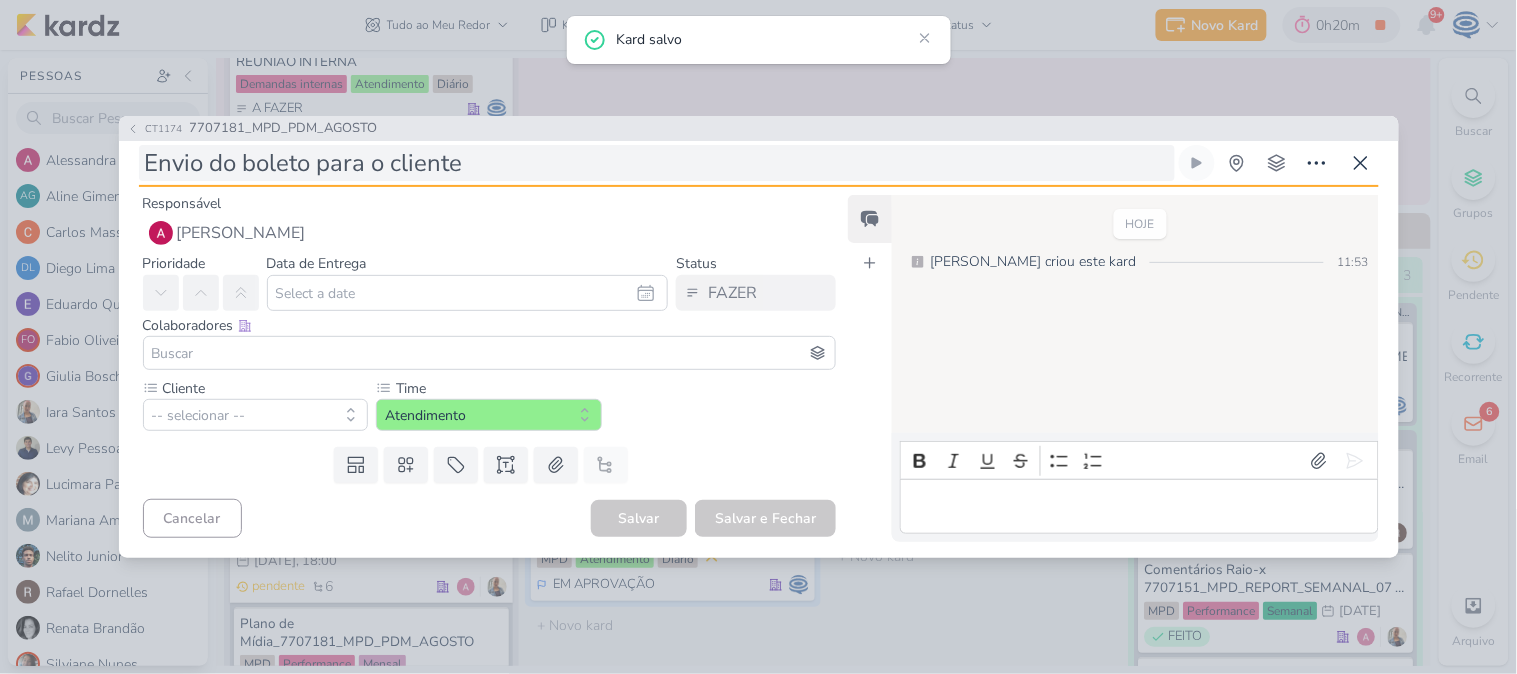 type 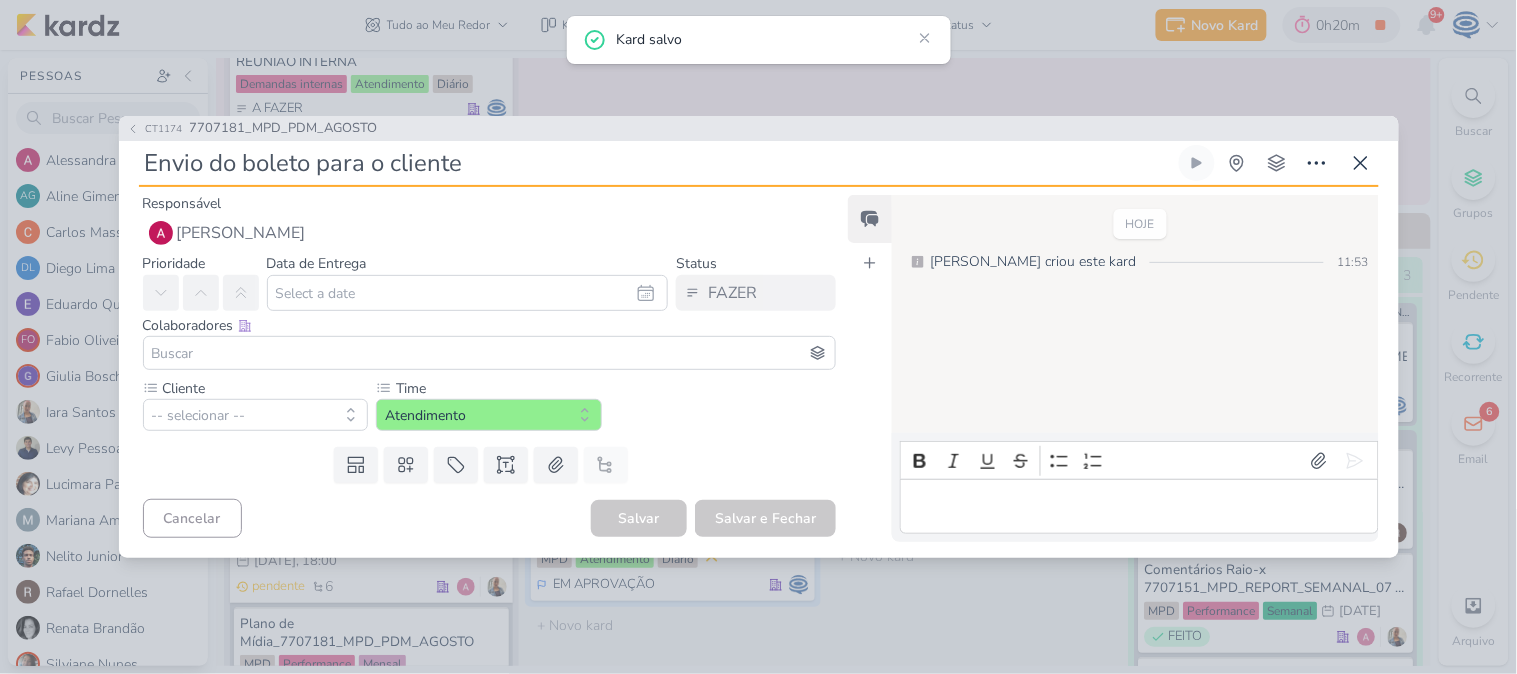 click on "Envio do boleto para o cliente" at bounding box center (657, 163) 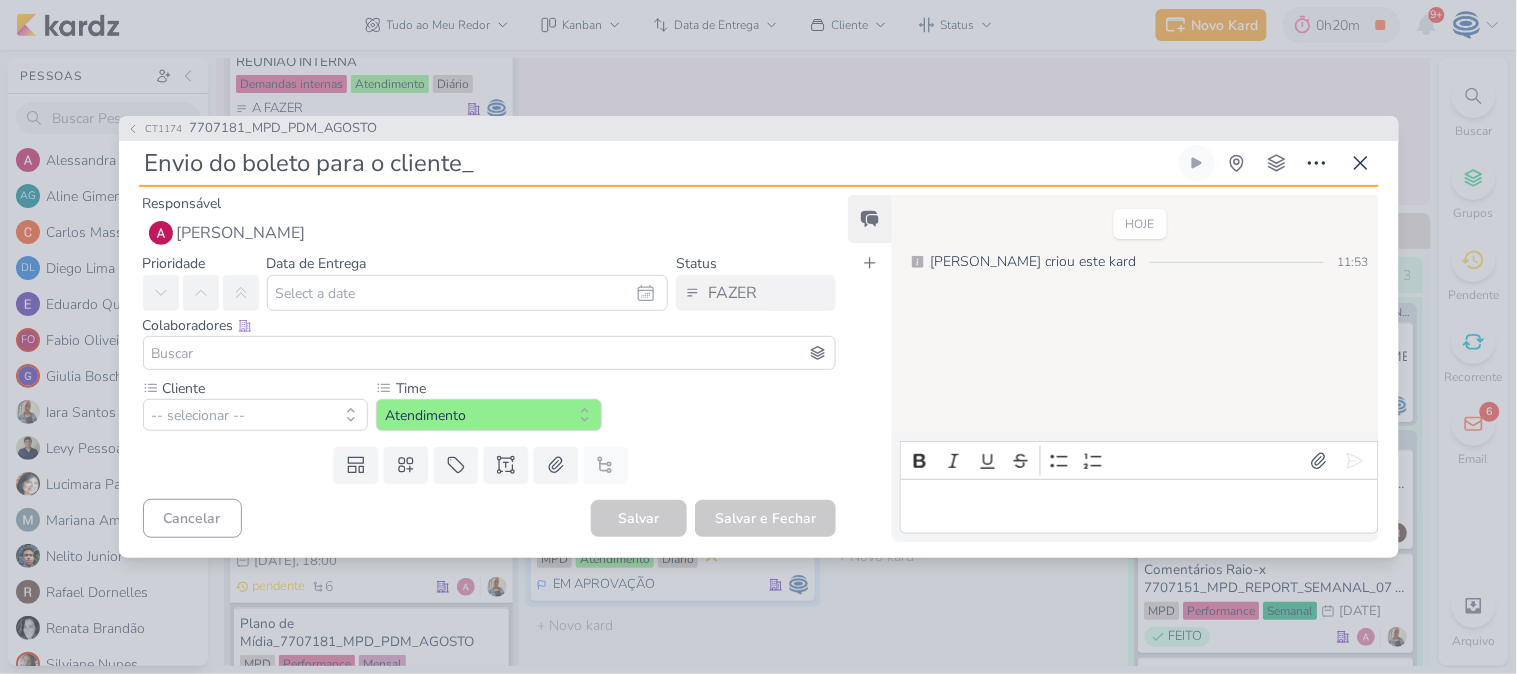 paste on "7707181_MPD_PDM_AGOSTO" 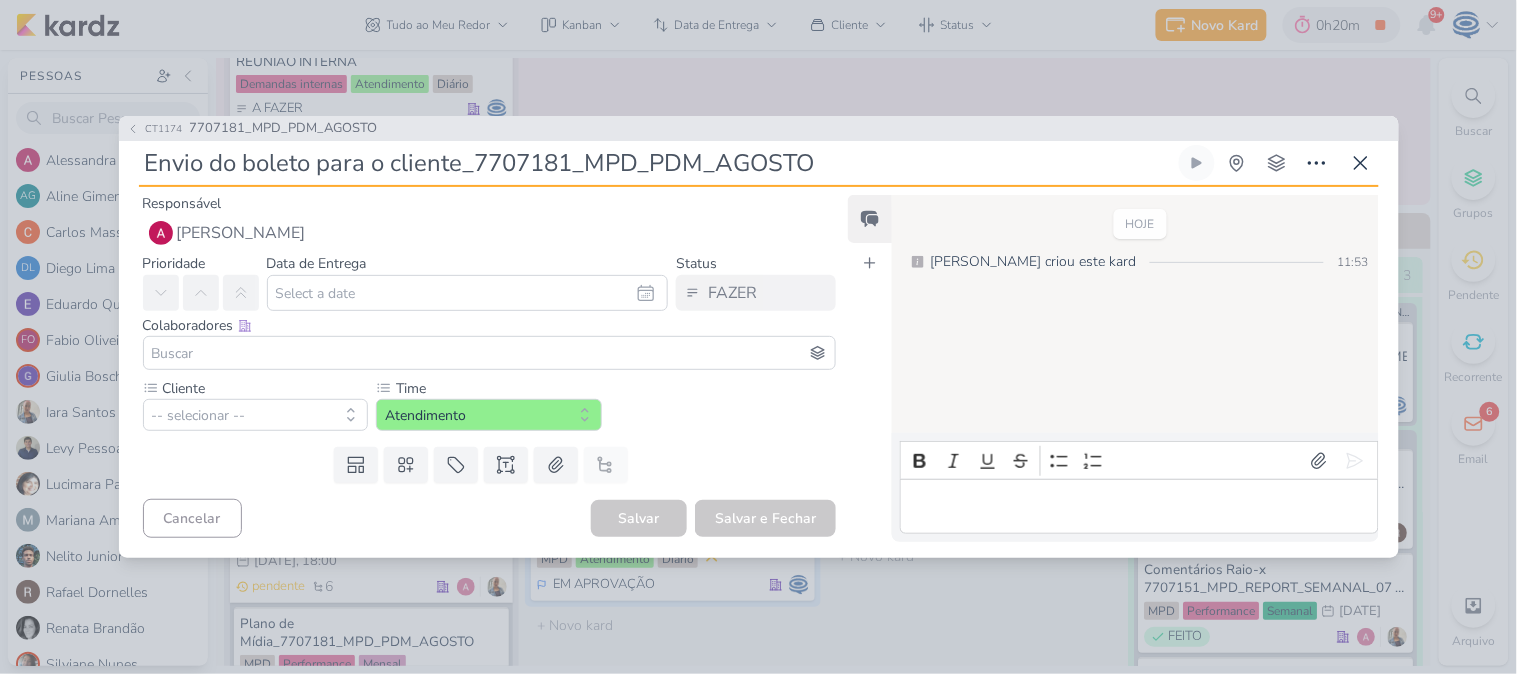 click on "Envio do boleto para o cliente_7707181_MPD_PDM_AGOSTO" at bounding box center (657, 163) 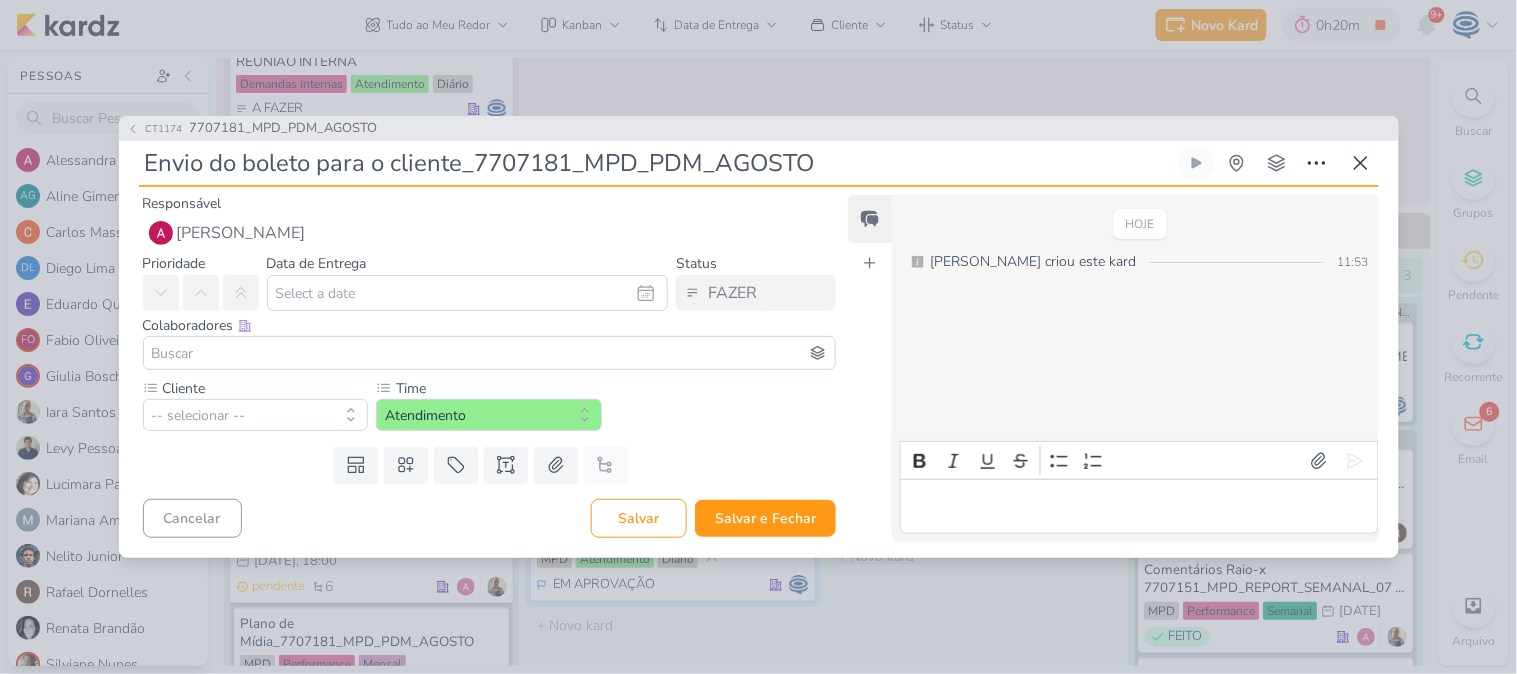 type 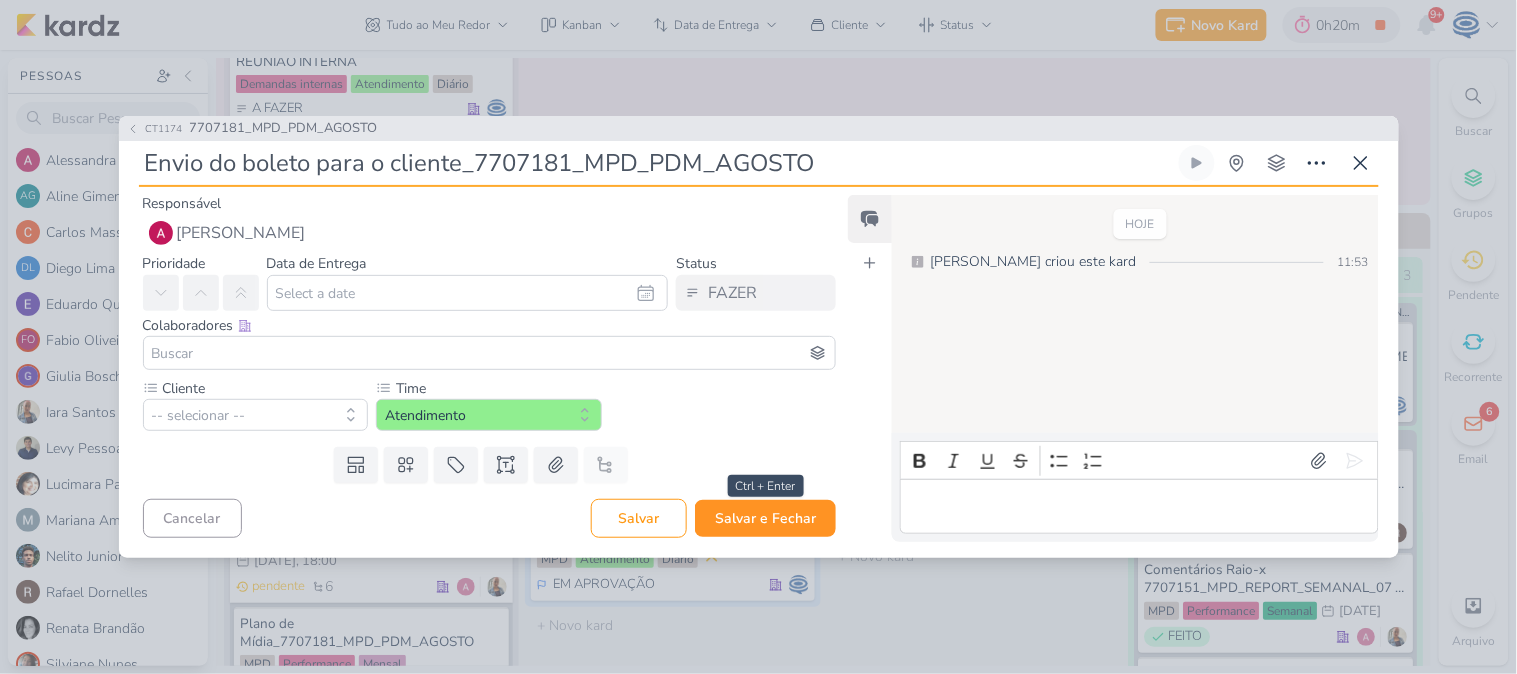 type on "Envio do boleto para o cliente_7707181_MPD_PDM_AGOSTO" 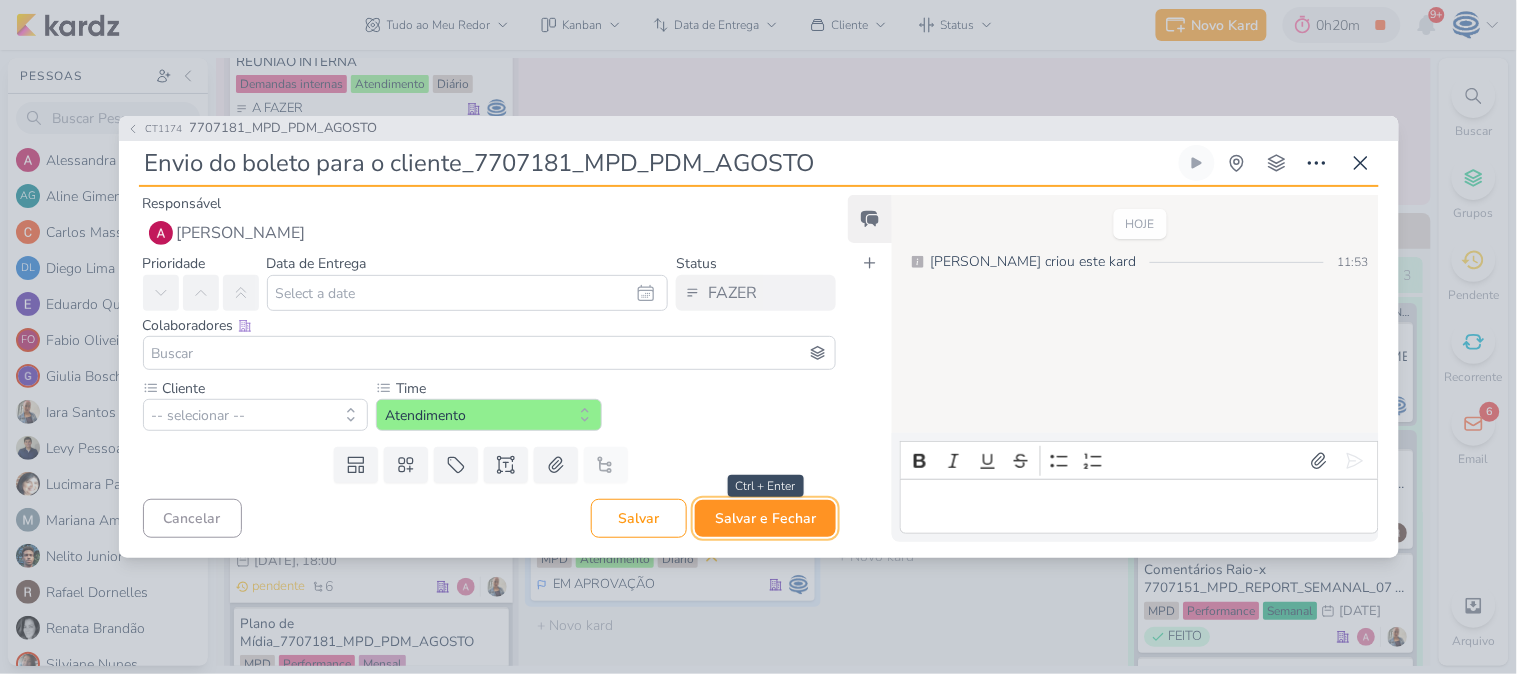 click on "Salvar e Fechar" at bounding box center [765, 518] 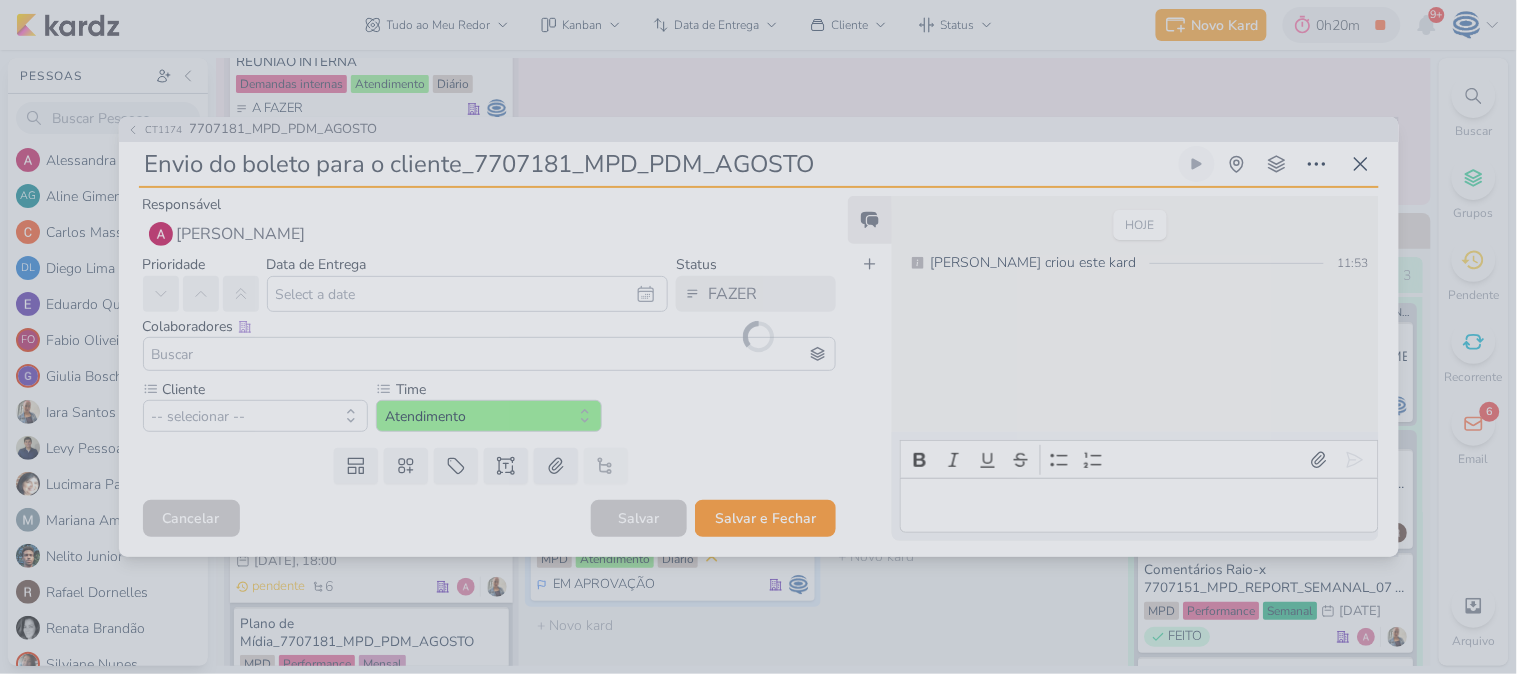 type 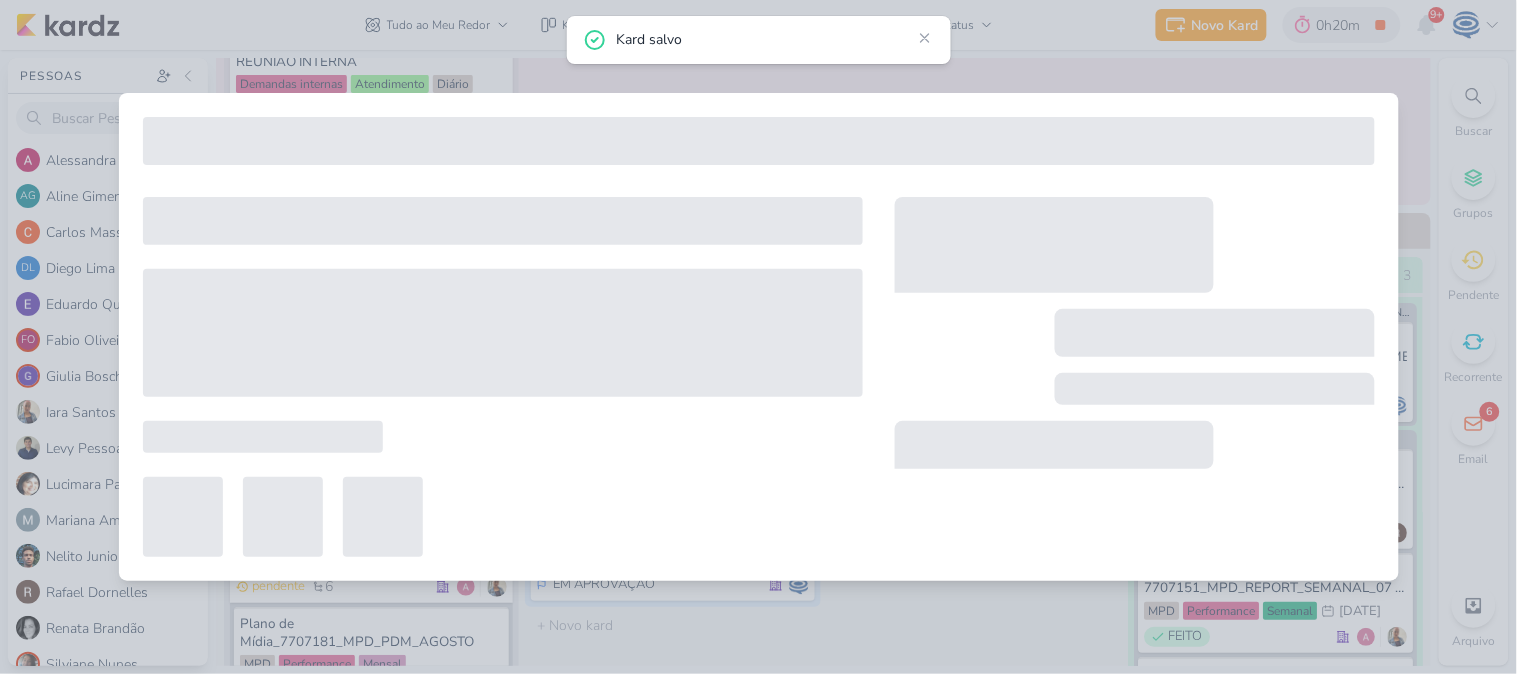 type on "7707181_MPD_PDM_AGOSTO" 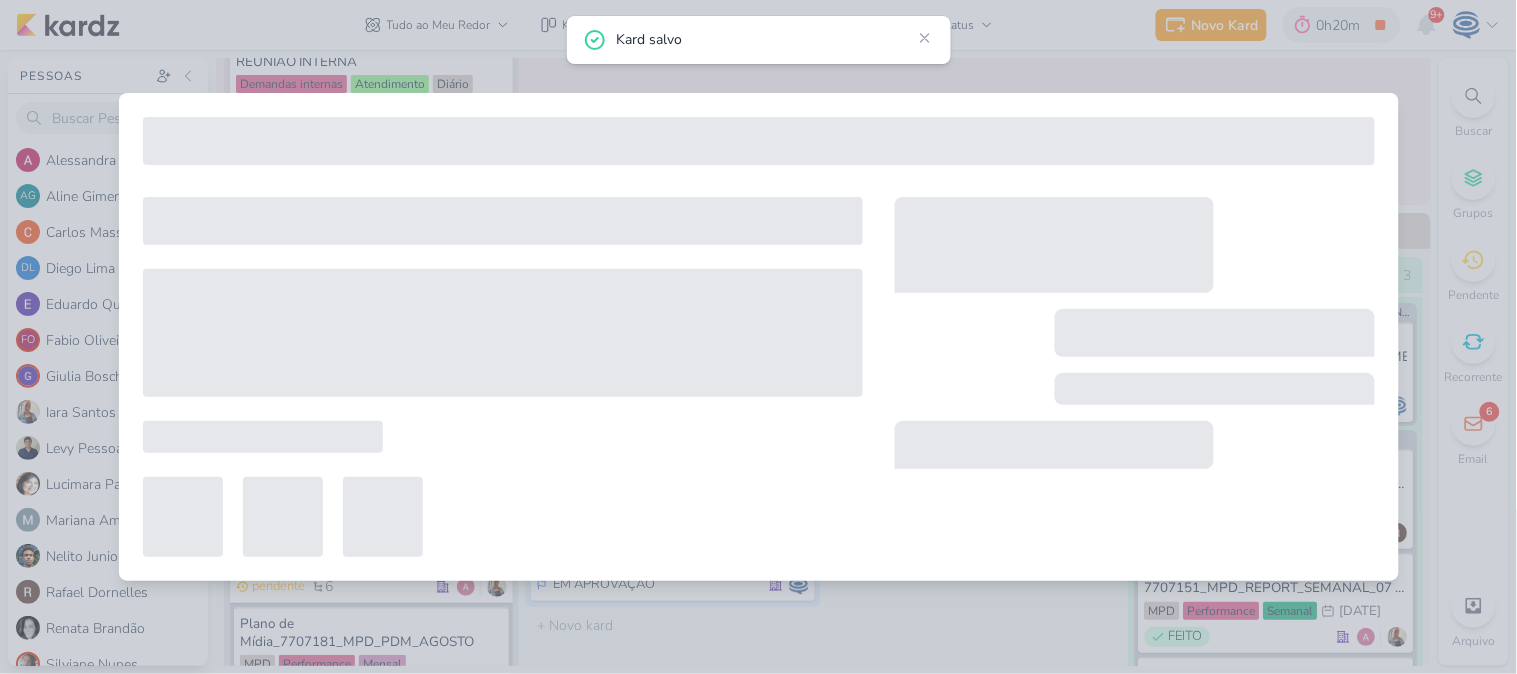 type on "23 de julho de 2025 às 18:00" 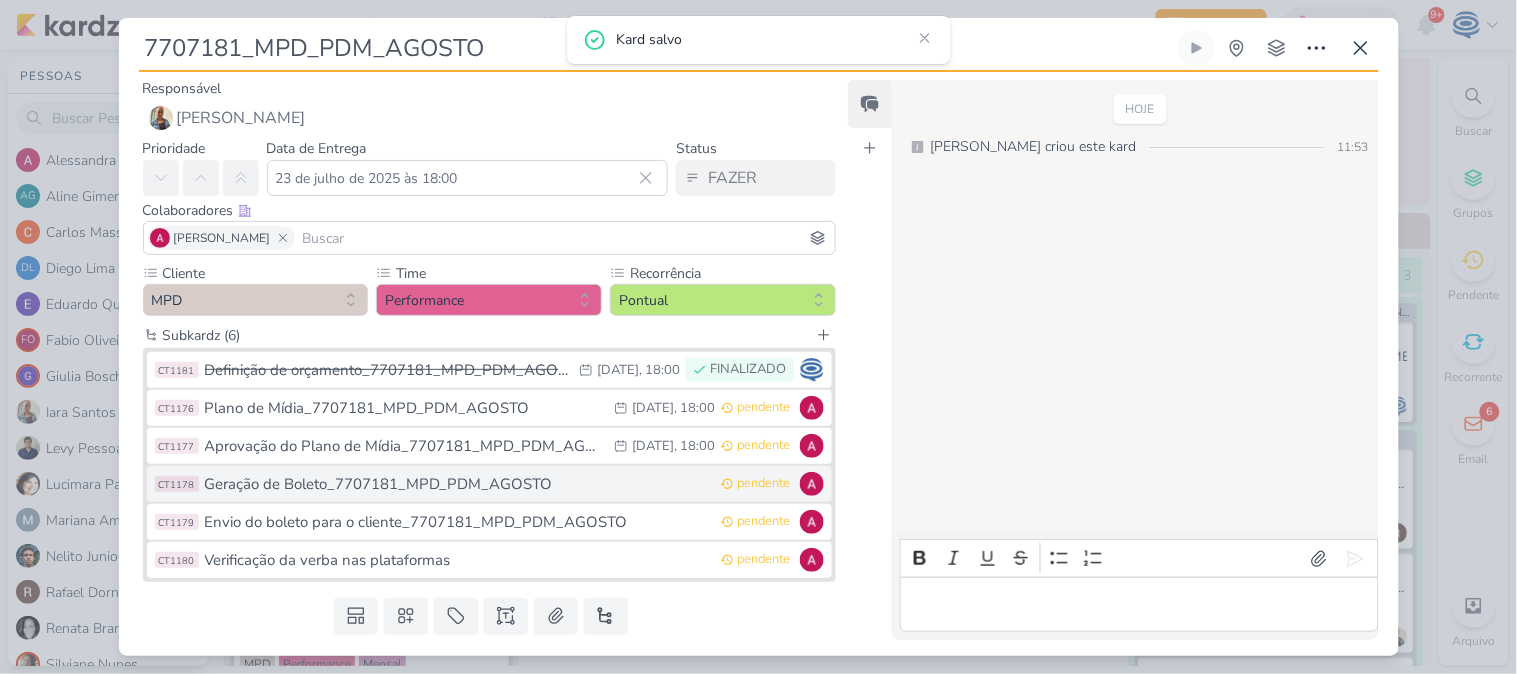 click on "Geração de Boleto_7707181_MPD_PDM_AGOSTO" at bounding box center [458, 484] 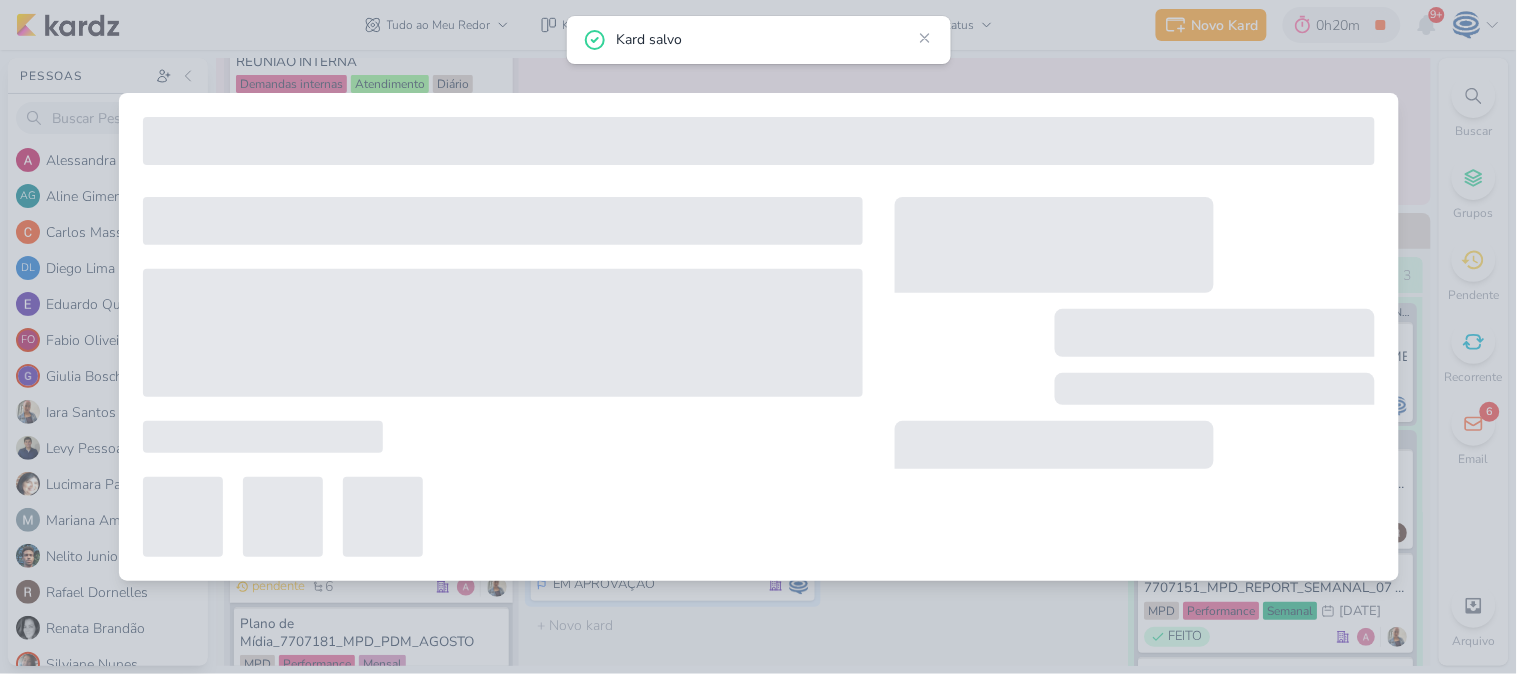 type on "Geração de Boleto_7707181_MPD_PDM_AGOSTO" 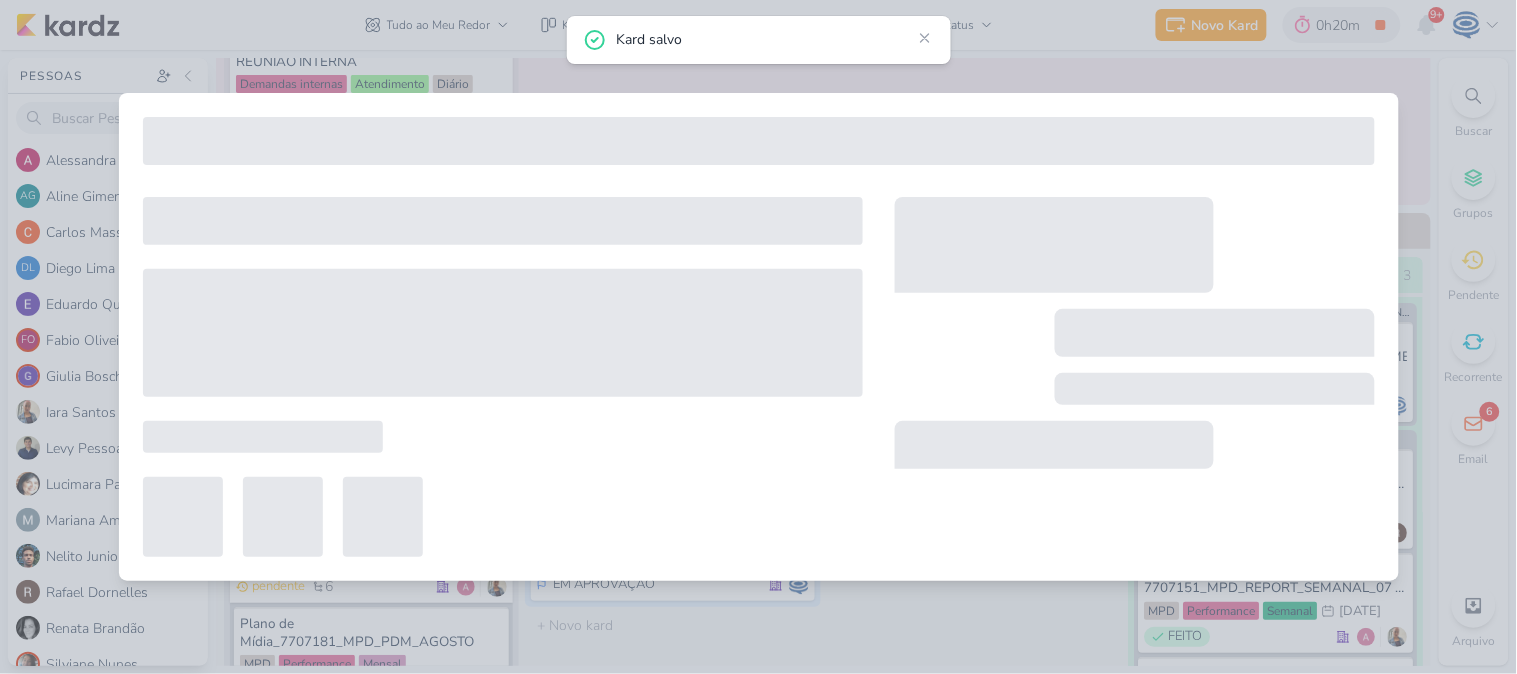type 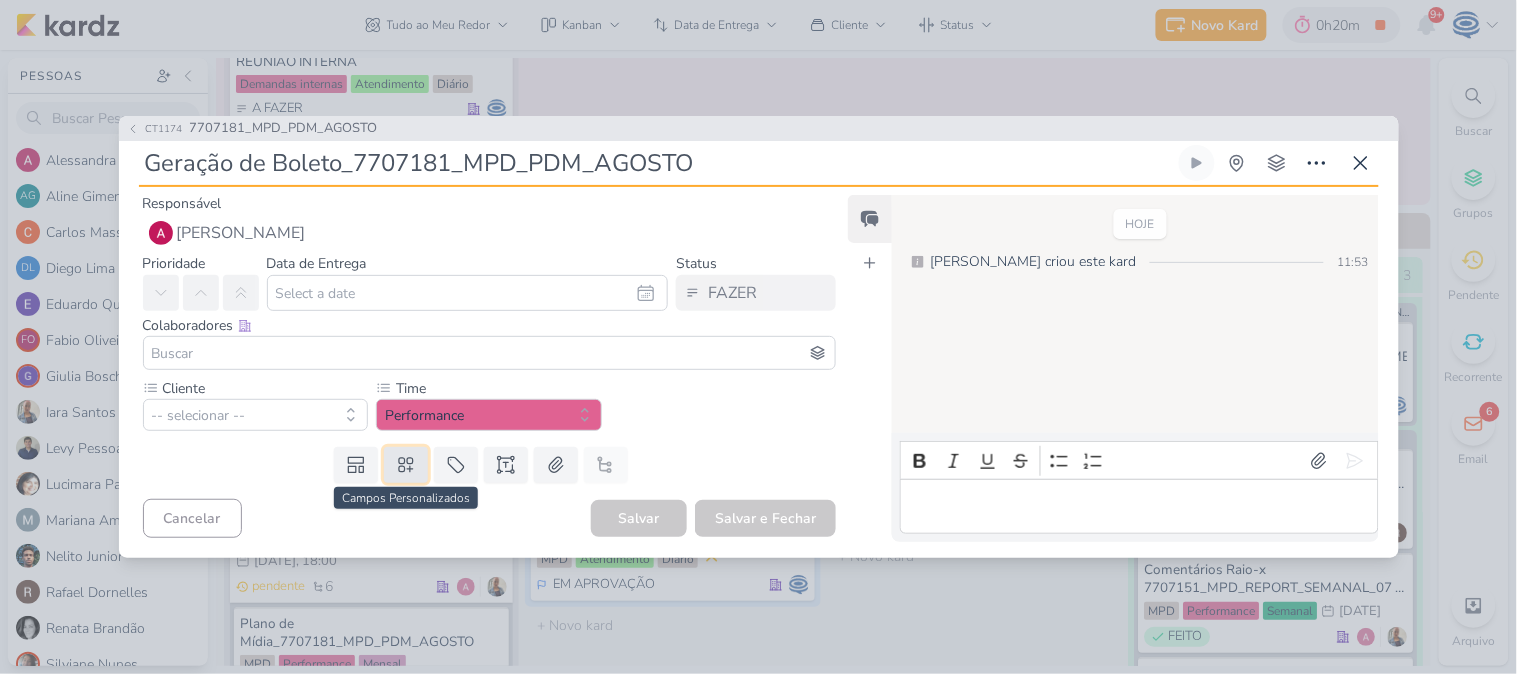 click at bounding box center (406, 465) 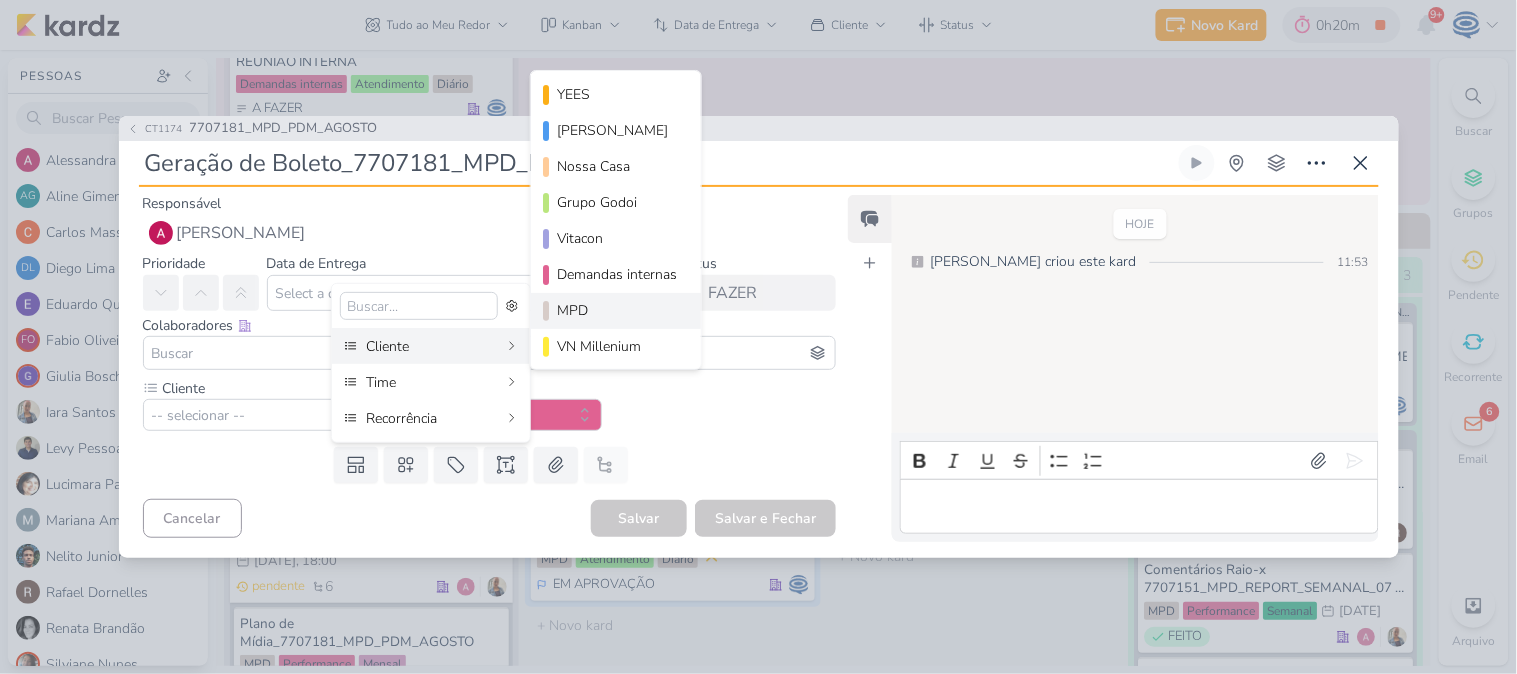 click on "MPD" at bounding box center (617, 310) 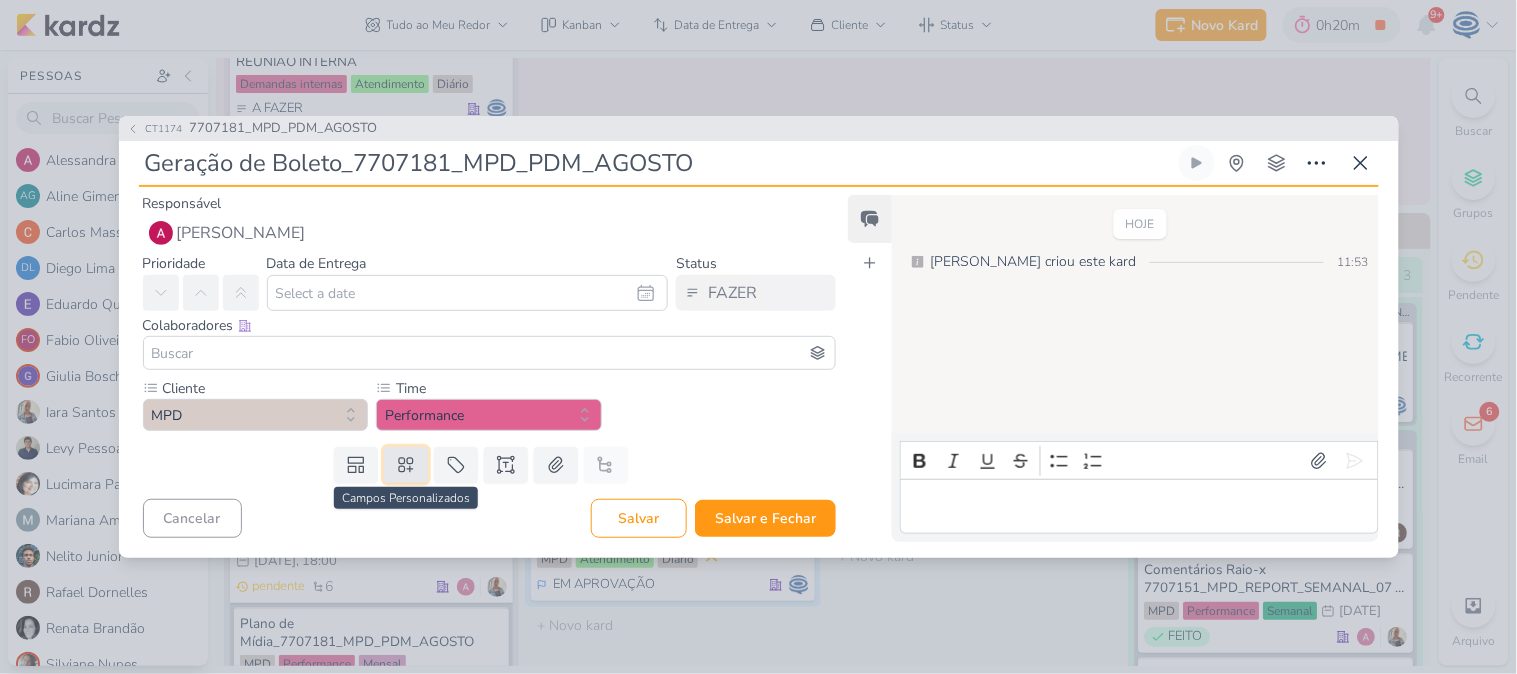 click at bounding box center (406, 465) 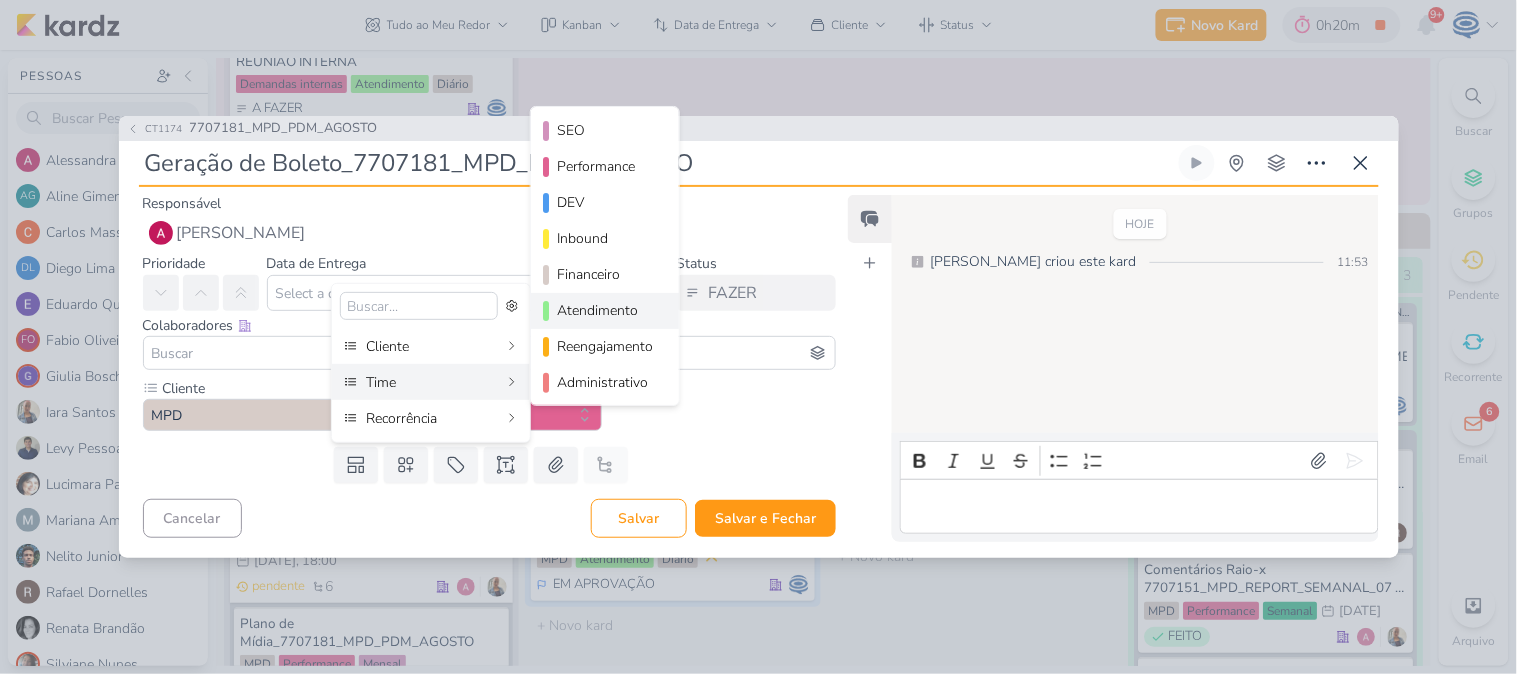 click on "Atendimento" at bounding box center (606, 310) 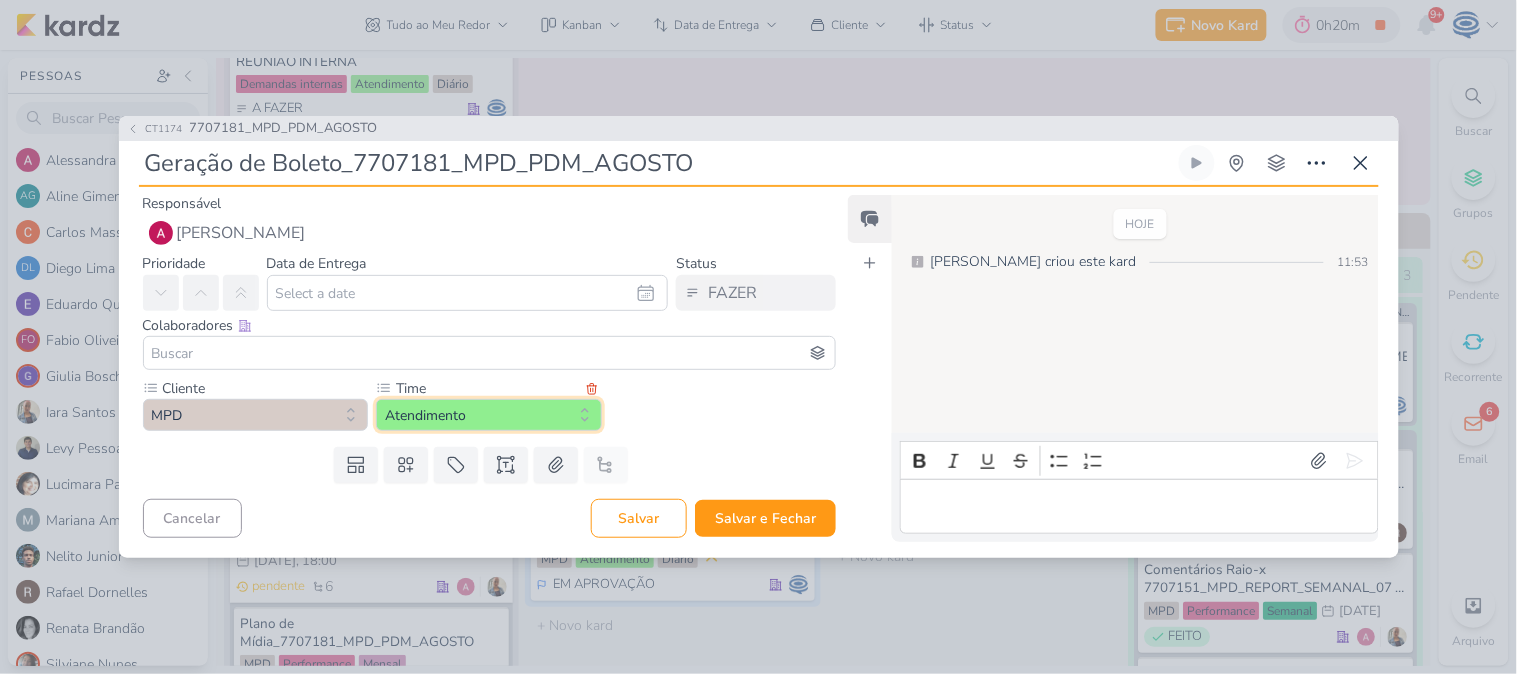 click on "Atendimento" at bounding box center (489, 415) 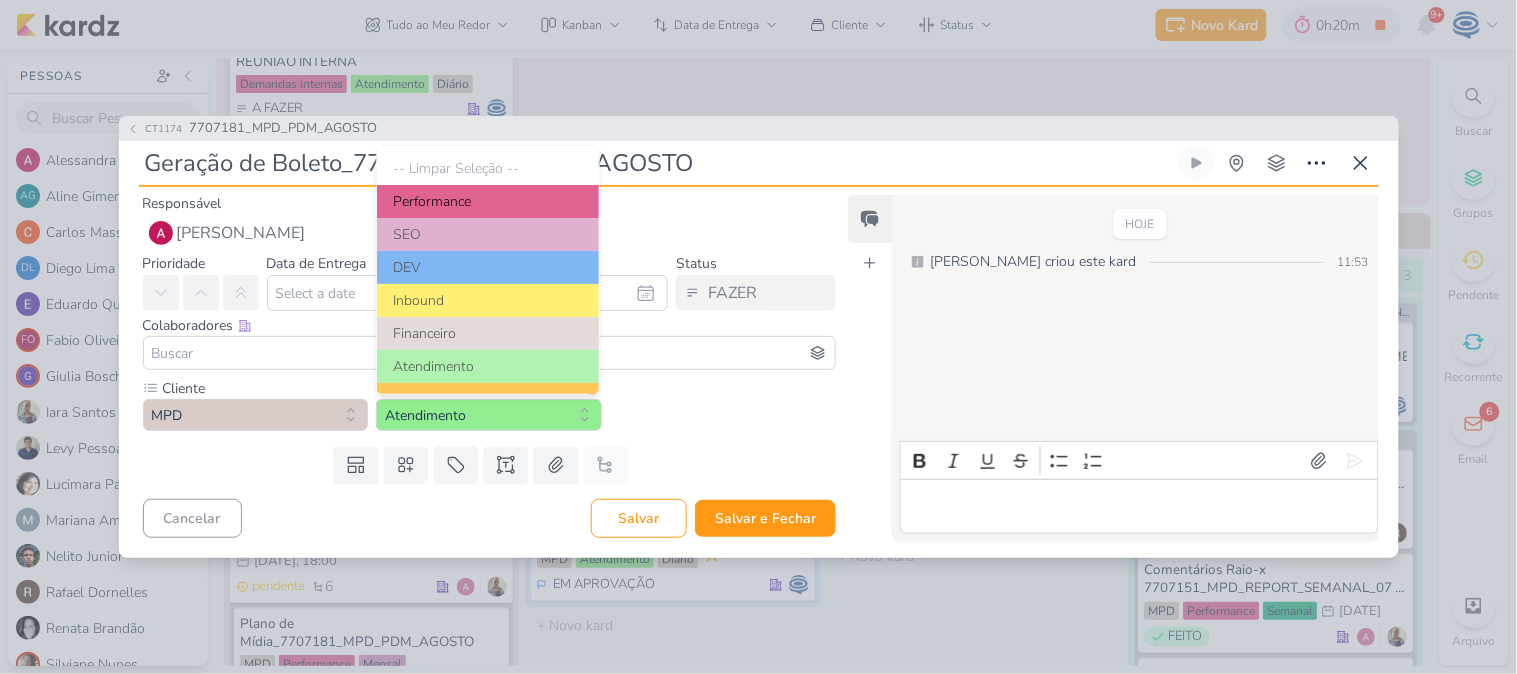 click on "Performance" at bounding box center (487, 201) 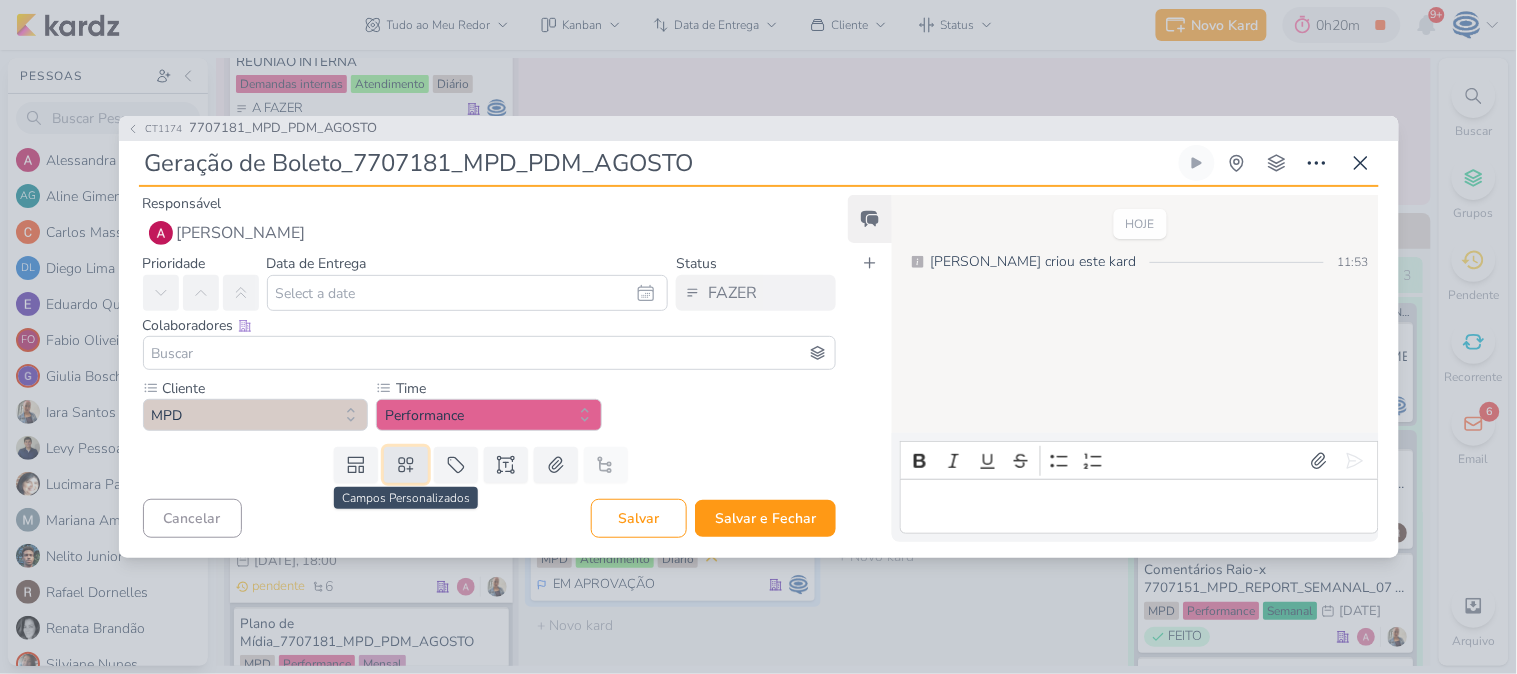 click at bounding box center [406, 465] 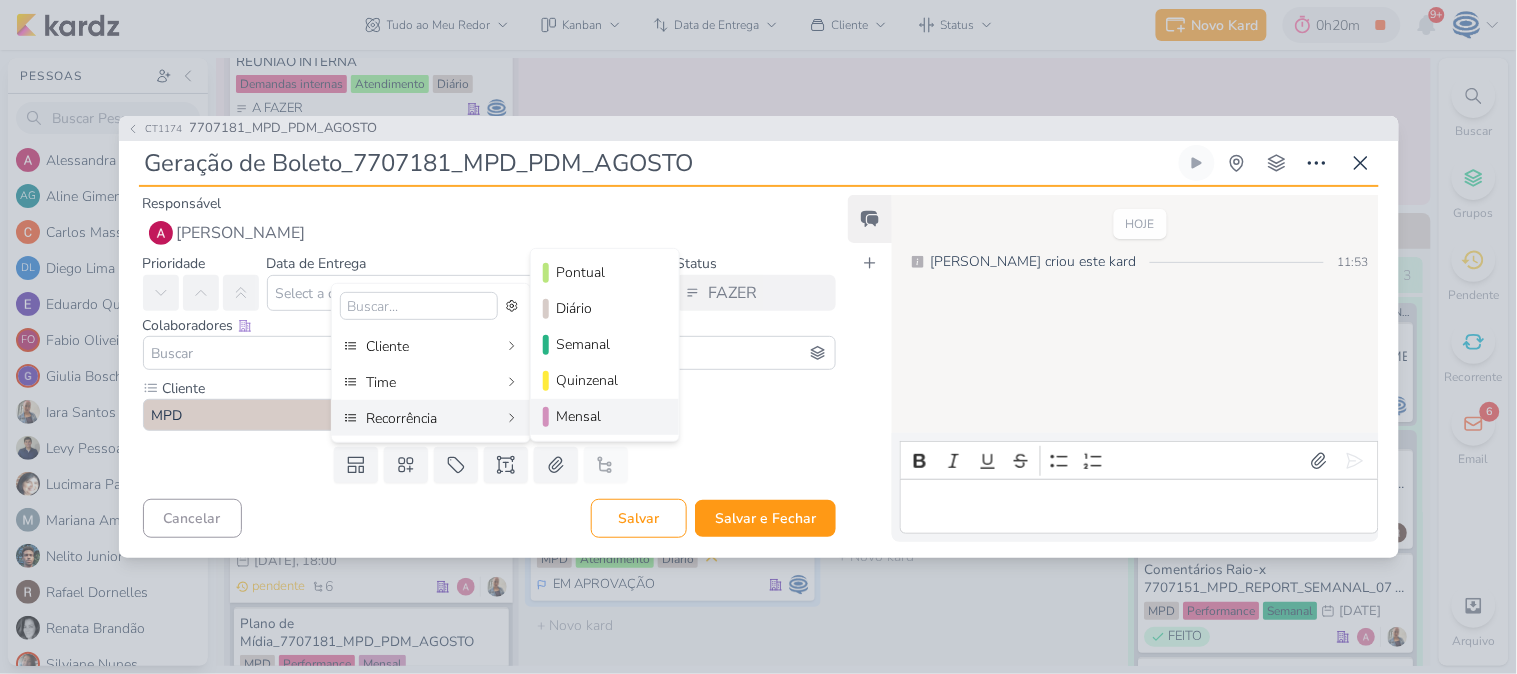 click on "Mensal" at bounding box center [605, 417] 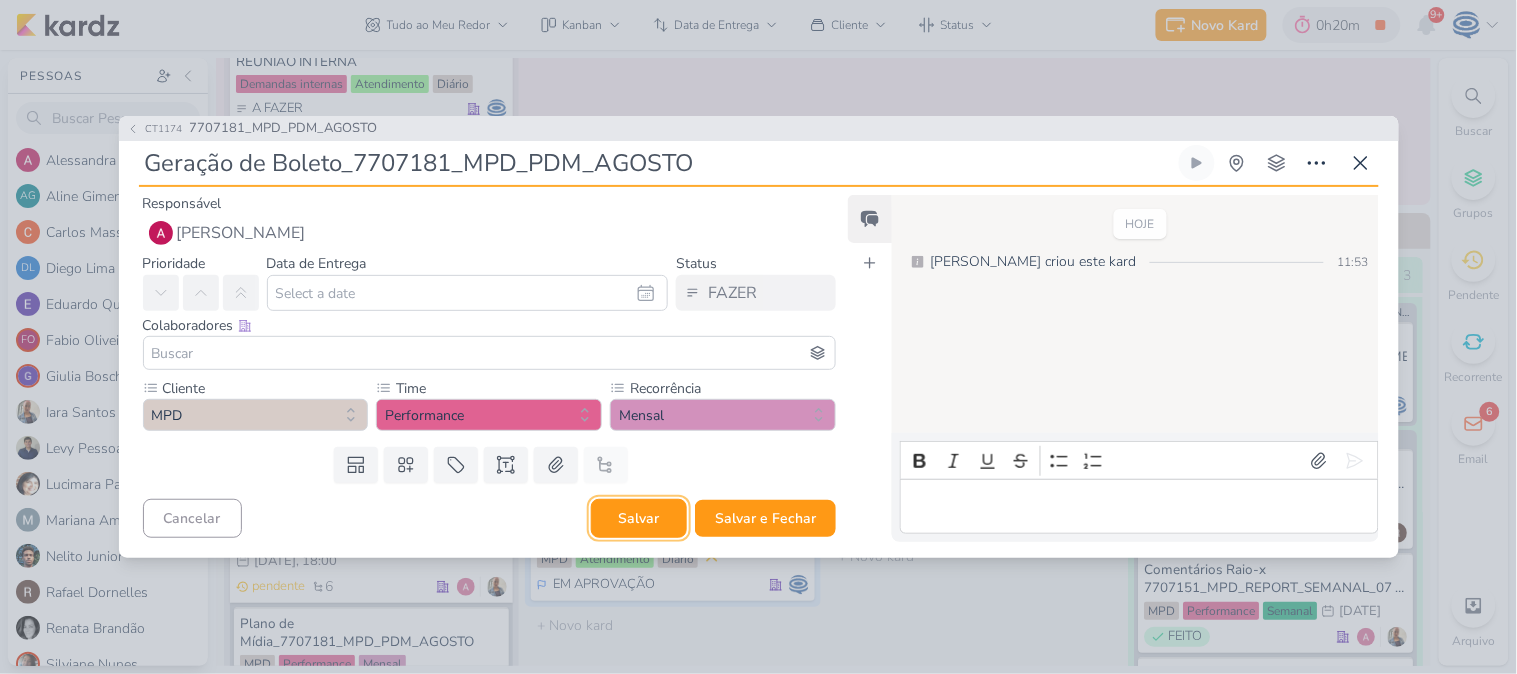 click on "Salvar" at bounding box center (639, 518) 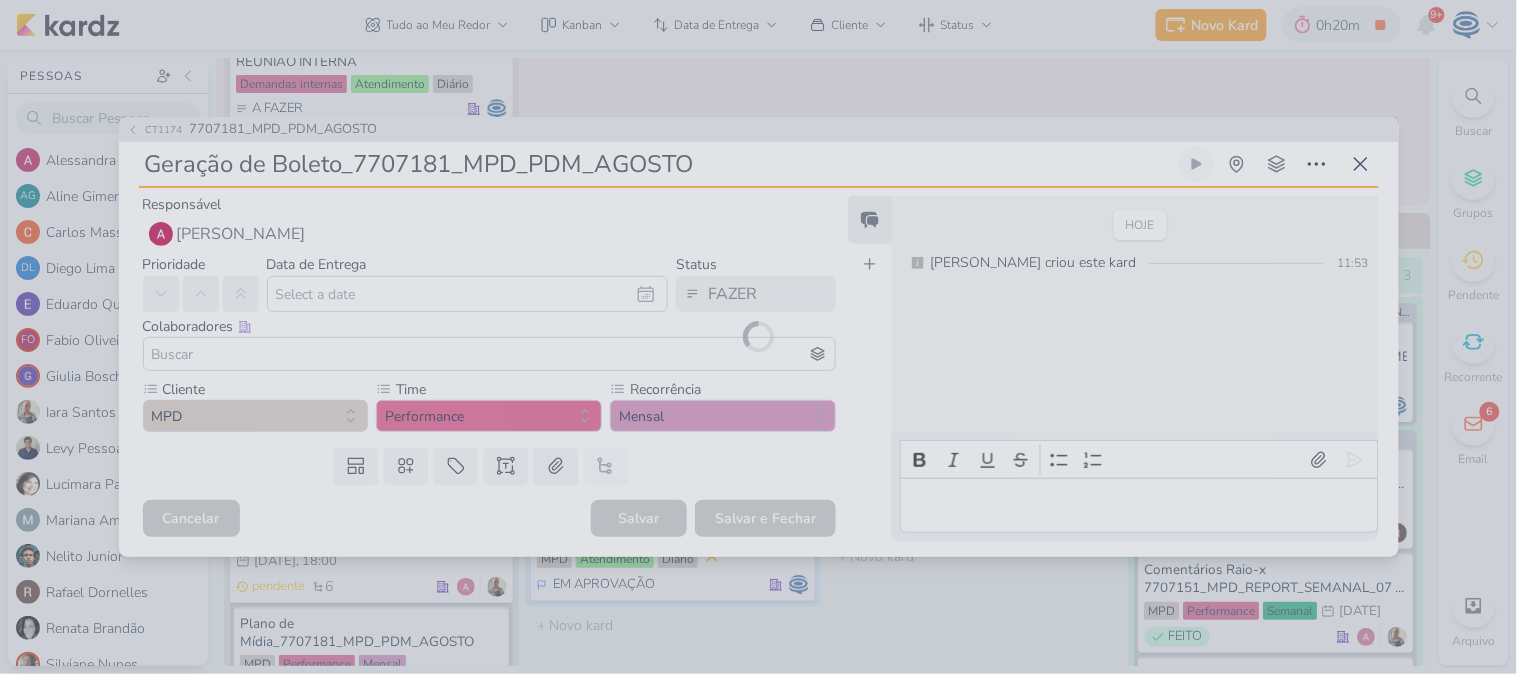 type 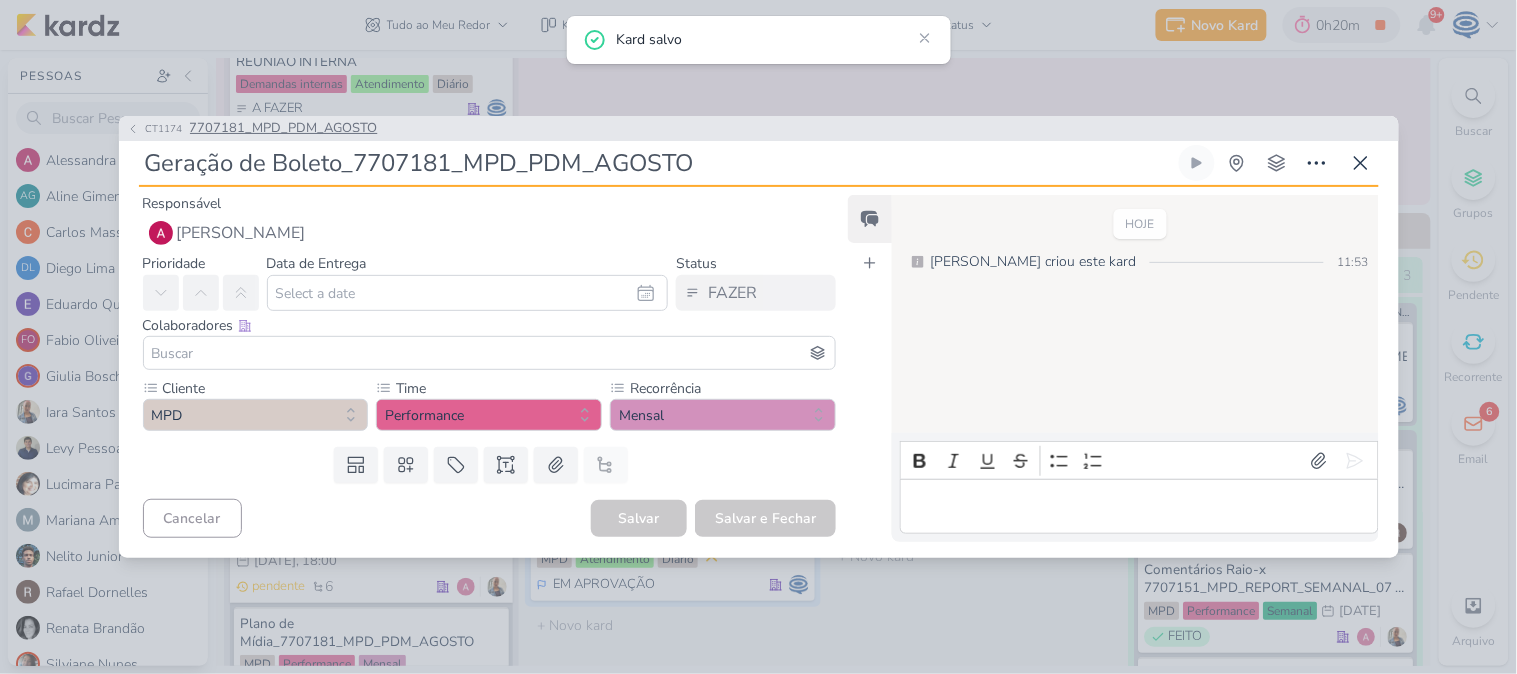 click on "7707181_MPD_PDM_AGOSTO" at bounding box center (284, 129) 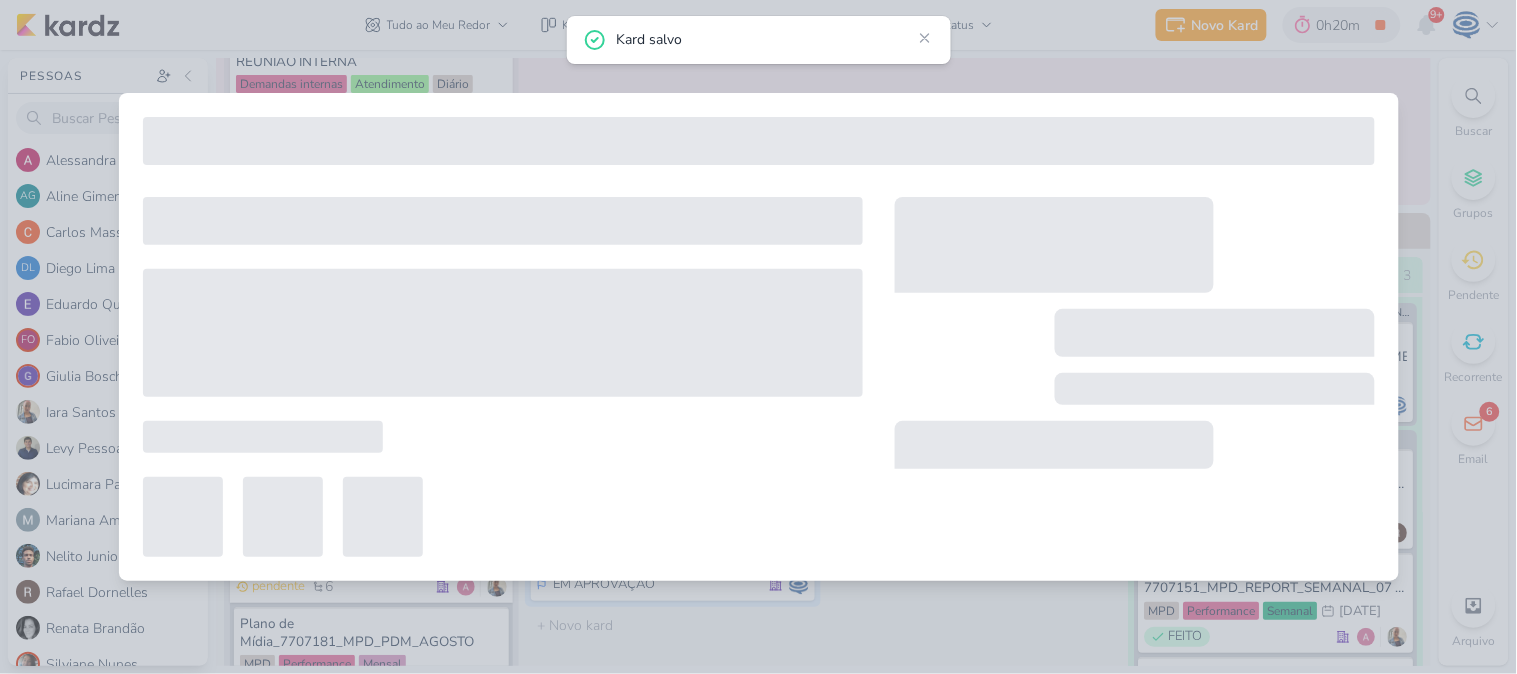 type on "7707181_MPD_PDM_AGOSTO" 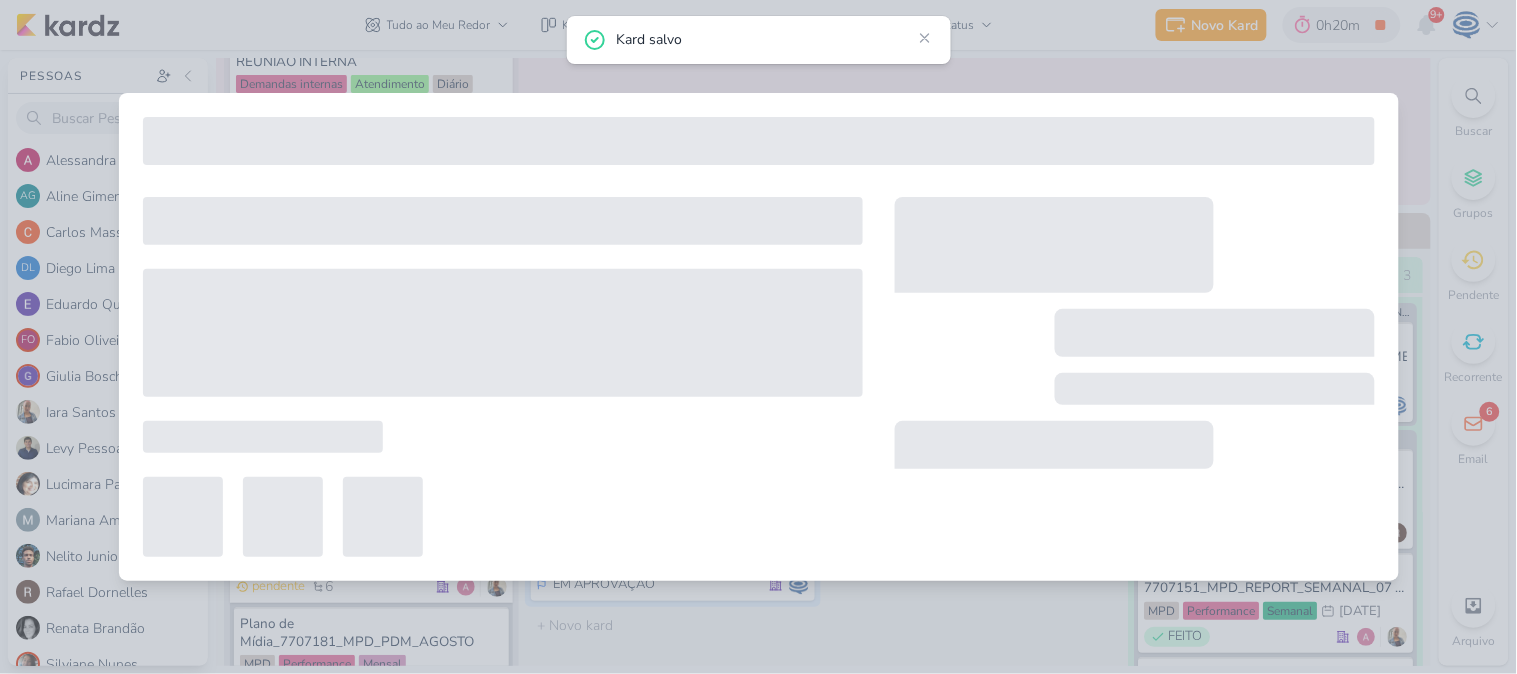 type on "23 de julho de 2025 às 18:00" 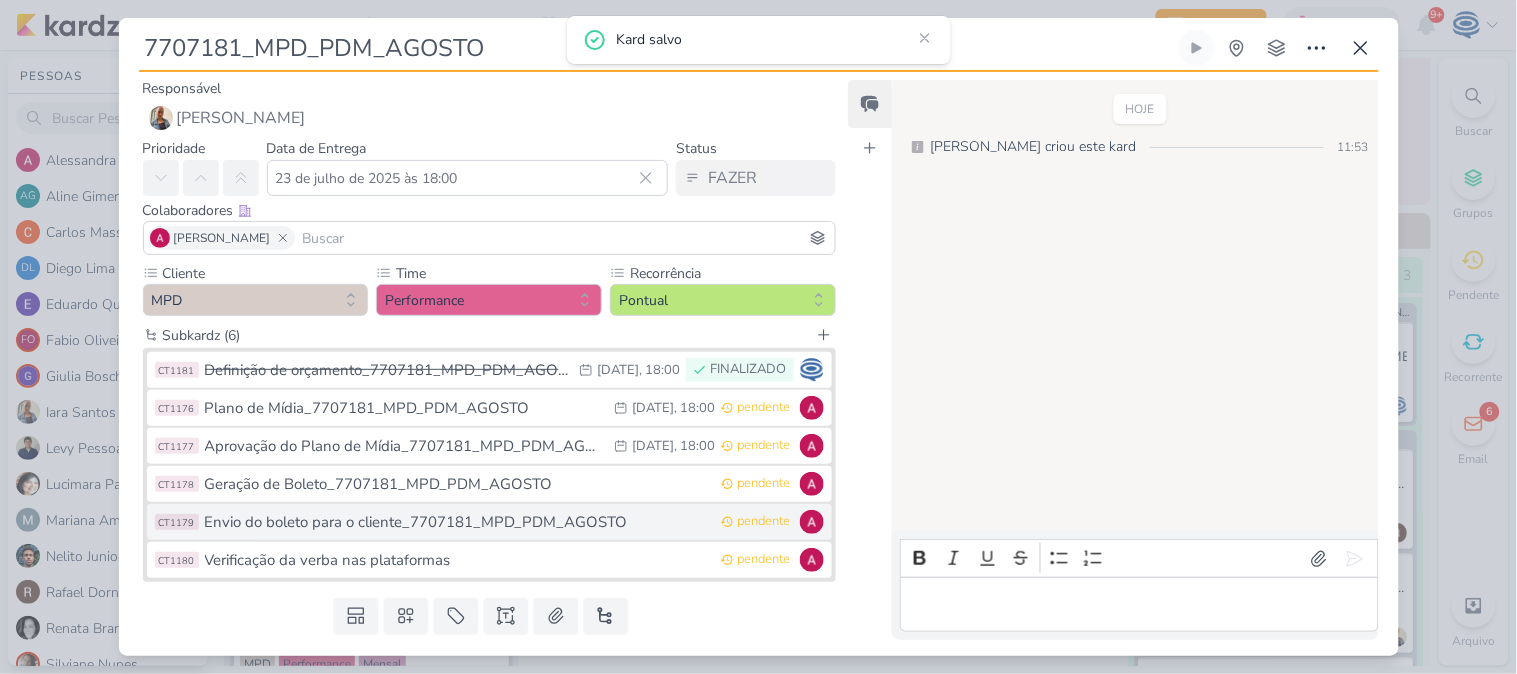 scroll, scrollTop: 52, scrollLeft: 0, axis: vertical 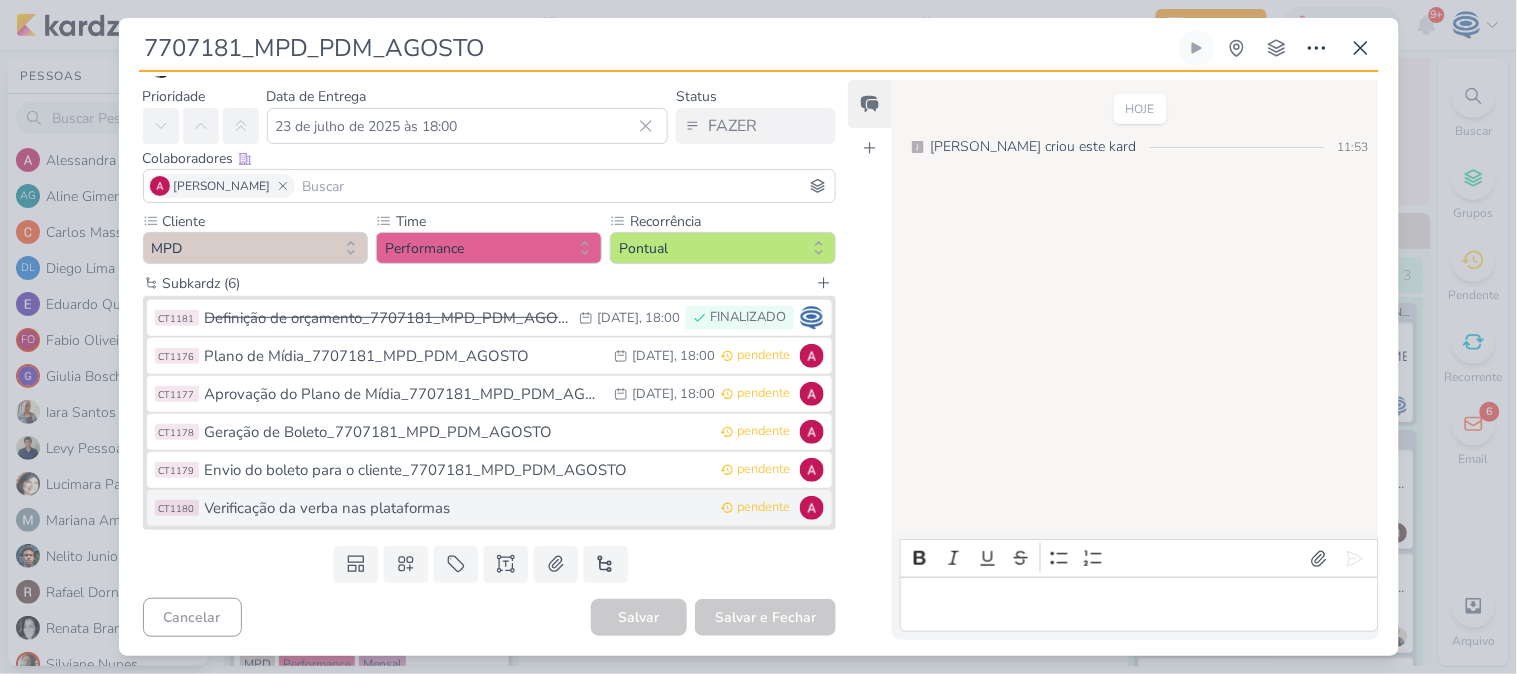 click on "Verificação da verba nas plataformas" at bounding box center (458, 508) 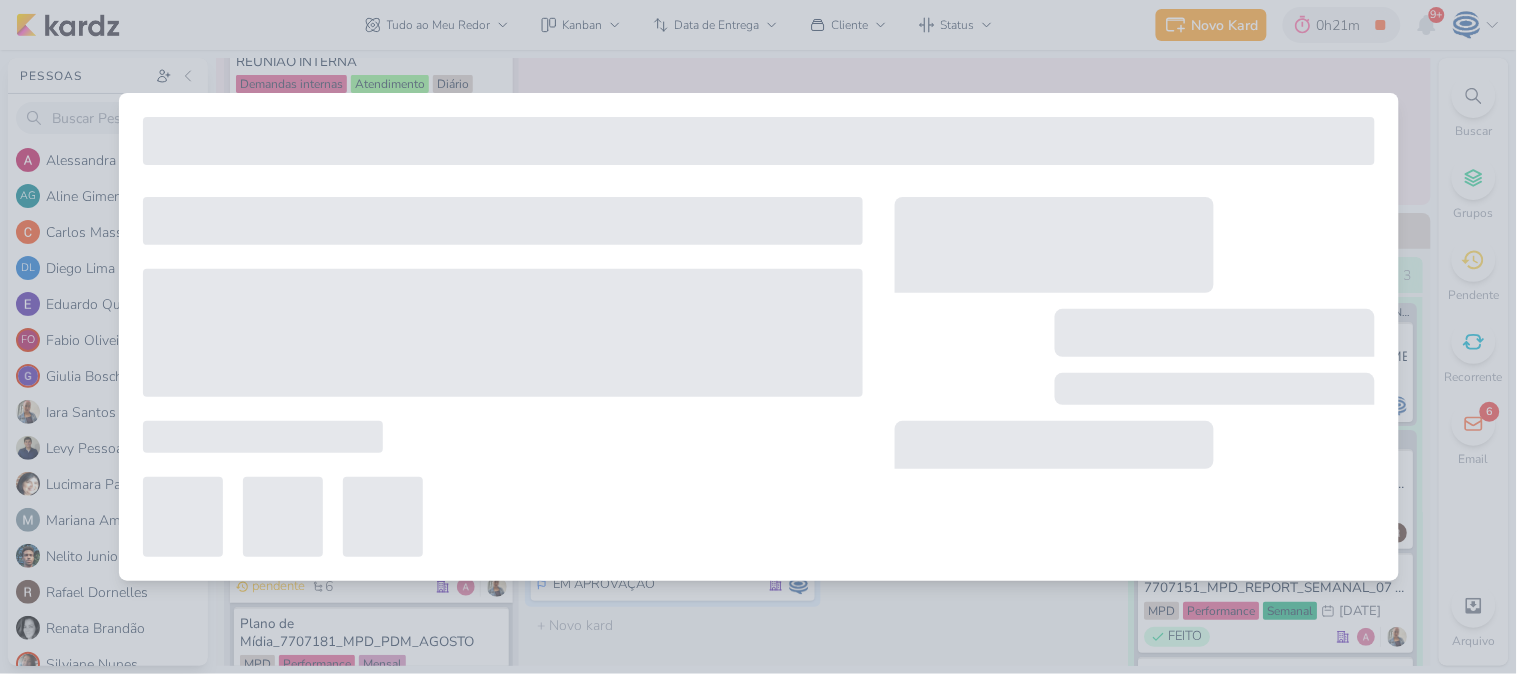 type on "Verificação da verba nas plataformas" 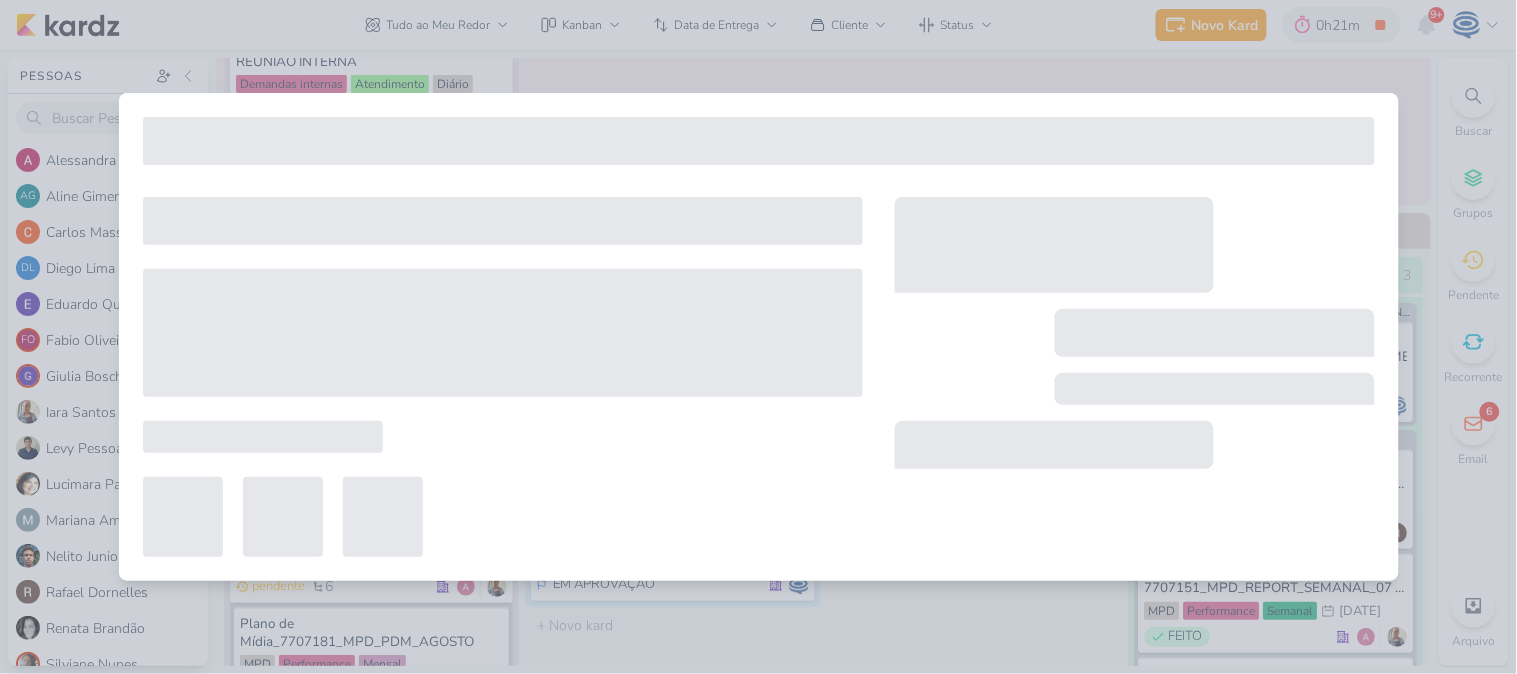 type 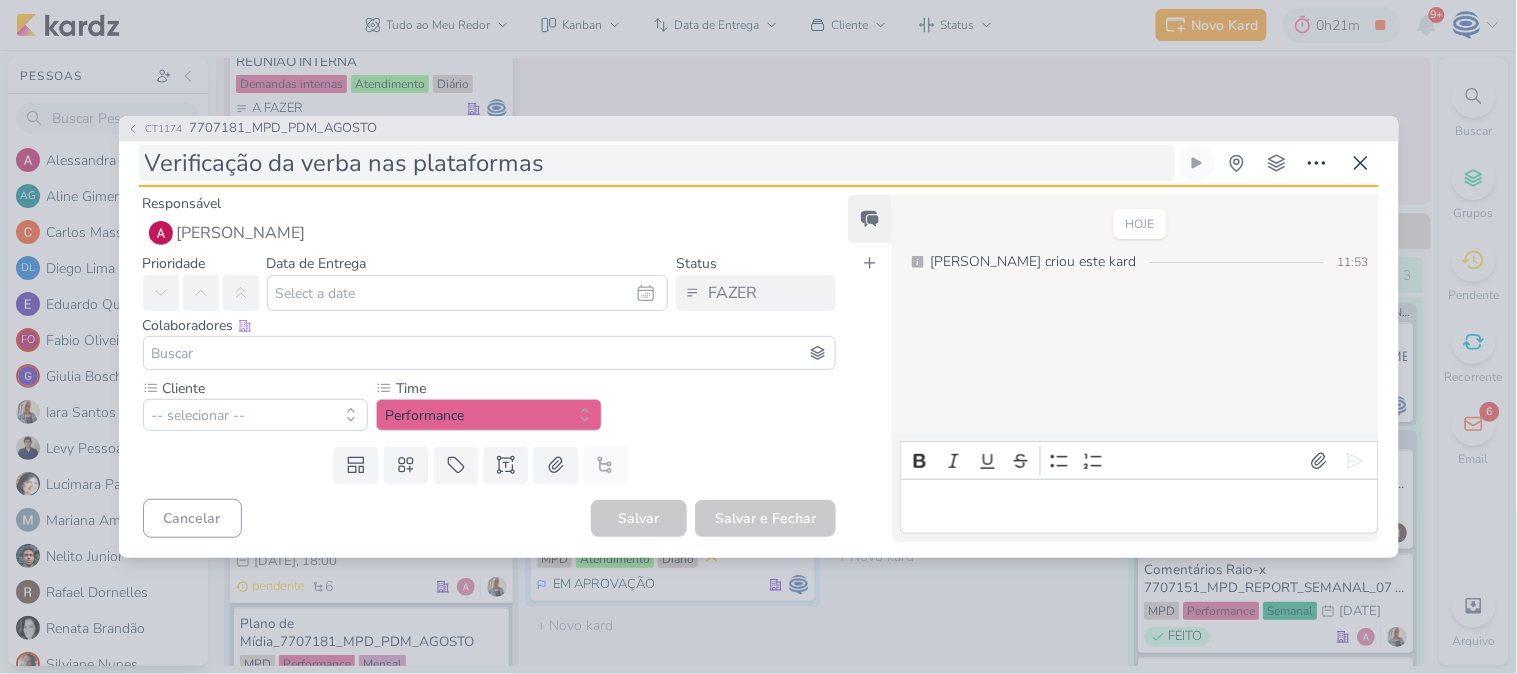type 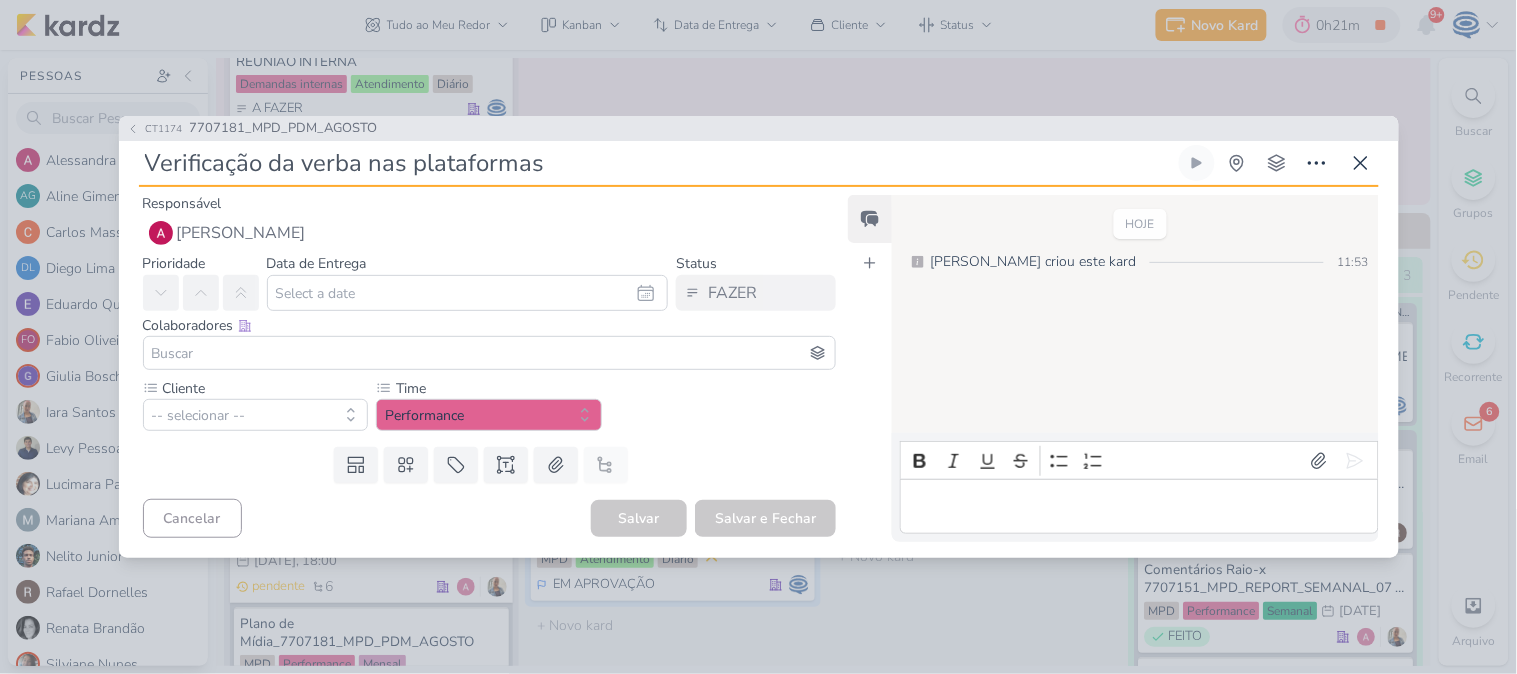 click on "Verificação da verba nas plataformas" at bounding box center (657, 163) 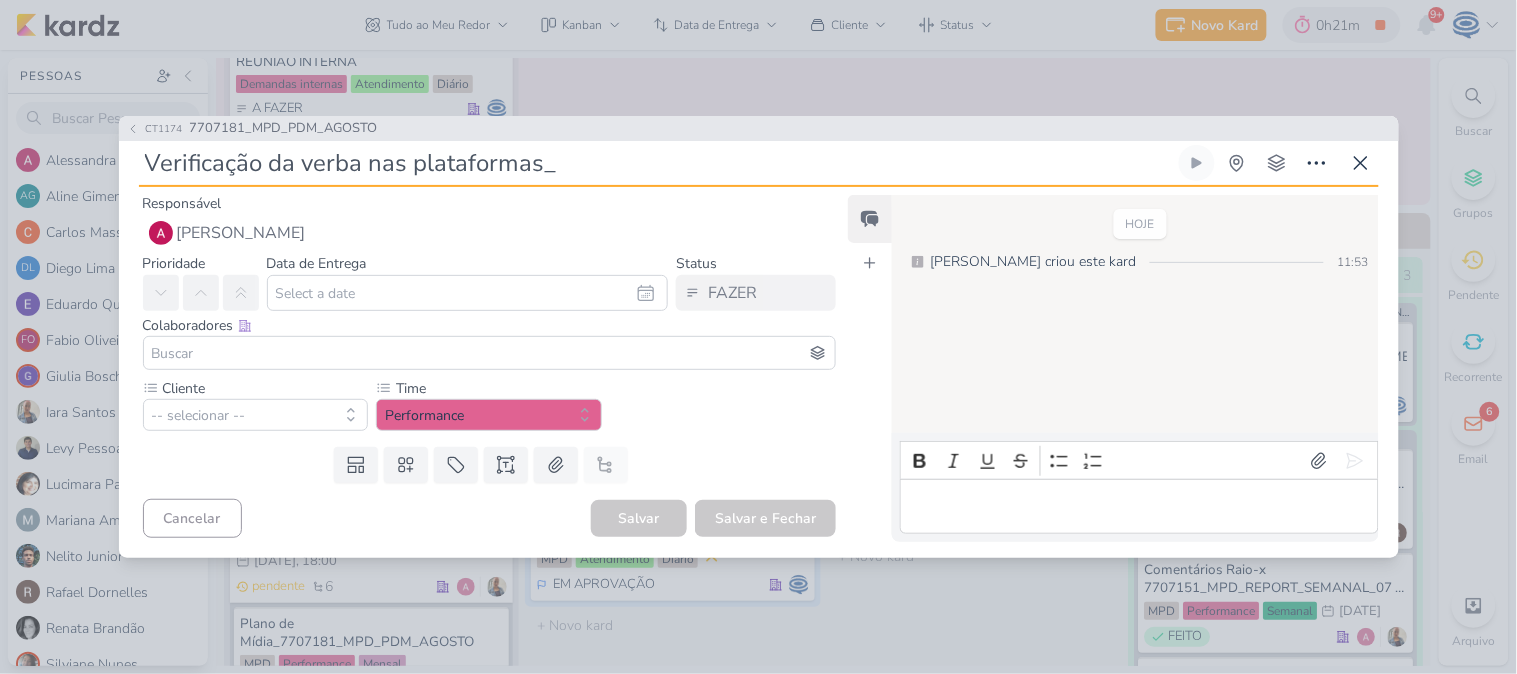 paste on "7707181_MPD_PDM_AGOSTO" 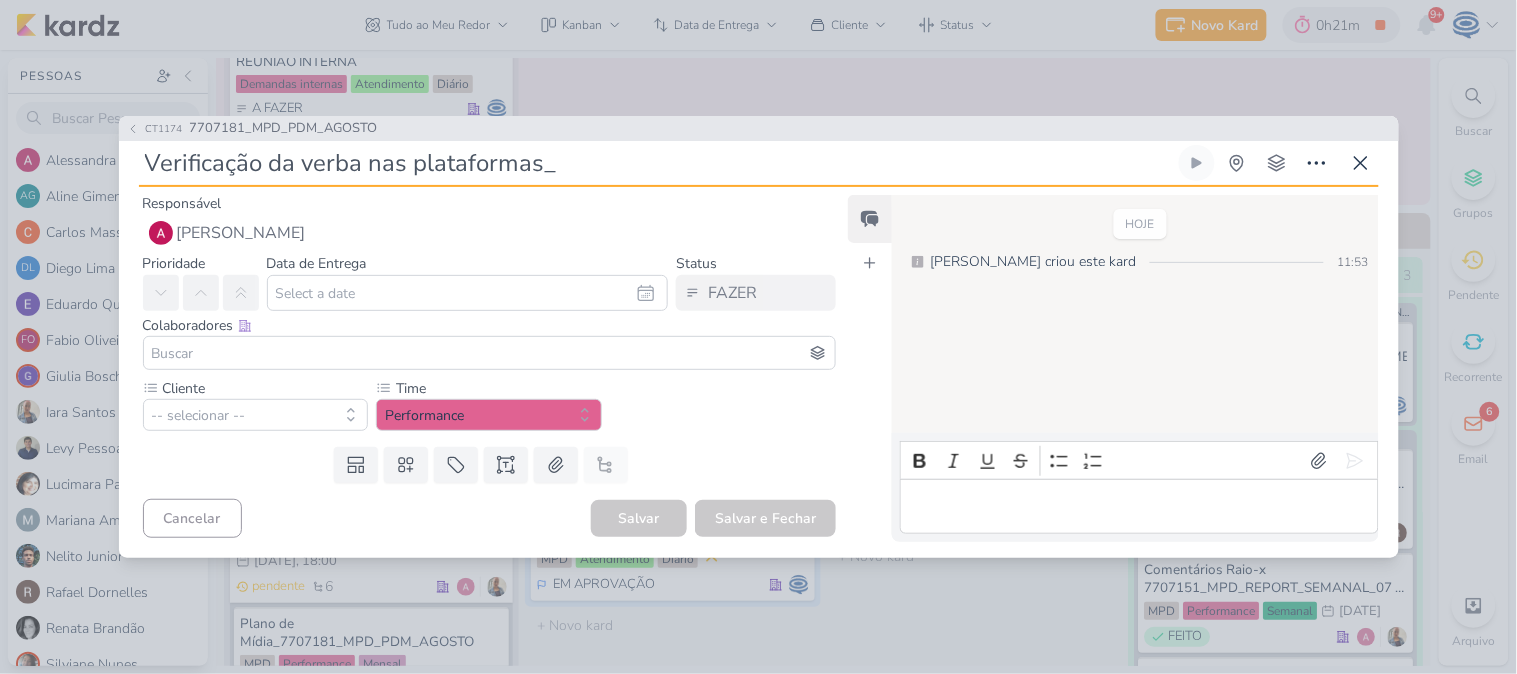 type on "Verificação da verba nas plataformas_7707181_MPD_PDM_AGOSTO" 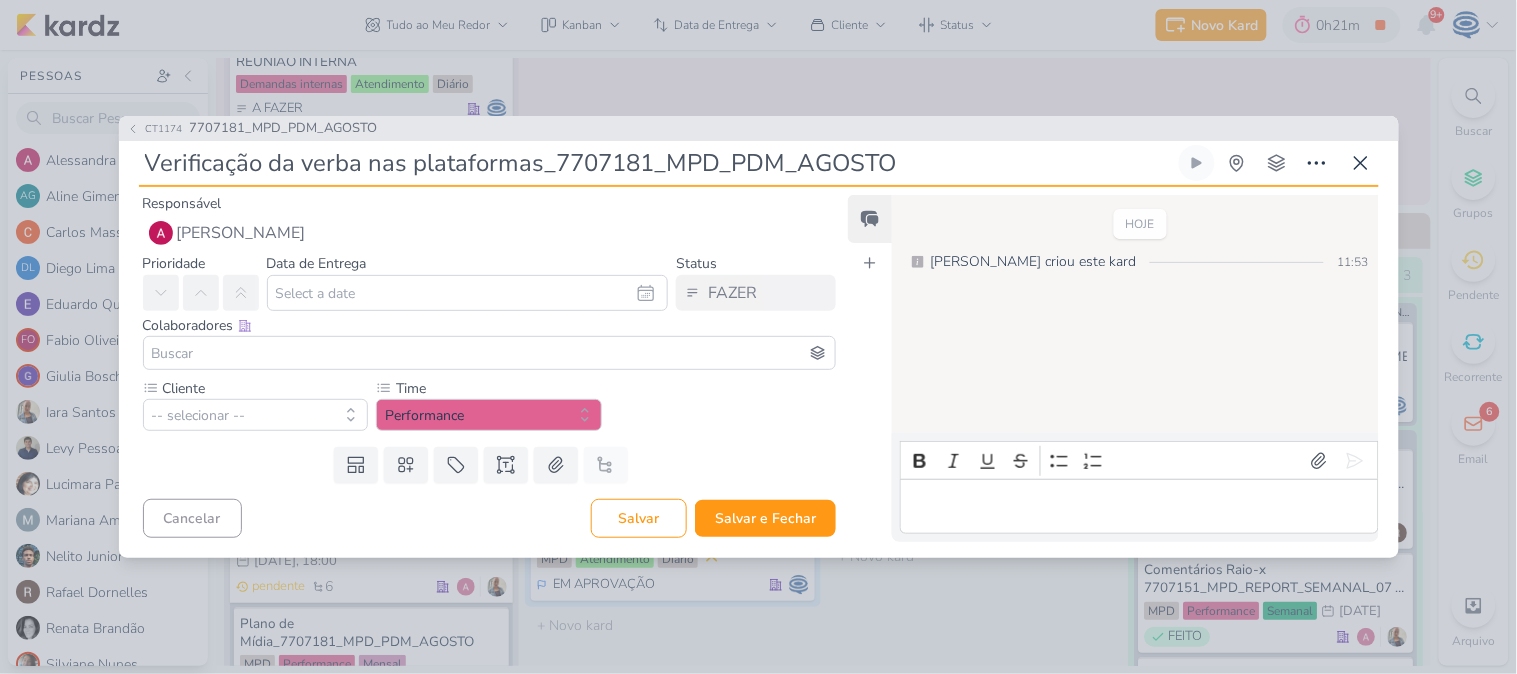 click on "Verificação da verba nas plataformas_7707181_MPD_PDM_AGOSTO" at bounding box center [657, 163] 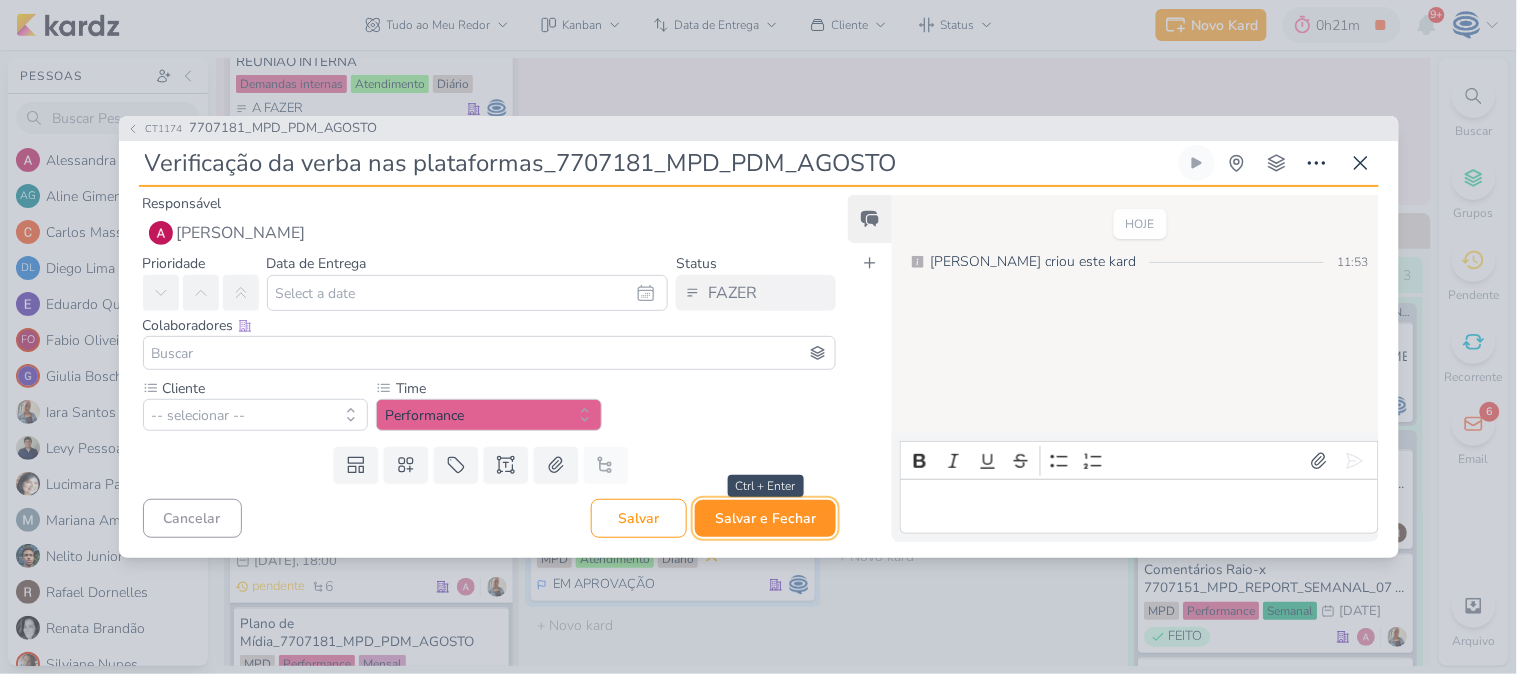 click on "Salvar e Fechar" at bounding box center (765, 518) 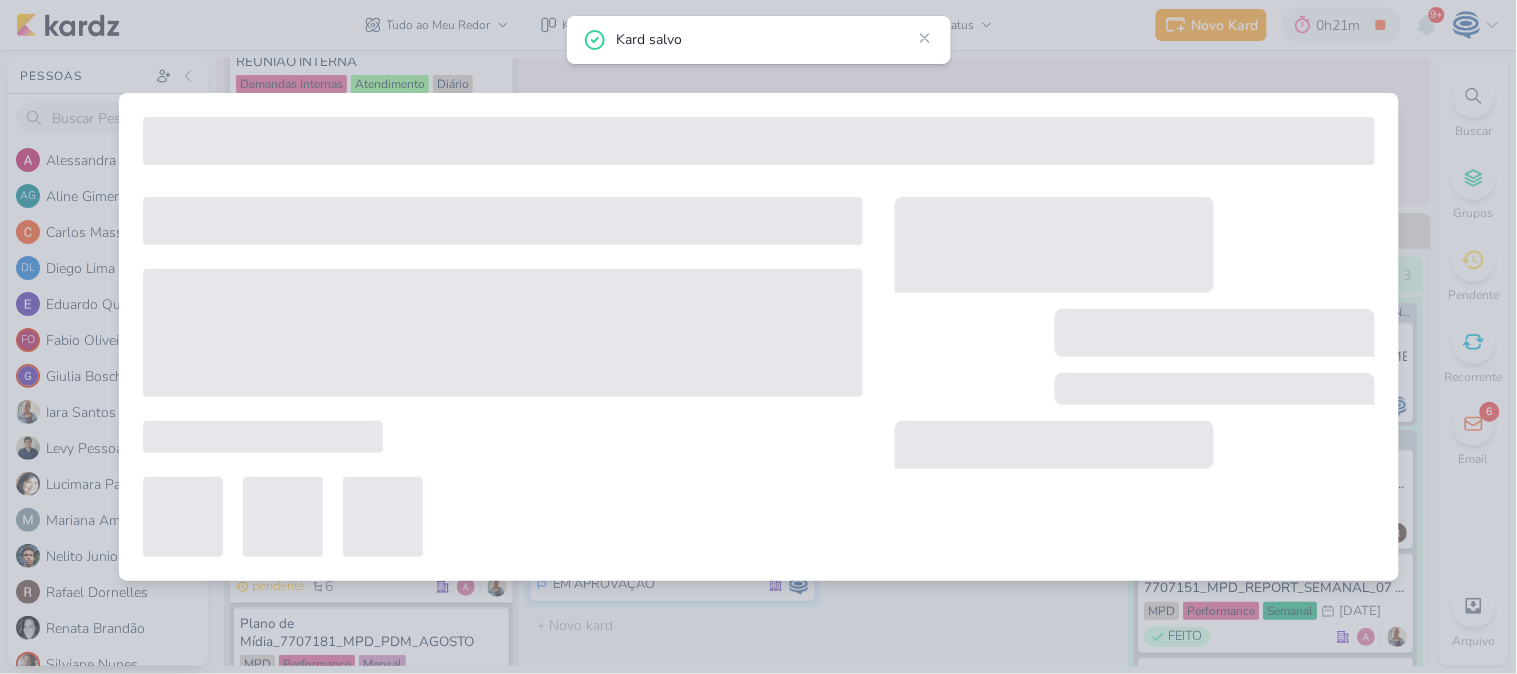 type on "7707181_MPD_PDM_AGOSTO" 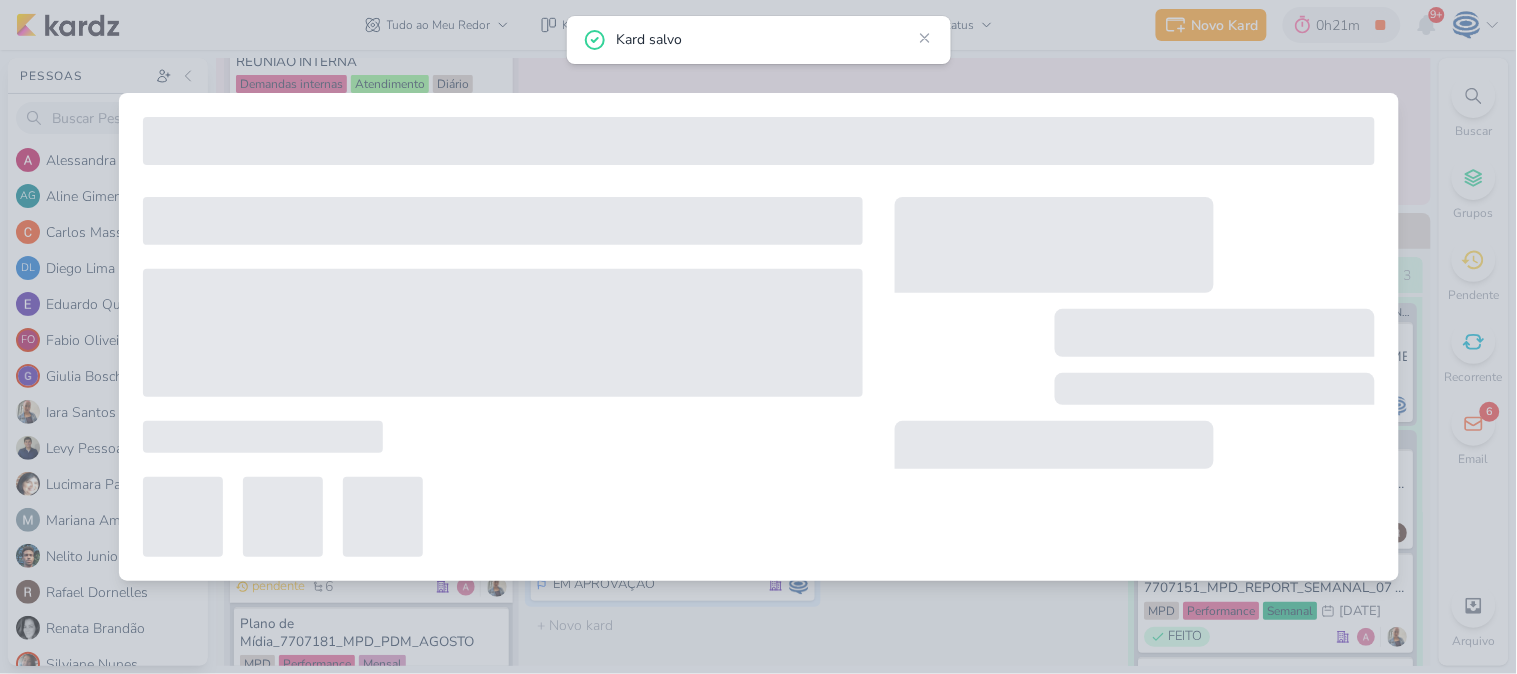type on "23 de julho de 2025 às 18:00" 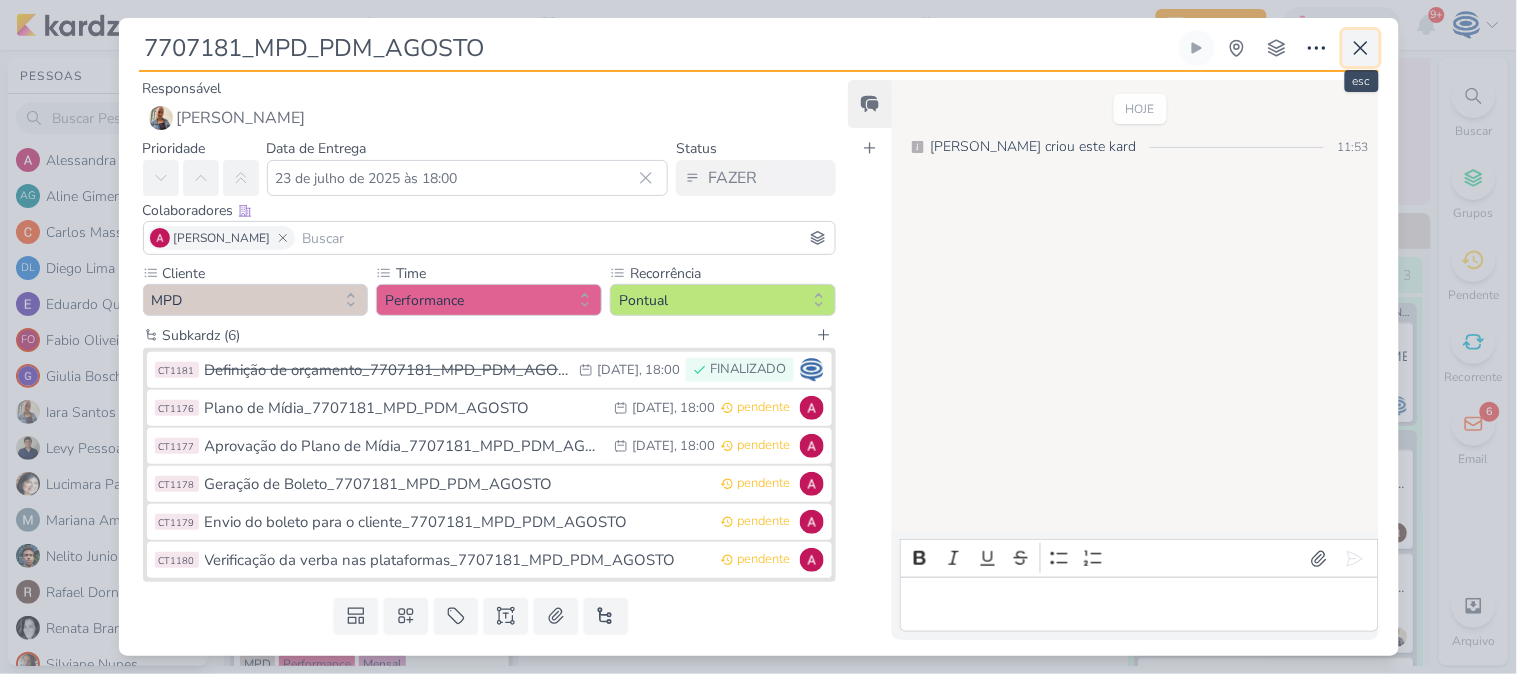click at bounding box center [1361, 48] 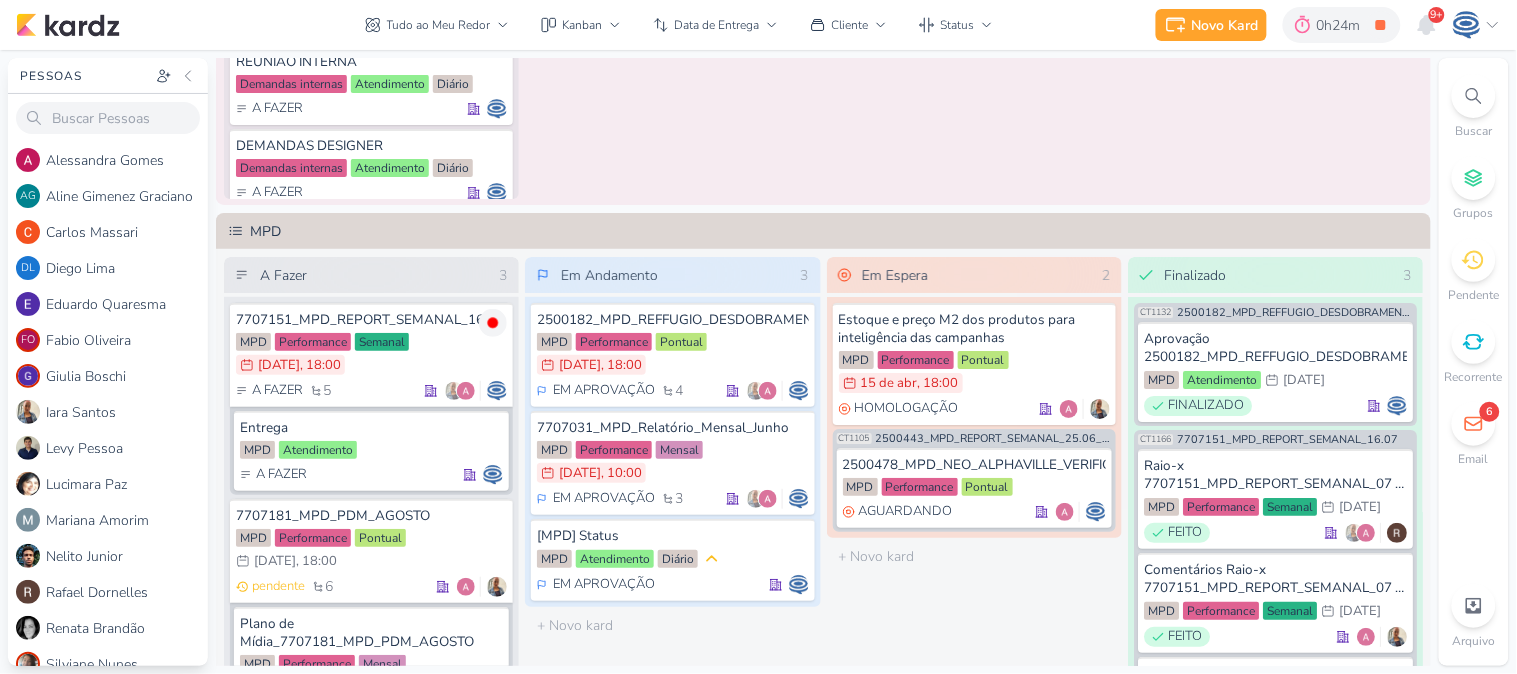 click on "Tudo ao Meu Redor
visão
Caixa de Entrada
A caixa de entrada mostra todos os kardz que você é o responsável
Enviados
A visão de enviados contém os kardz que você criou e designou à outra pessoa
Colaboração" at bounding box center [678, 25] 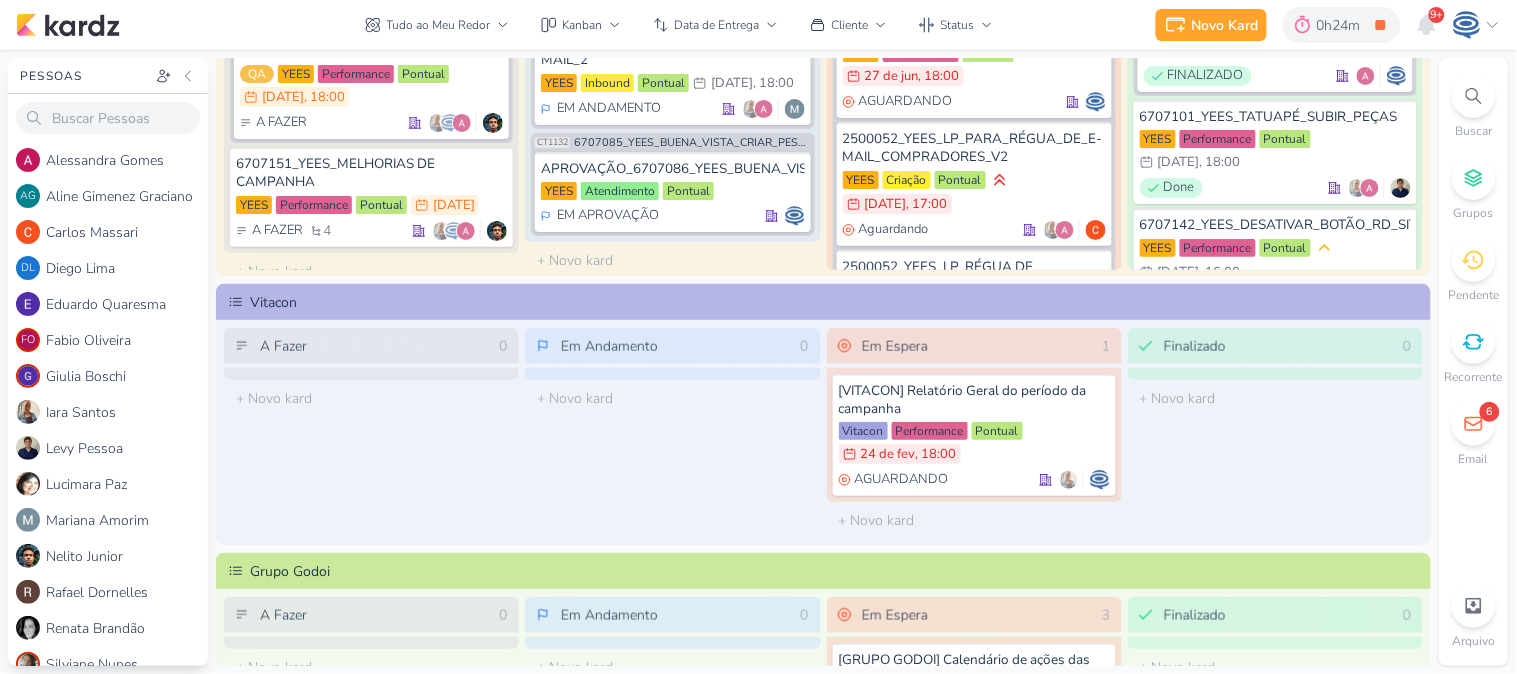 scroll, scrollTop: 0, scrollLeft: 0, axis: both 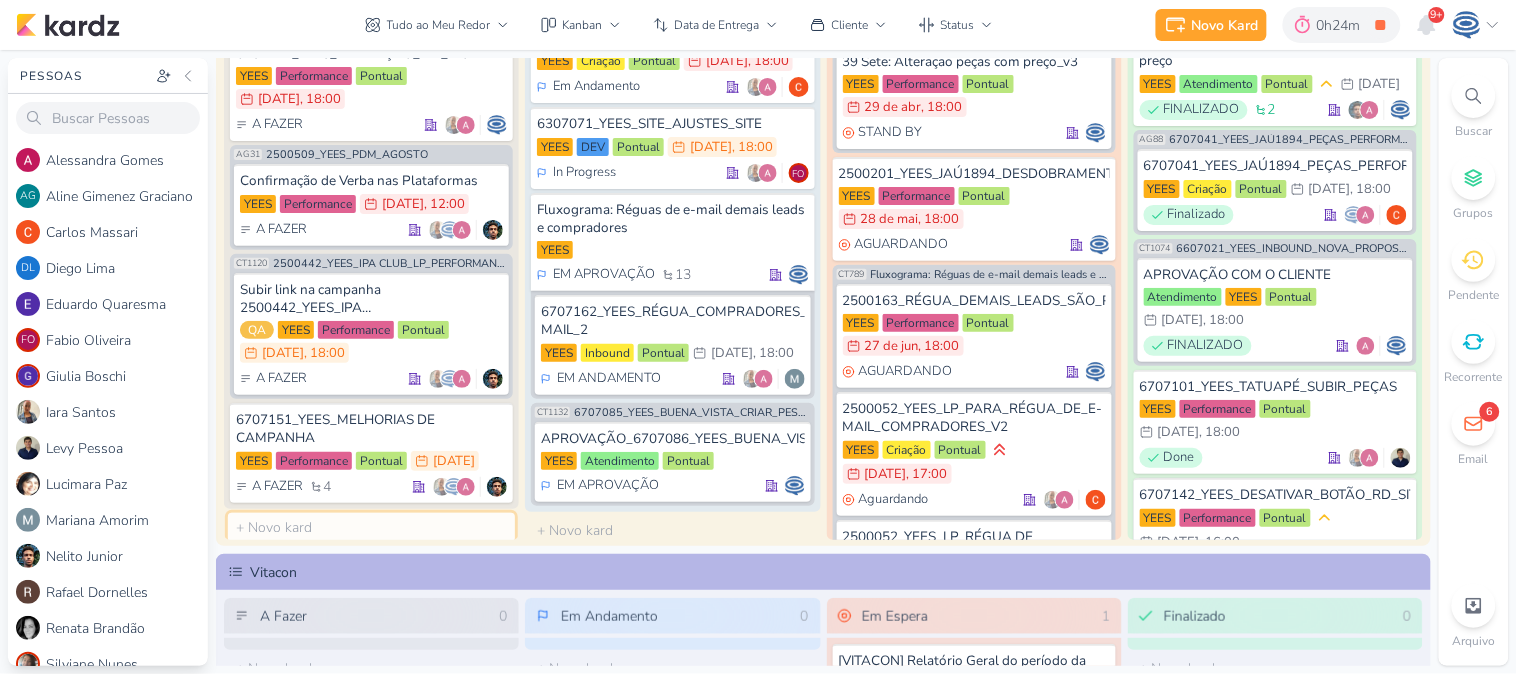 click at bounding box center [371, 527] 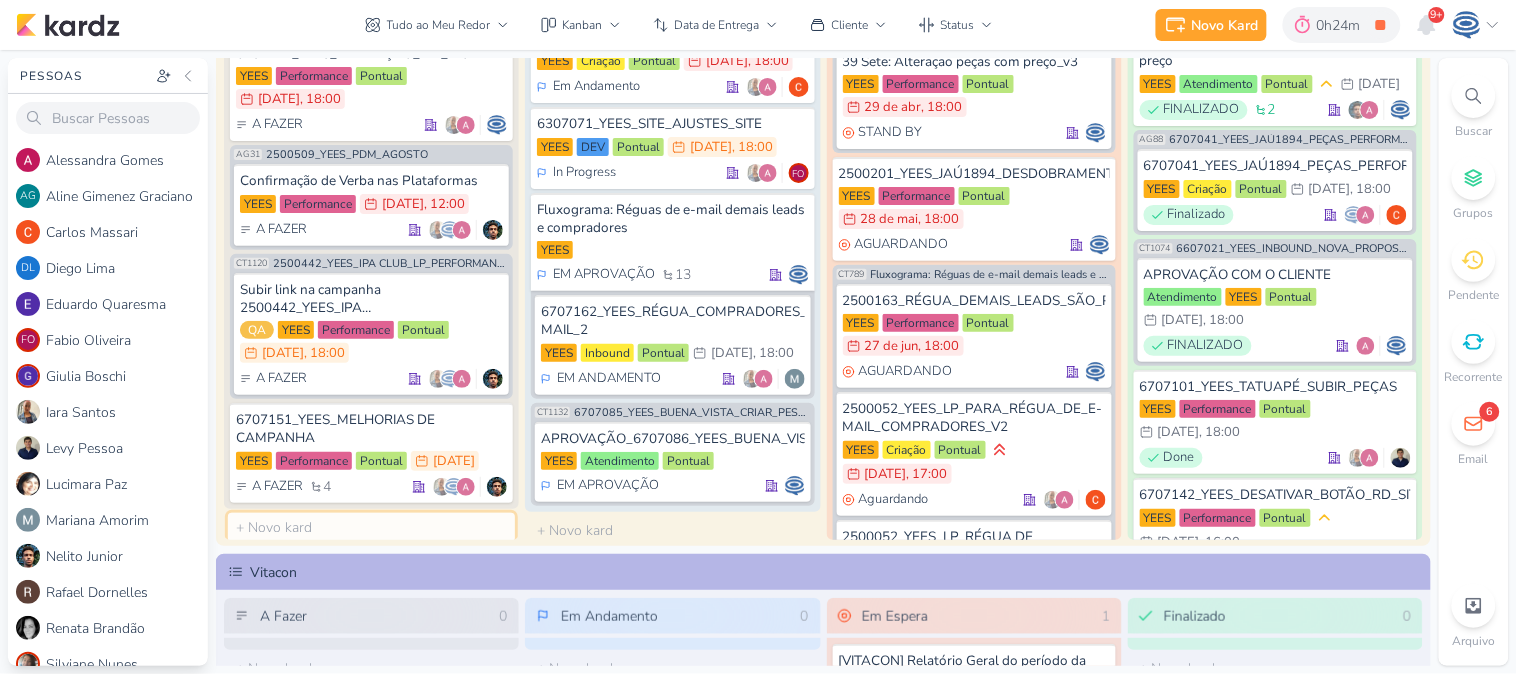 type on "6607181_YEES_BUENA_VISTA_BRIEFING_E-MAIL_MKT_PESQUISA" 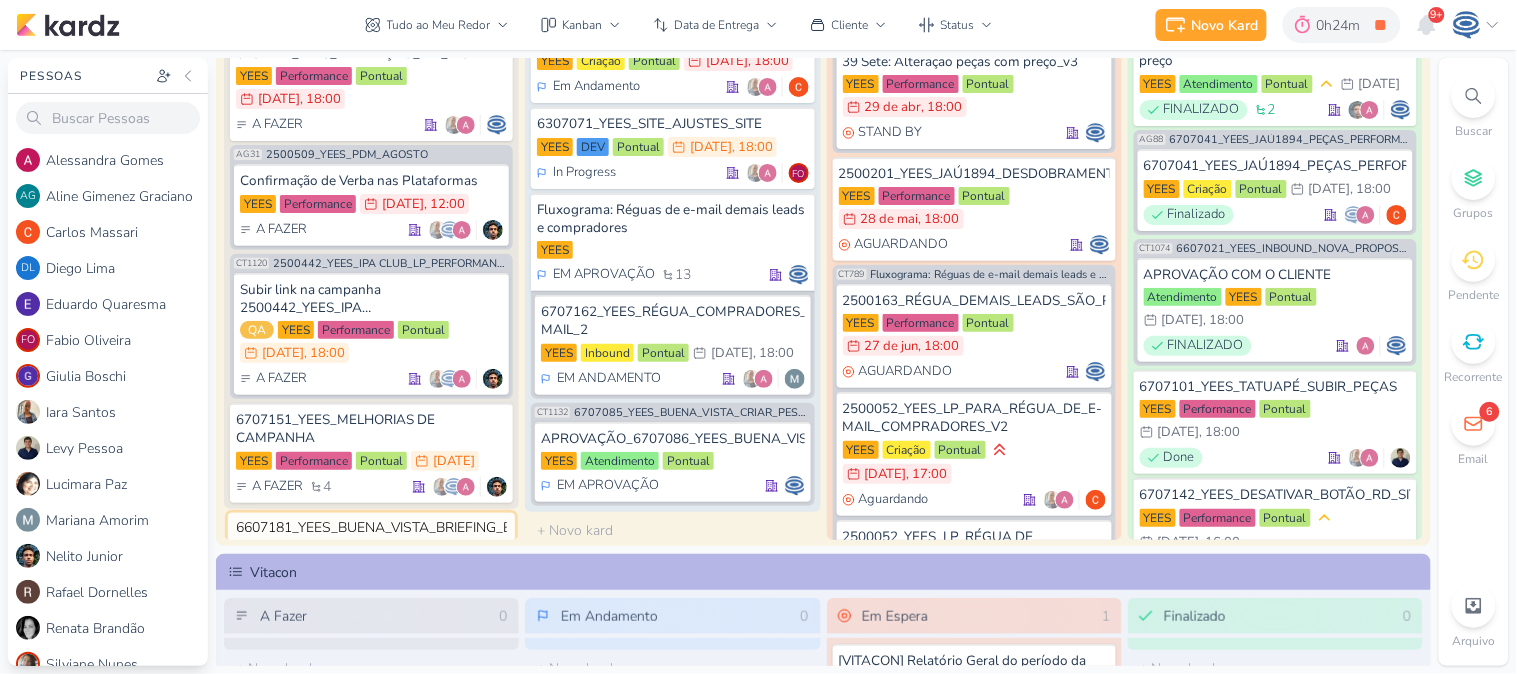 scroll, scrollTop: 0, scrollLeft: 160, axis: horizontal 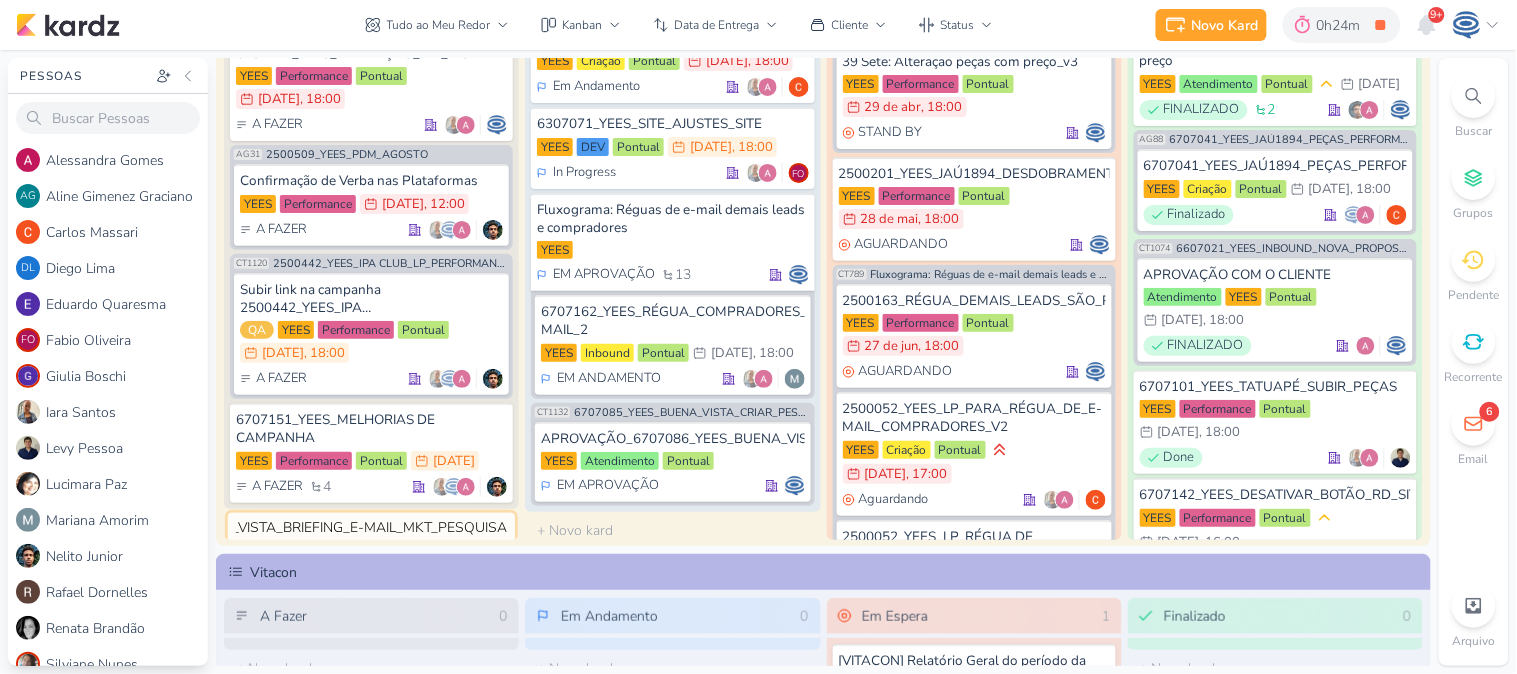type 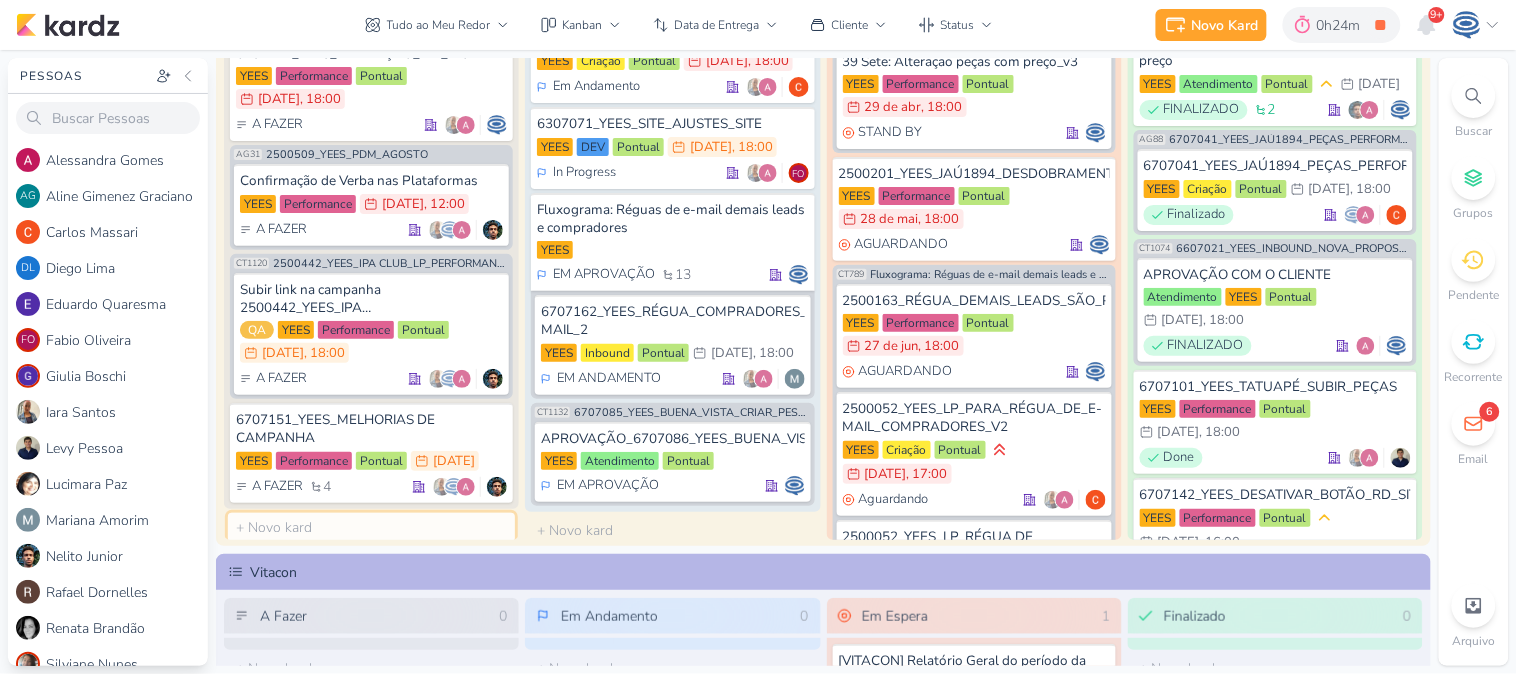 scroll, scrollTop: 0, scrollLeft: 0, axis: both 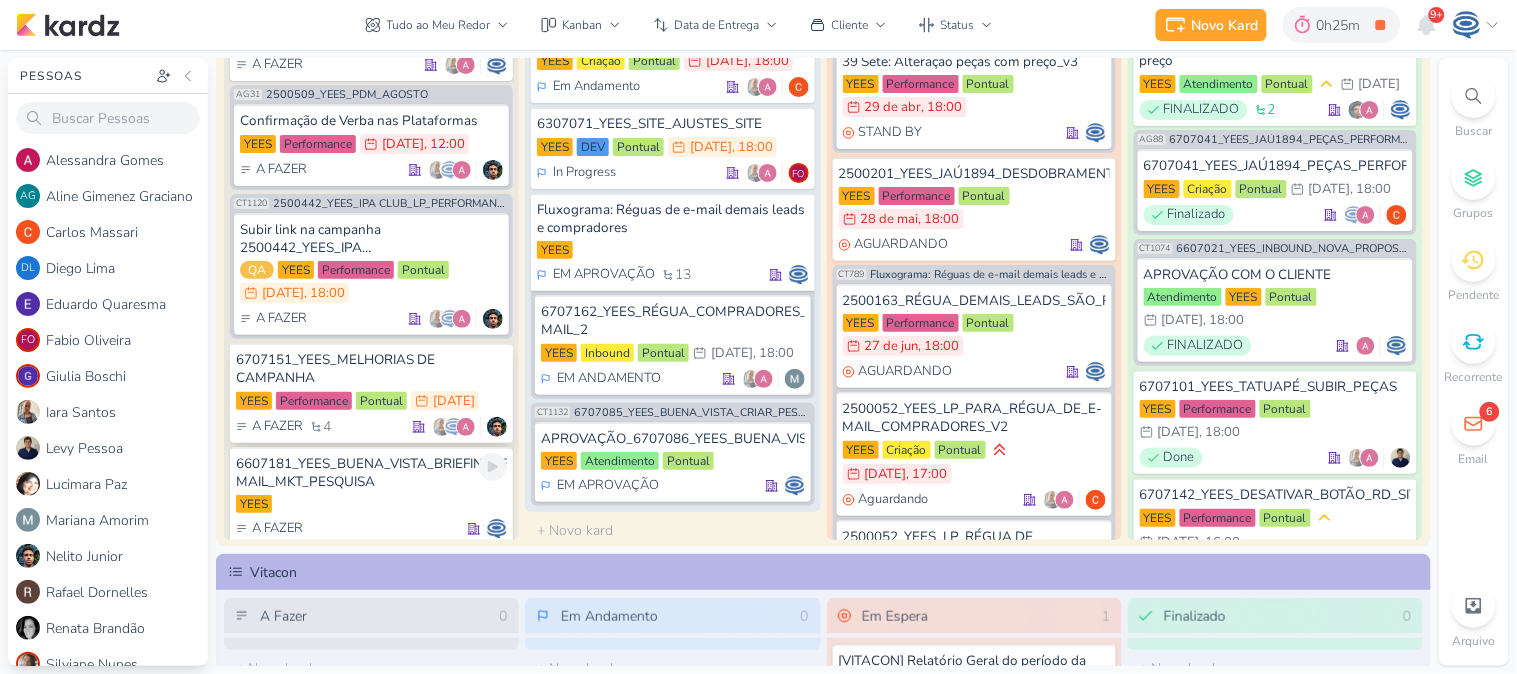 click on "YEES" at bounding box center (371, 505) 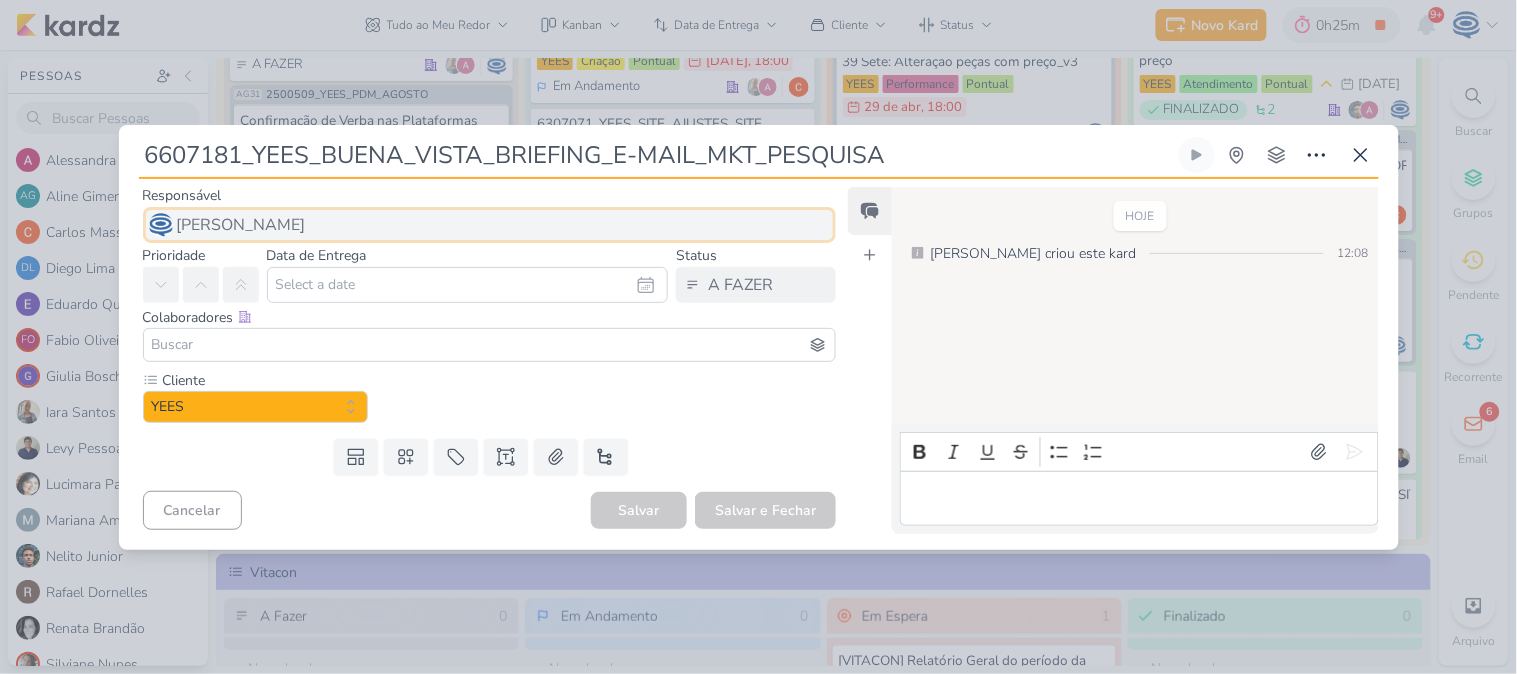 click on "[PERSON_NAME]" at bounding box center (241, 225) 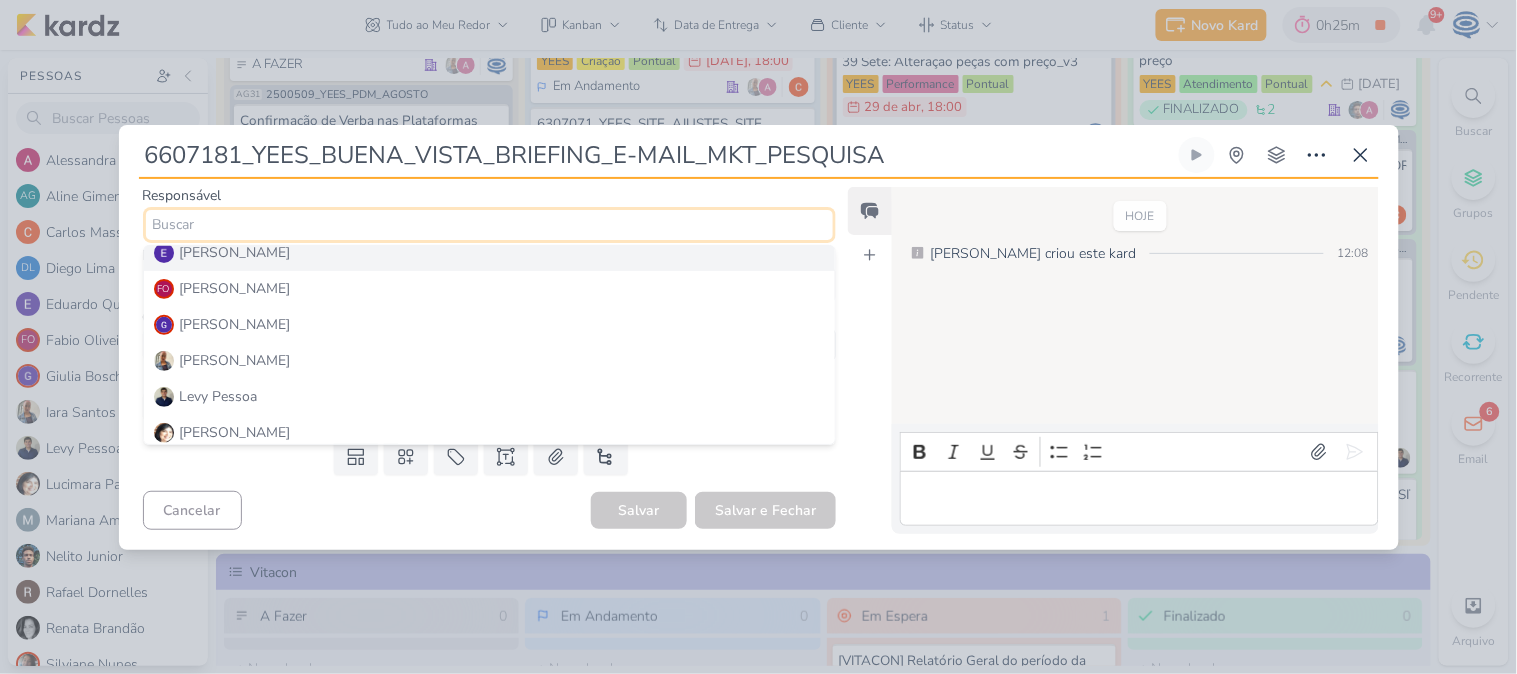 scroll, scrollTop: 192, scrollLeft: 0, axis: vertical 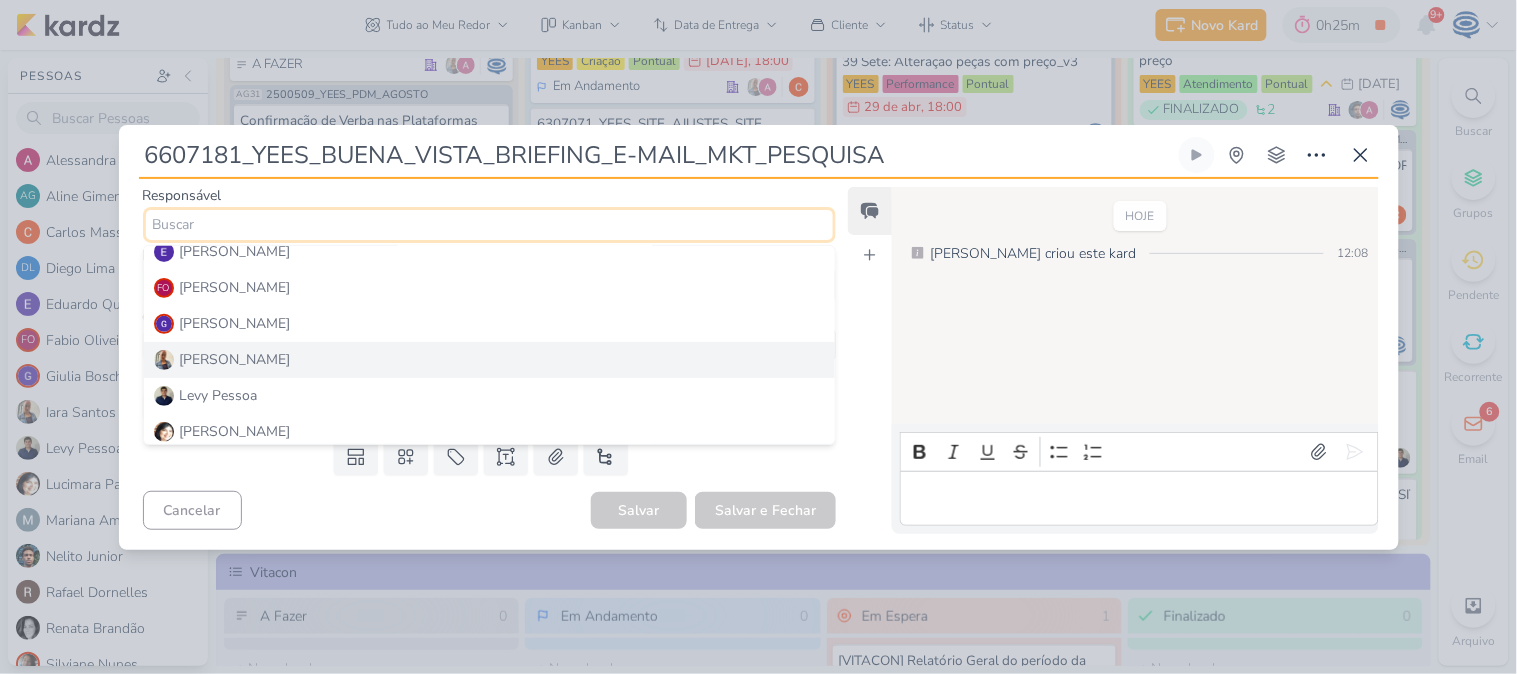 click on "[PERSON_NAME]" at bounding box center (490, 360) 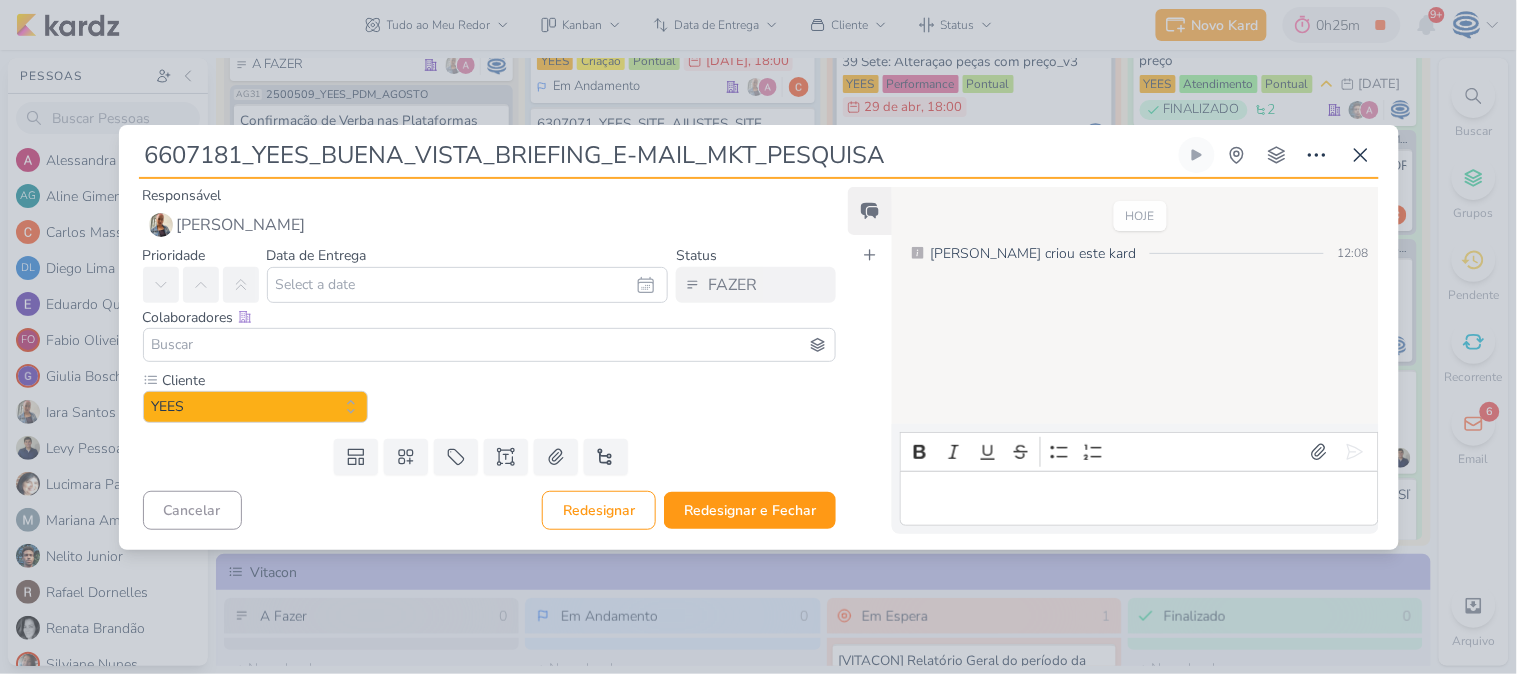 click at bounding box center [490, 345] 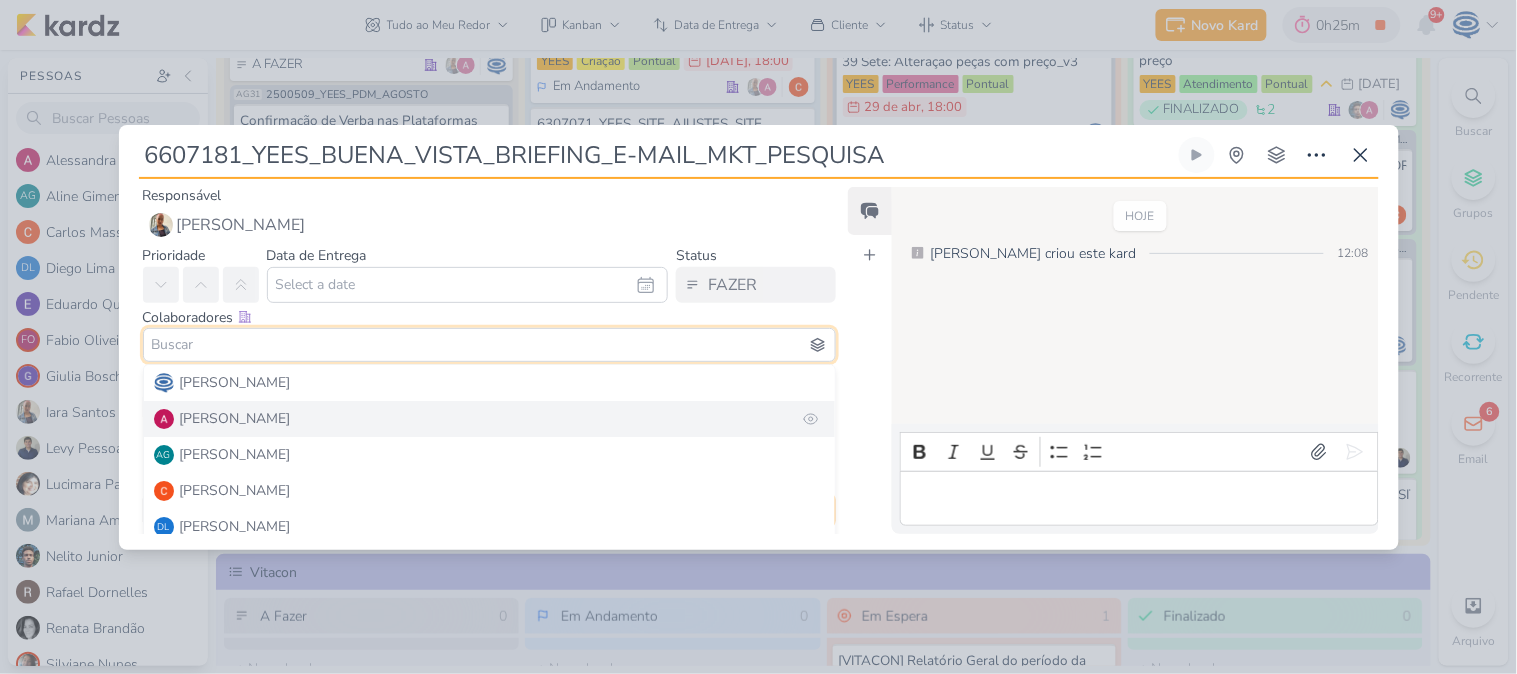 click on "[PERSON_NAME]" at bounding box center (235, 418) 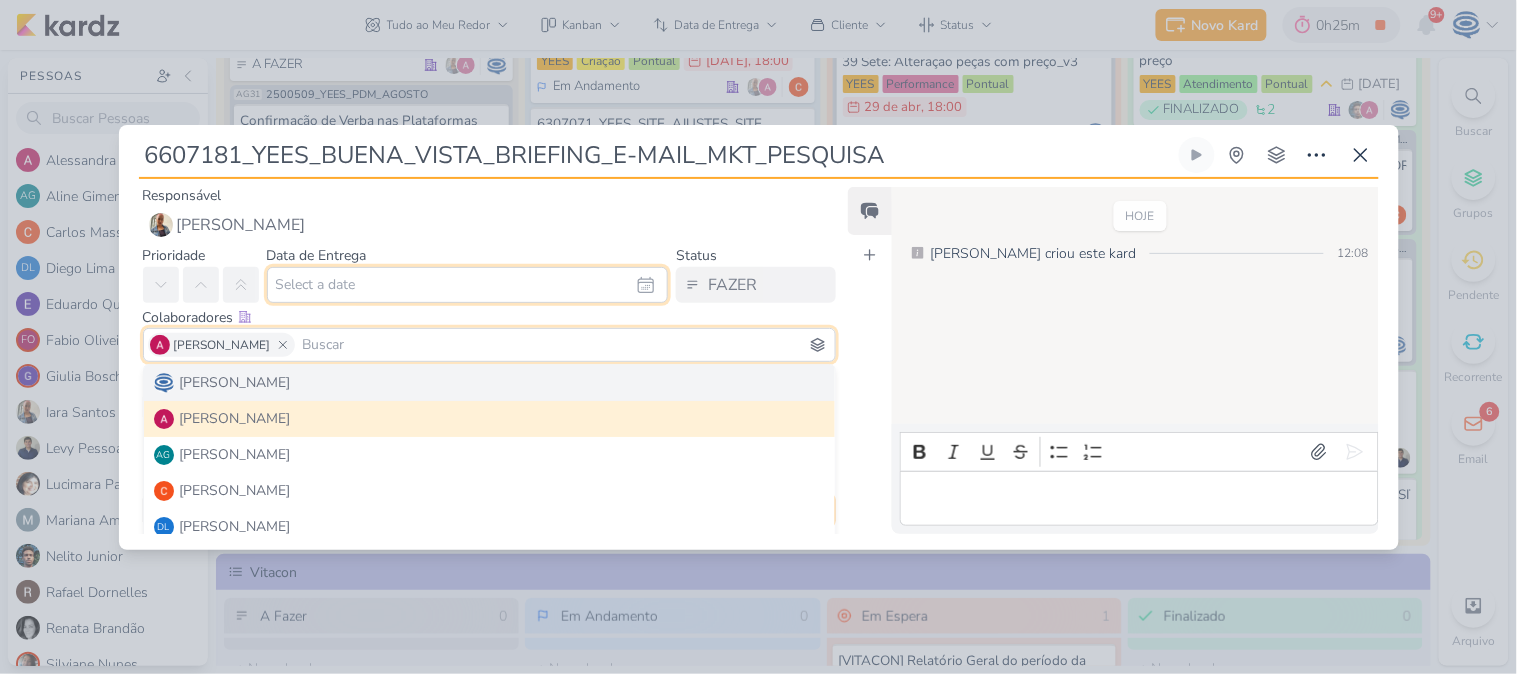 click at bounding box center (468, 285) 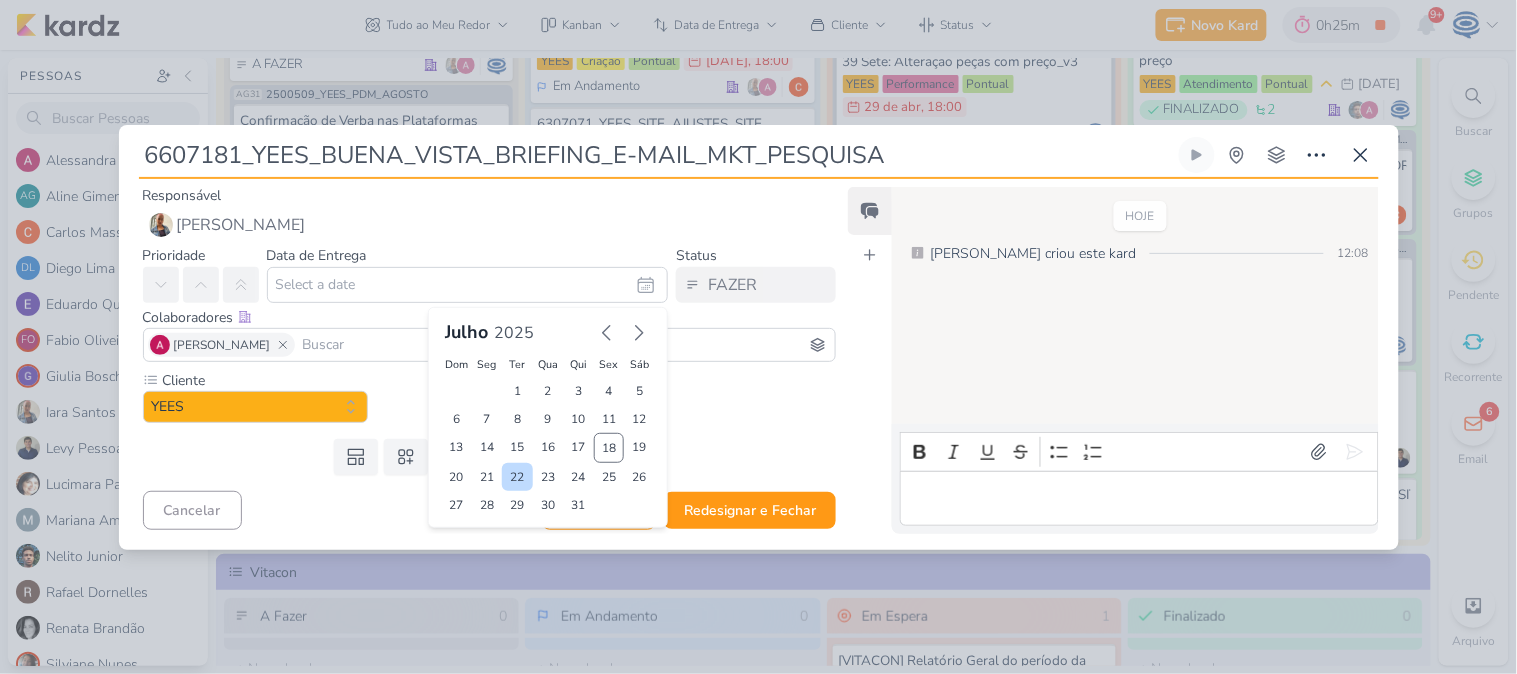 click on "22" at bounding box center [517, 477] 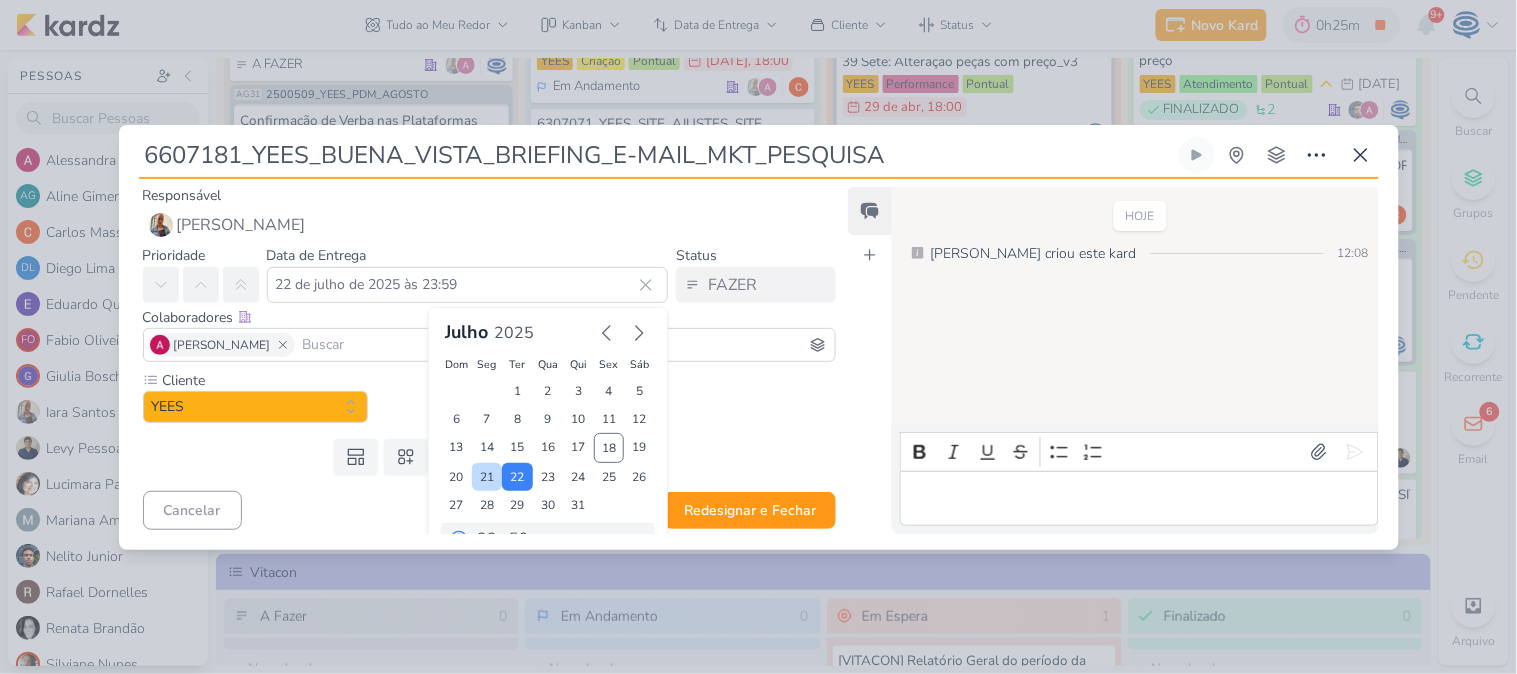 scroll, scrollTop: 34, scrollLeft: 0, axis: vertical 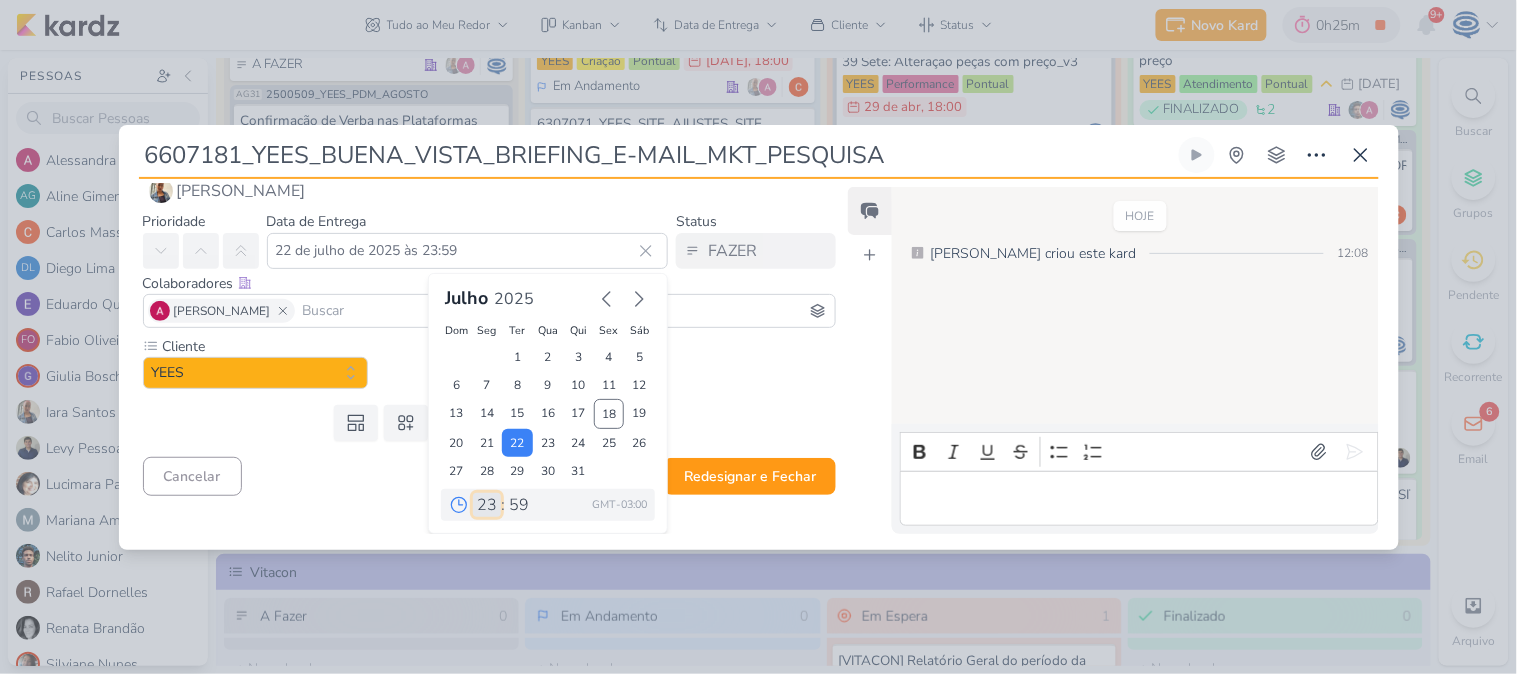 click on "00 01 02 03 04 05 06 07 08 09 10 11 12 13 14 15 16 17 18 19 20 21 22 23" at bounding box center [487, 505] 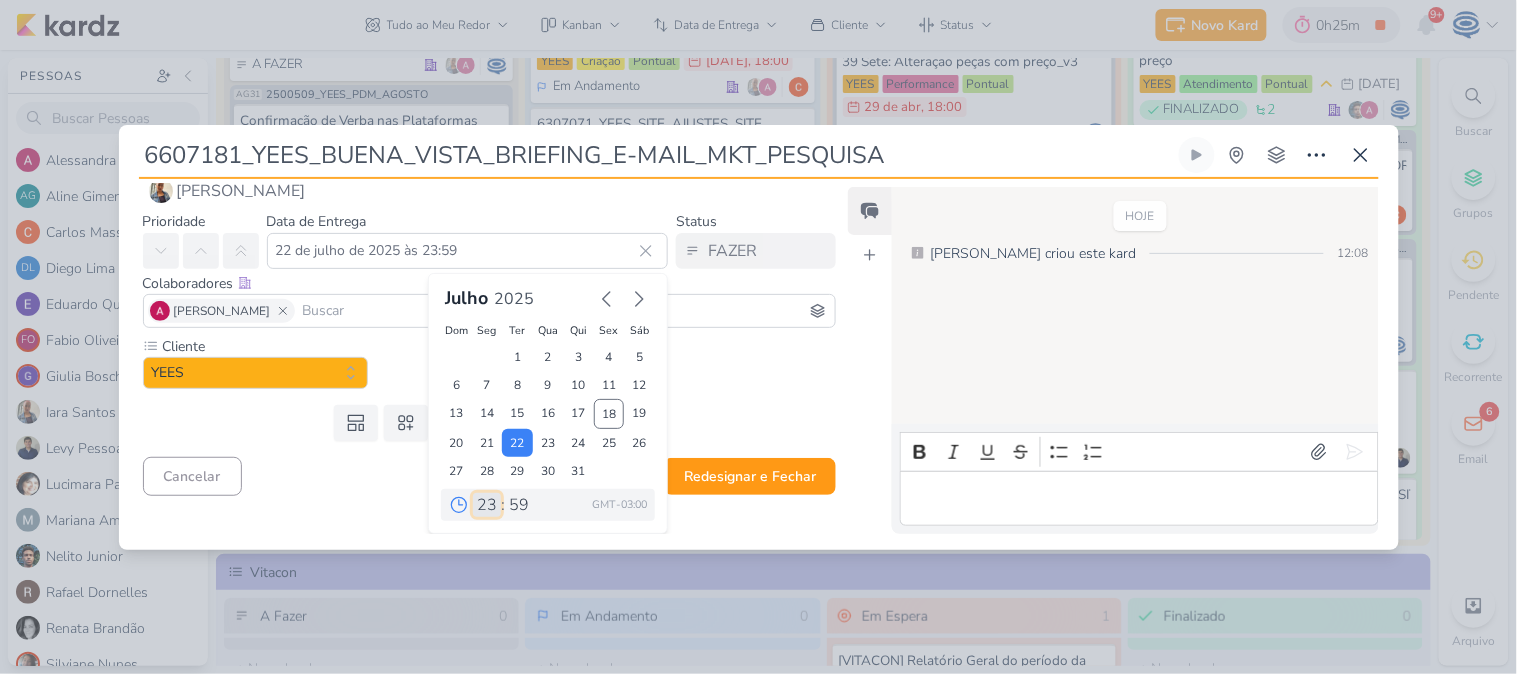 select on "18" 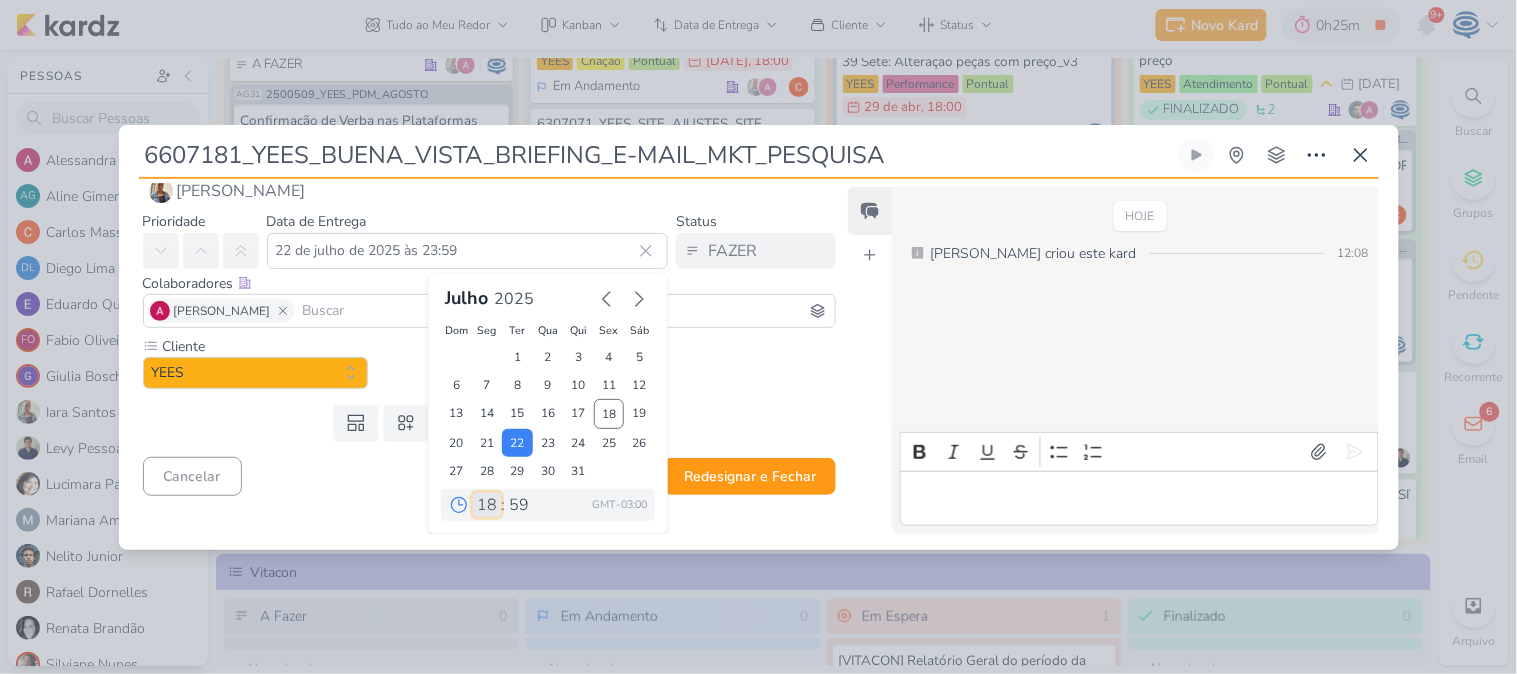 click on "00 01 02 03 04 05 06 07 08 09 10 11 12 13 14 15 16 17 18 19 20 21 22 23" at bounding box center (487, 505) 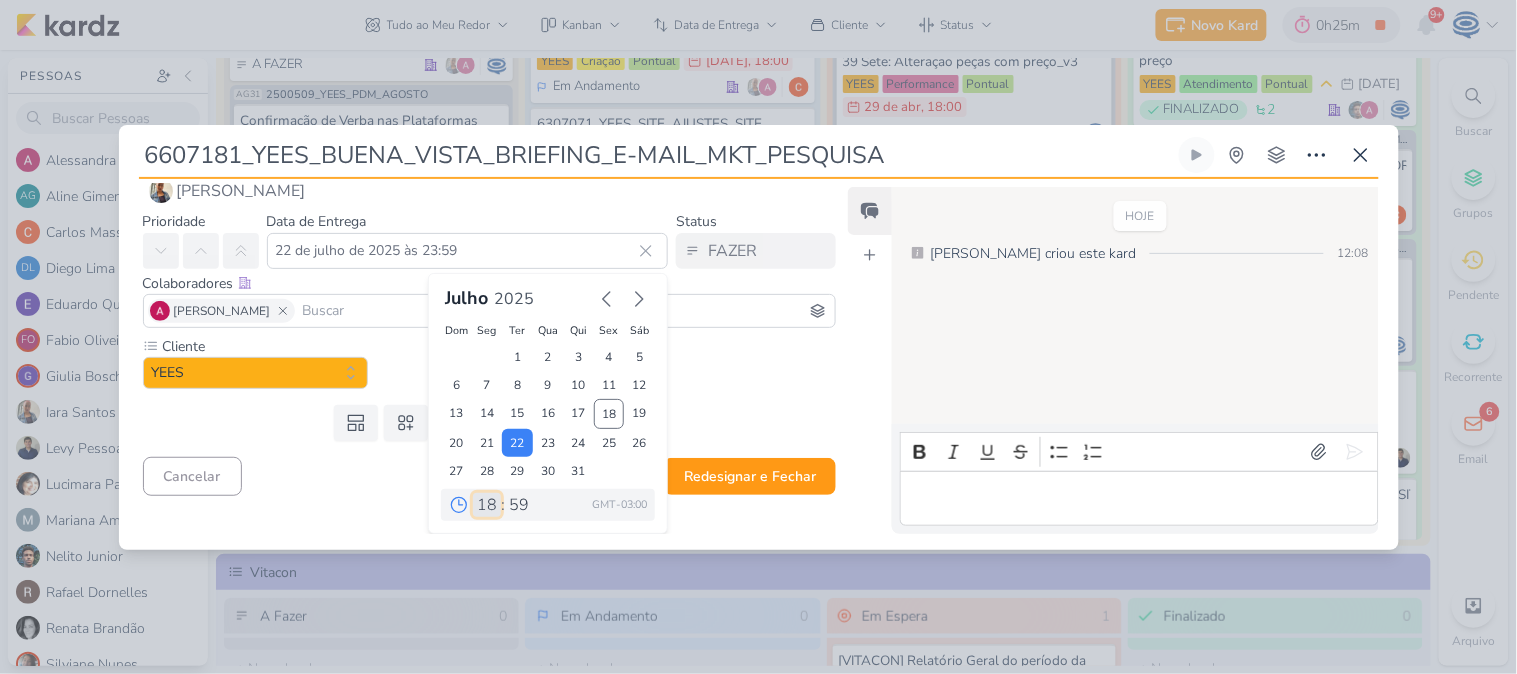 type on "22 de julho de 2025 às 18:59" 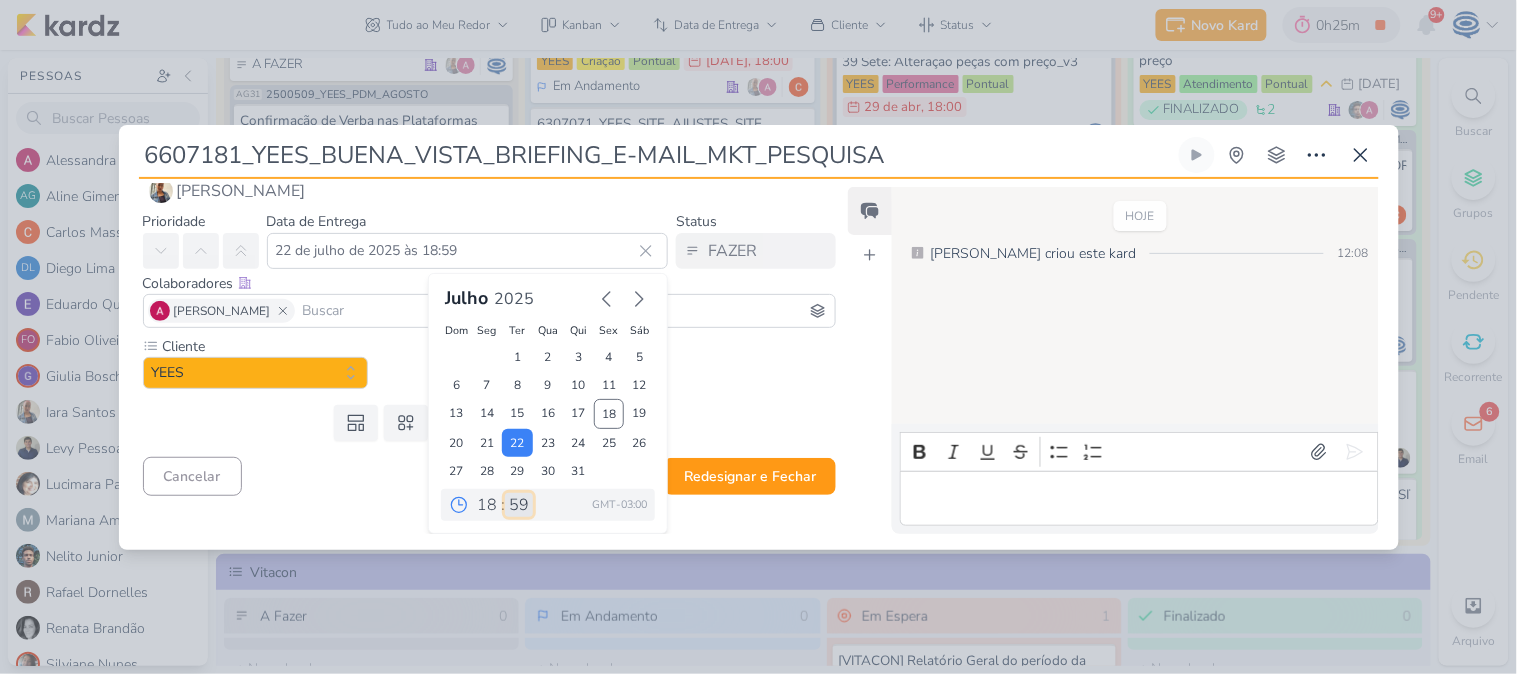 click on "00 05 10 15 20 25 30 35 40 45 50 55
59" at bounding box center [519, 505] 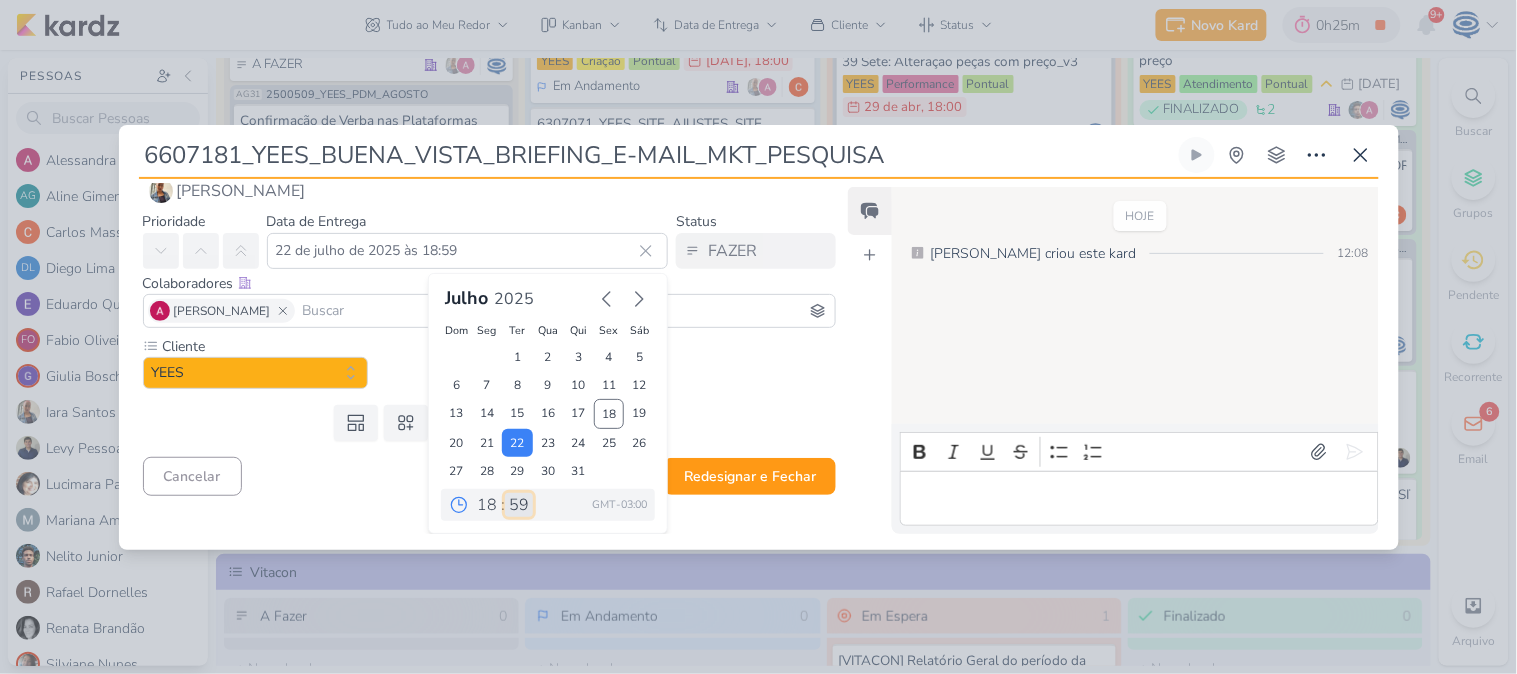 select on "0" 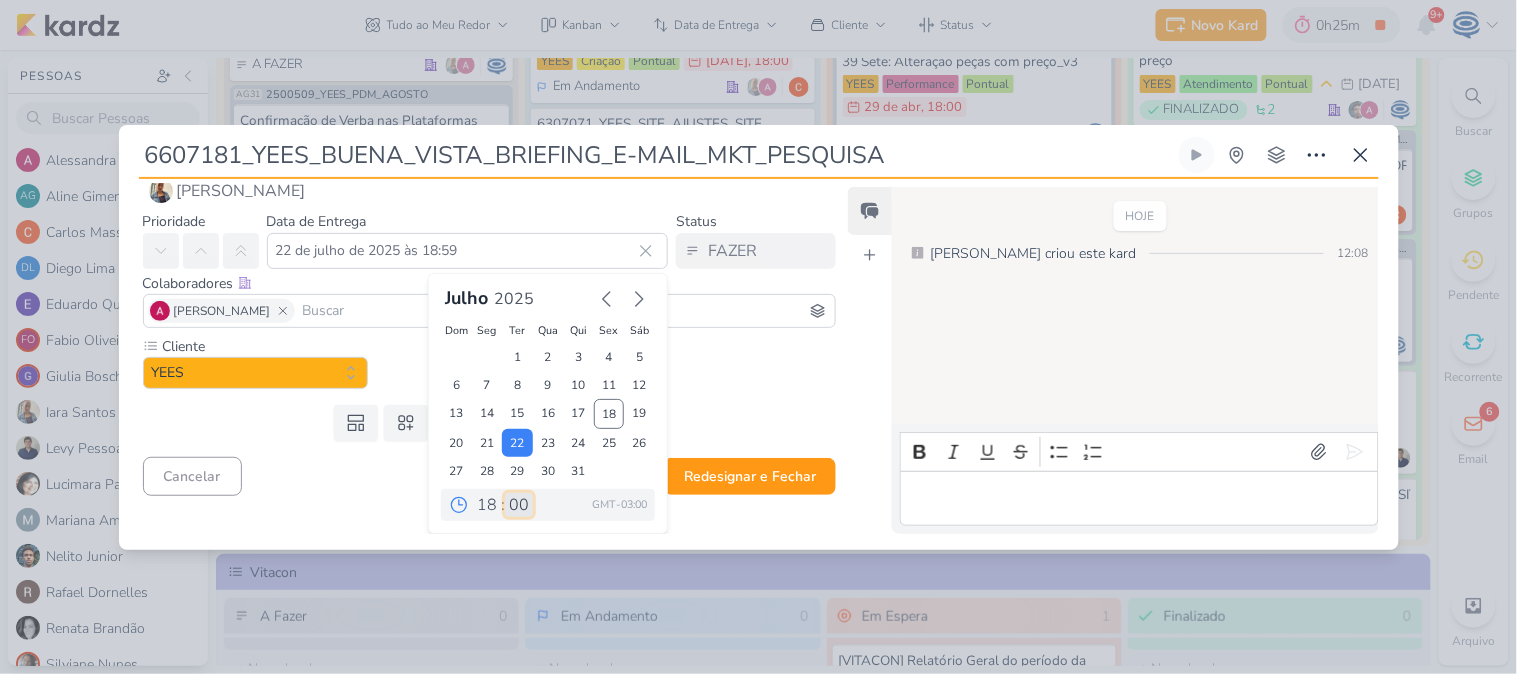 click on "00 05 10 15 20 25 30 35 40 45 50 55
59" at bounding box center (519, 505) 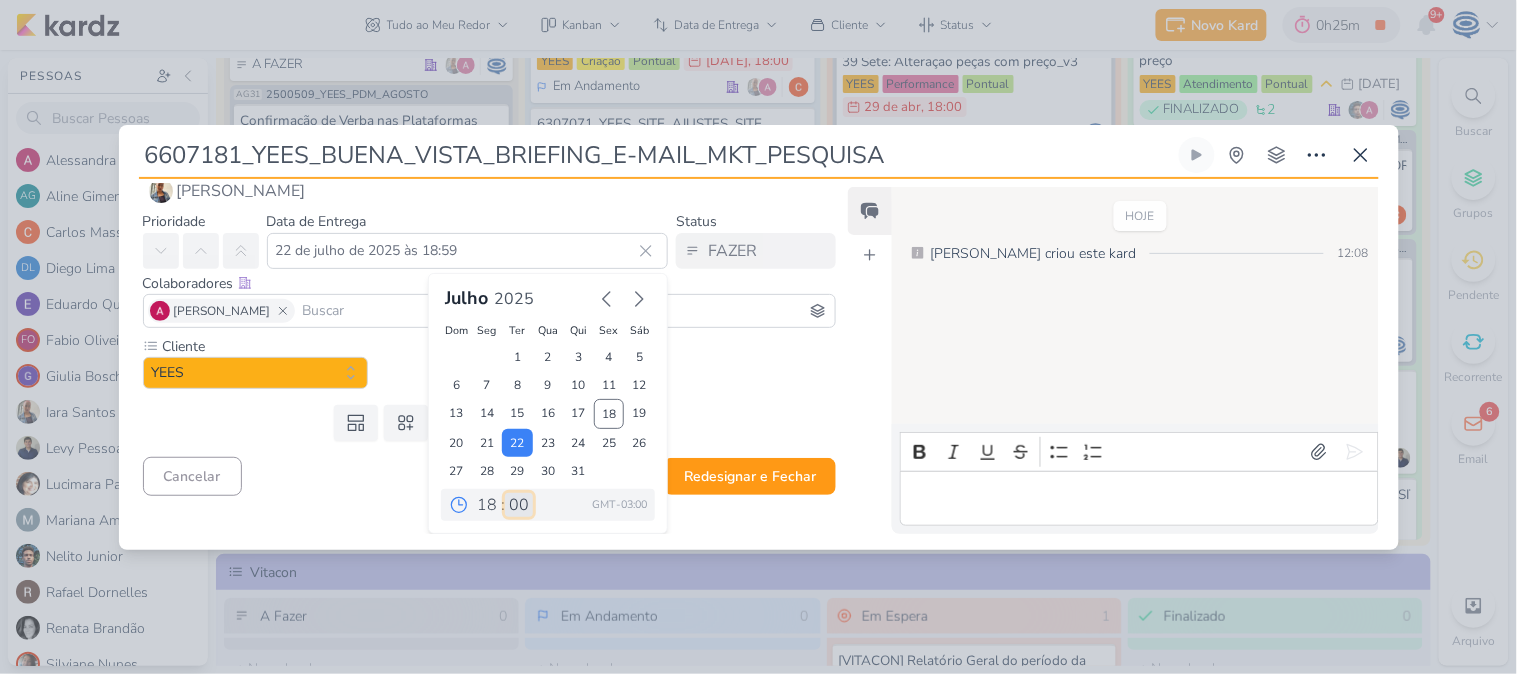 type on "22 de julho de 2025 às 18:00" 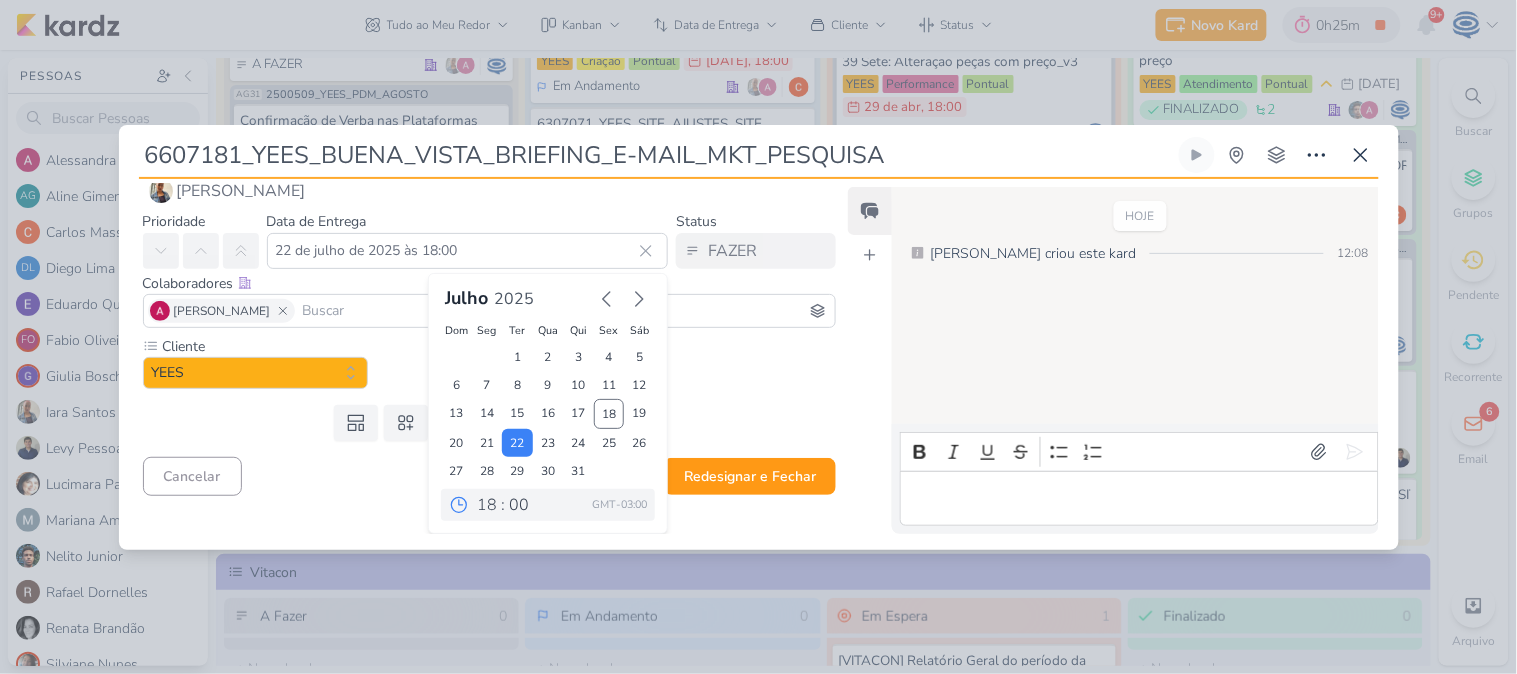 click on "Cliente
[GEOGRAPHIC_DATA]" at bounding box center (490, 362) 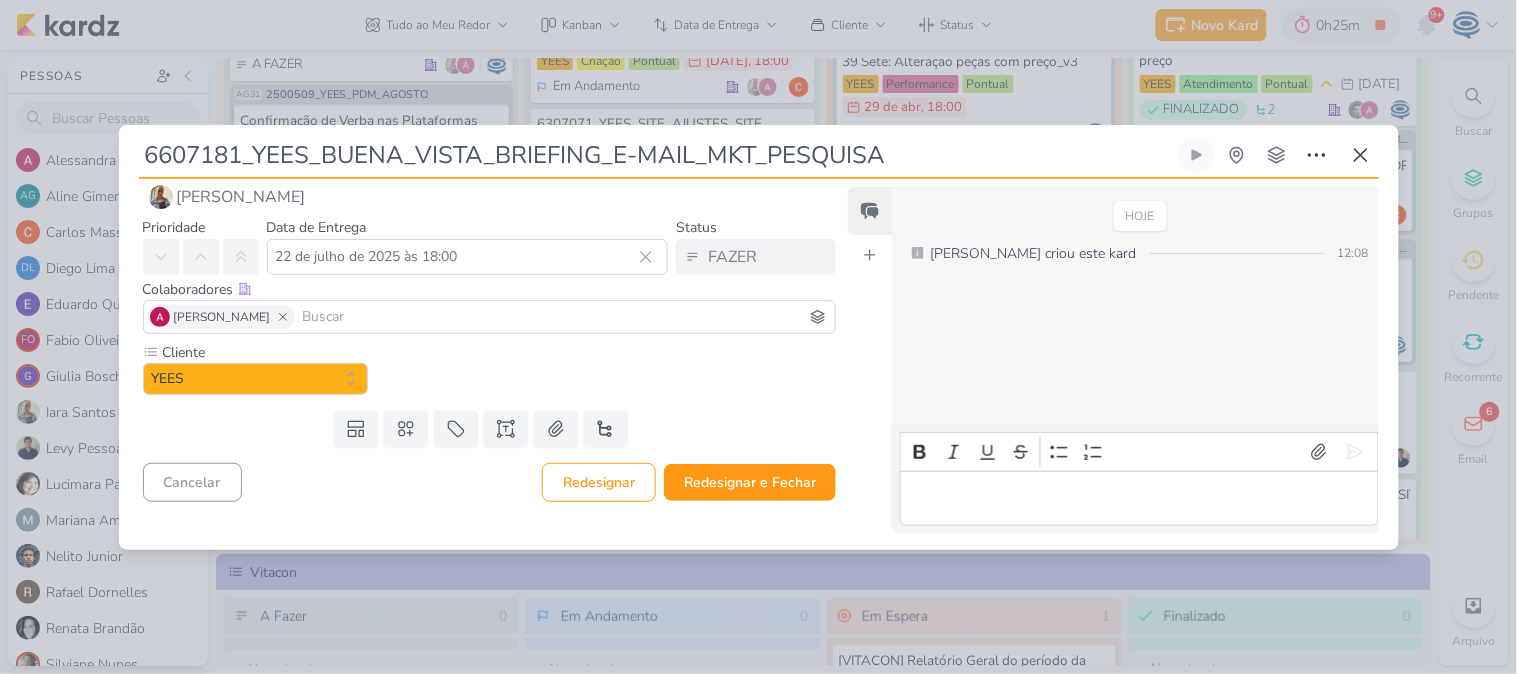scroll, scrollTop: 0, scrollLeft: 0, axis: both 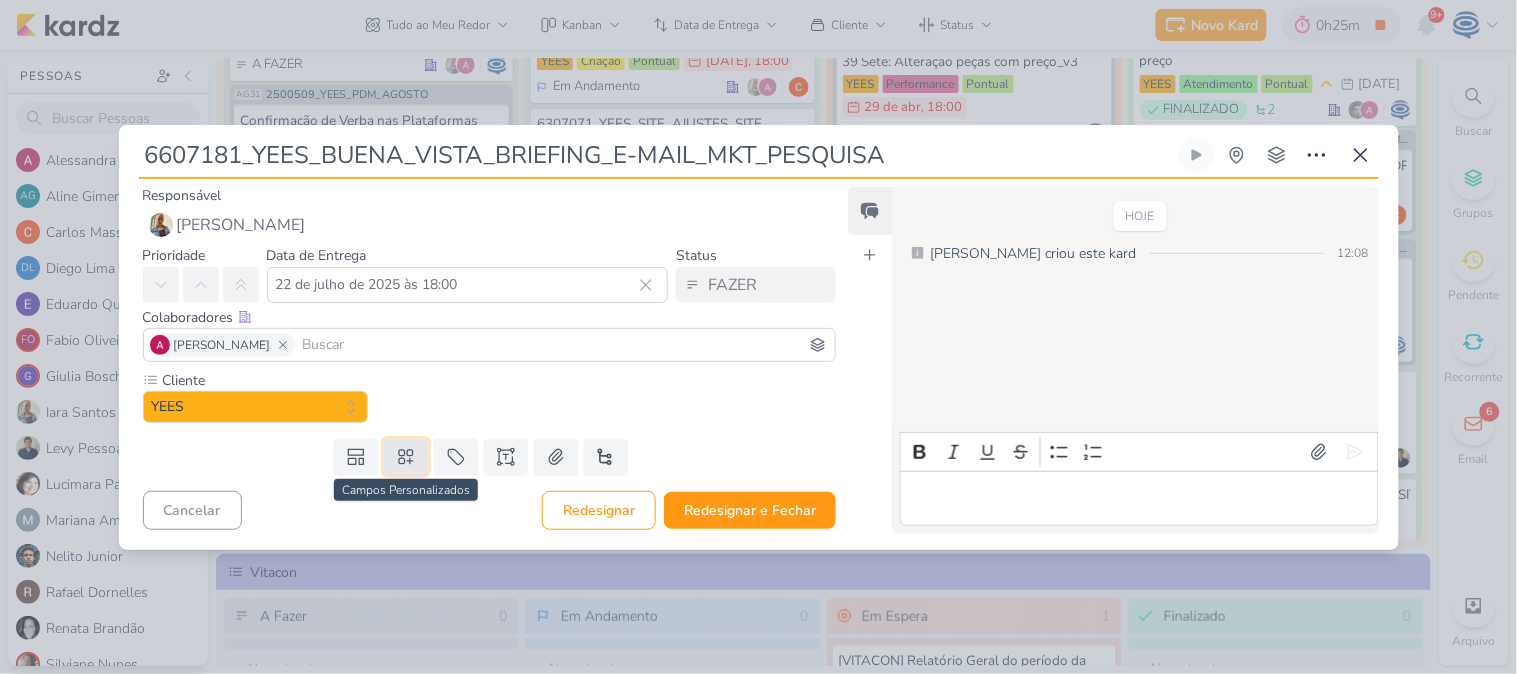 click 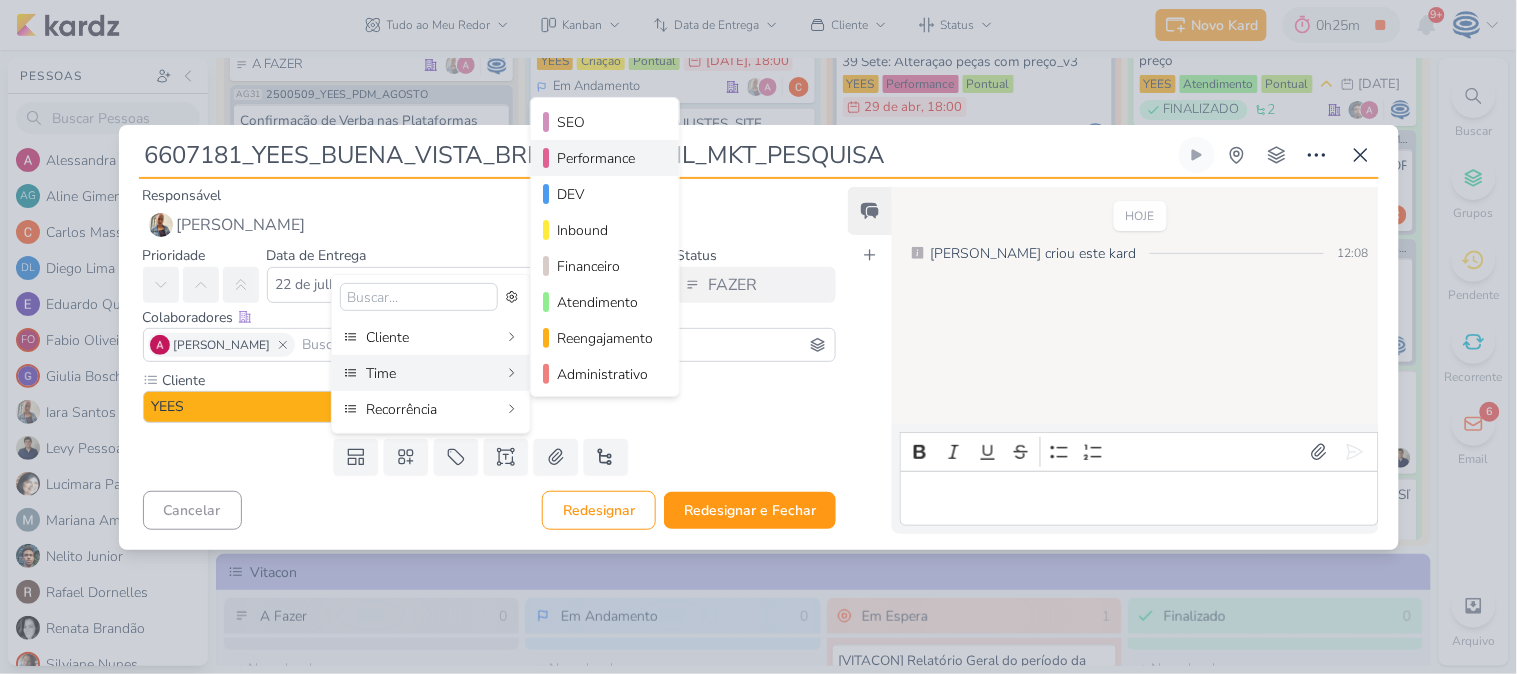 click on "Performance" at bounding box center (606, 158) 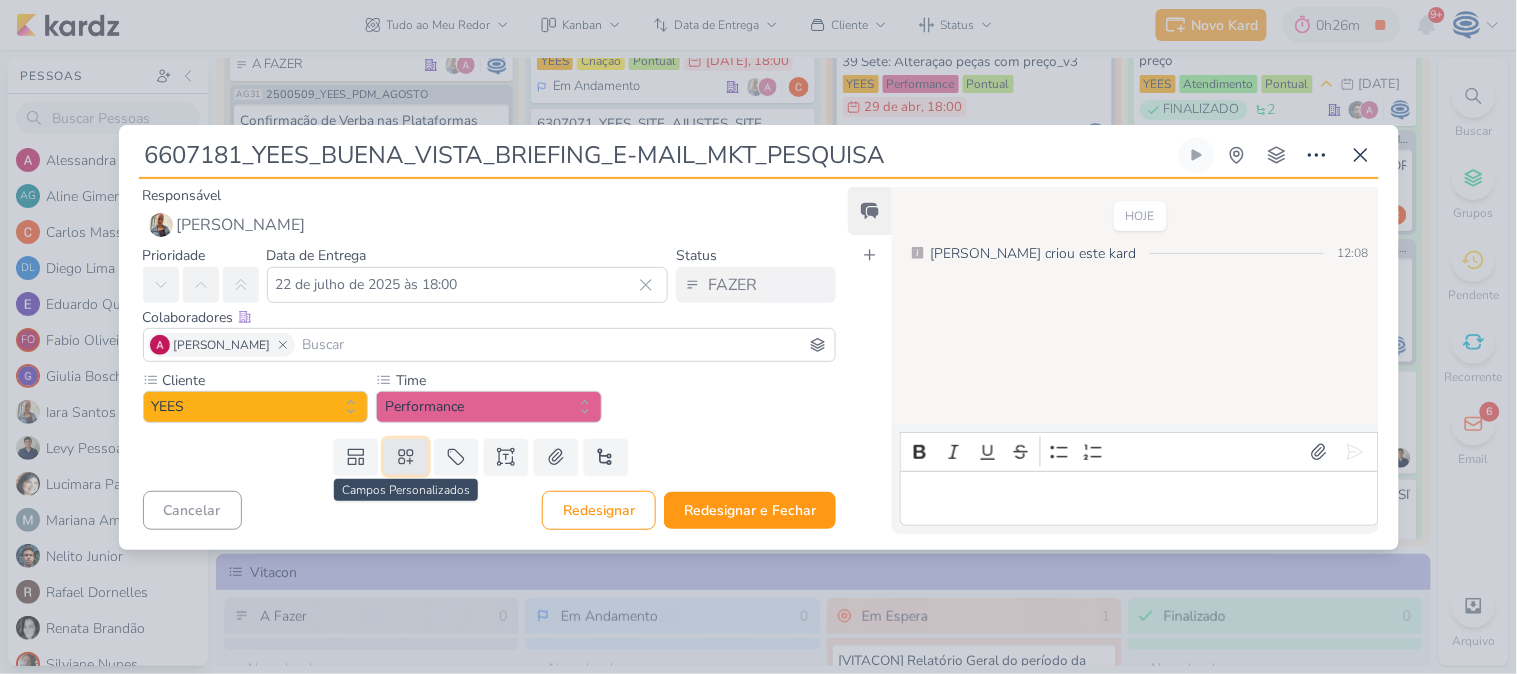 click 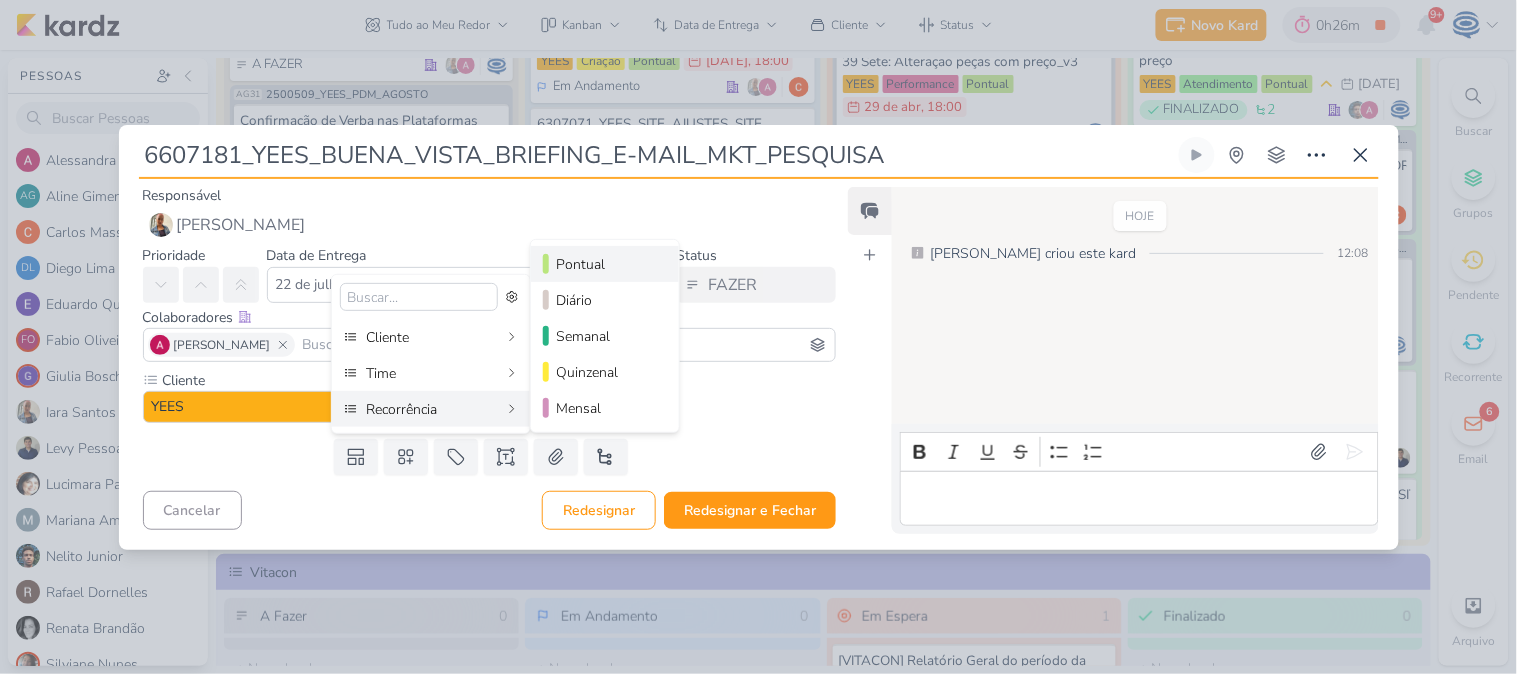click on "Pontual" at bounding box center (606, 264) 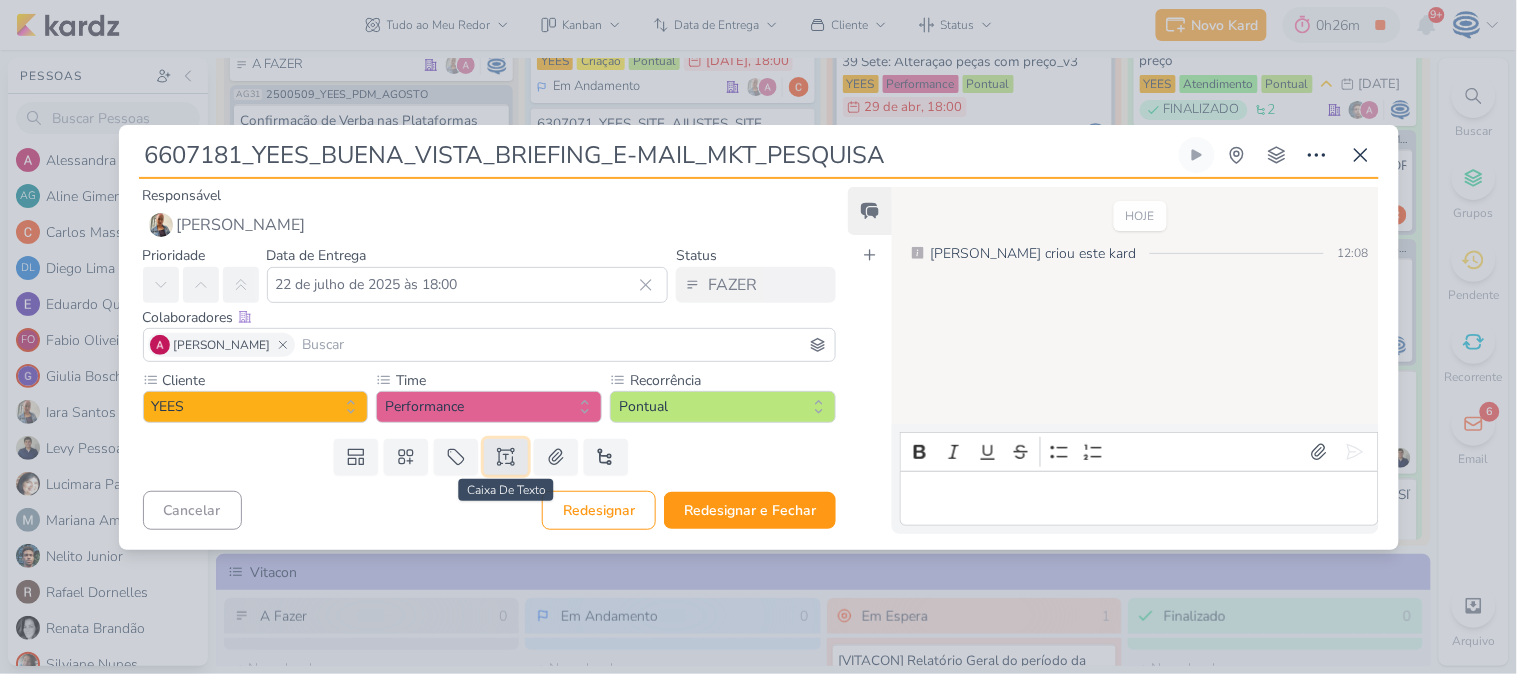 click 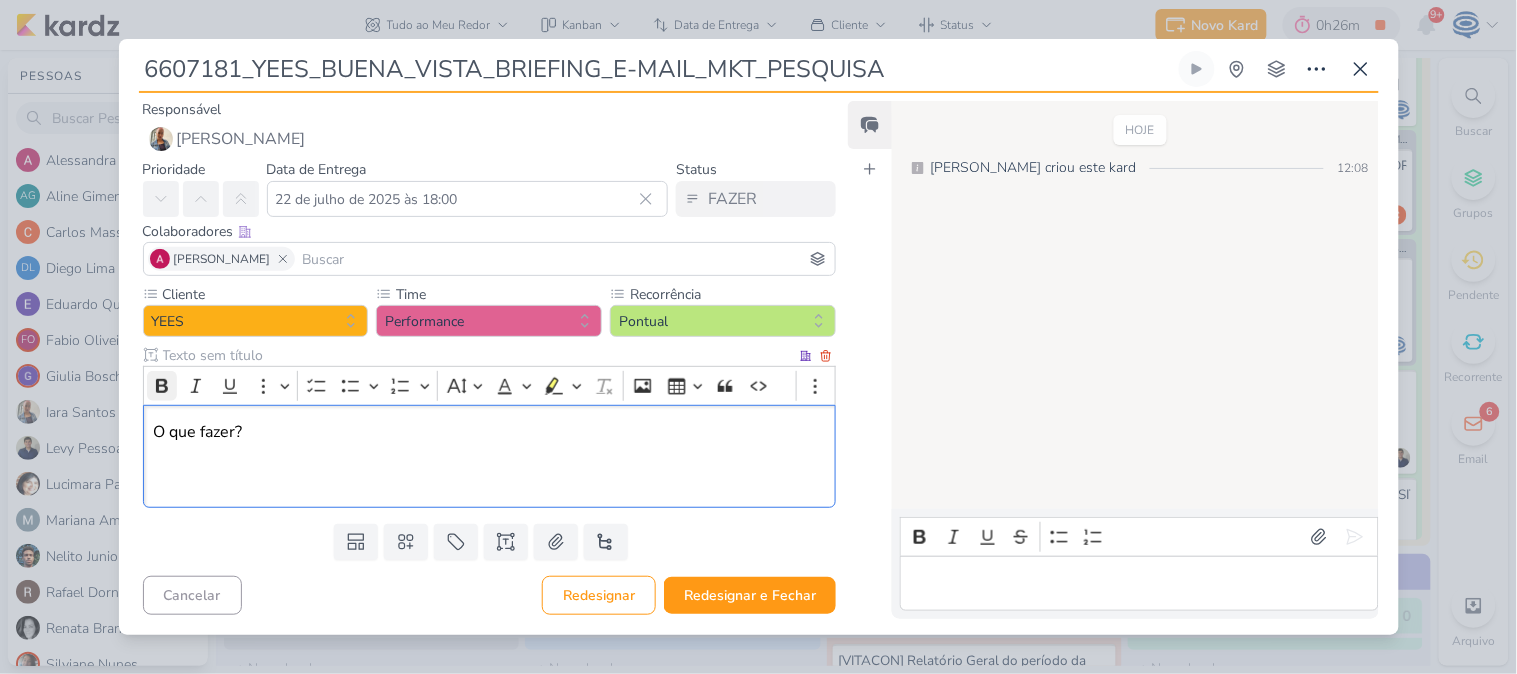 drag, startPoint x: 253, startPoint y: 436, endPoint x: 153, endPoint y: 382, distance: 113.64858 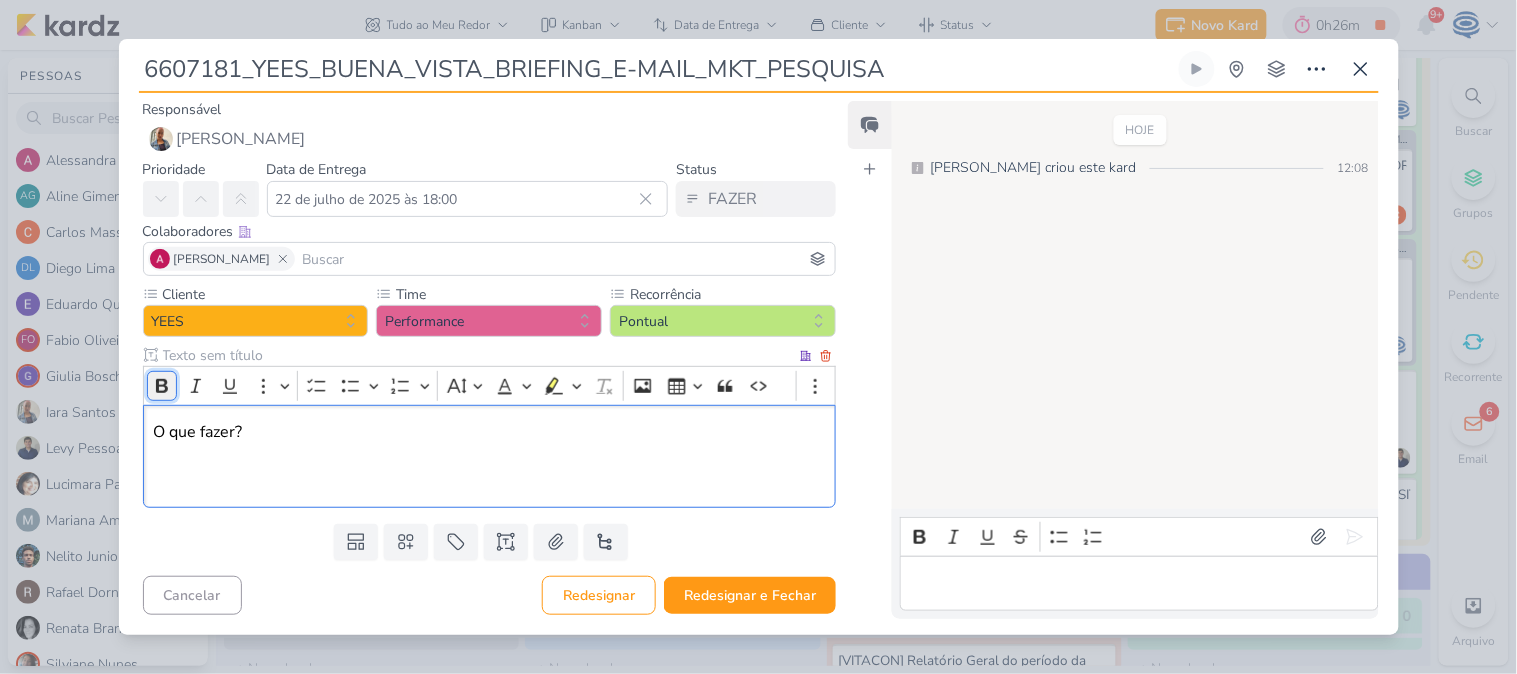 click 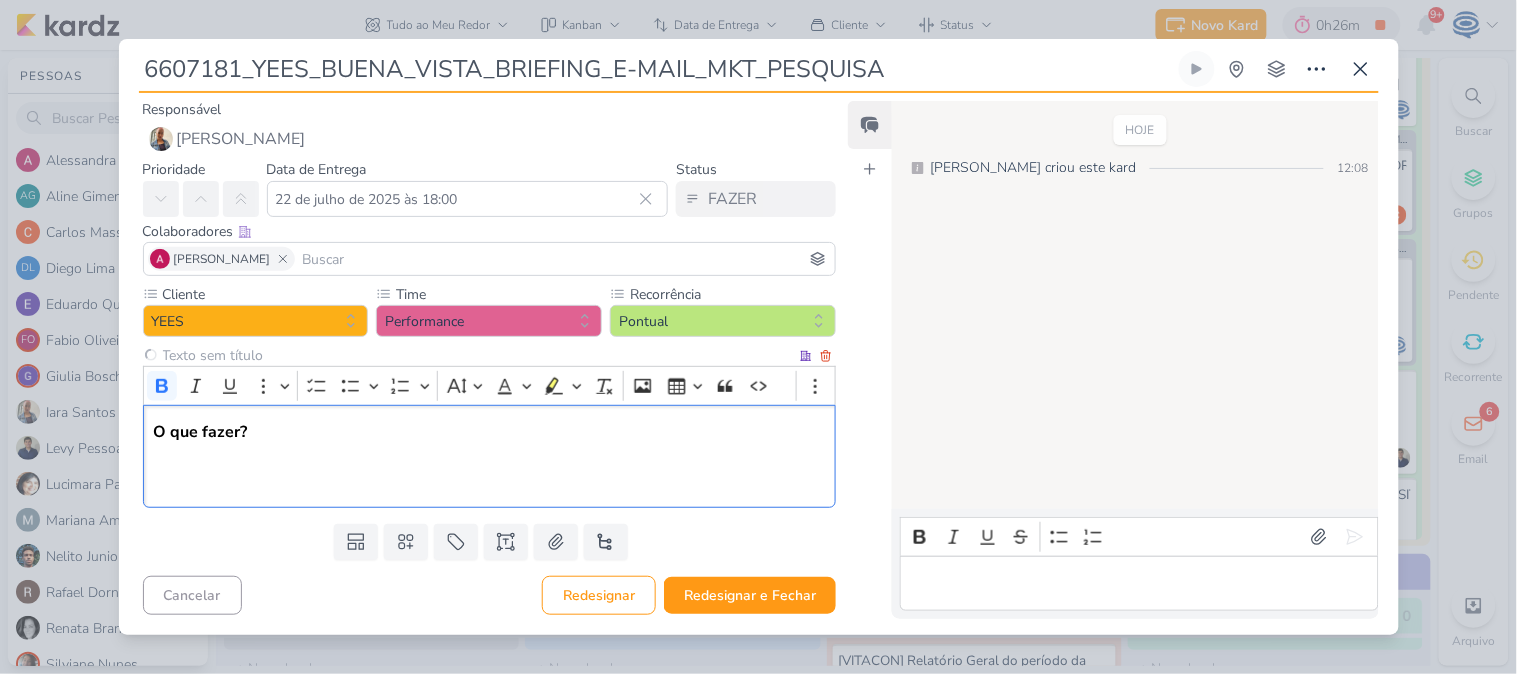 click on "O que fazer?" at bounding box center [490, 456] 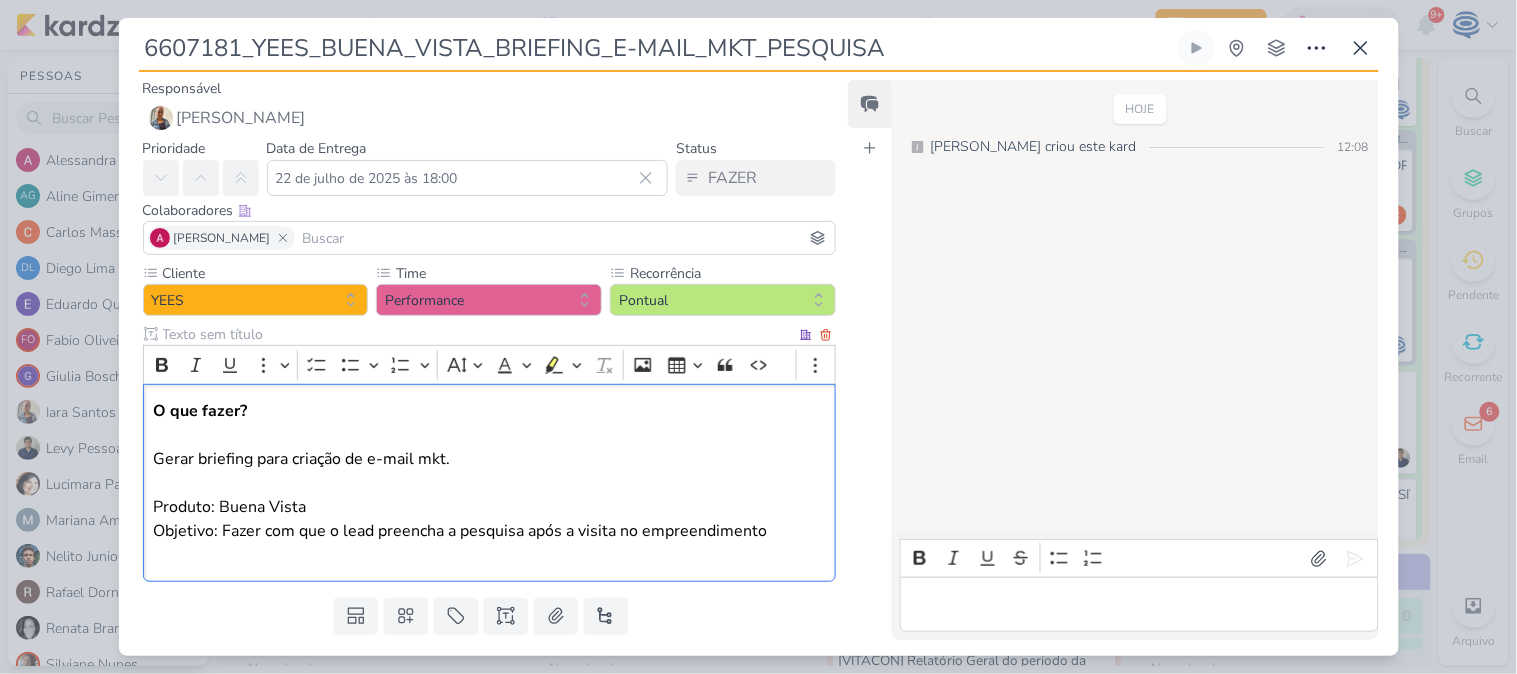 click on "O que fazer?  Gerar briefing para criação de e-mail mkt.  Produto: Buena Vista Objetivo: Fazer com que o lead preencha a pesquisa após a visita no empreendimento" at bounding box center (489, 483) 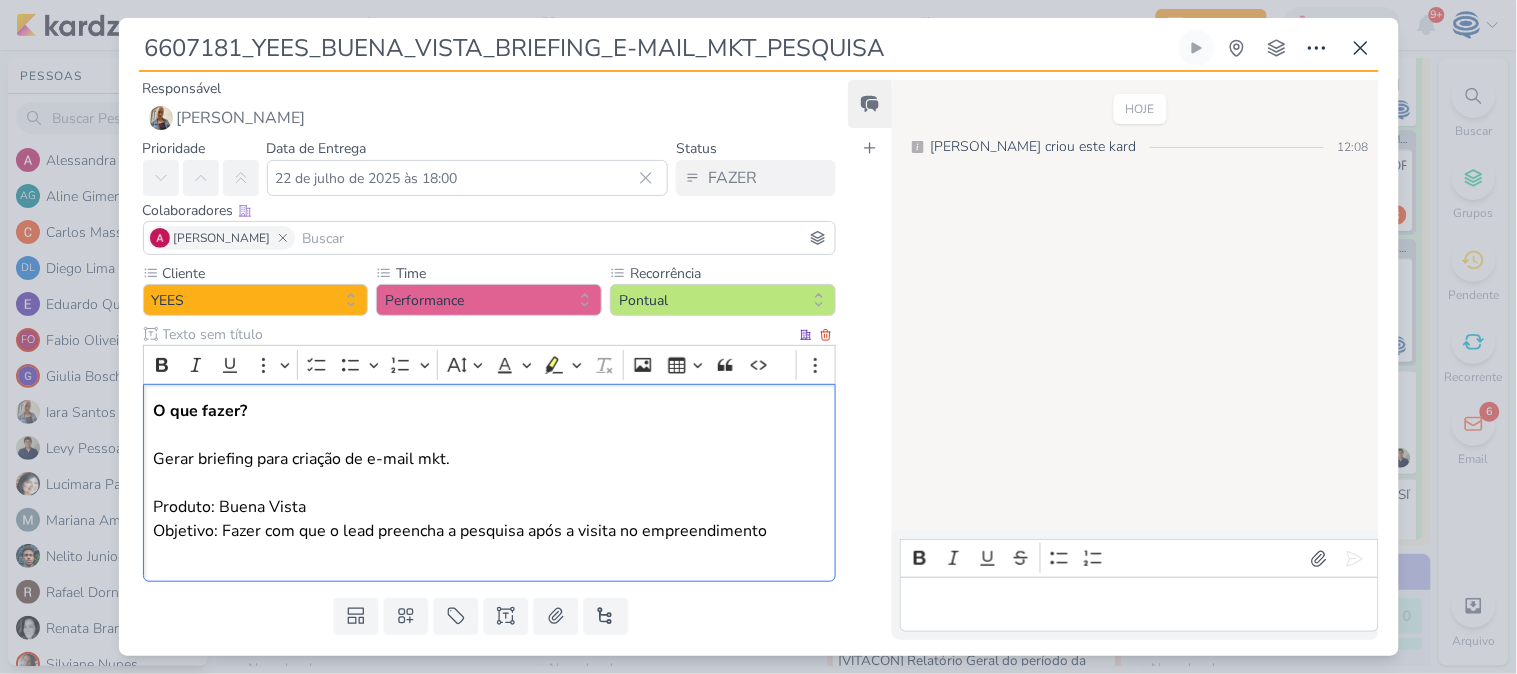 click on "O que fazer?  Gerar briefing para criação de e-mail mkt.  Produto: Buena Vista Objetivo: Fazer com que o lead preencha a pesquisa após a visita no empreendimento" at bounding box center [489, 483] 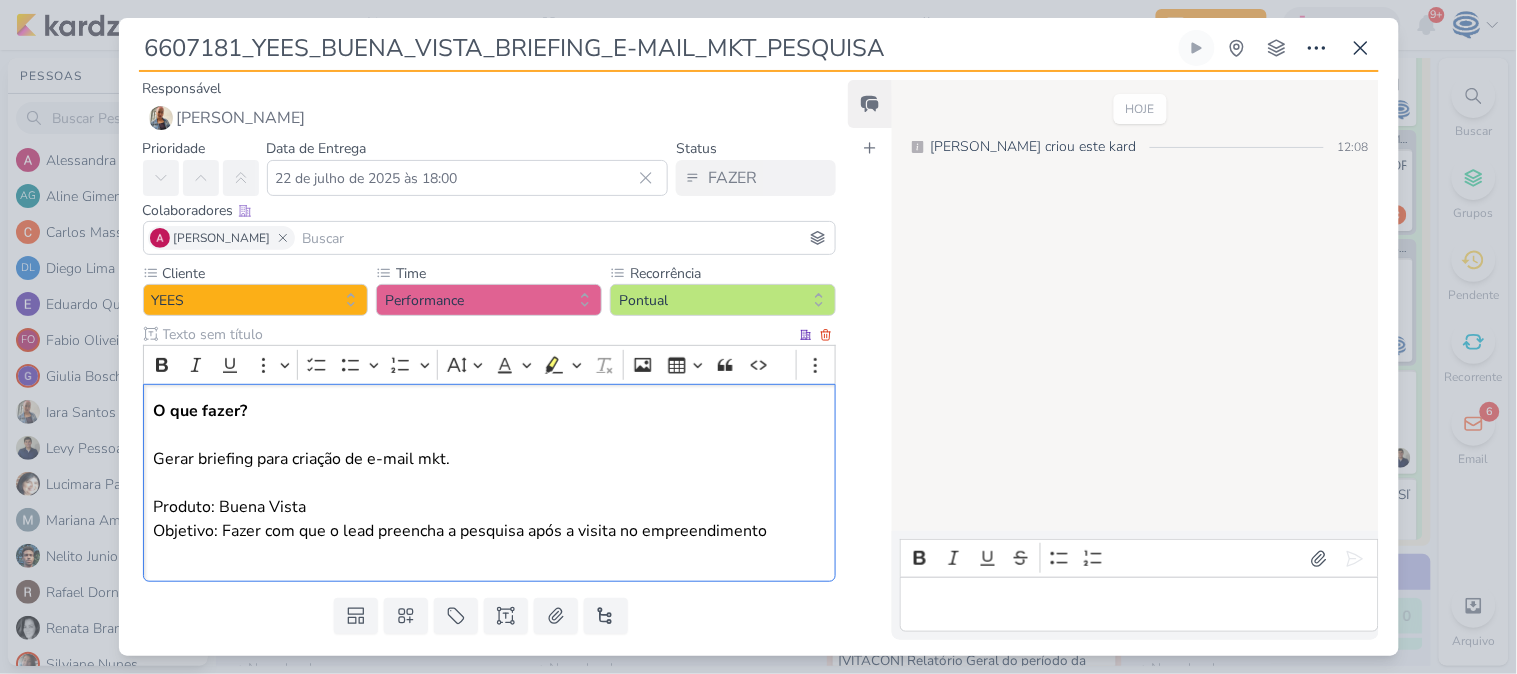 click on "O que fazer?  Gerar briefing para criação de e-mail mkt.  Produto: Buena Vista Objetivo: Fazer com que o lead preencha a pesquisa após a visita no empreendimento" at bounding box center (489, 483) 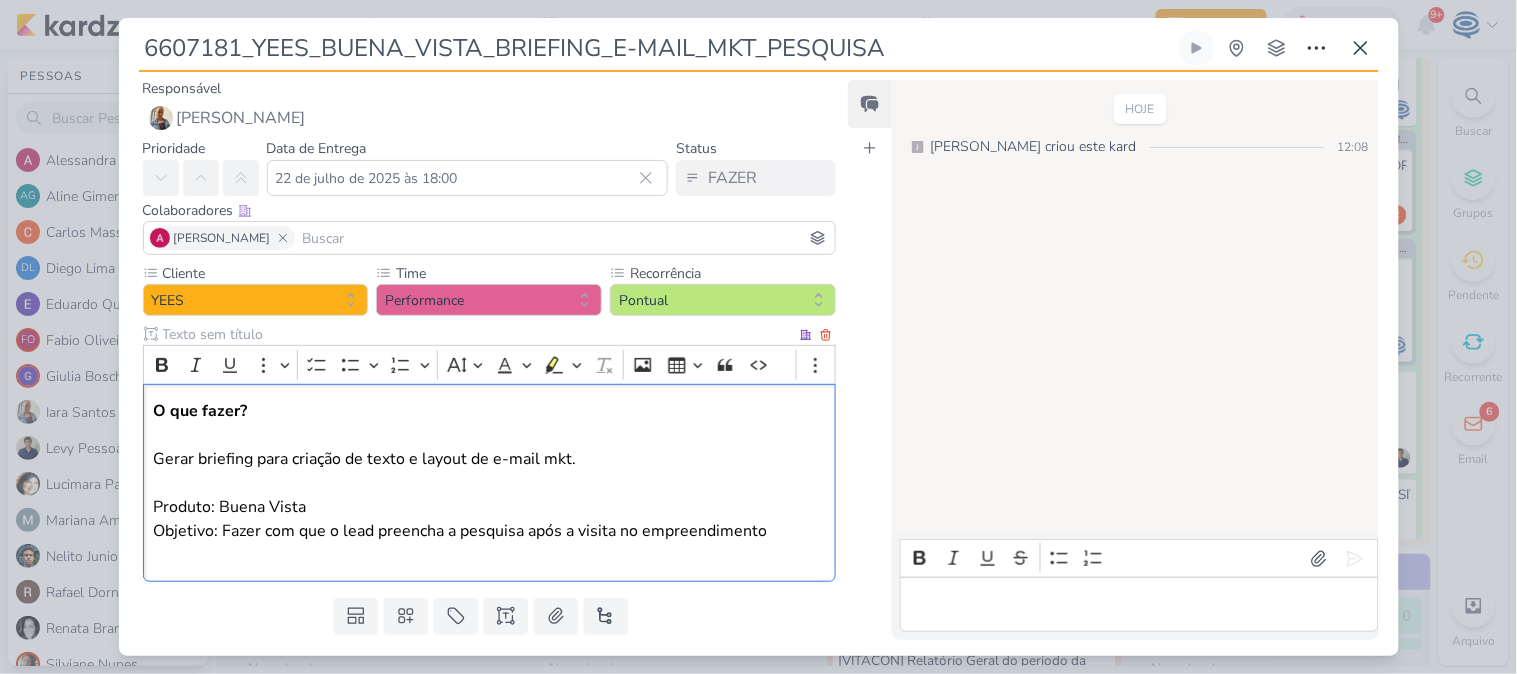 click on "O que fazer?  Gerar briefing para criação de texto e layout de e-mail mkt.  Produto: Buena Vista Objetivo: Fazer com que o lead preencha a pesquisa após a visita no empreendimento" at bounding box center [489, 483] 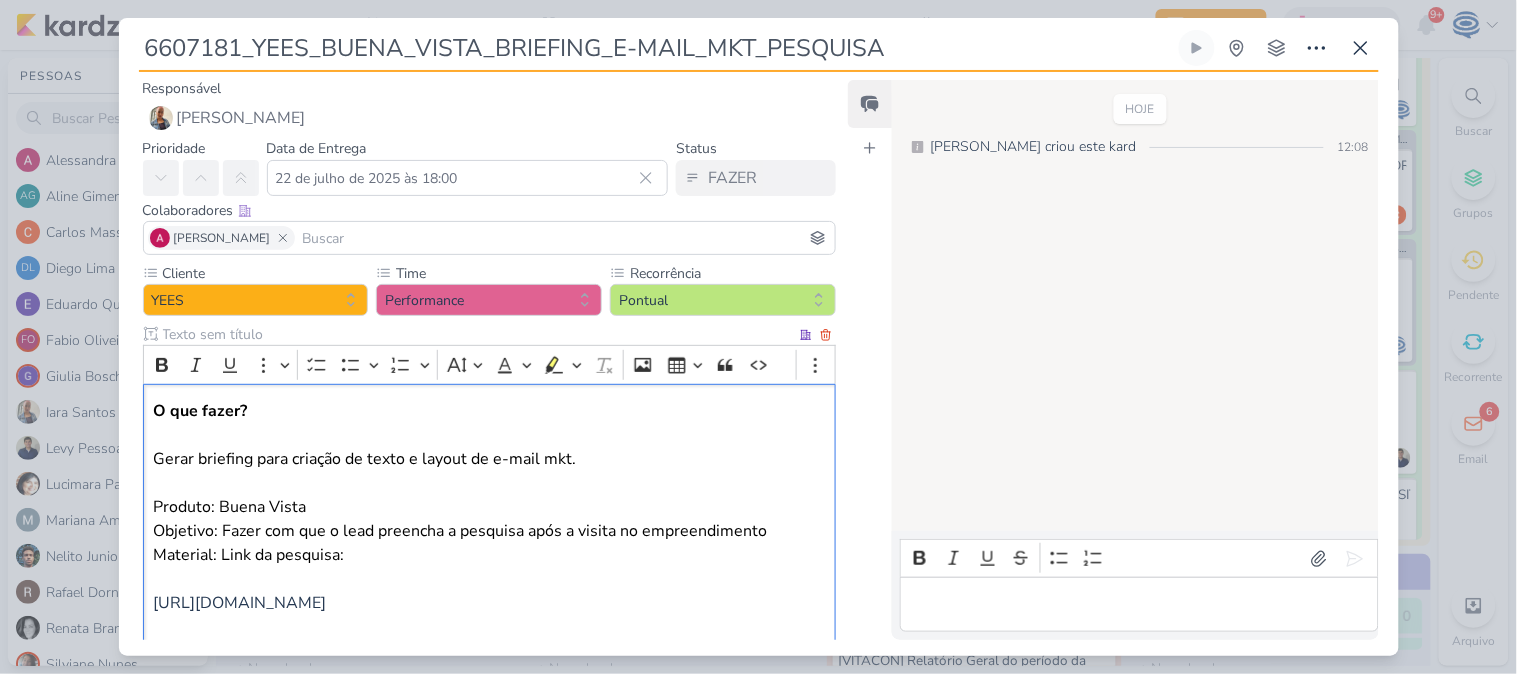 click on "O que fazer?  Gerar briefing para criação de texto e layout de e-mail mkt.  Produto: Buena Vista Objetivo: Fazer com que o lead preencha a pesquisa após a visita no empreendimento Material: Link da pesquisa:" at bounding box center [489, 495] 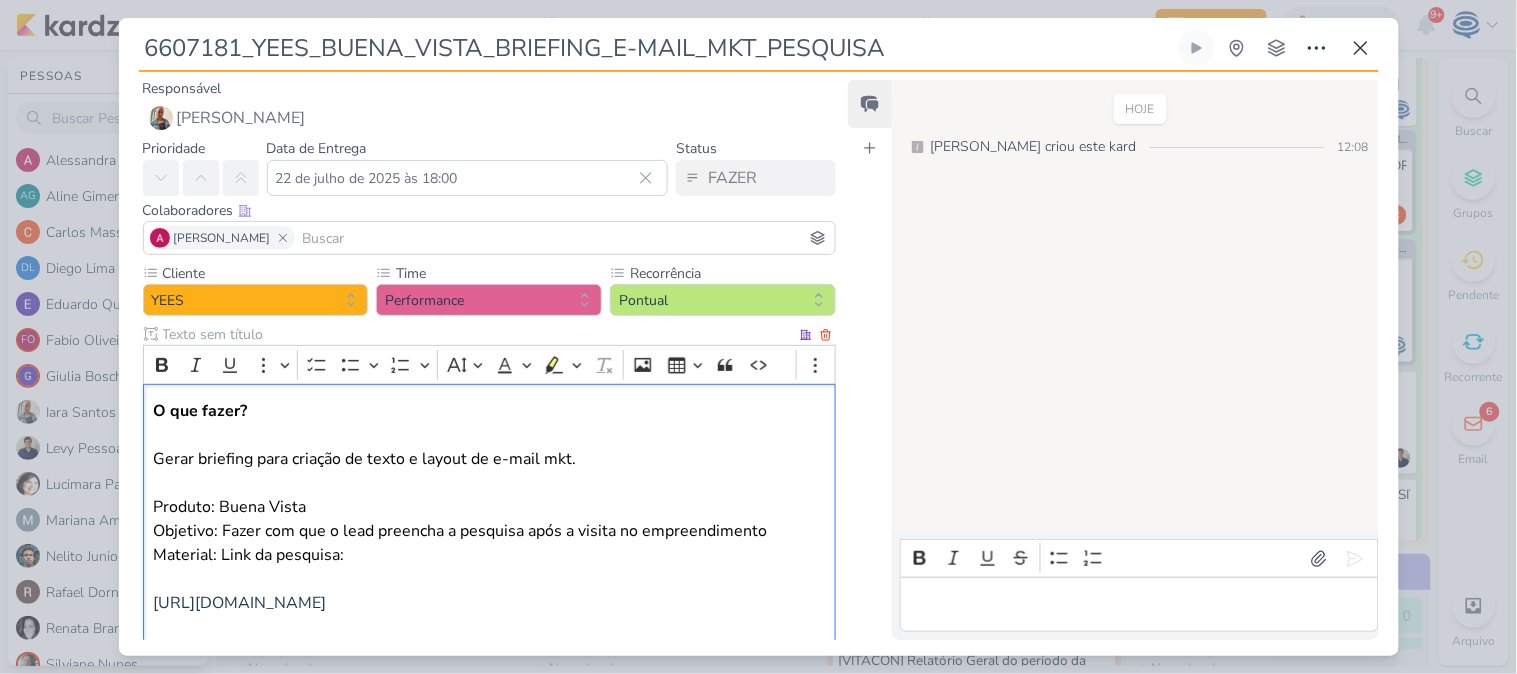 click on "O que fazer?  Gerar briefing para criação de texto e layout de e-mail mkt.  Produto: Buena Vista Objetivo: Fazer com que o lead preencha a pesquisa após a visita no empreendimento Material: Link da pesquisa:" at bounding box center (489, 495) 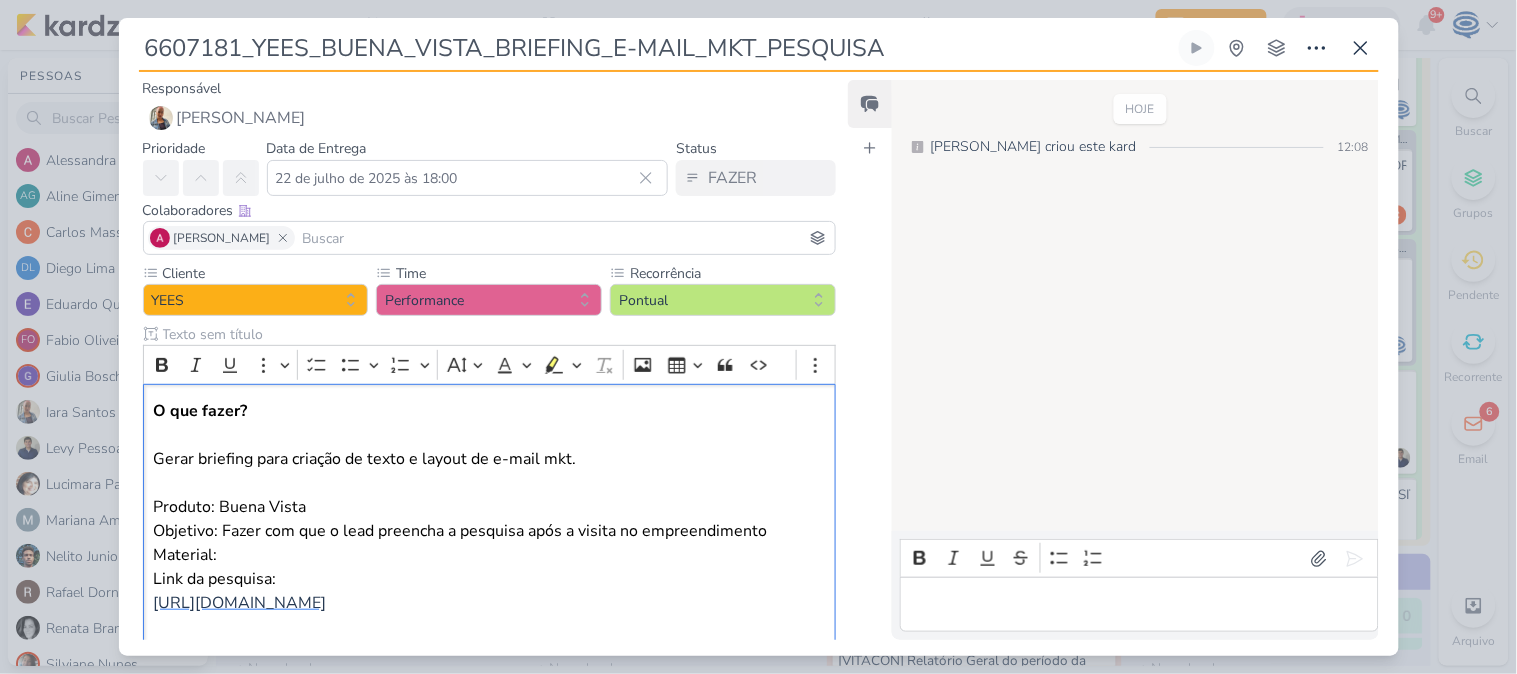 scroll, scrollTop: 125, scrollLeft: 0, axis: vertical 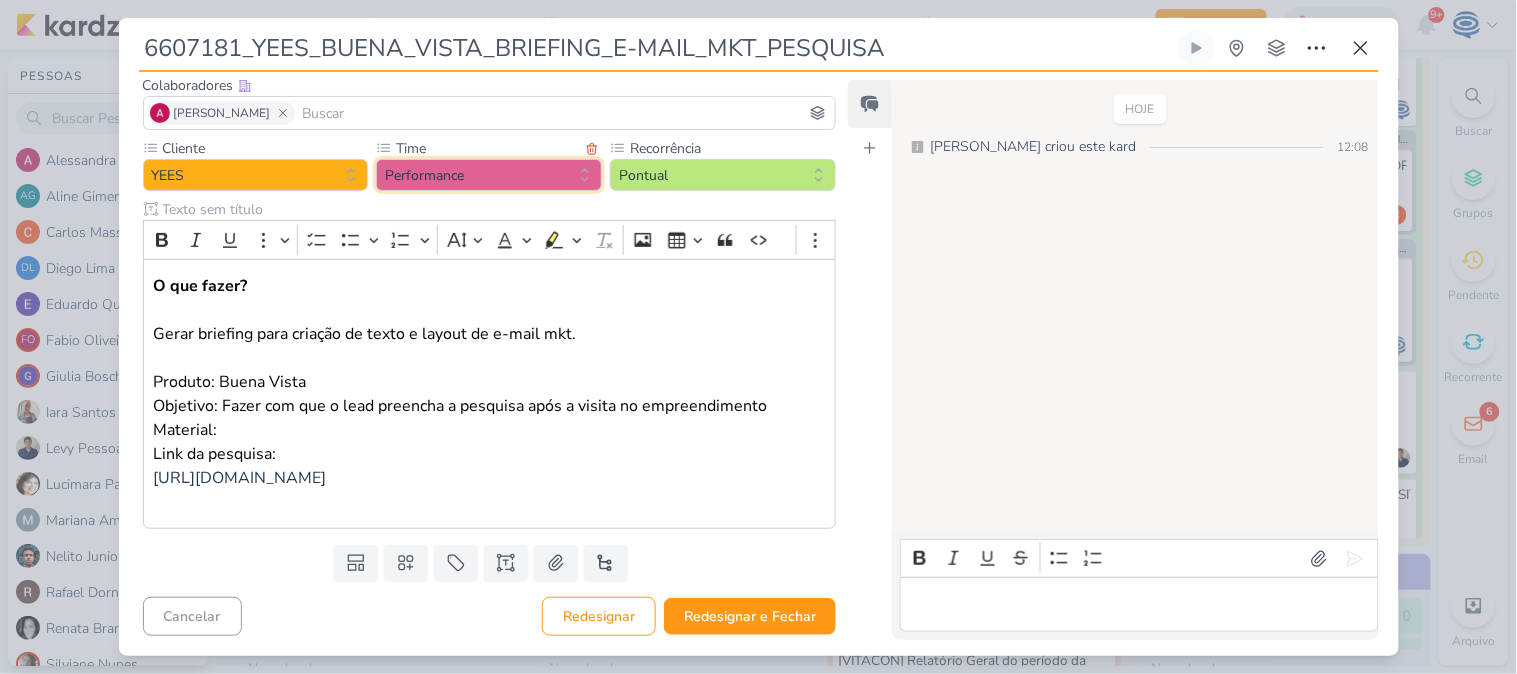 click on "Performance" at bounding box center (489, 175) 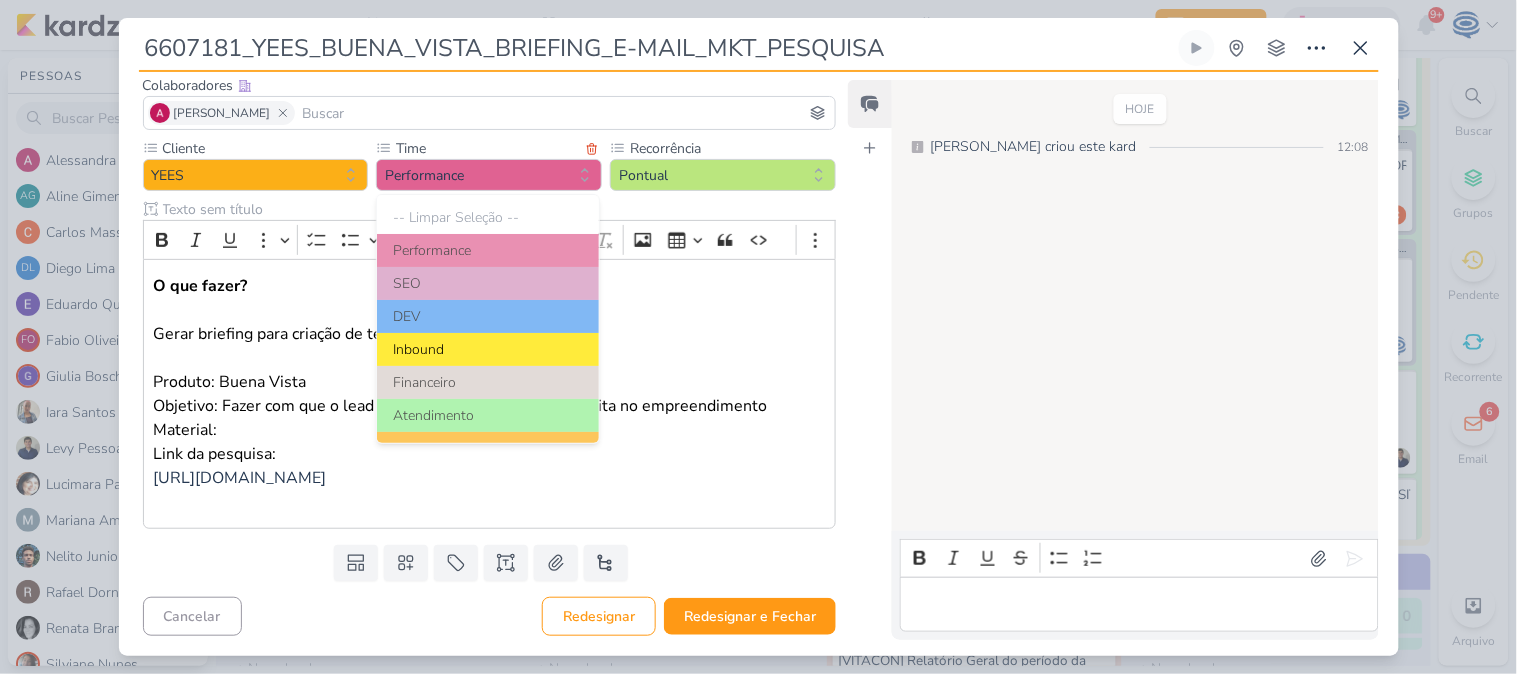 click on "Inbound" at bounding box center (487, 349) 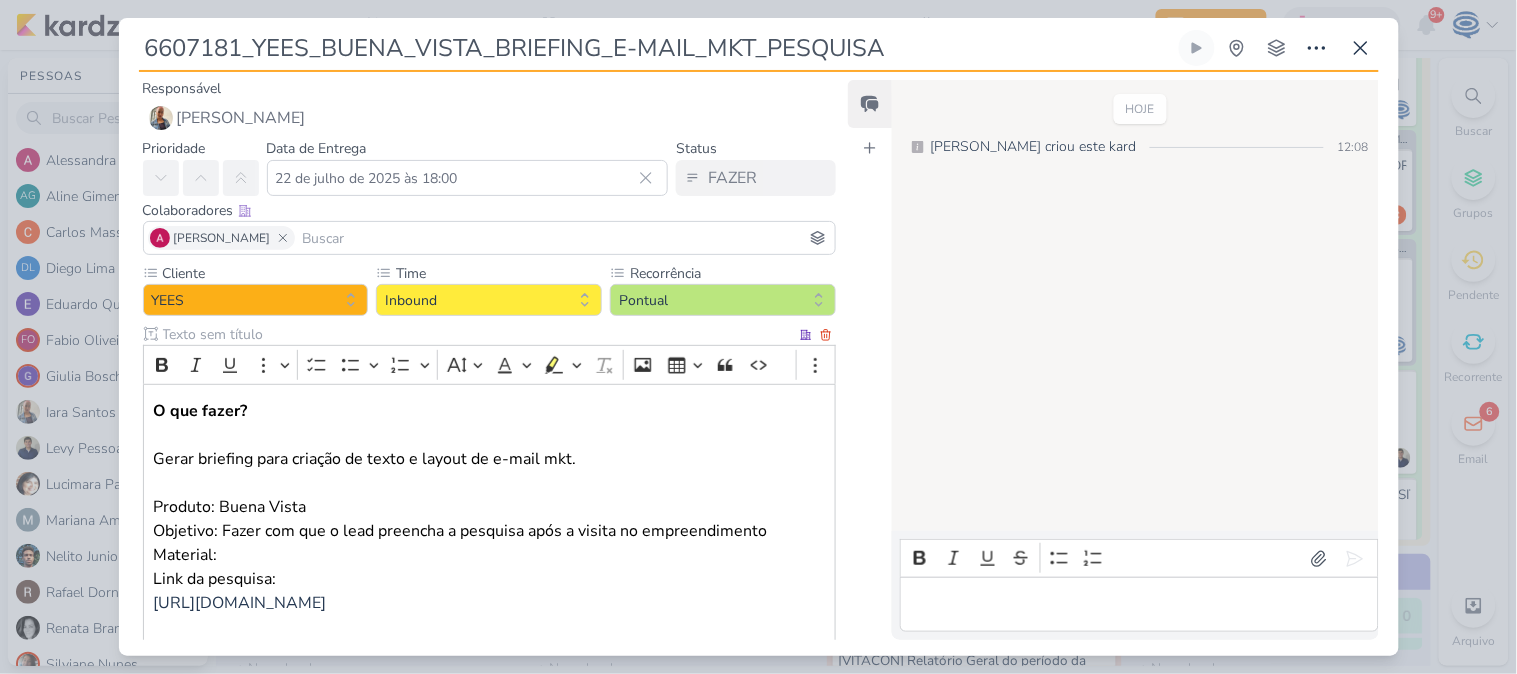 scroll, scrollTop: 125, scrollLeft: 0, axis: vertical 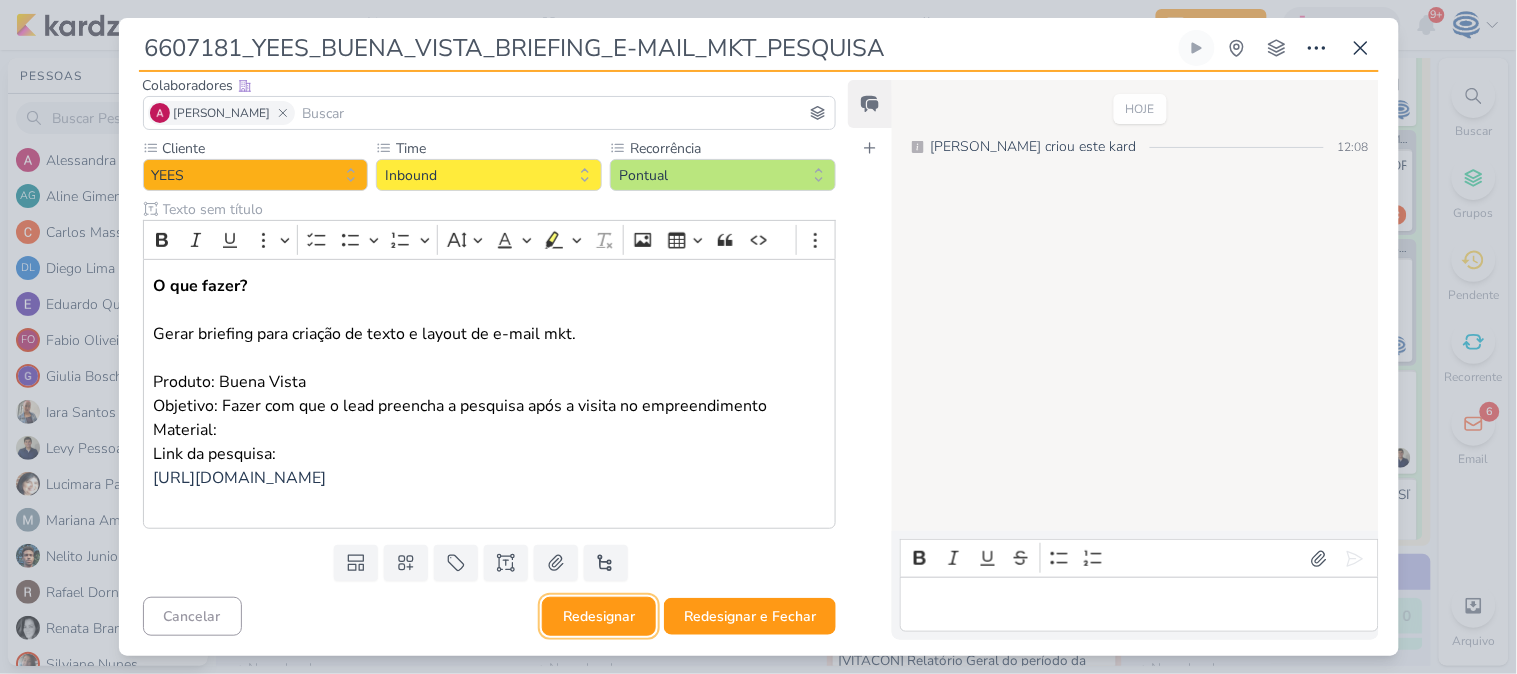 click on "Redesignar" at bounding box center [599, 616] 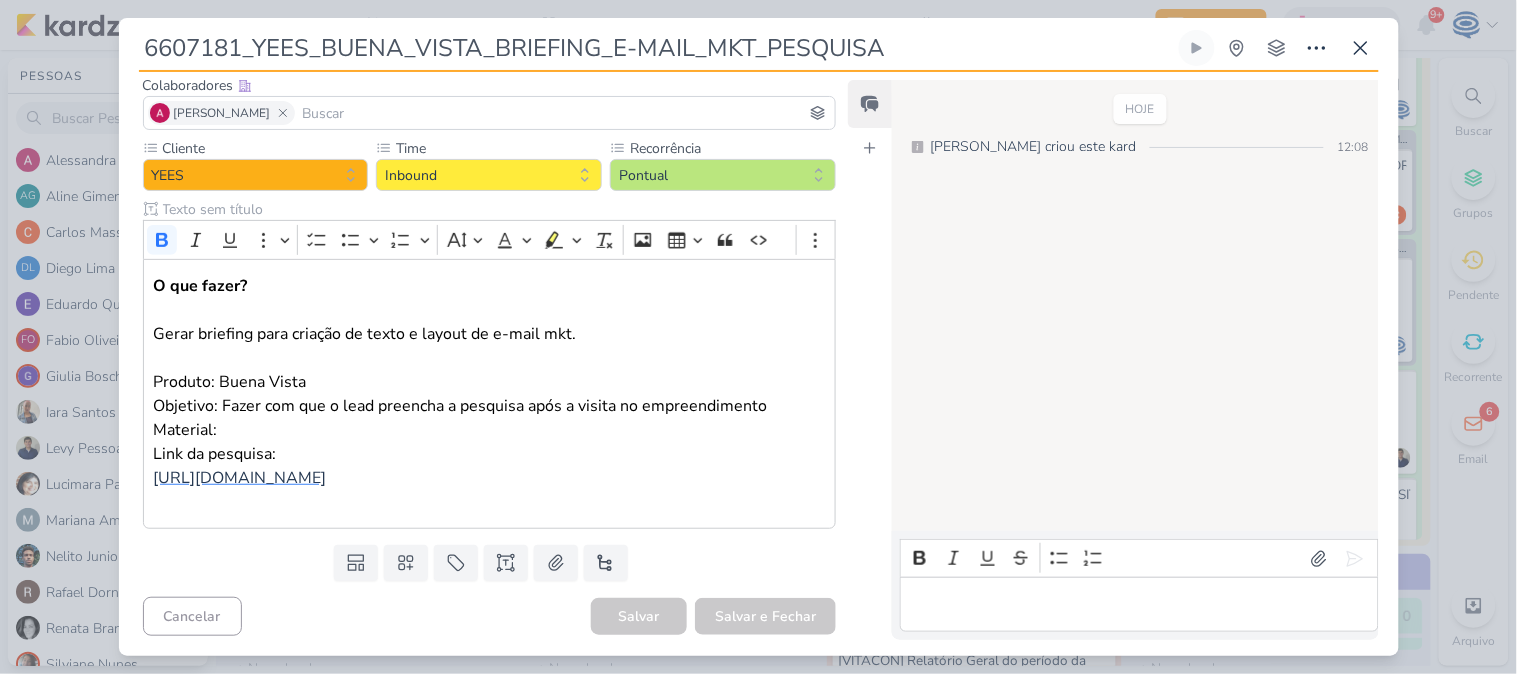 scroll, scrollTop: 0, scrollLeft: 0, axis: both 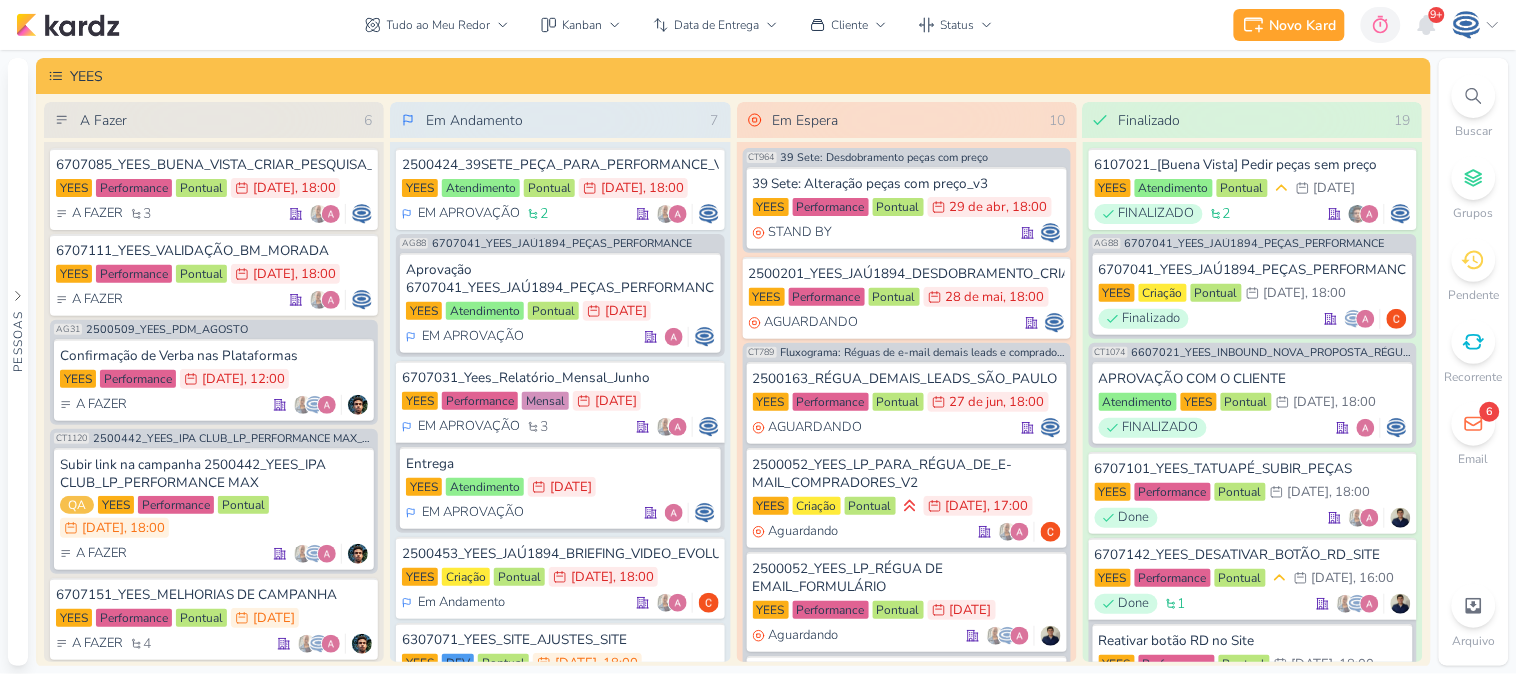 click 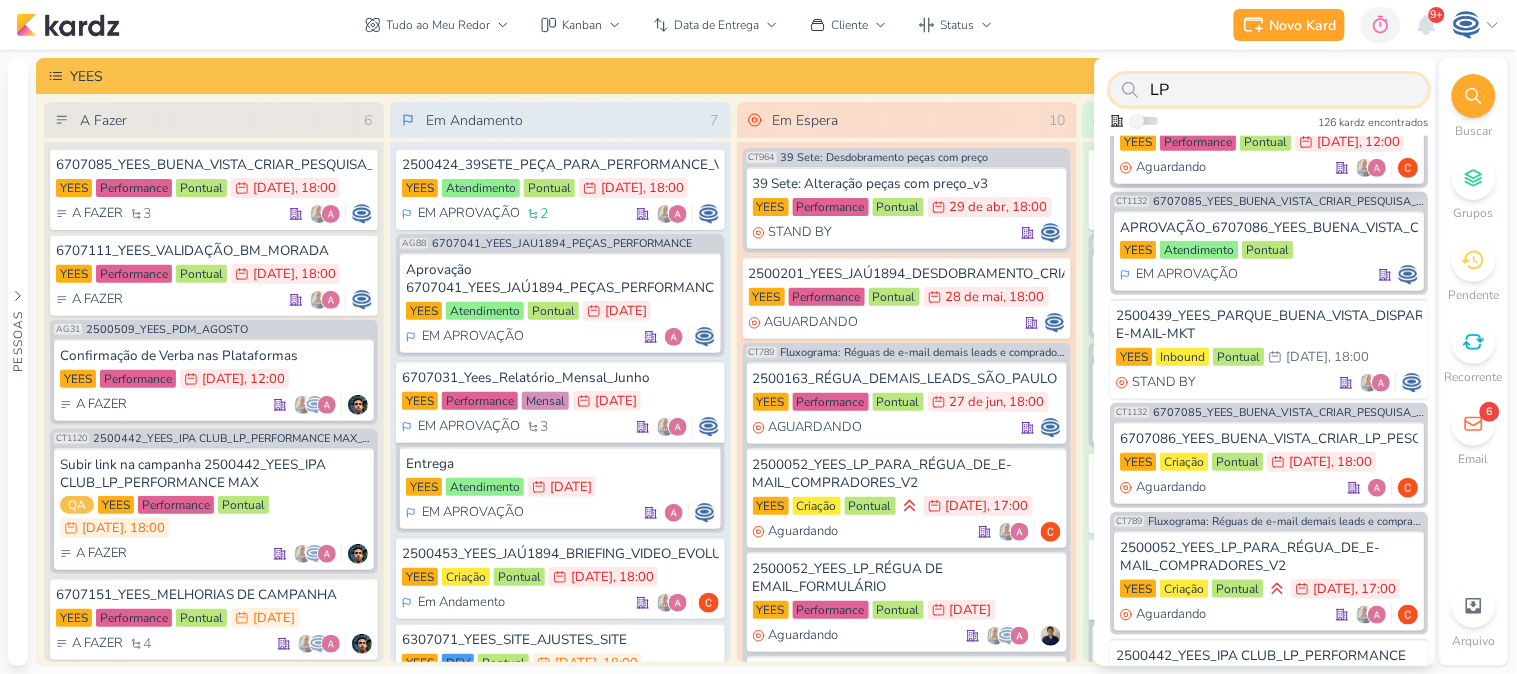scroll, scrollTop: 224, scrollLeft: 0, axis: vertical 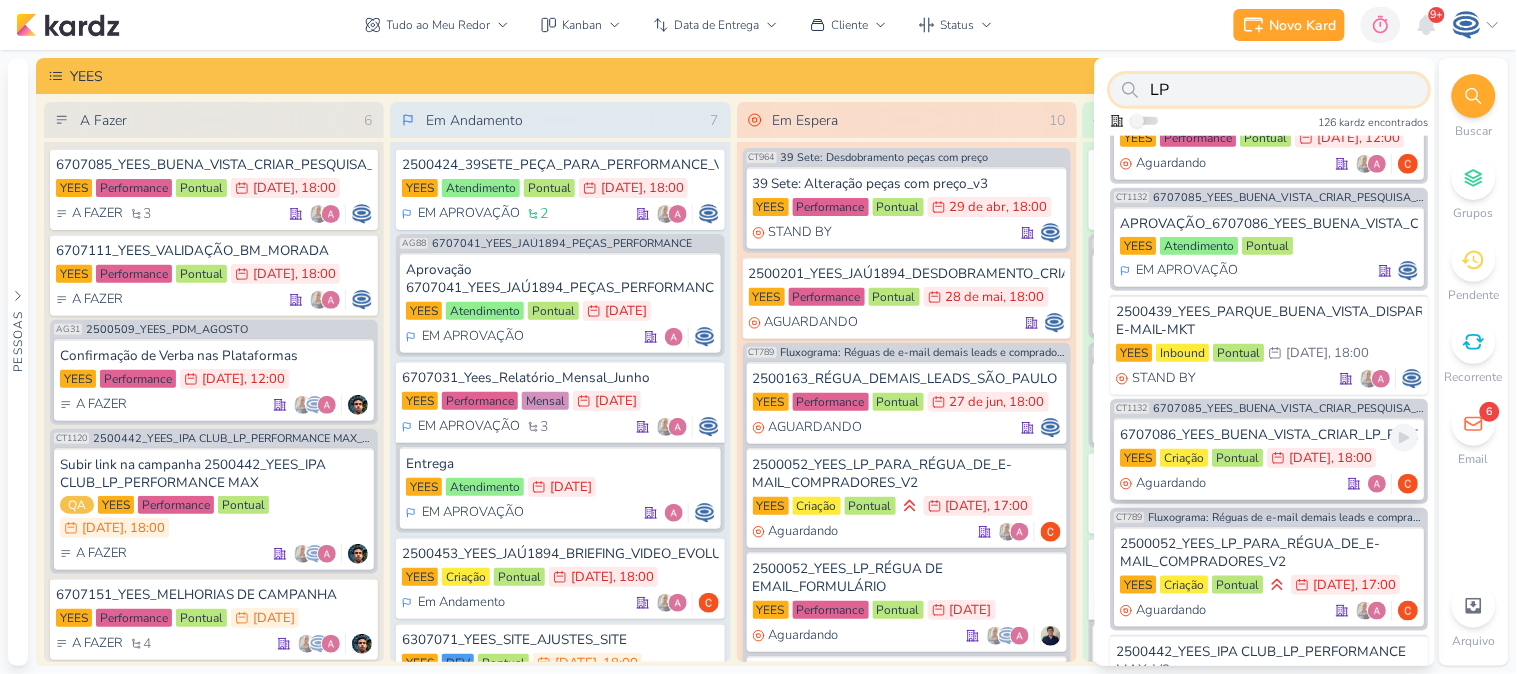 type on "LP" 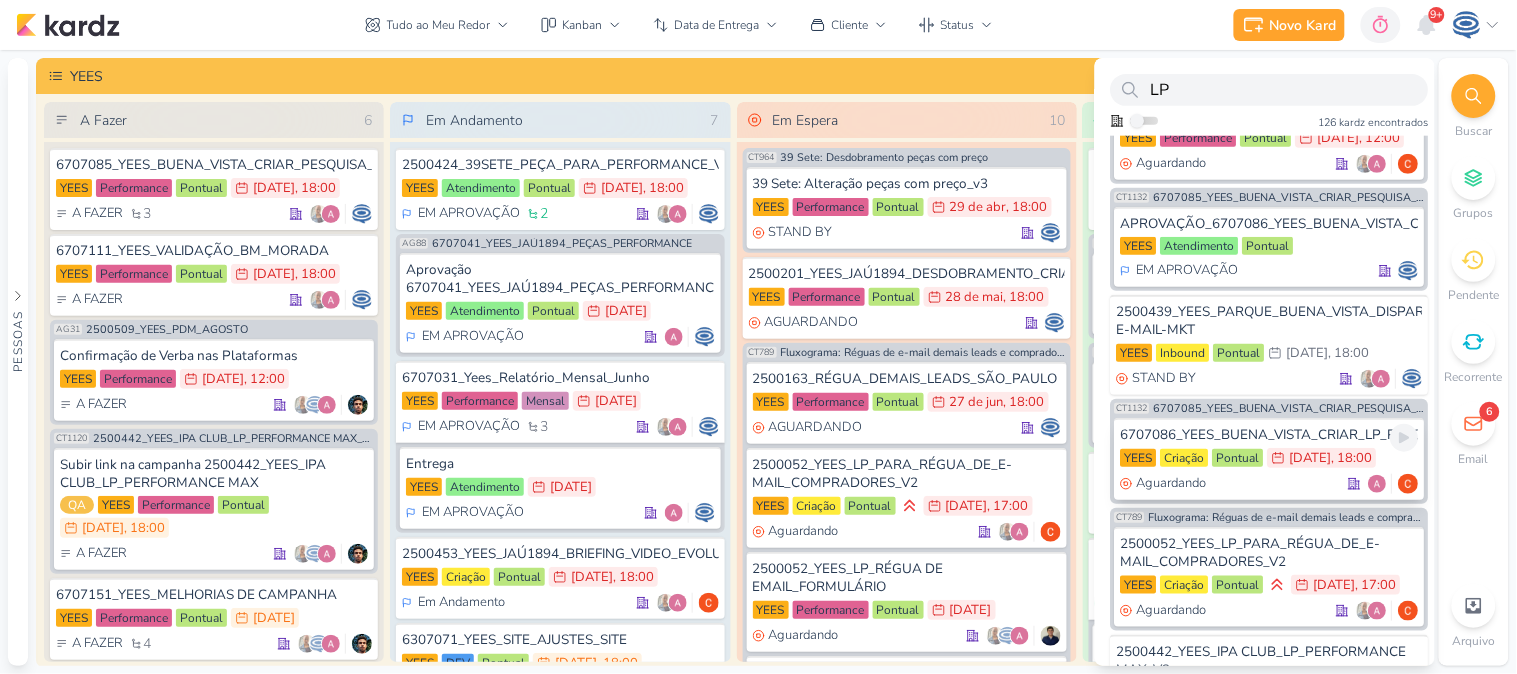 click on "6707086_YEES_BUENA_VISTA_CRIAR_LP_PESQUISA_VISITANTES" at bounding box center [1270, 435] 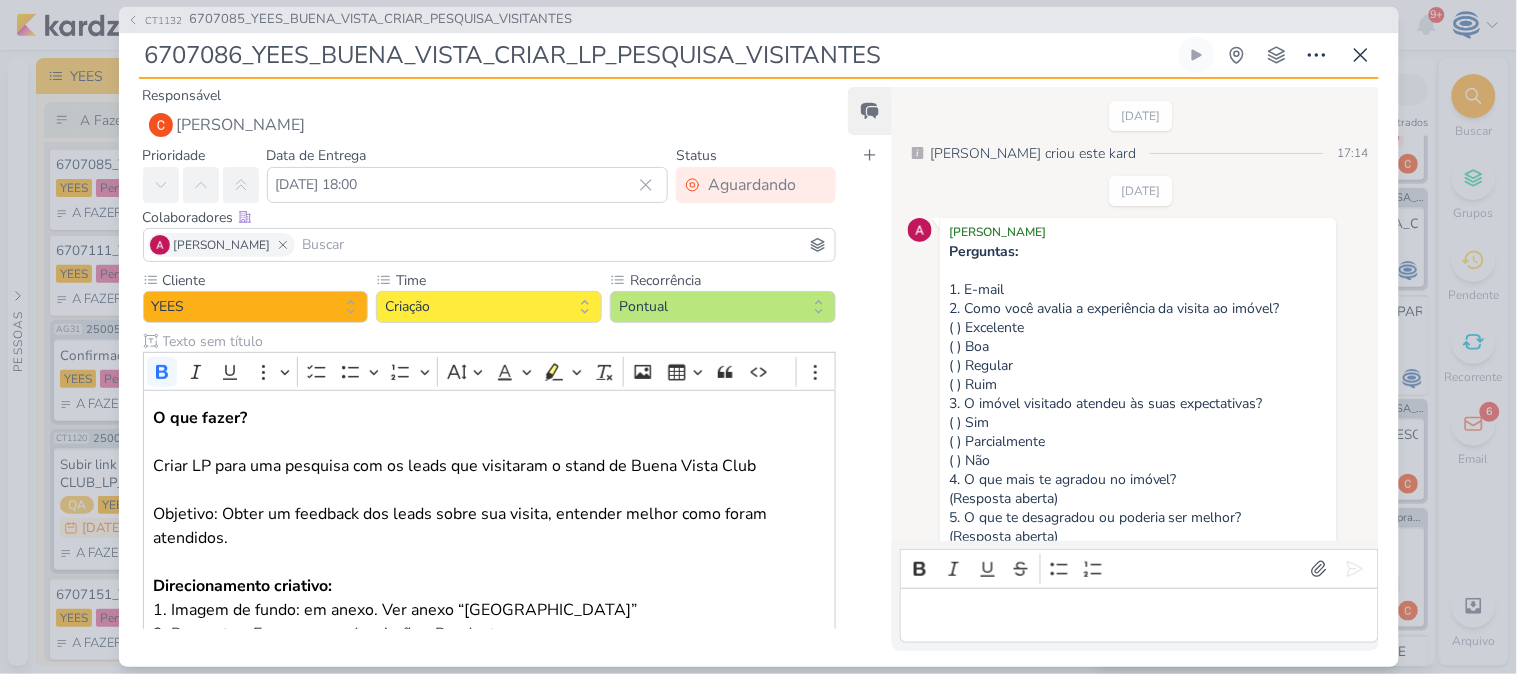 scroll, scrollTop: 771, scrollLeft: 0, axis: vertical 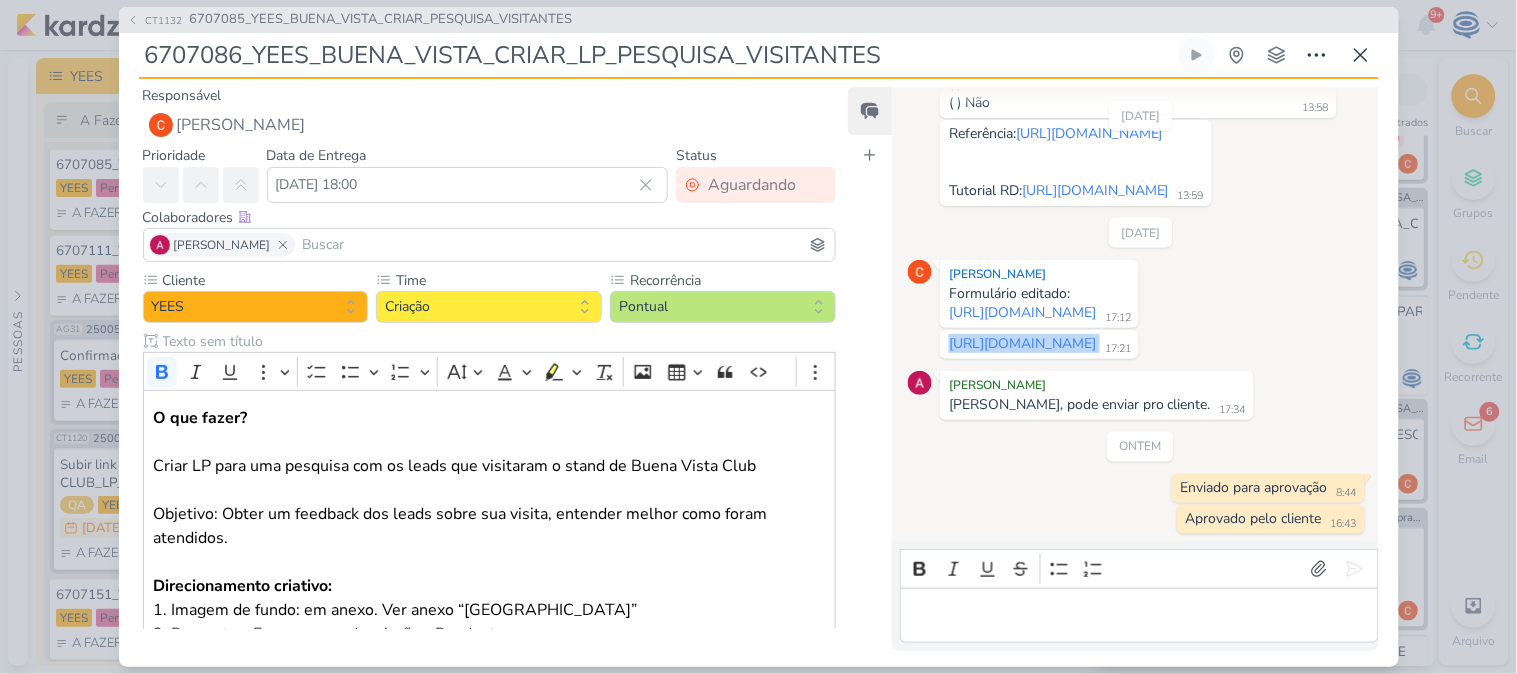 drag, startPoint x: 1105, startPoint y: 336, endPoint x: 923, endPoint y: 327, distance: 182.2224 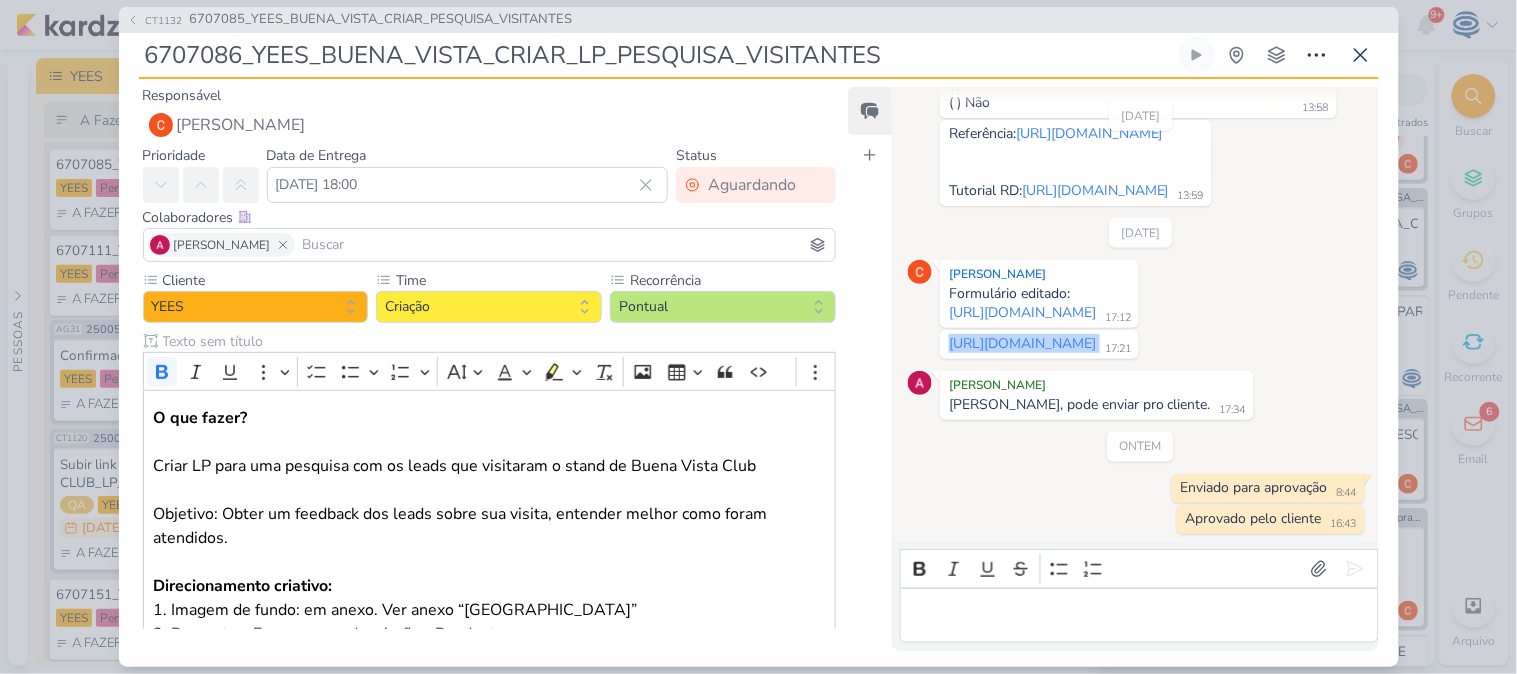 copy on "[URL][DOMAIN_NAME]" 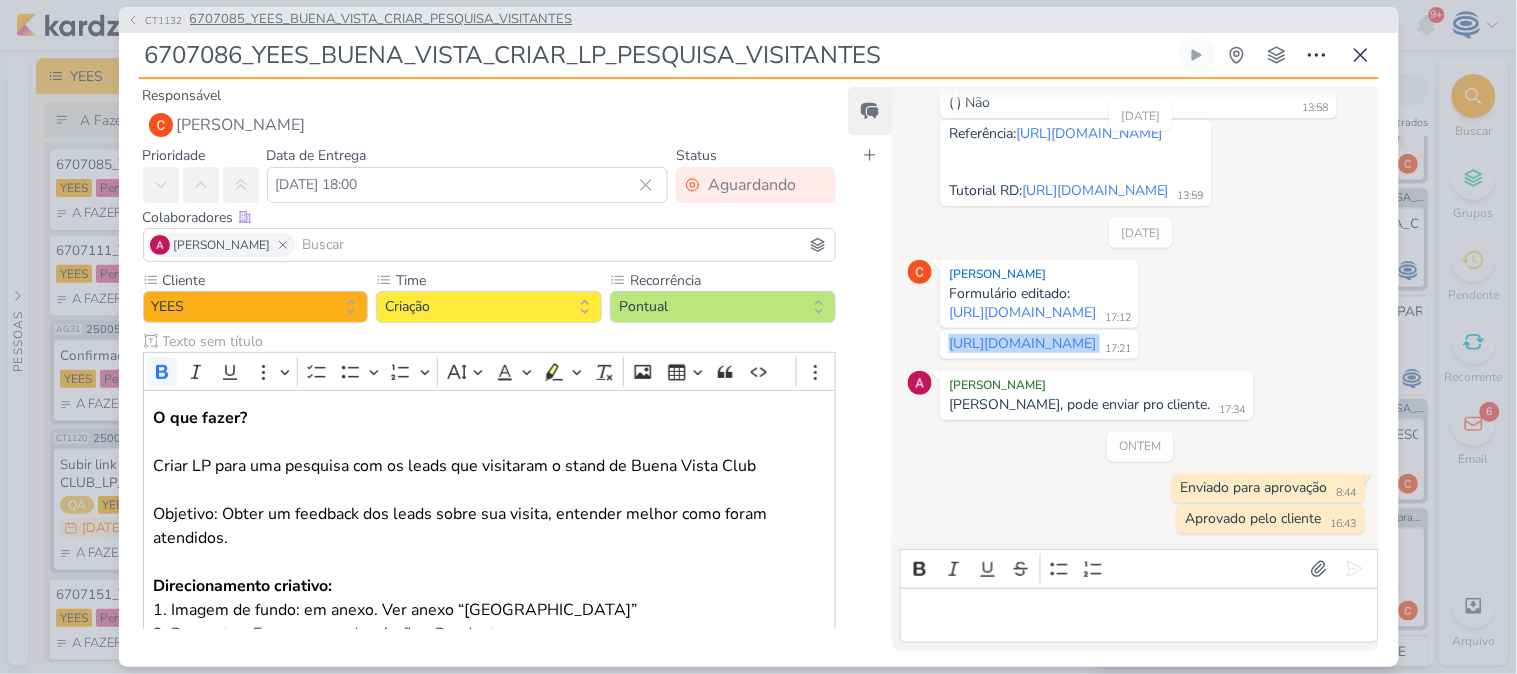click on "6707085_YEES_BUENA_VISTA_CRIAR_PESQUISA_VISITANTES" at bounding box center [381, 20] 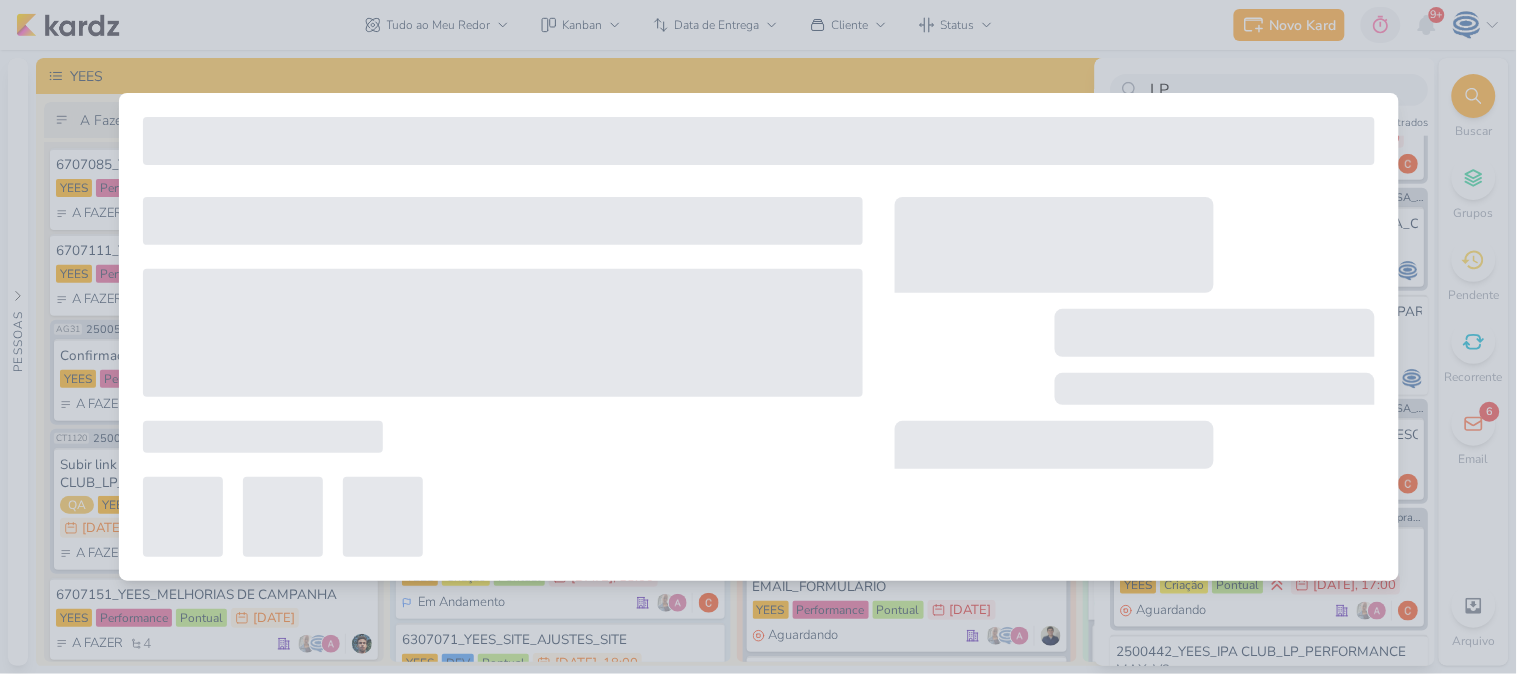 type on "6707085_YEES_BUENA_VISTA_CRIAR_PESQUISA_VISITANTES" 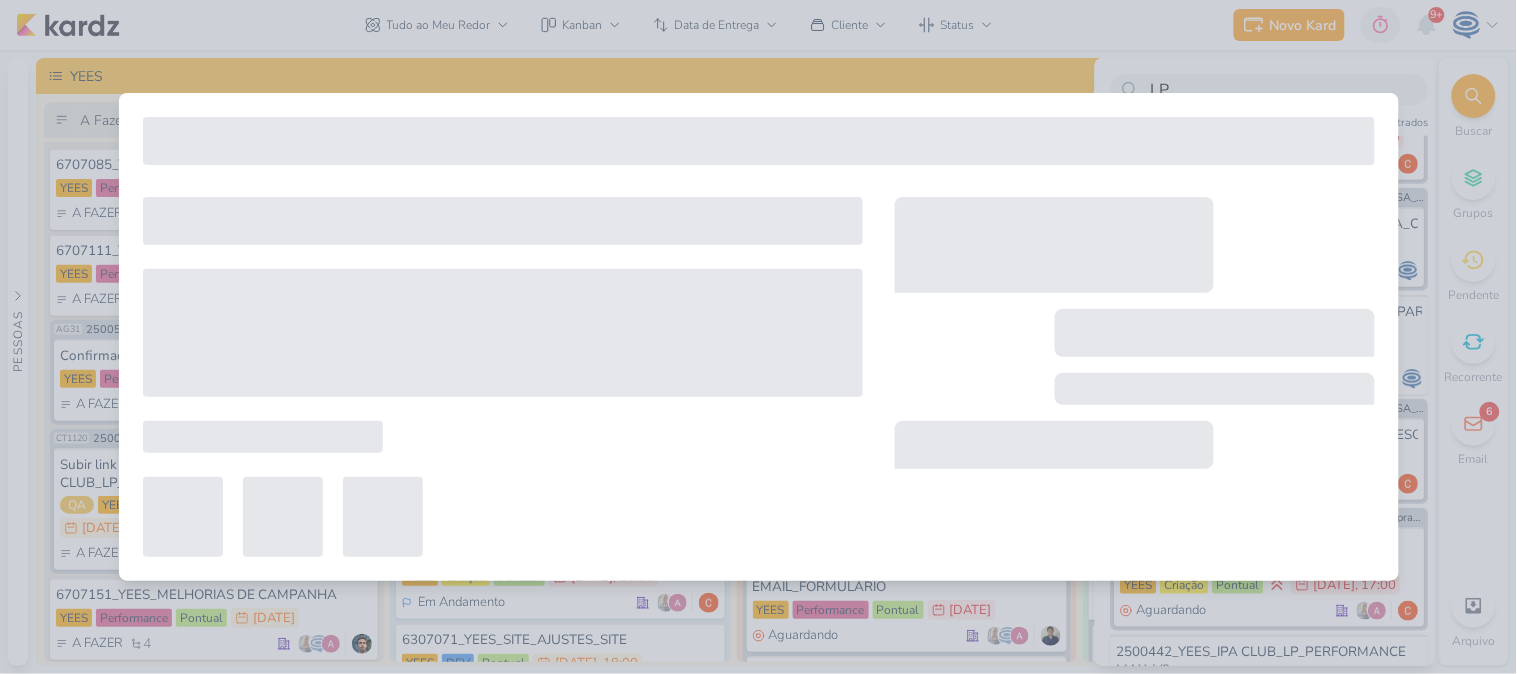 type on "11 de julho de 2025 às 18:00" 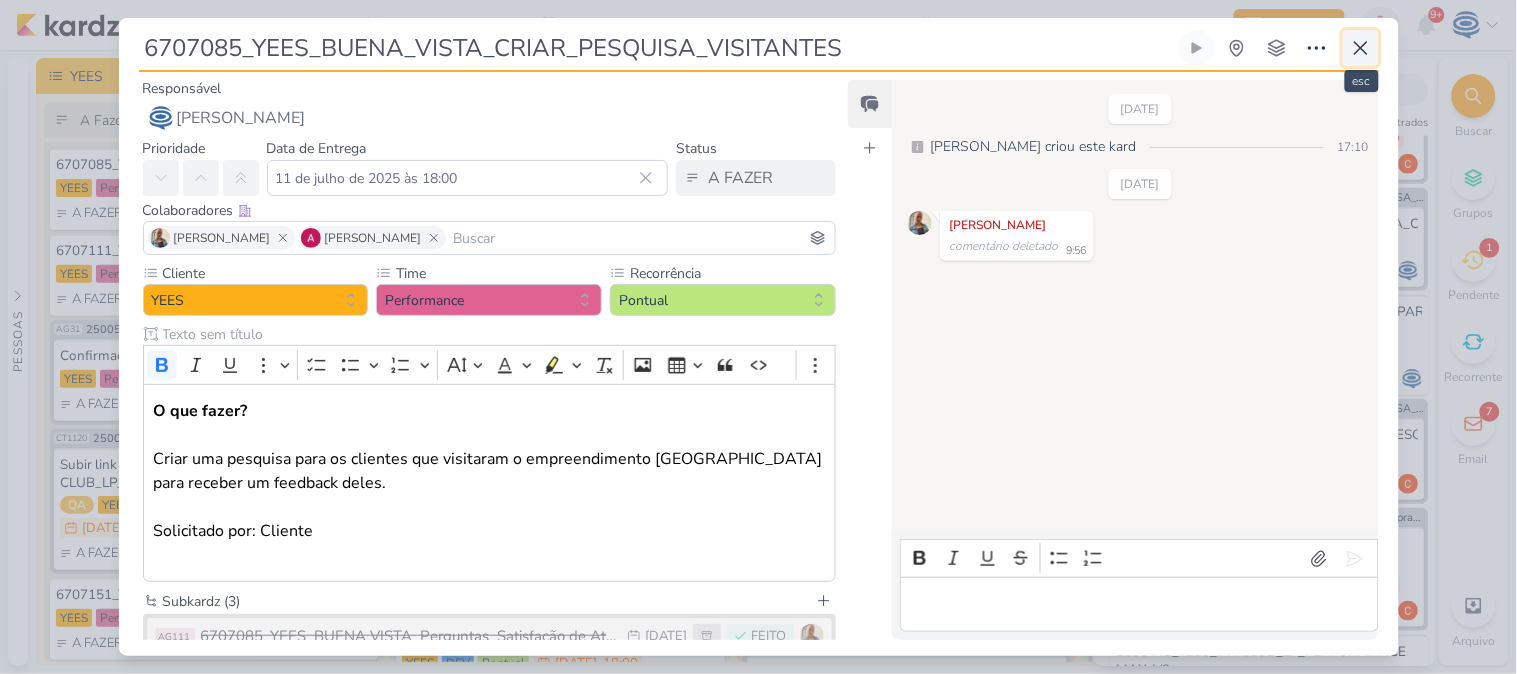 click 